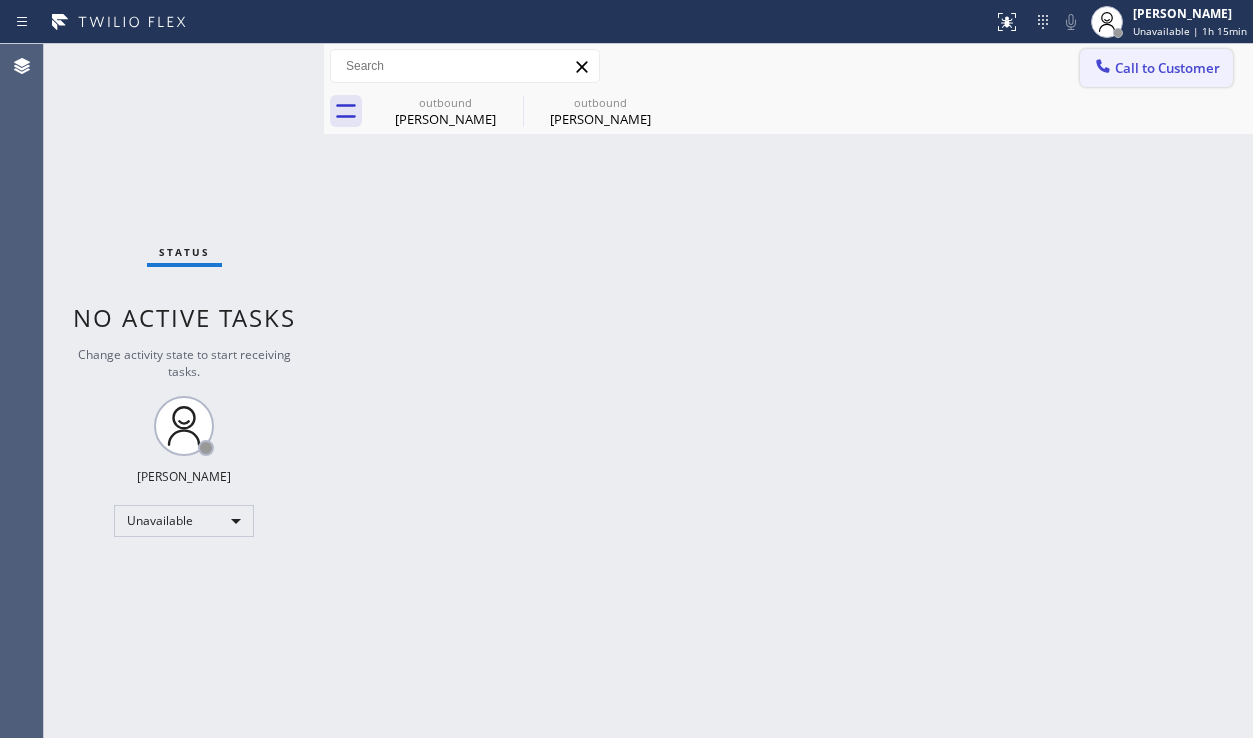 scroll, scrollTop: 0, scrollLeft: 0, axis: both 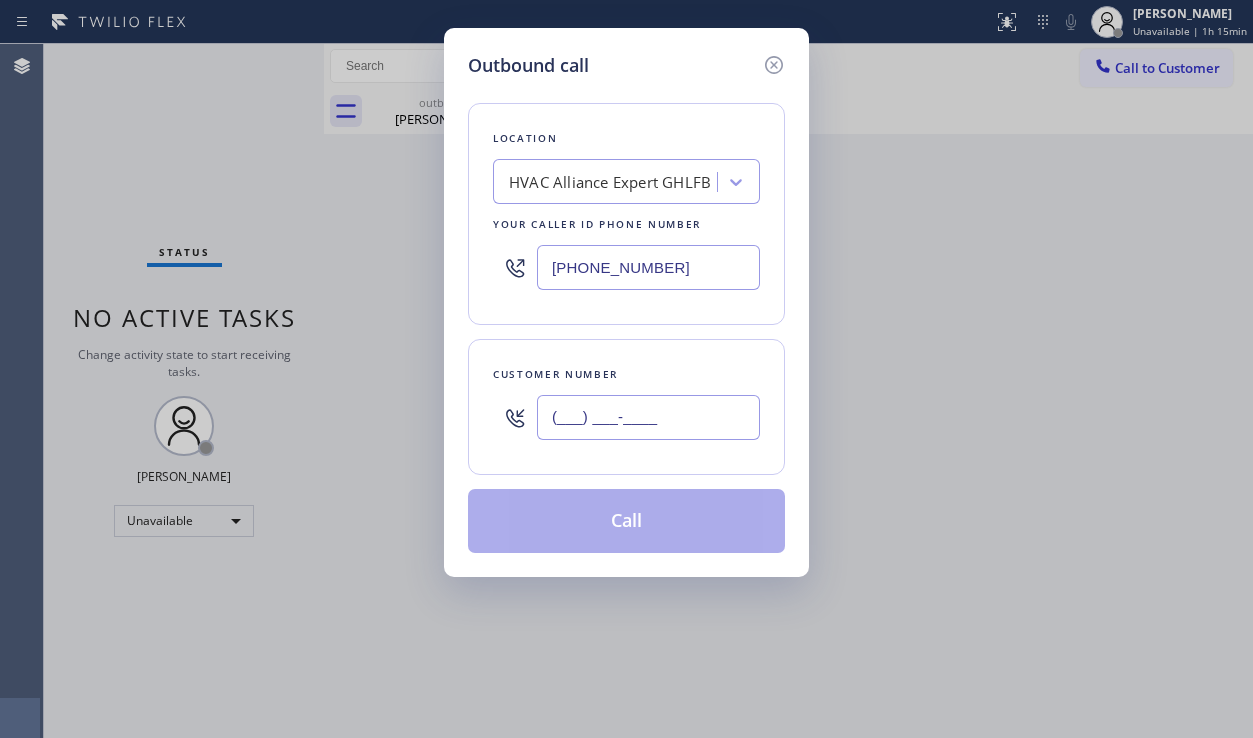 click on "(___) ___-____" at bounding box center [648, 417] 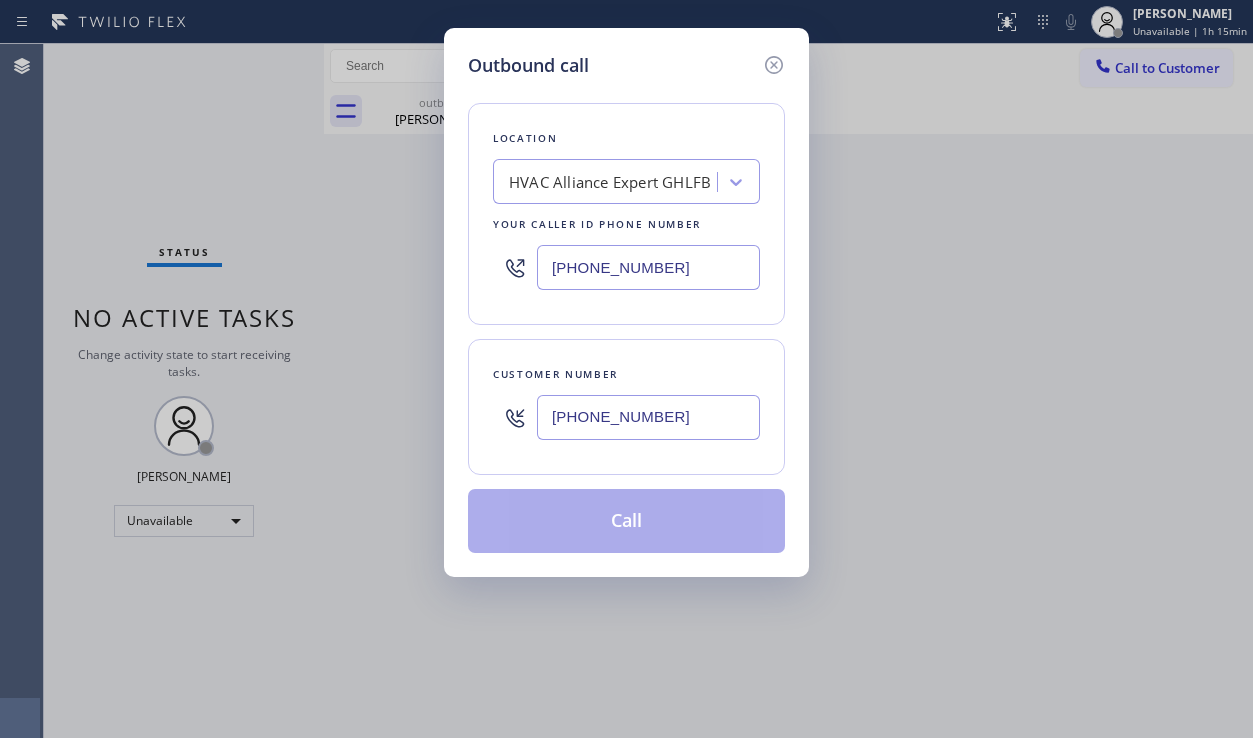 type on "[PHONE_NUMBER]" 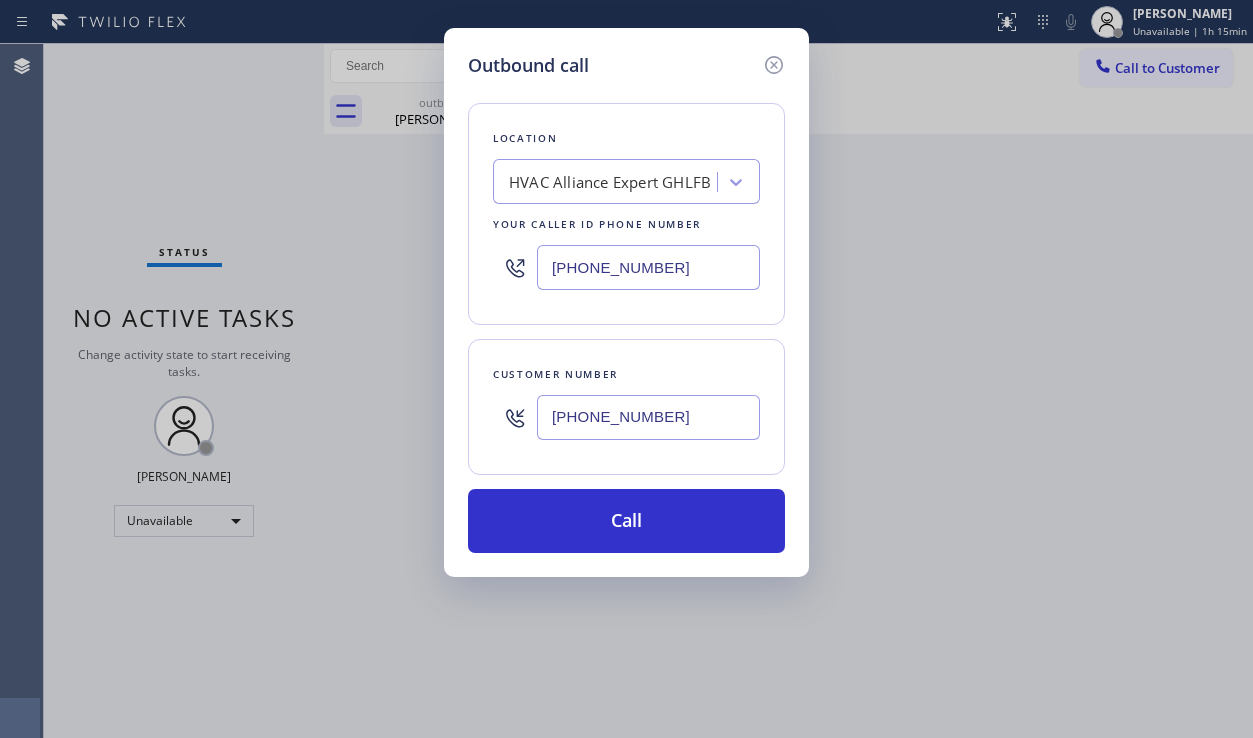 click on "HVAC Alliance Expert GHLFB" at bounding box center [610, 182] 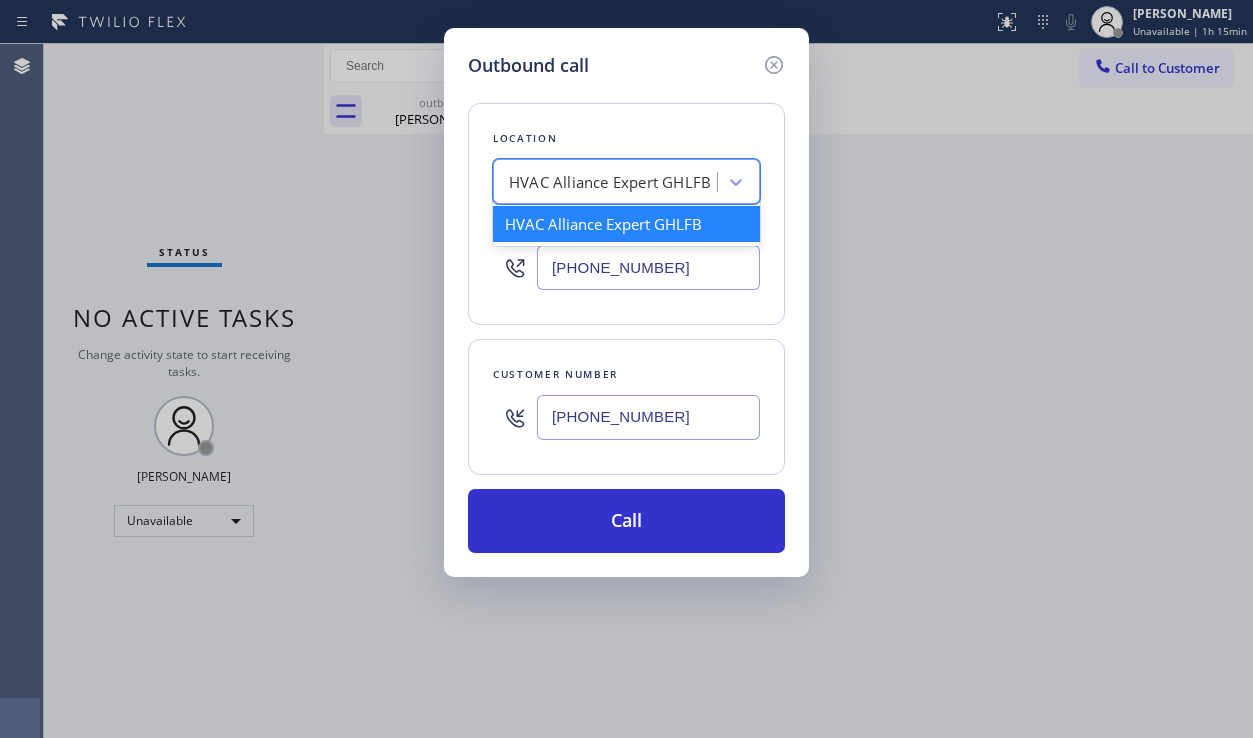 paste on "Sub Zero Appliance Repair [GEOGRAPHIC_DATA]" 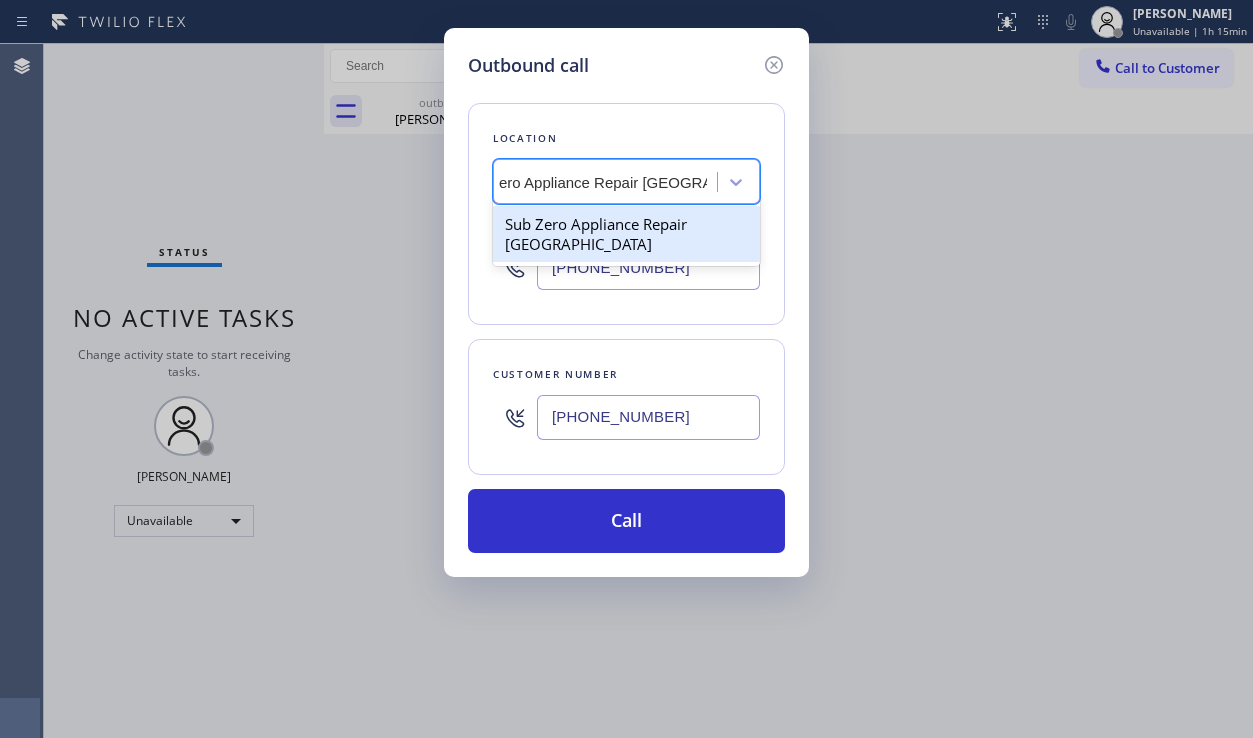 click on "Sub Zero Appliance Repair [GEOGRAPHIC_DATA]" at bounding box center (626, 234) 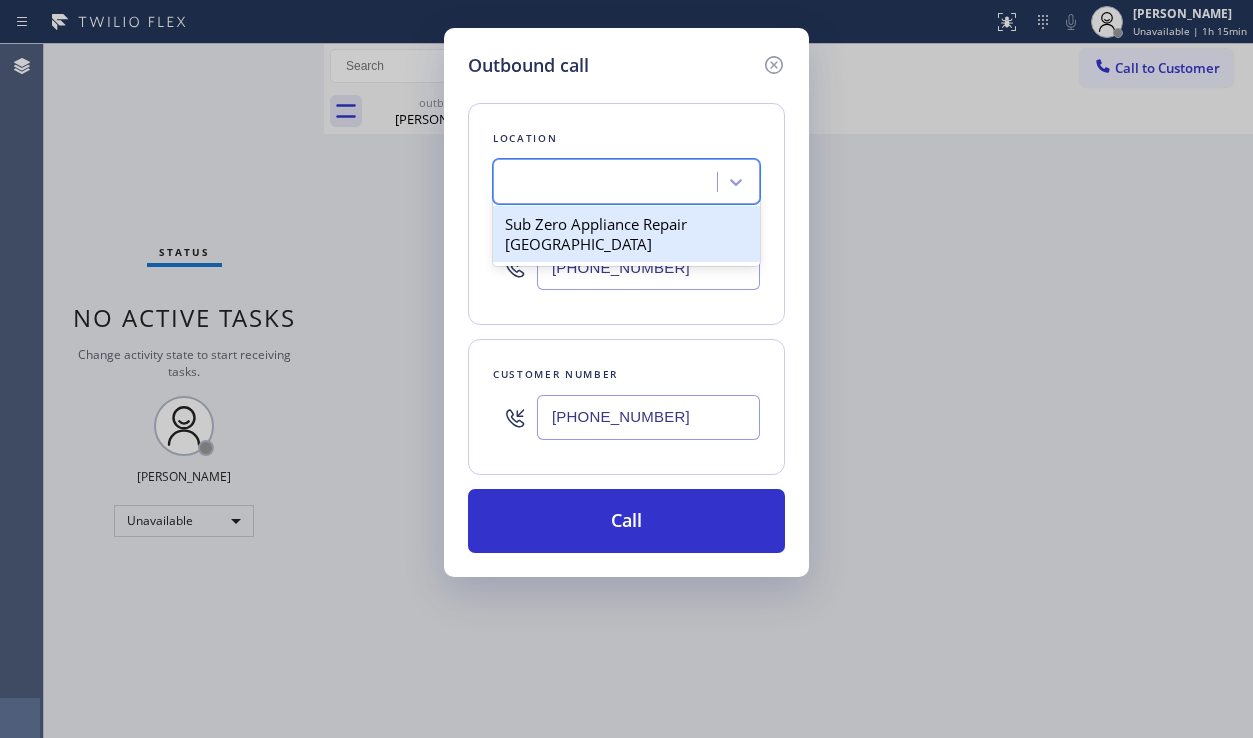 scroll, scrollTop: 0, scrollLeft: 2, axis: horizontal 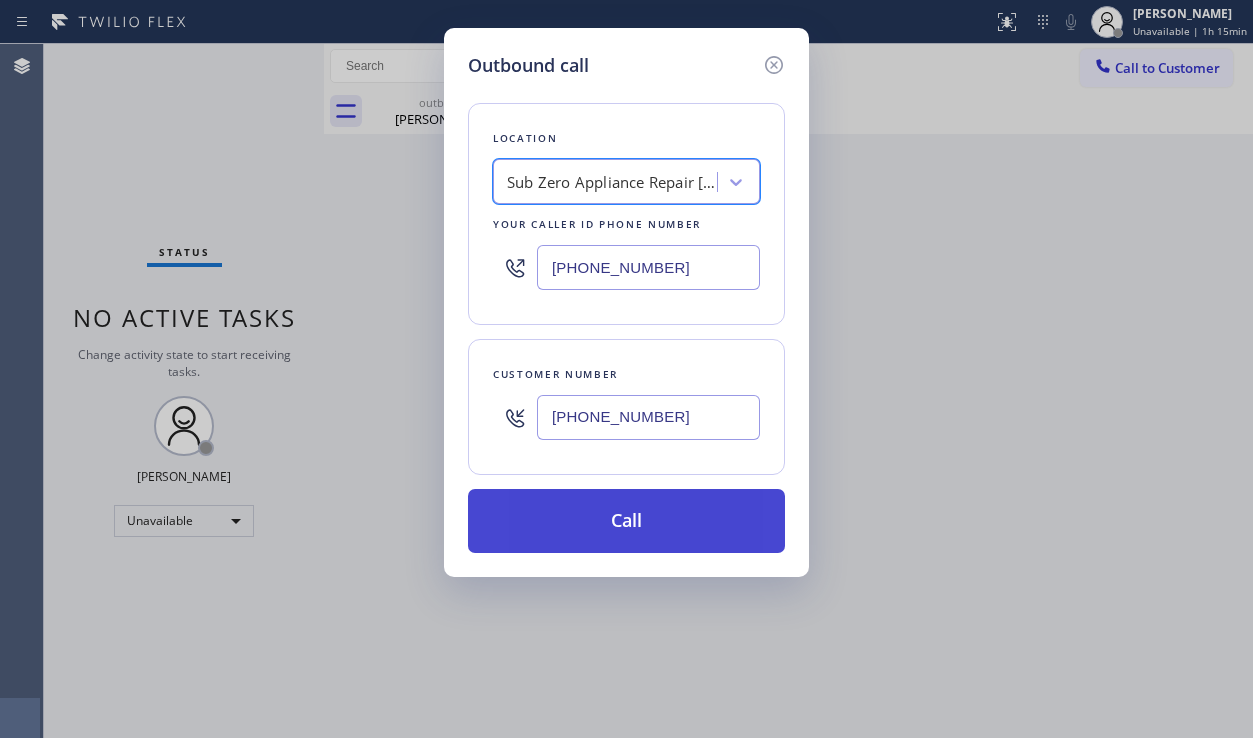 click on "Call" at bounding box center (626, 521) 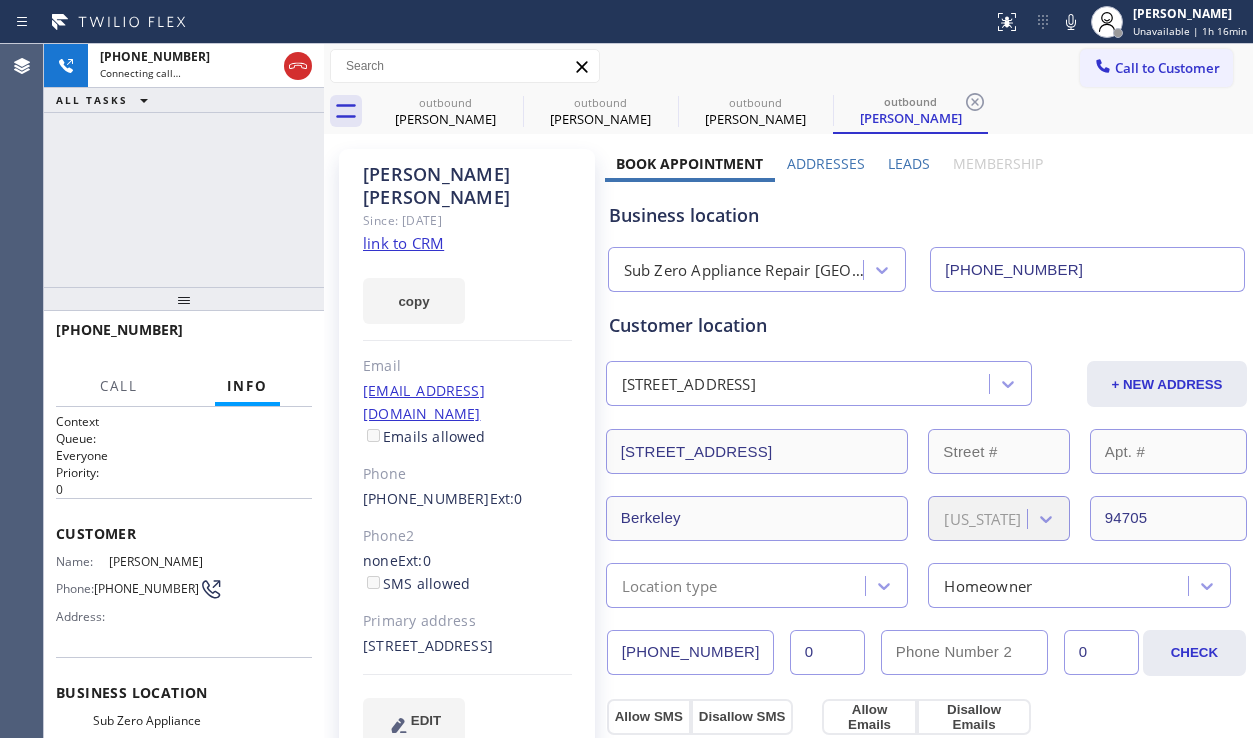 drag, startPoint x: 1102, startPoint y: 232, endPoint x: 1033, endPoint y: 232, distance: 69 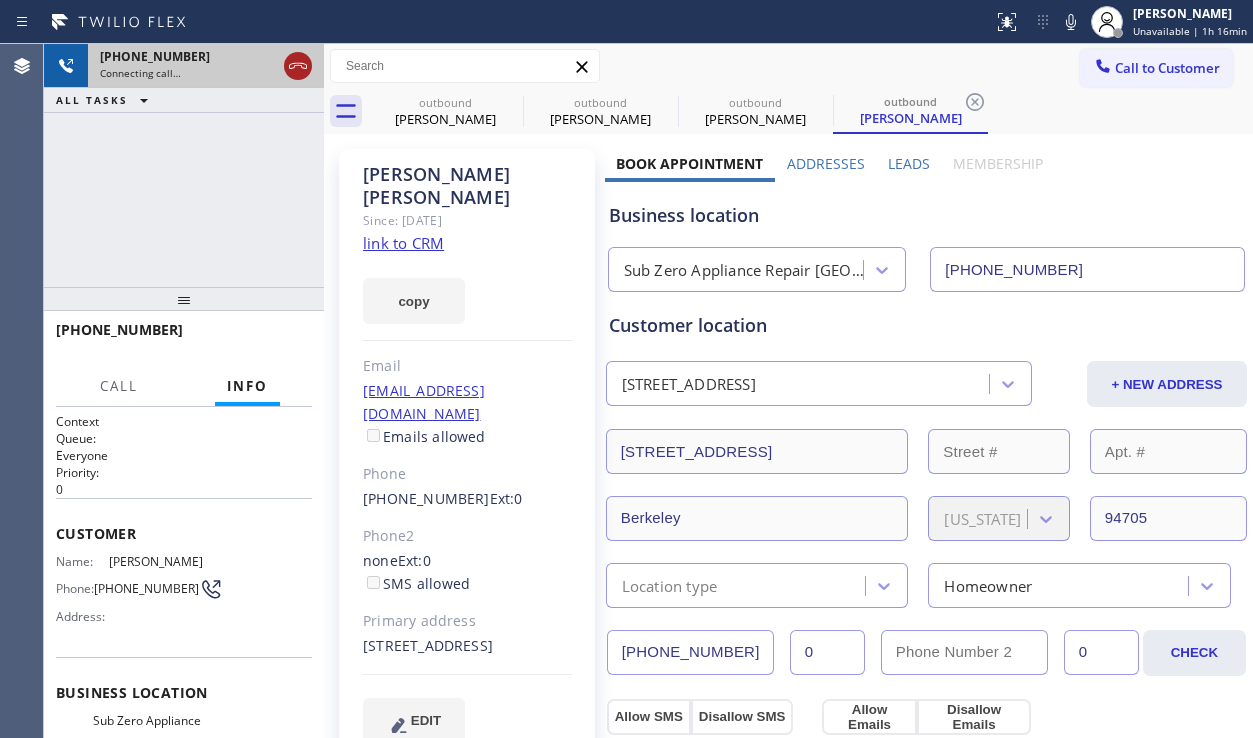 click 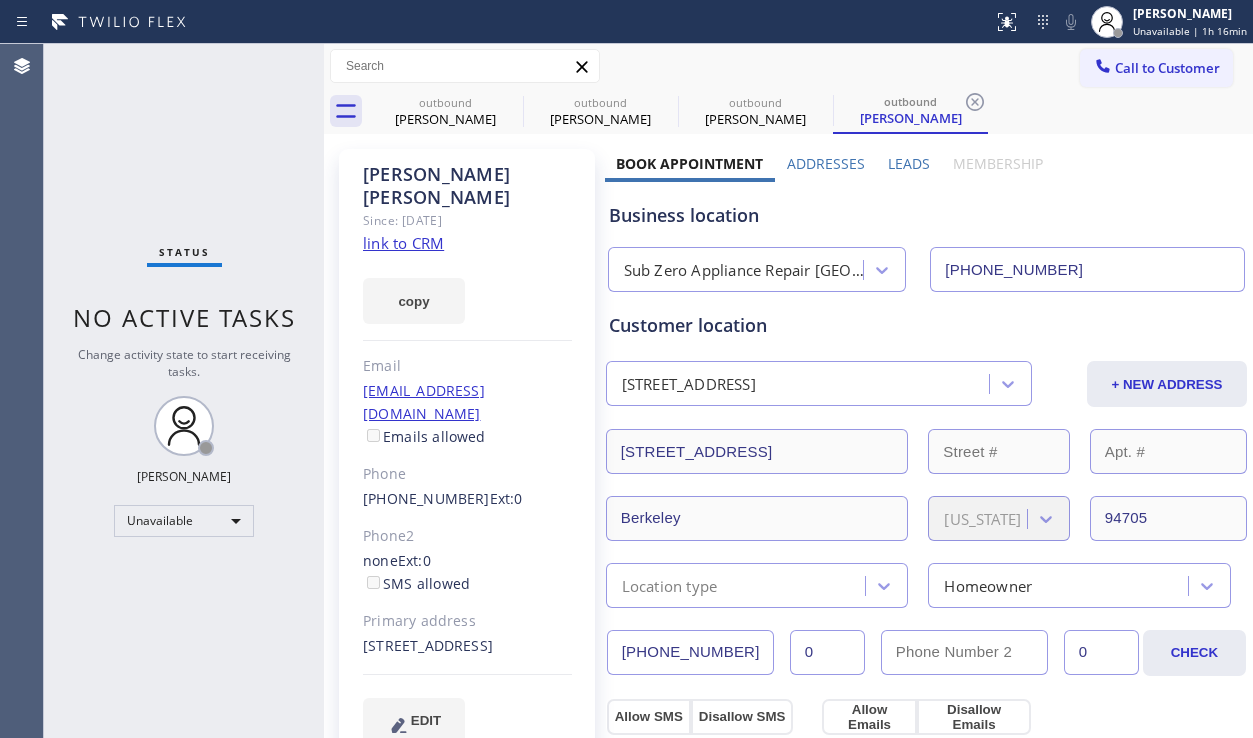 click on "Business location Sub Zero Appliance Repair [GEOGRAPHIC_DATA] [PHONE_NUMBER]" at bounding box center (926, 237) 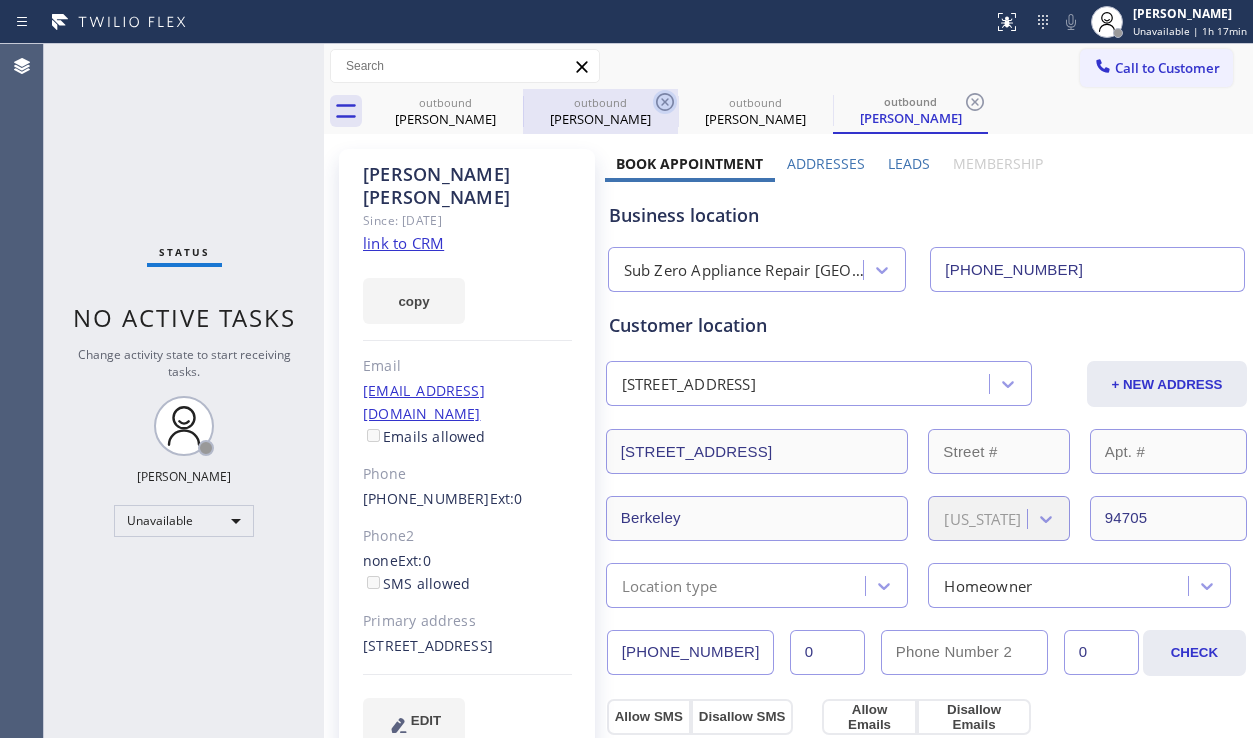 click 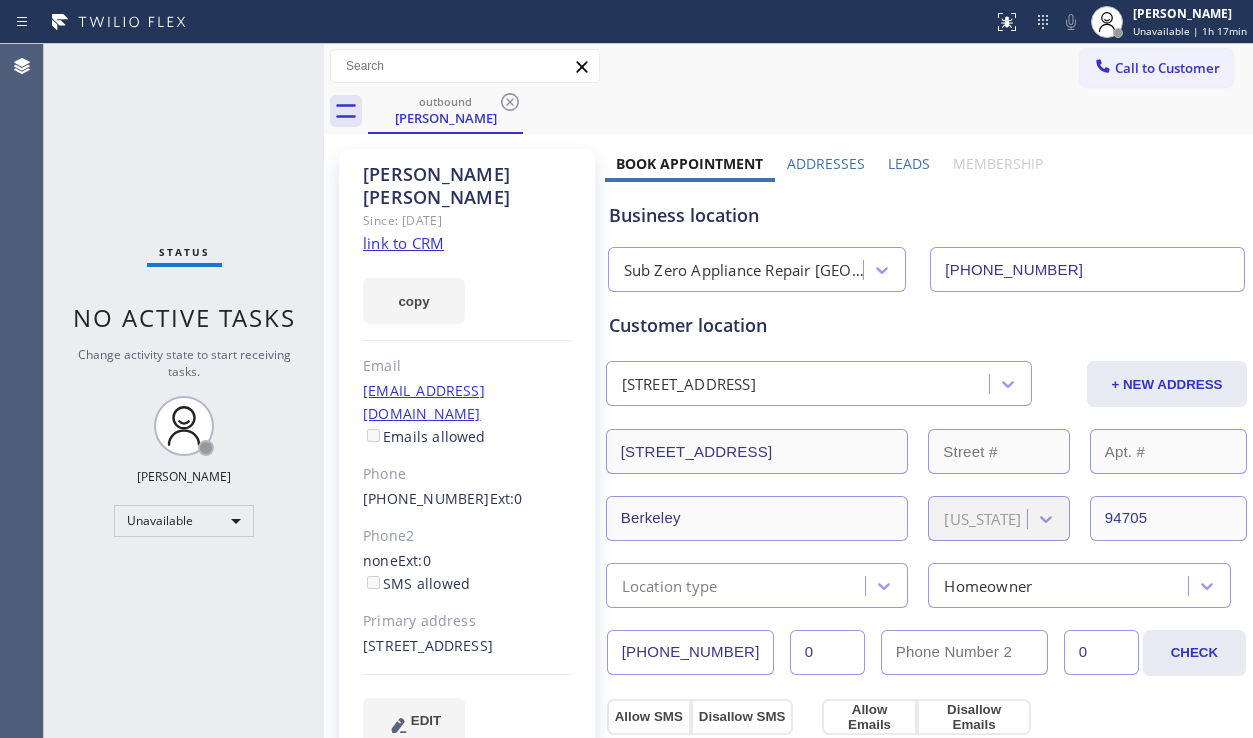 type on "[PHONE_NUMBER]" 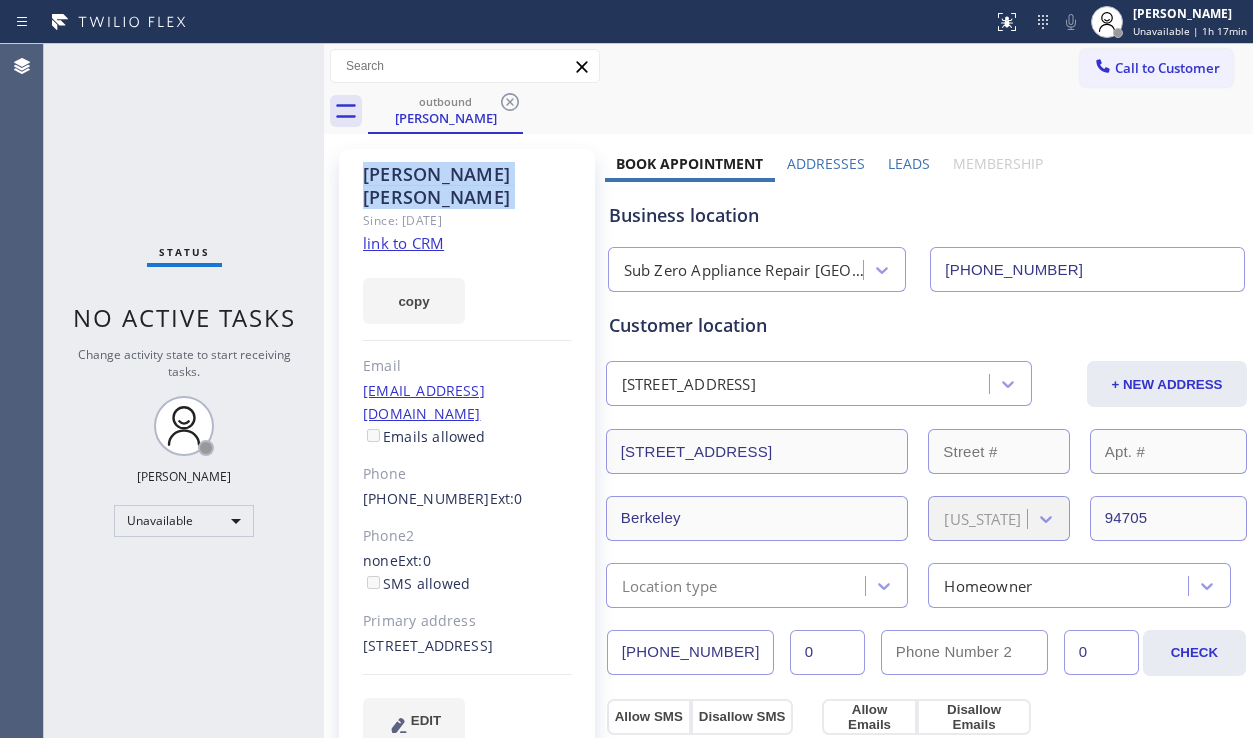 click 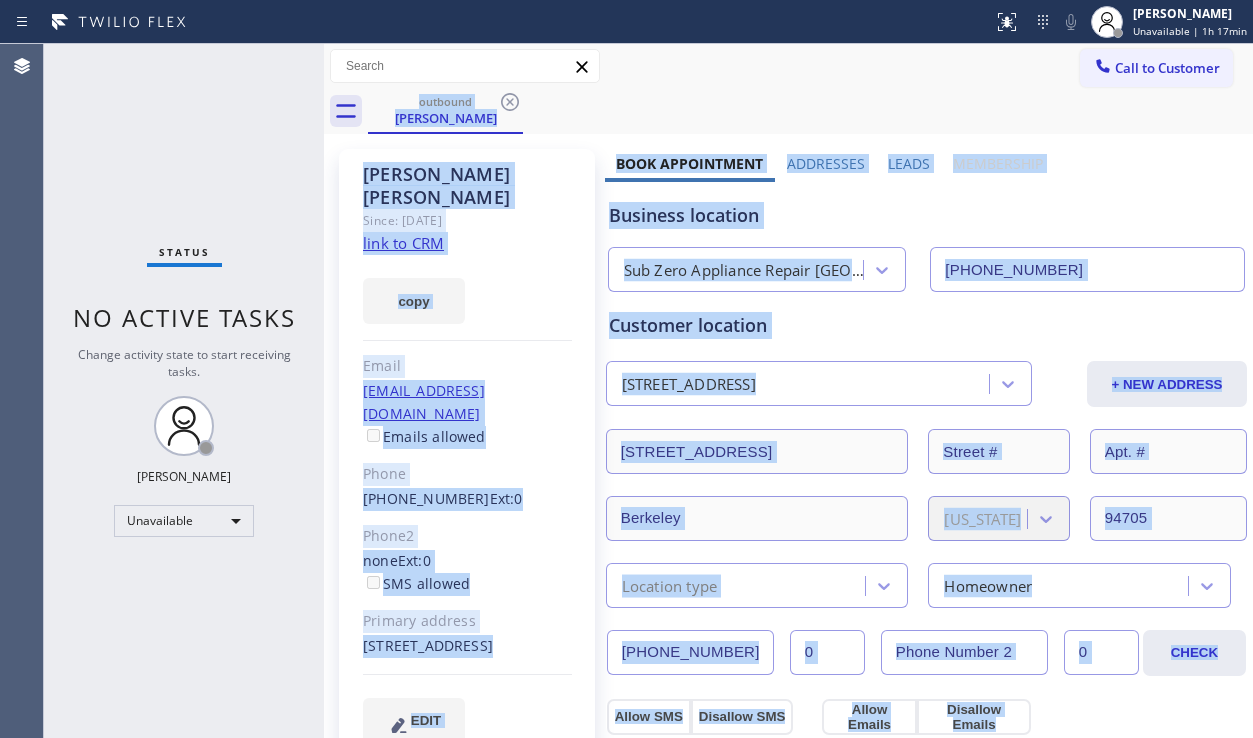 click on "outbound [PERSON_NAME]" at bounding box center [810, 111] 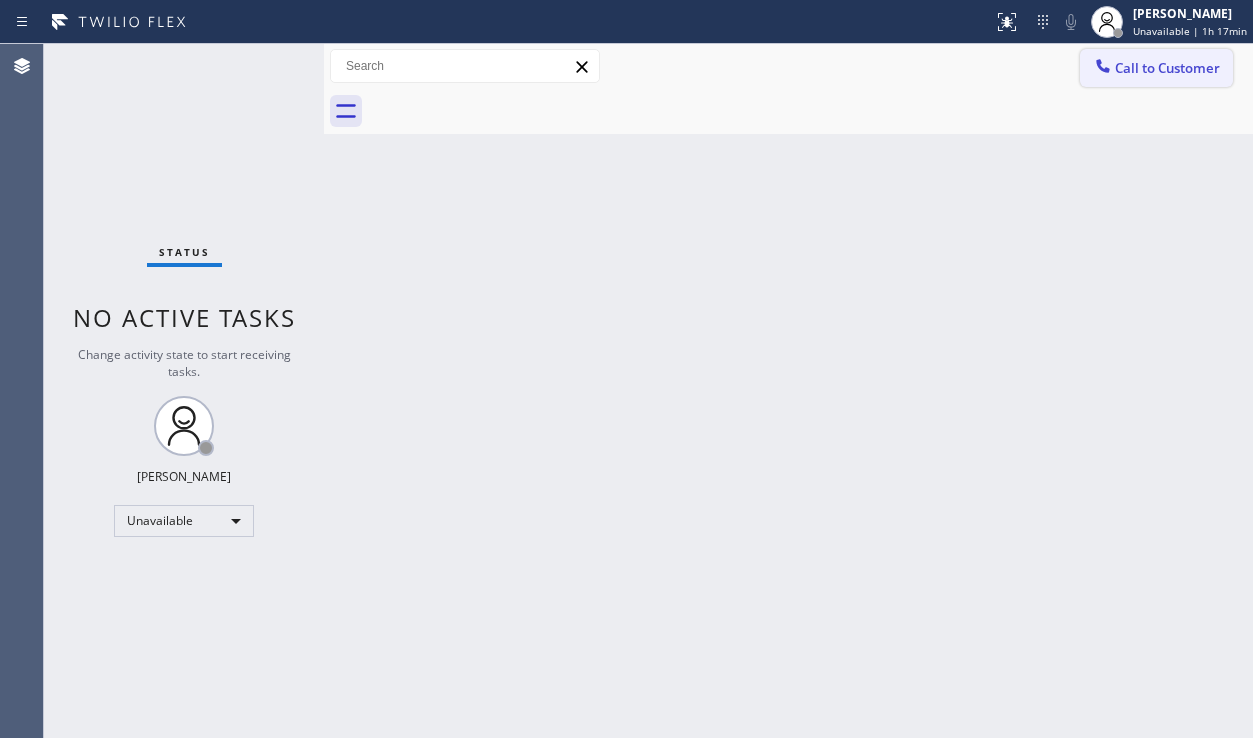 click 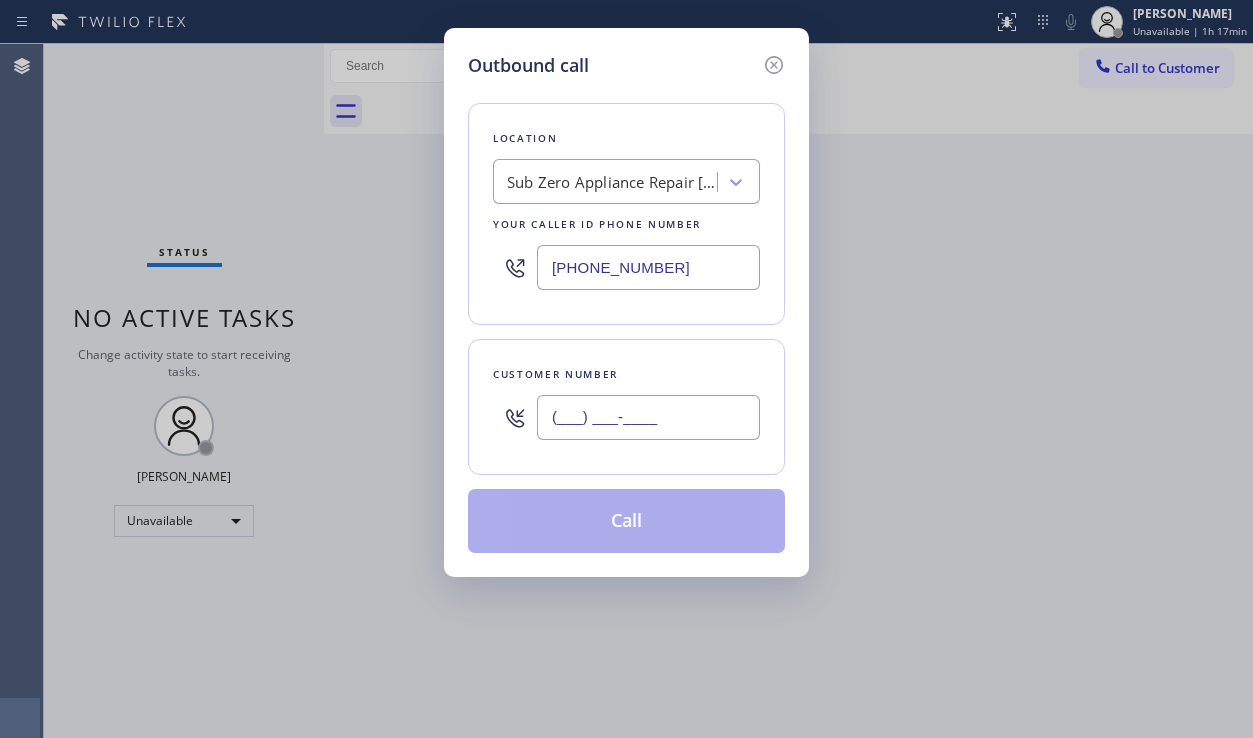 click on "(___) ___-____" at bounding box center (648, 417) 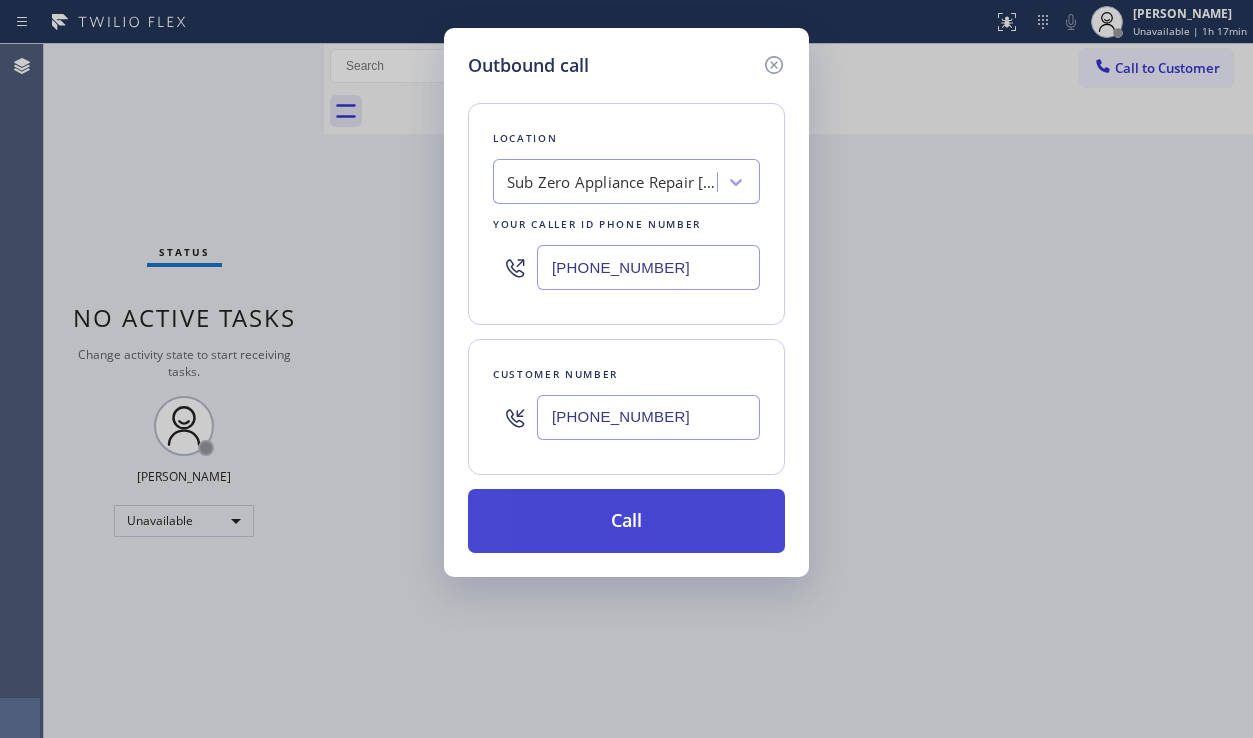 type on "[PHONE_NUMBER]" 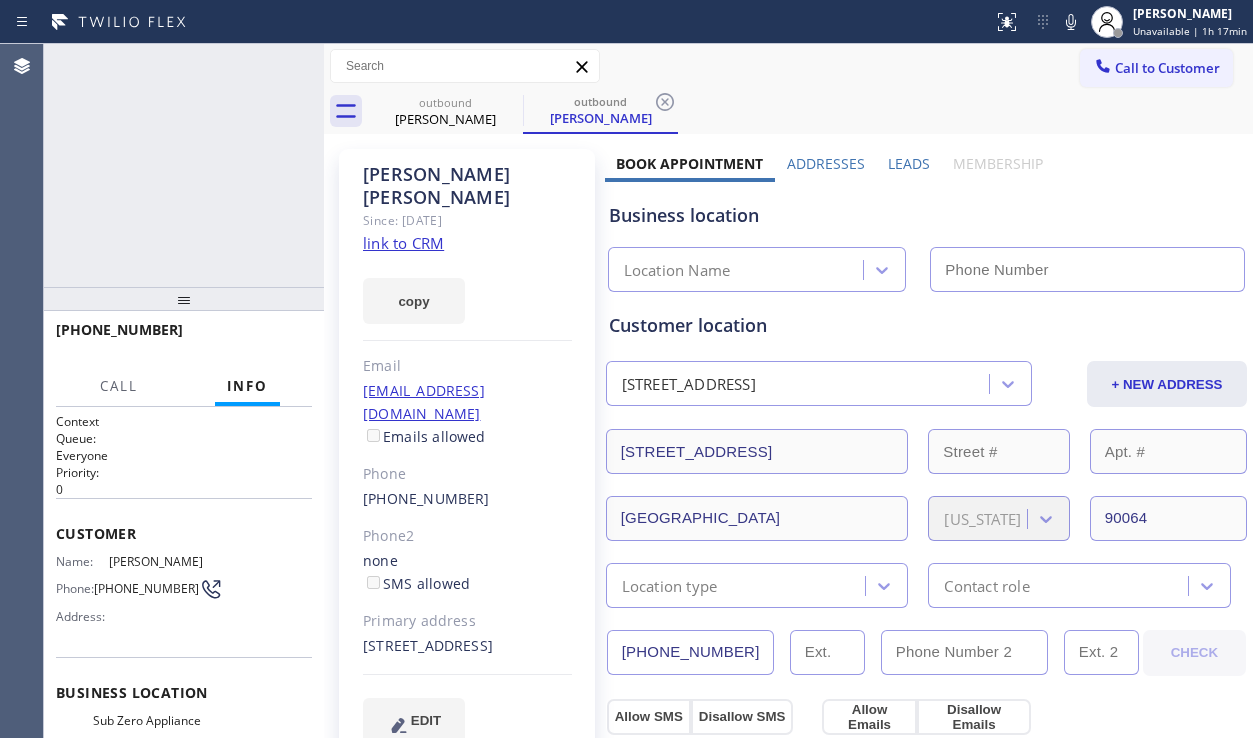 type on "[PHONE_NUMBER]" 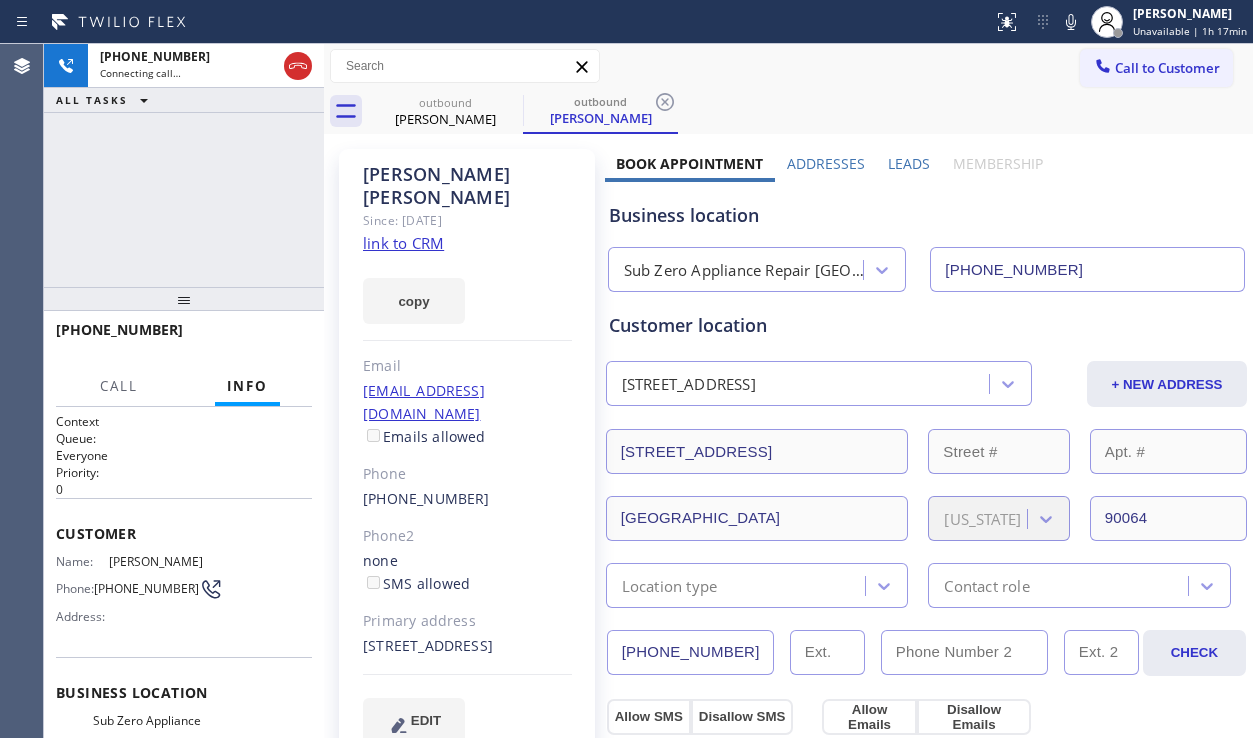click on "Leads" at bounding box center [908, 168] 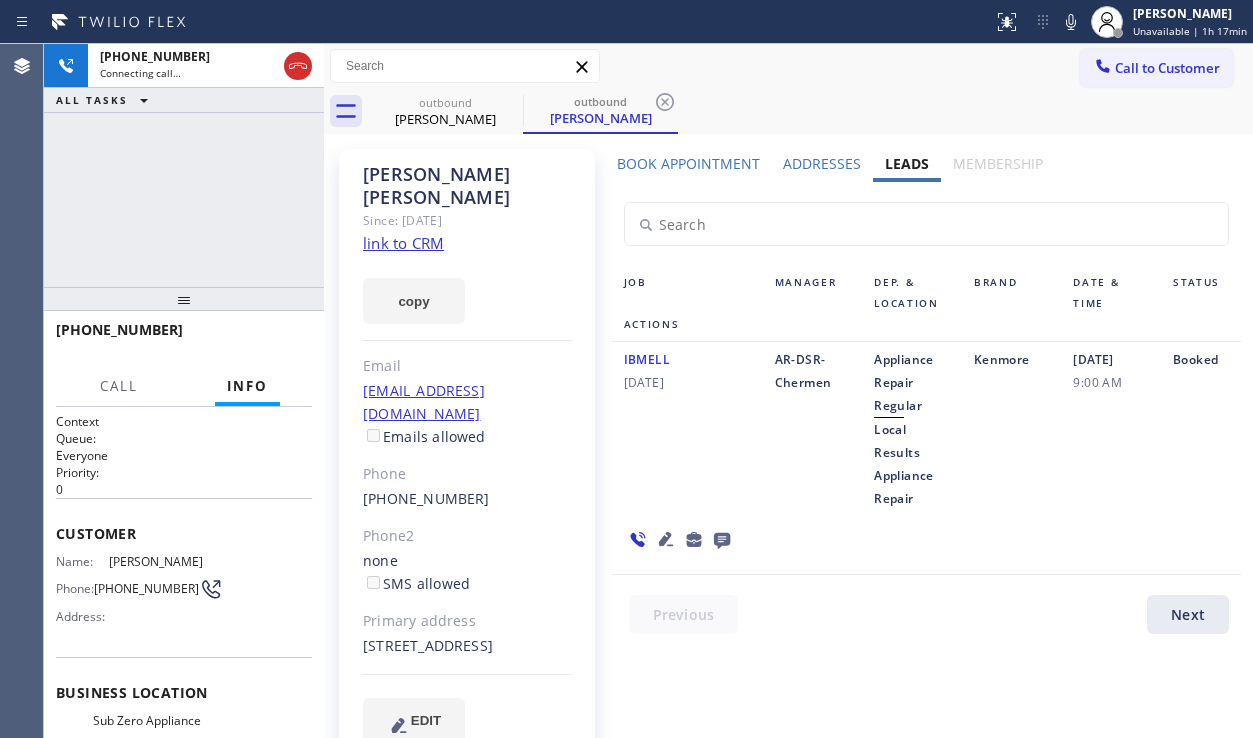 click 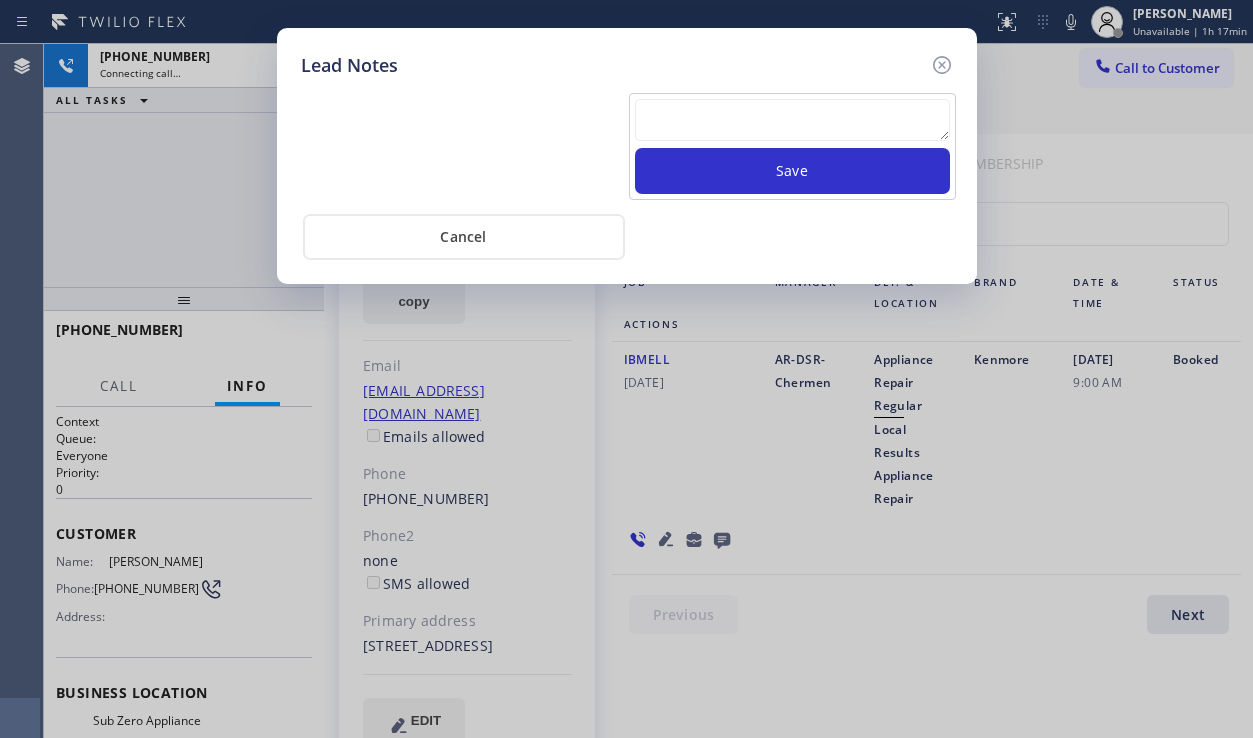 click at bounding box center (792, 120) 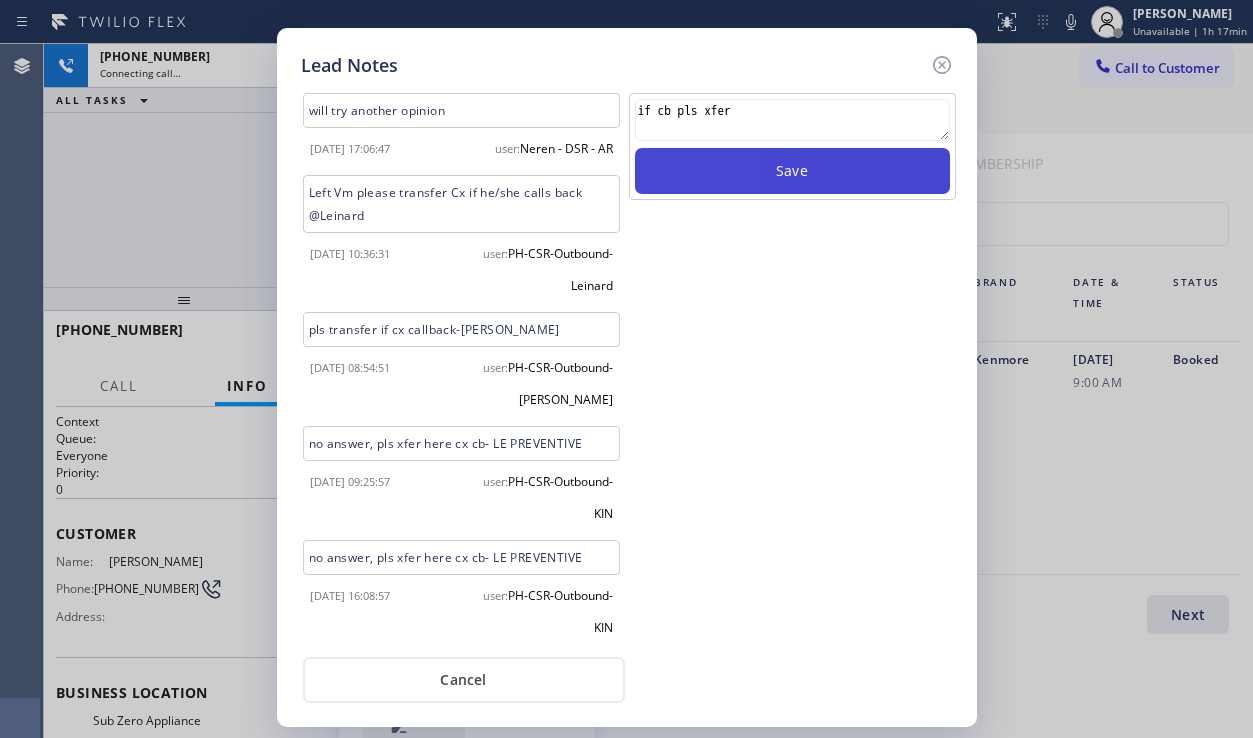 type on "if cb pls xfer" 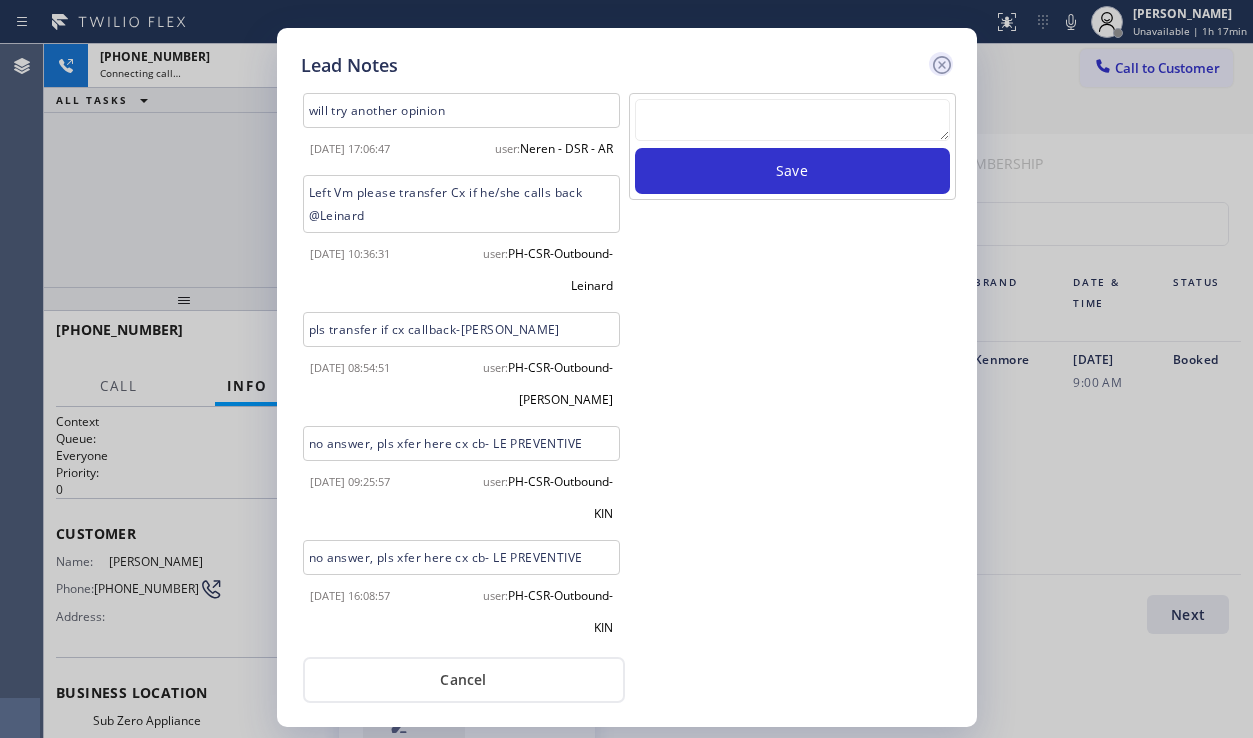 click 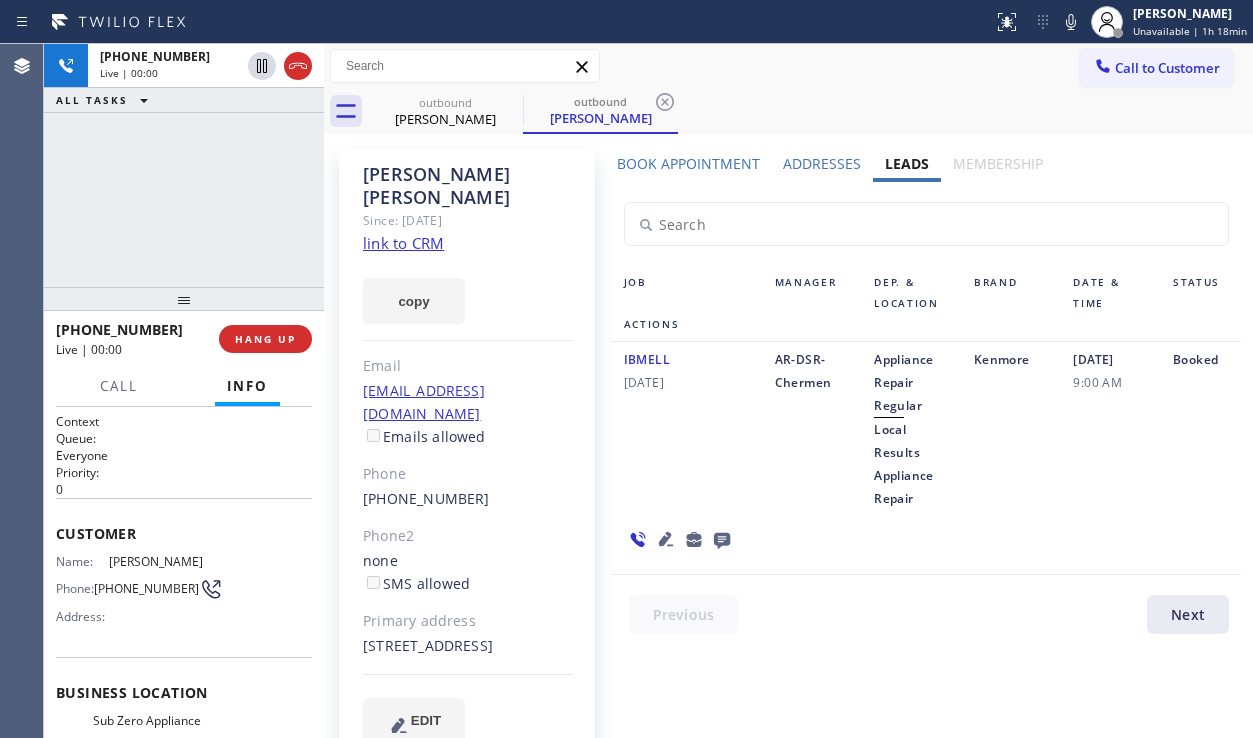 click on "[DATE] 9:00 AM" at bounding box center (1111, 429) 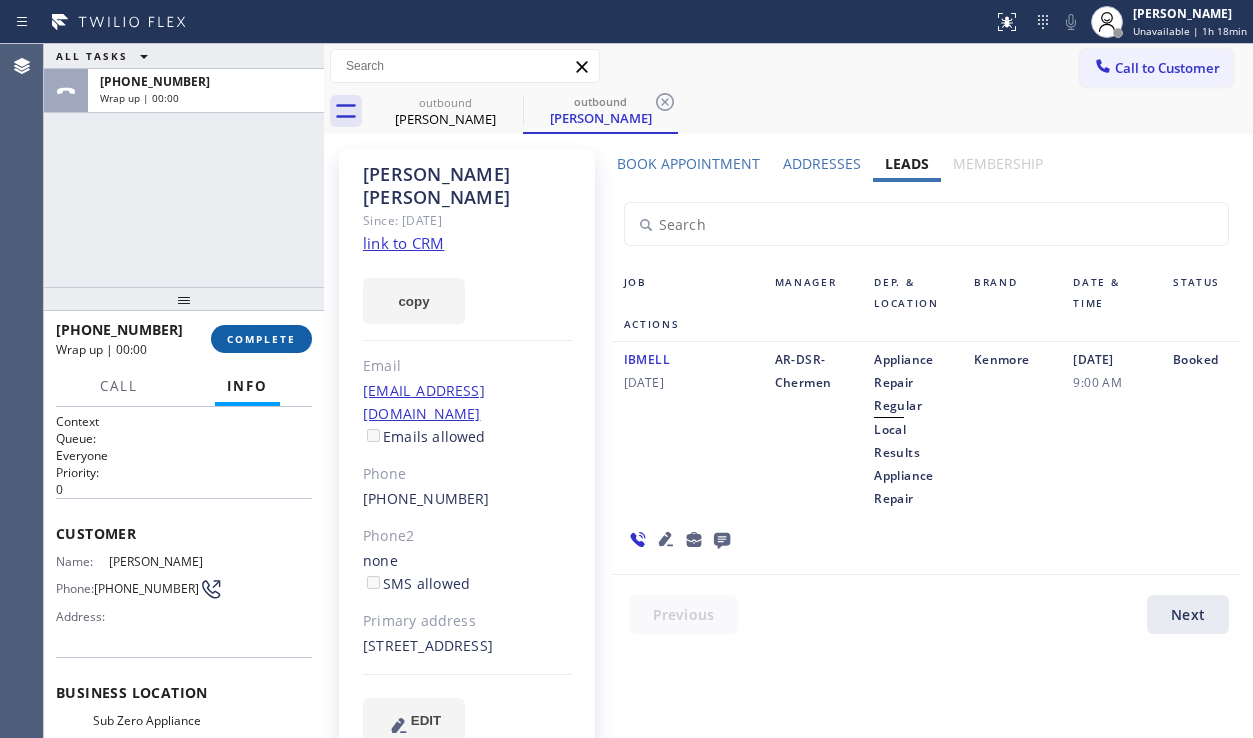 click on "COMPLETE" at bounding box center (261, 339) 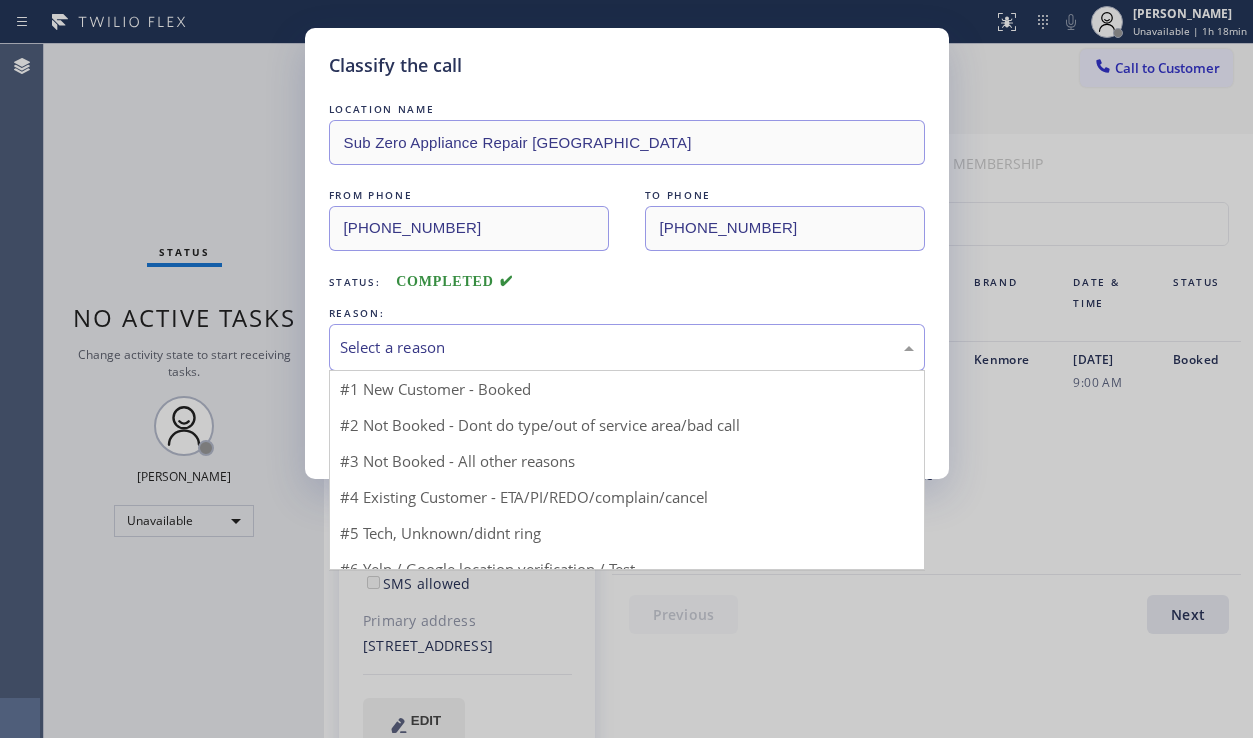 click on "Select a reason" at bounding box center (627, 347) 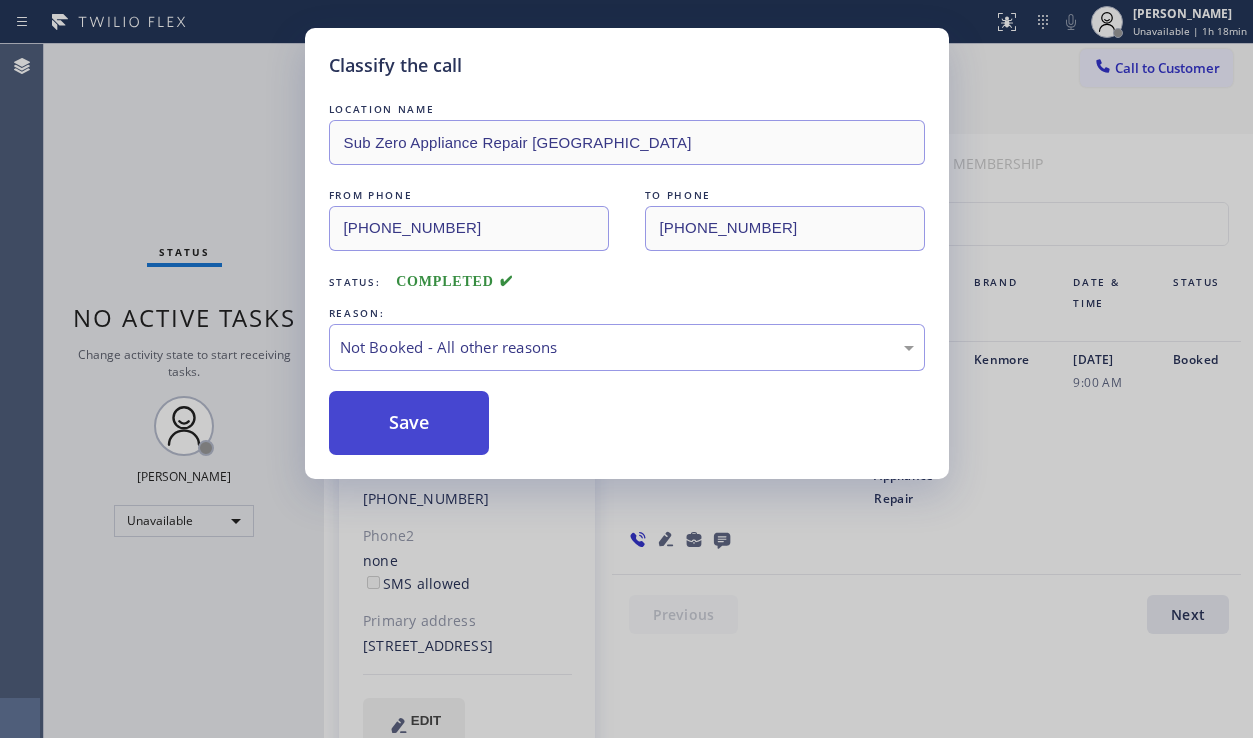 click on "Save" at bounding box center (409, 423) 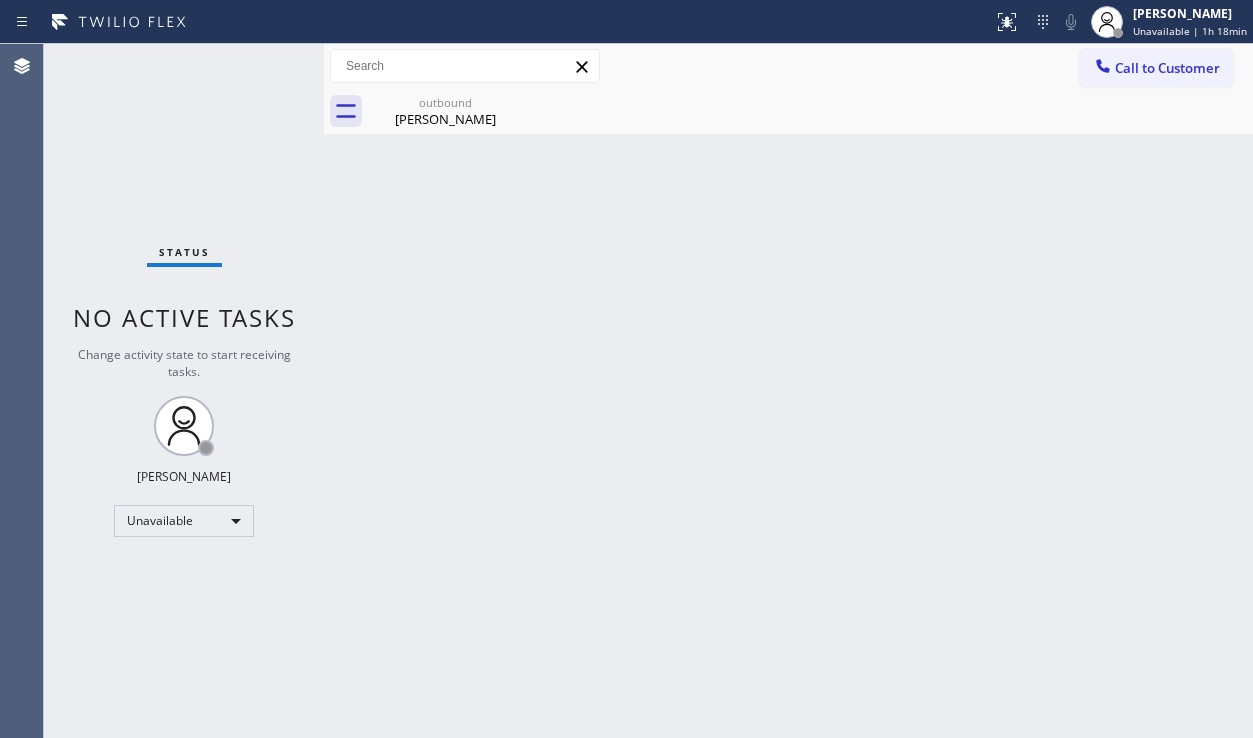 drag, startPoint x: 405, startPoint y: 102, endPoint x: 443, endPoint y: 163, distance: 71.867935 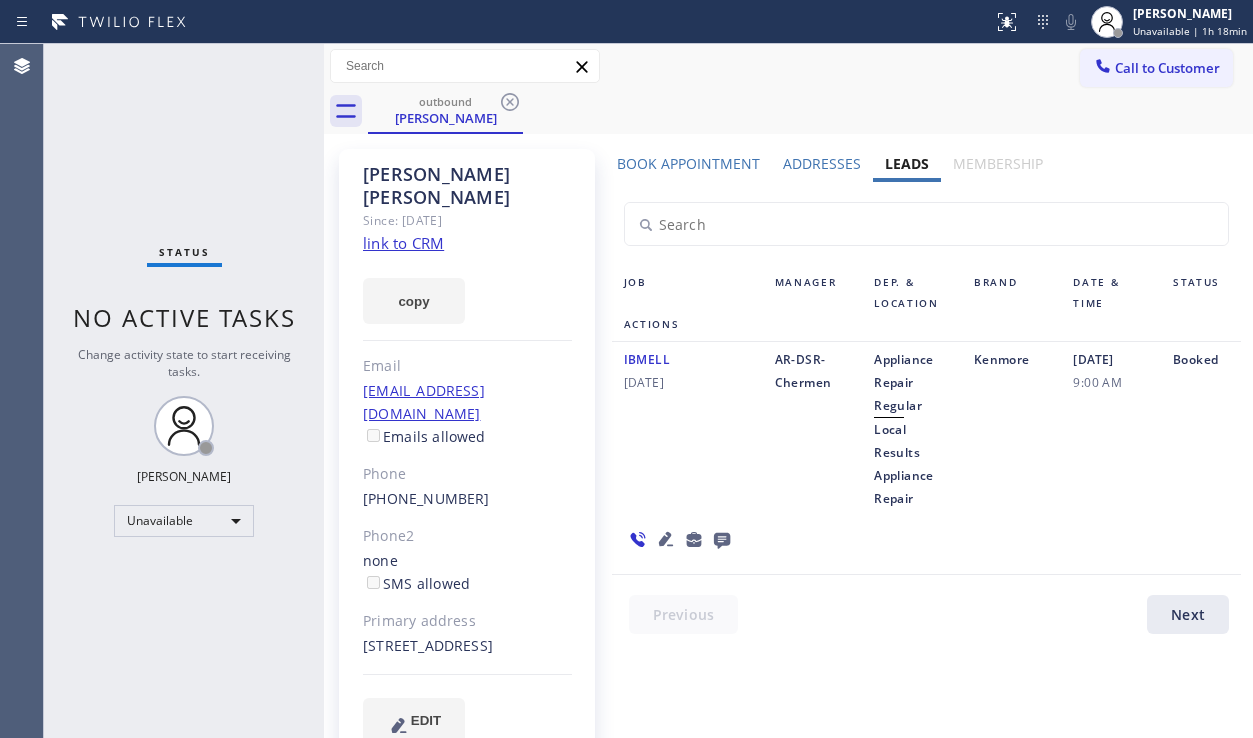 click on "link to CRM" 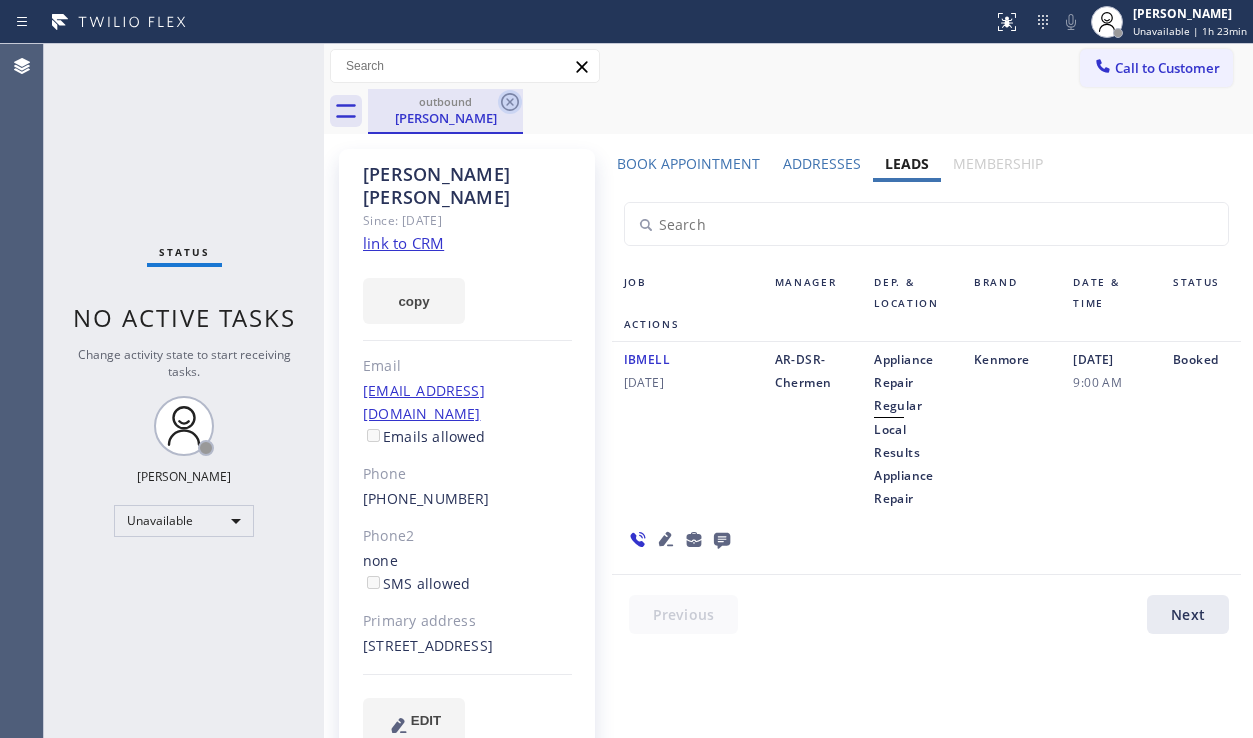 drag, startPoint x: 513, startPoint y: 101, endPoint x: 924, endPoint y: 83, distance: 411.39398 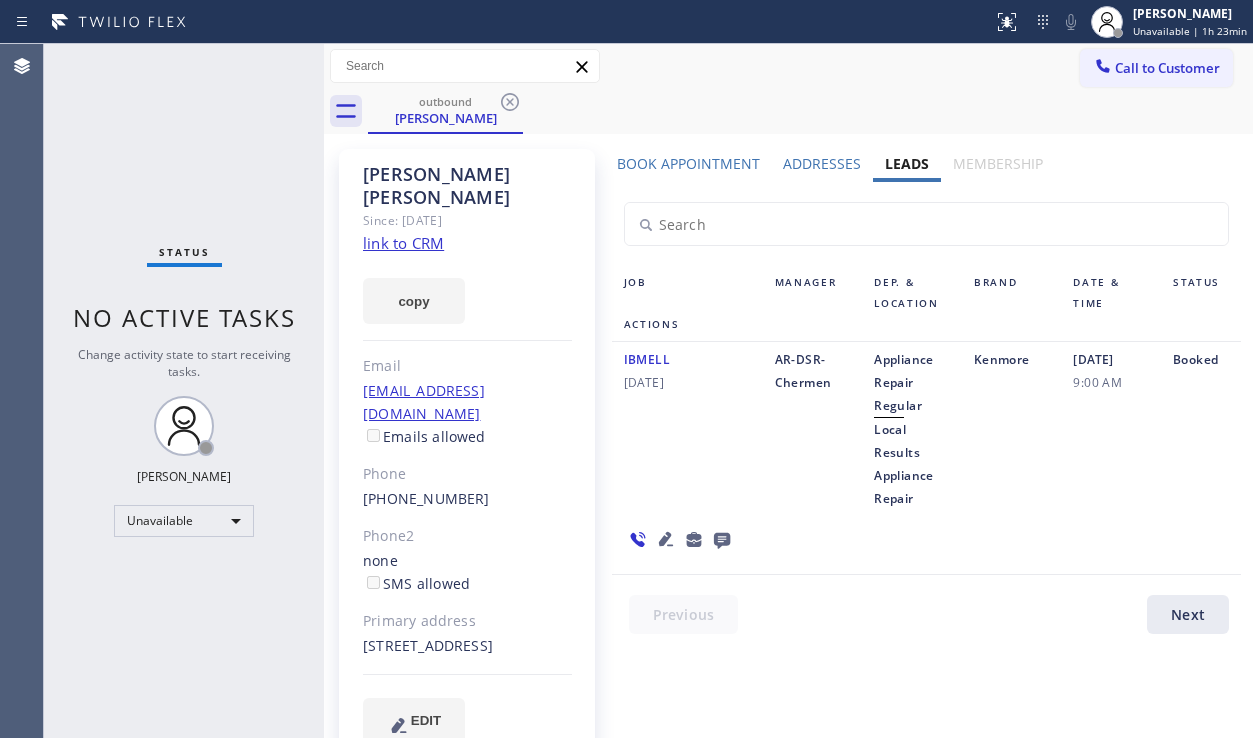 click 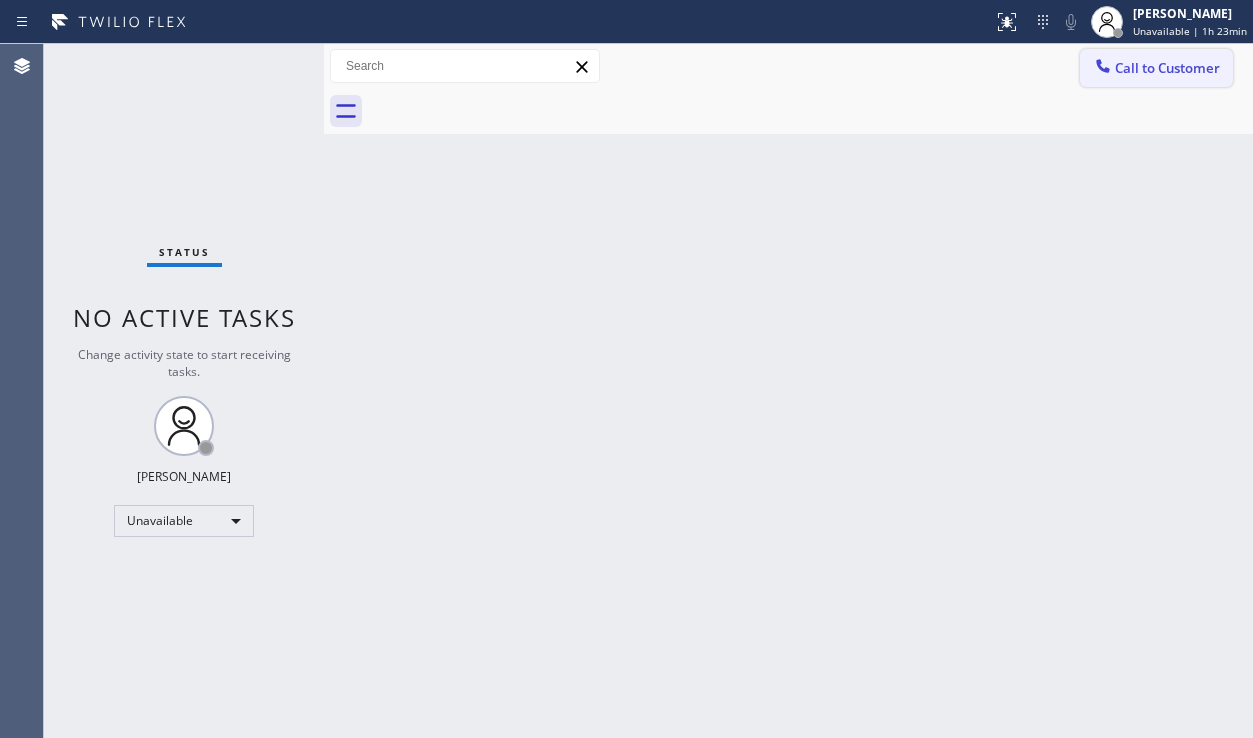 click on "Call to Customer" at bounding box center (1156, 68) 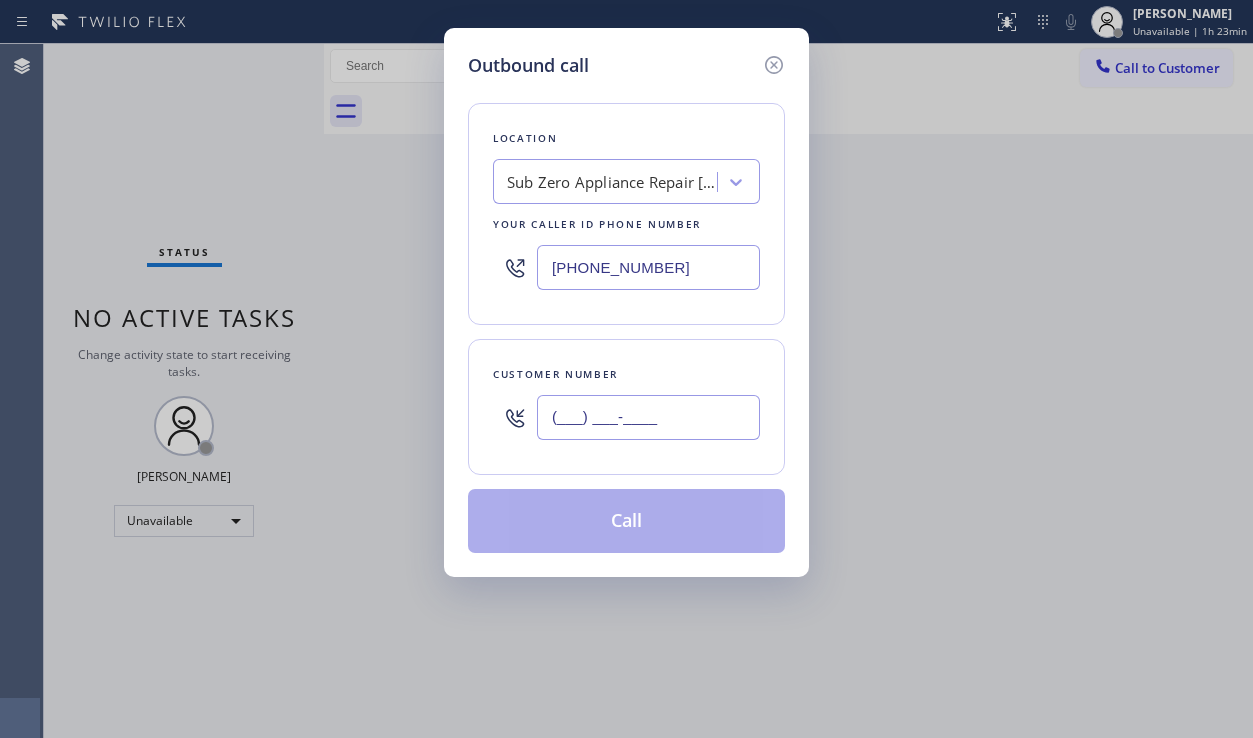 click on "(___) ___-____" at bounding box center [648, 417] 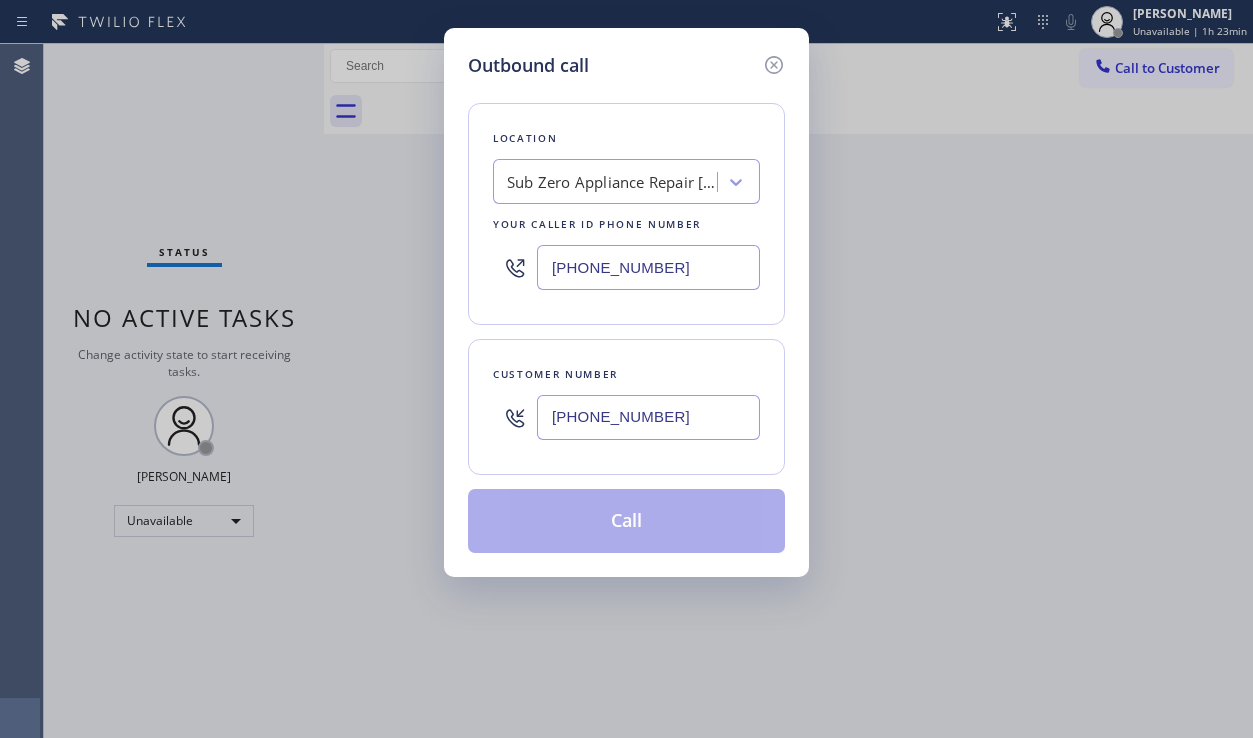 type on "[PHONE_NUMBER]" 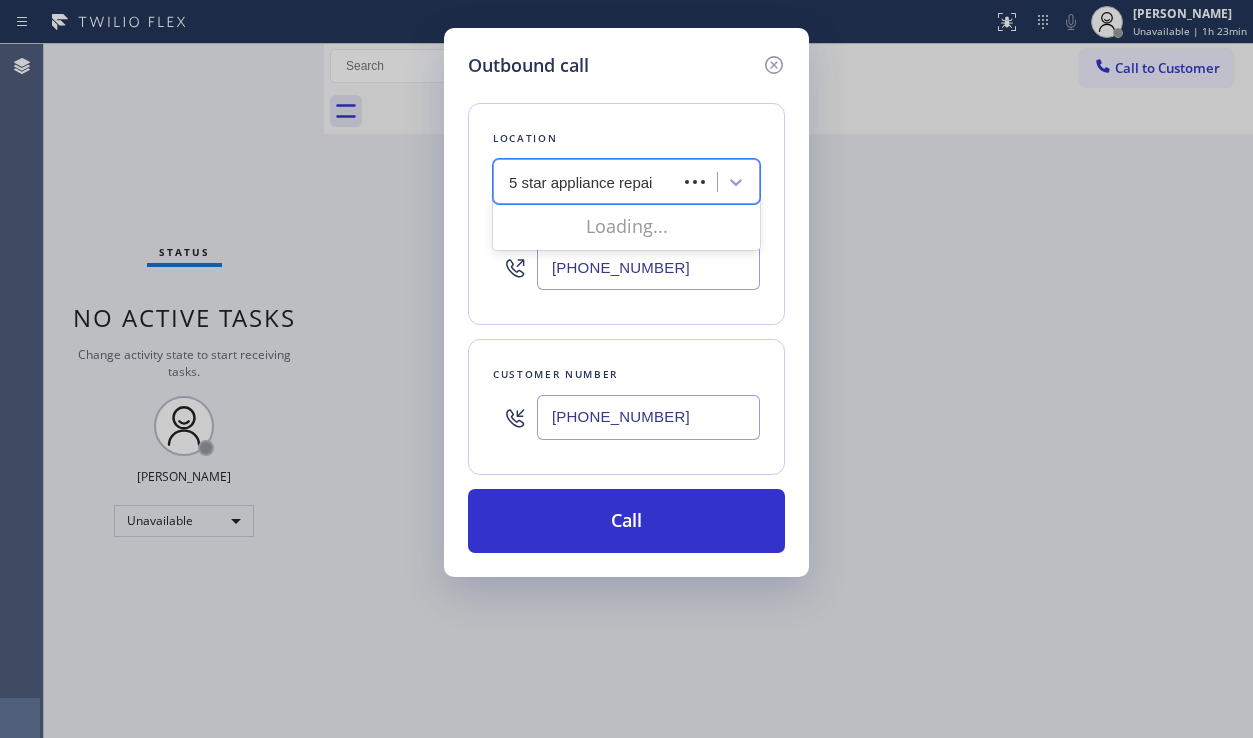 type on "5 star appliance repair" 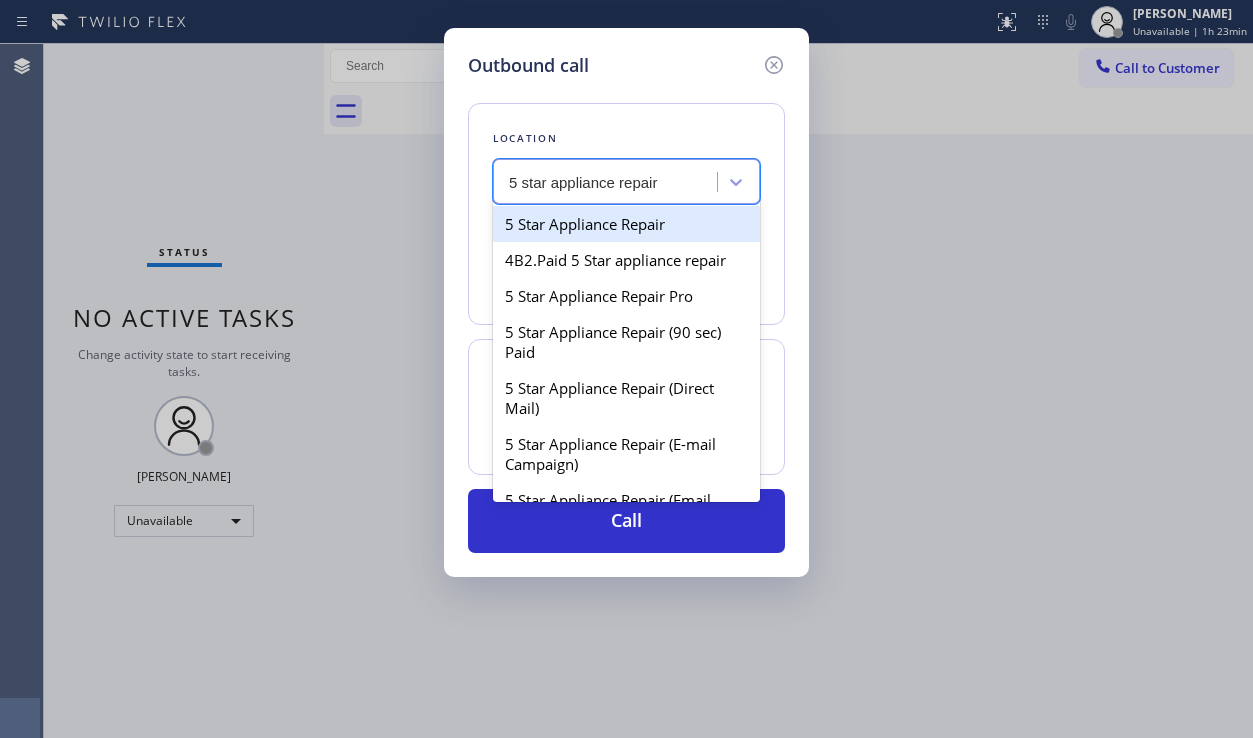 click on "5 Star Appliance Repair" at bounding box center [626, 224] 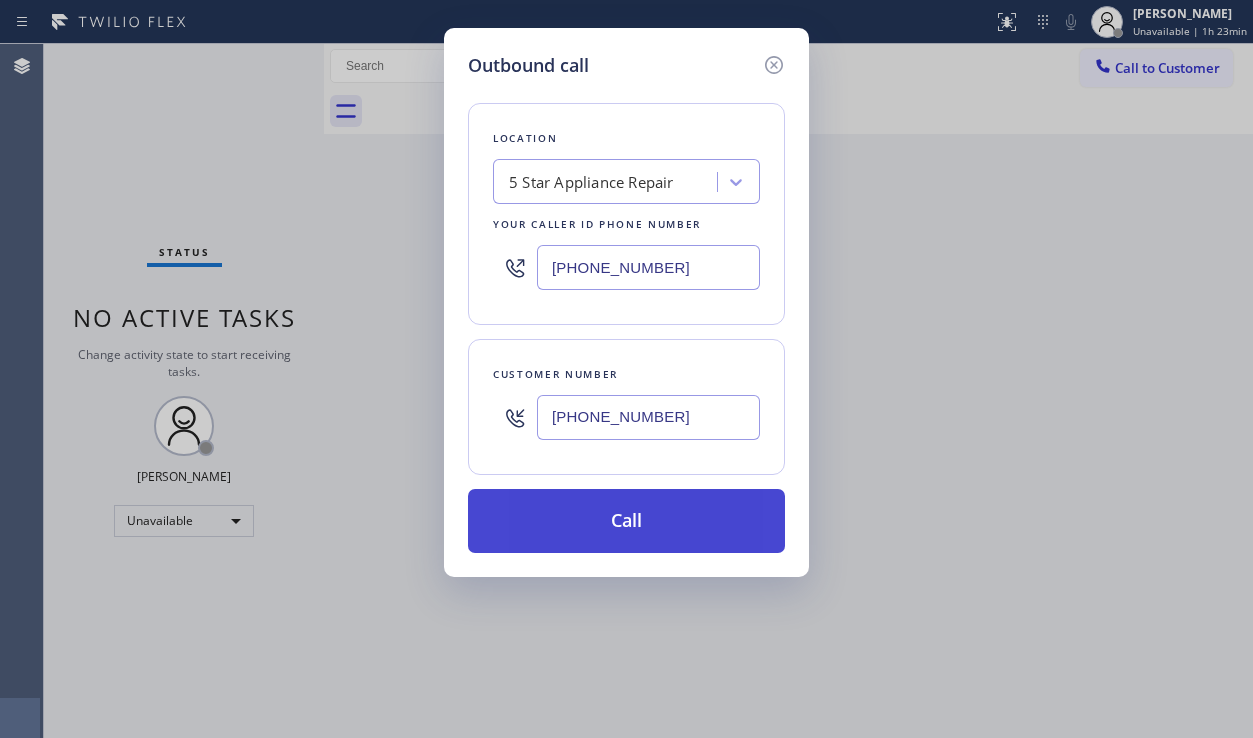 click on "Call" at bounding box center [626, 521] 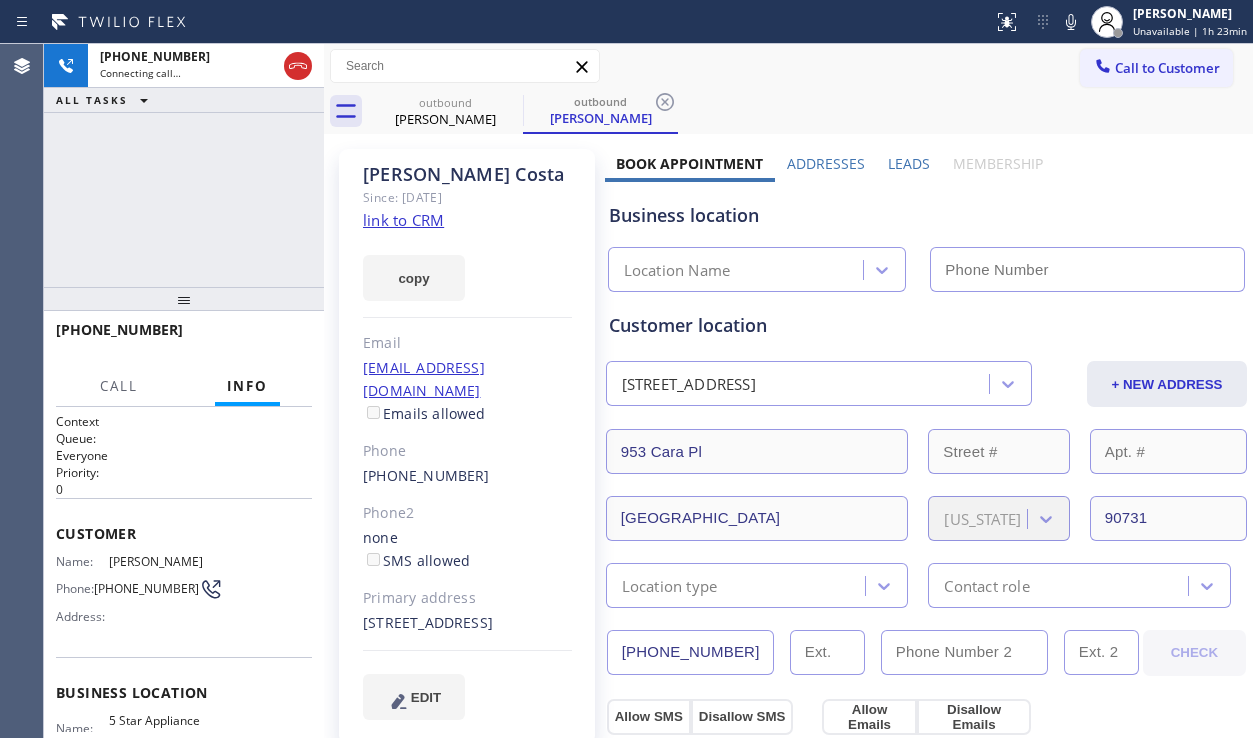 type on "[PHONE_NUMBER]" 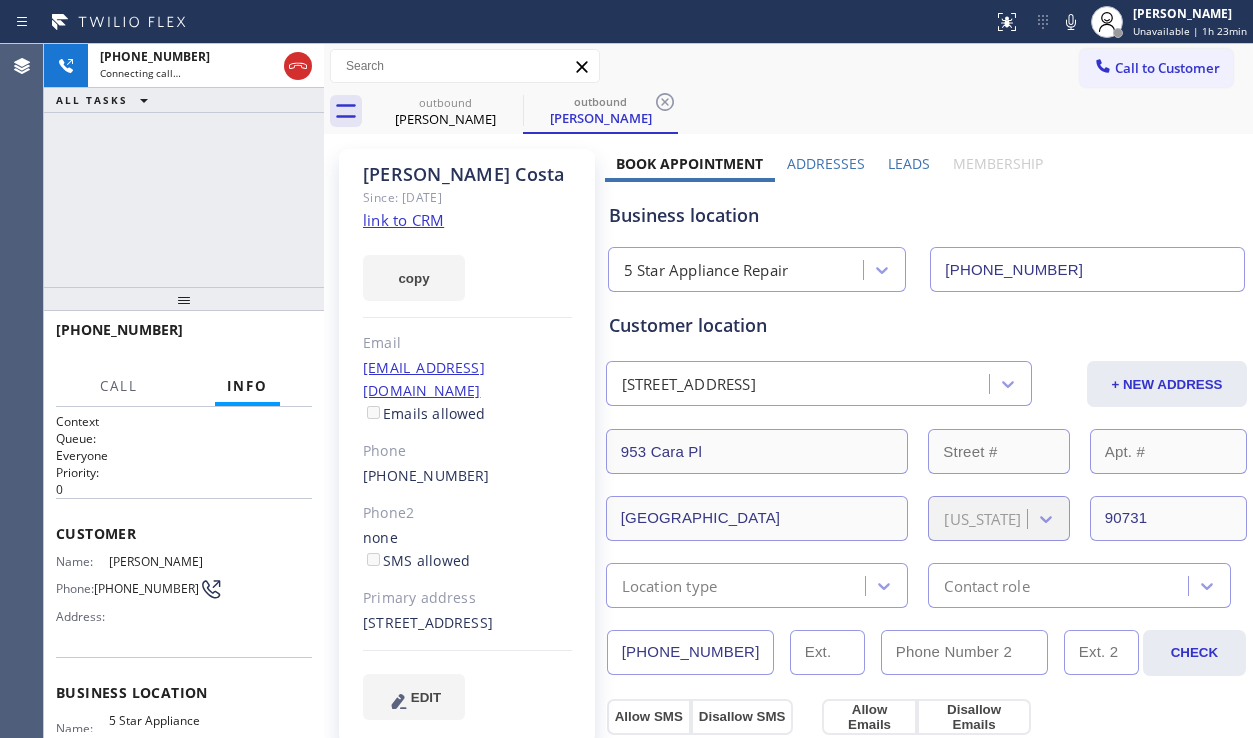 click on "Leads" at bounding box center [909, 163] 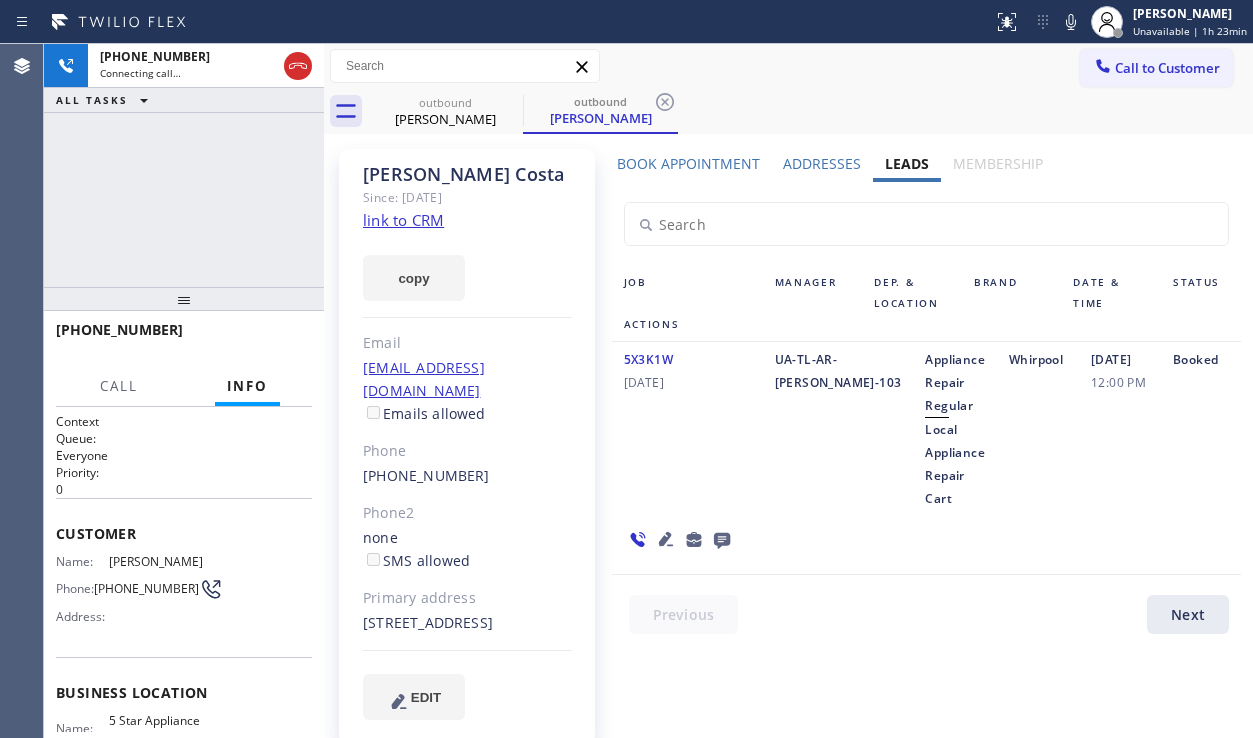 click 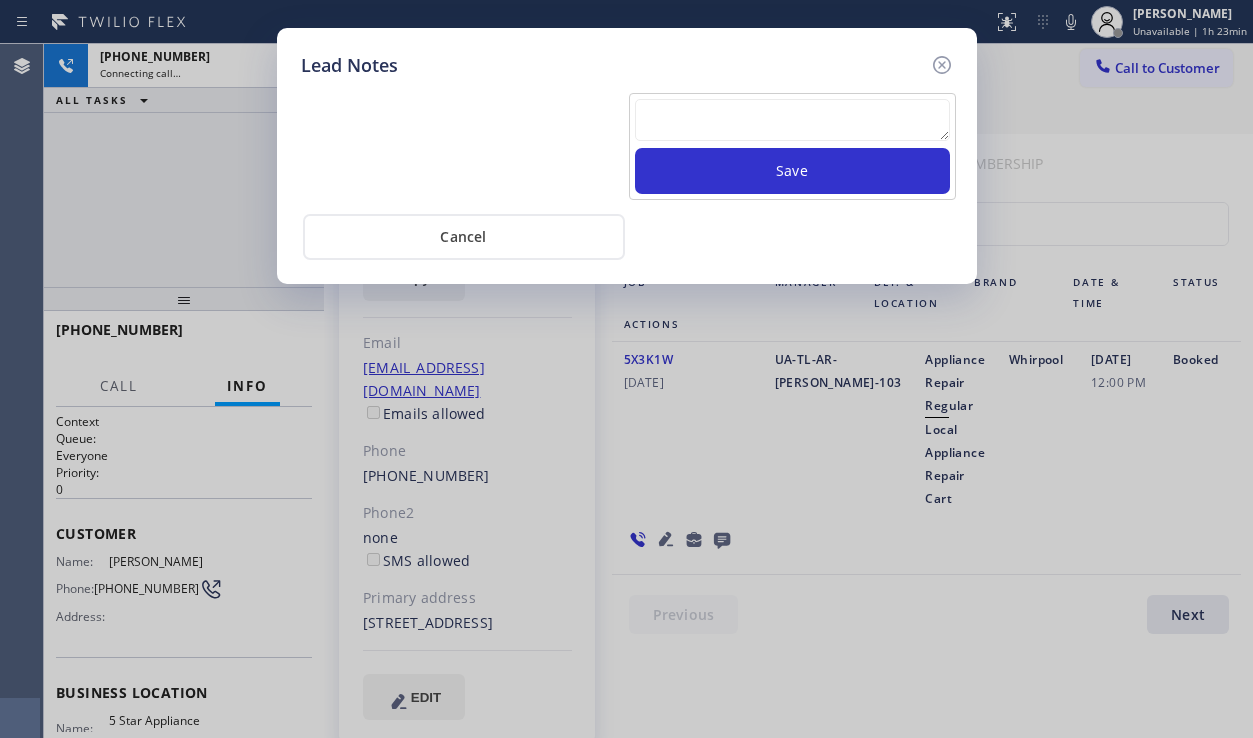 click at bounding box center (792, 120) 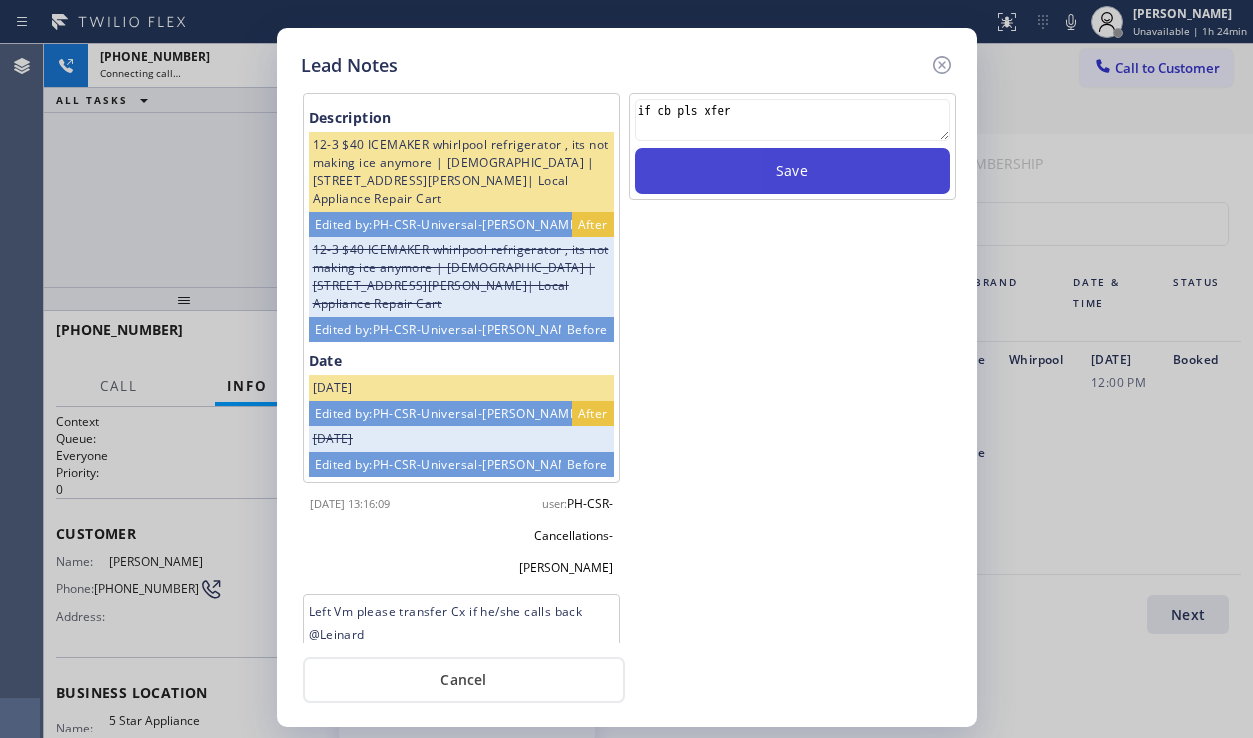 type on "if cb pls xfer" 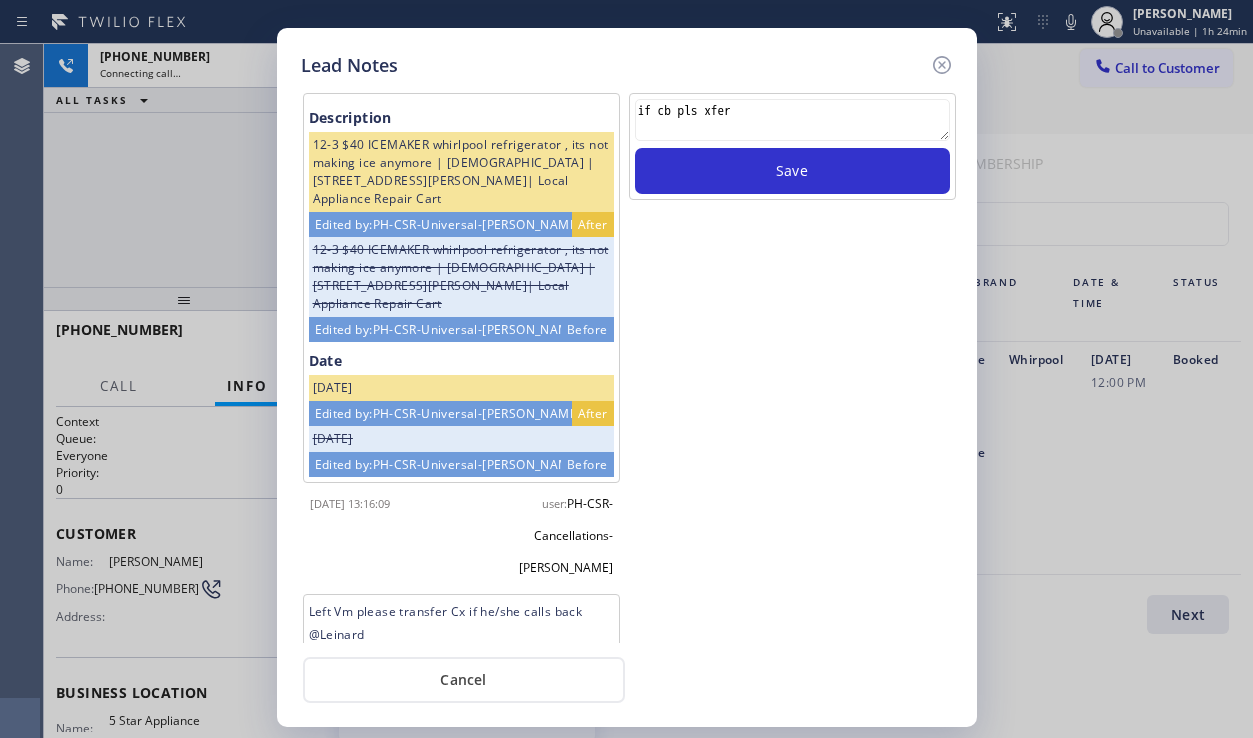 type 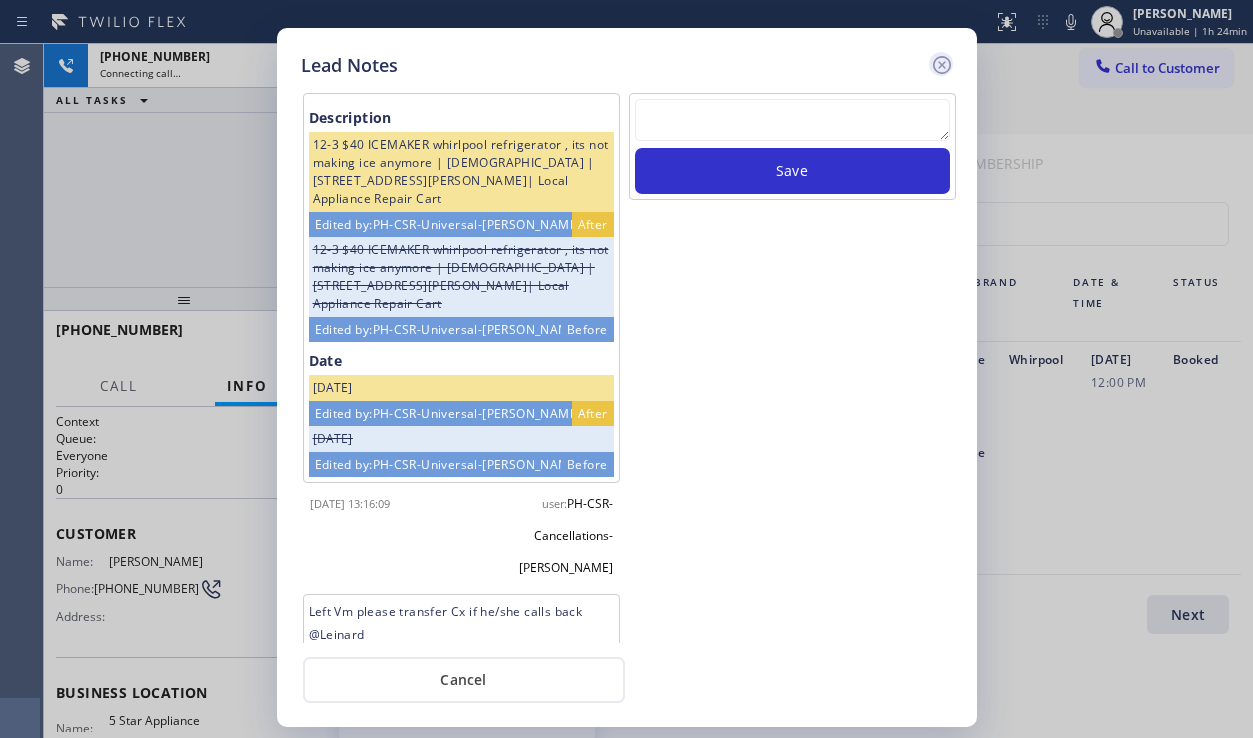 click 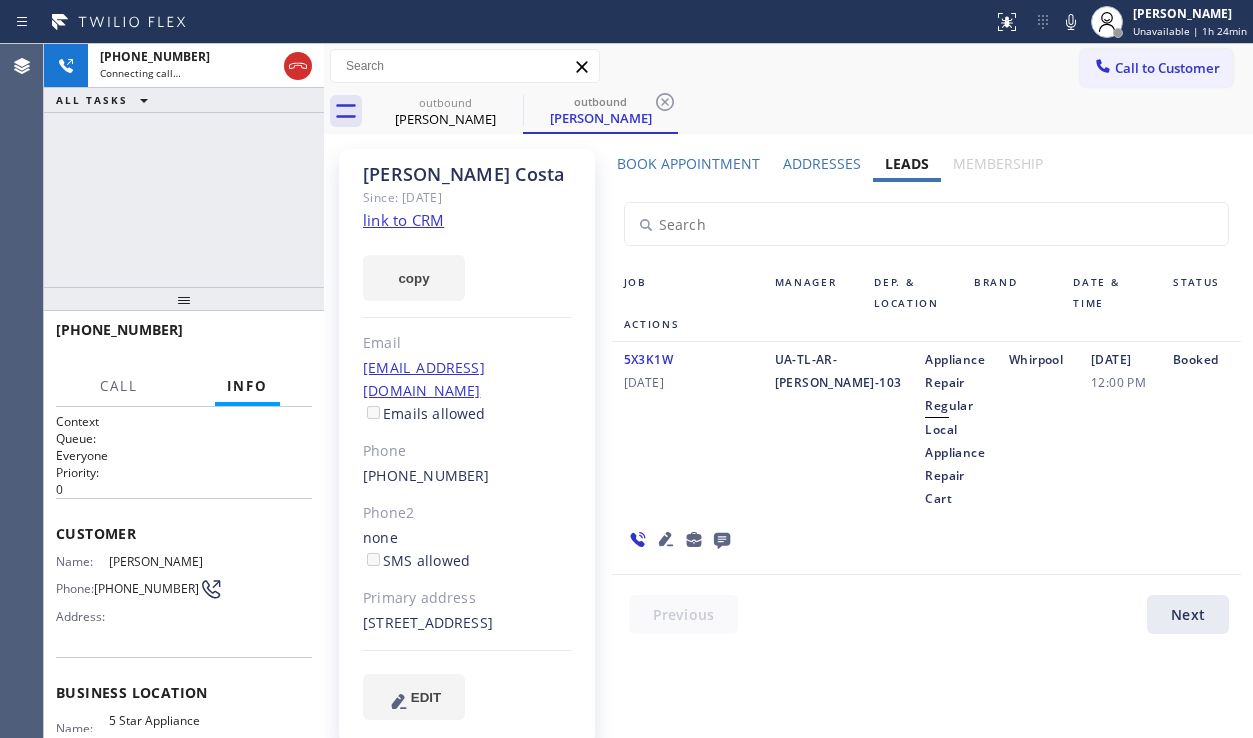 click on "[DATE] 12:00 PM" at bounding box center (1120, 429) 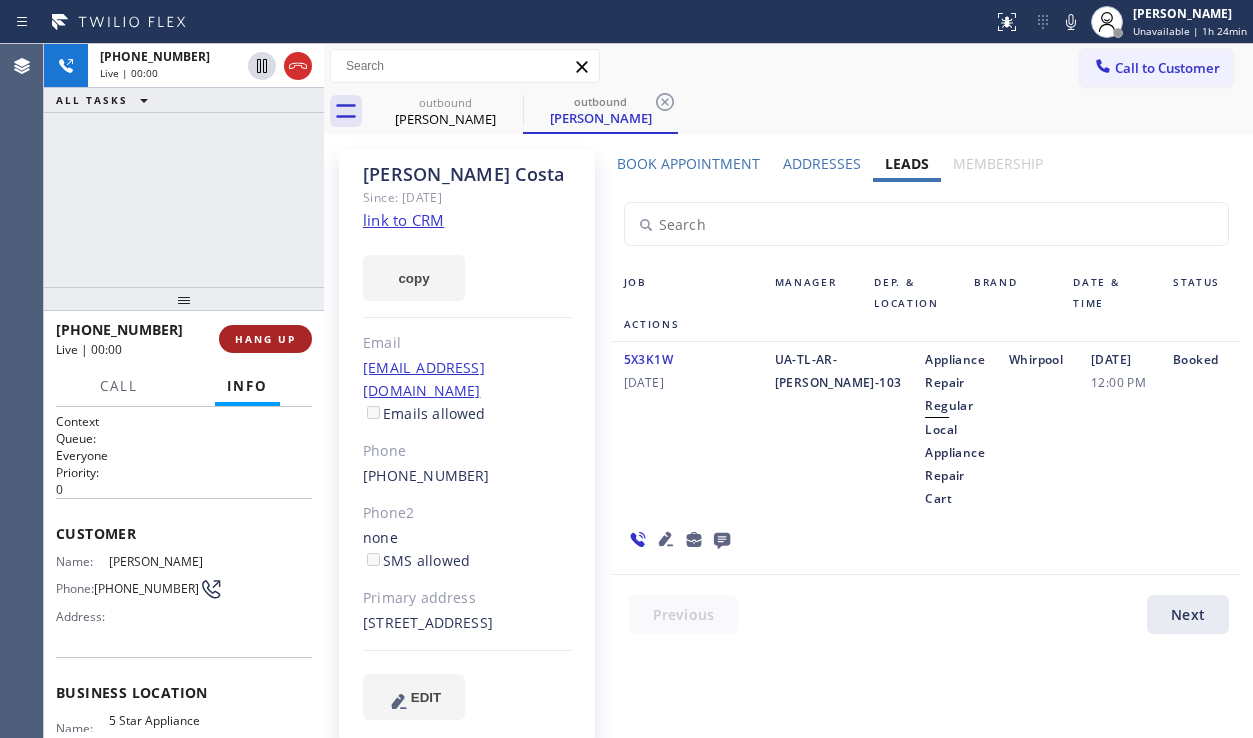 click on "HANG UP" at bounding box center [265, 339] 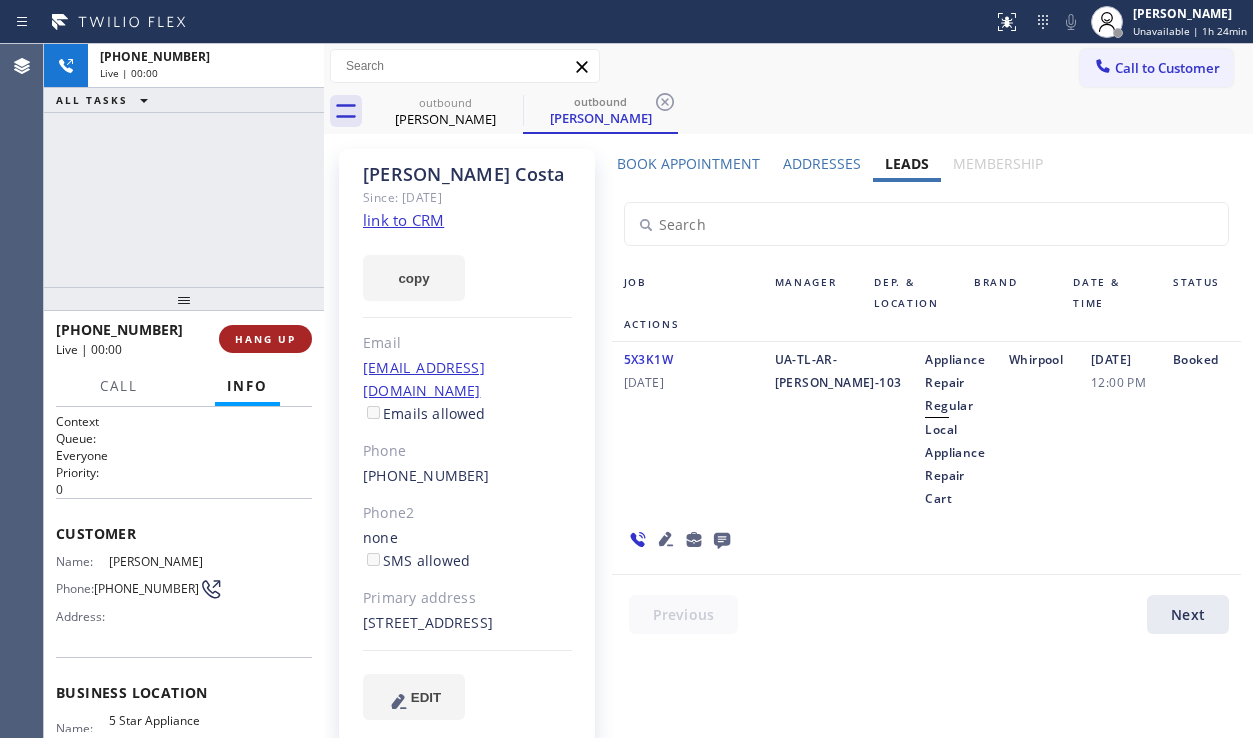 click on "HANG UP" at bounding box center [265, 339] 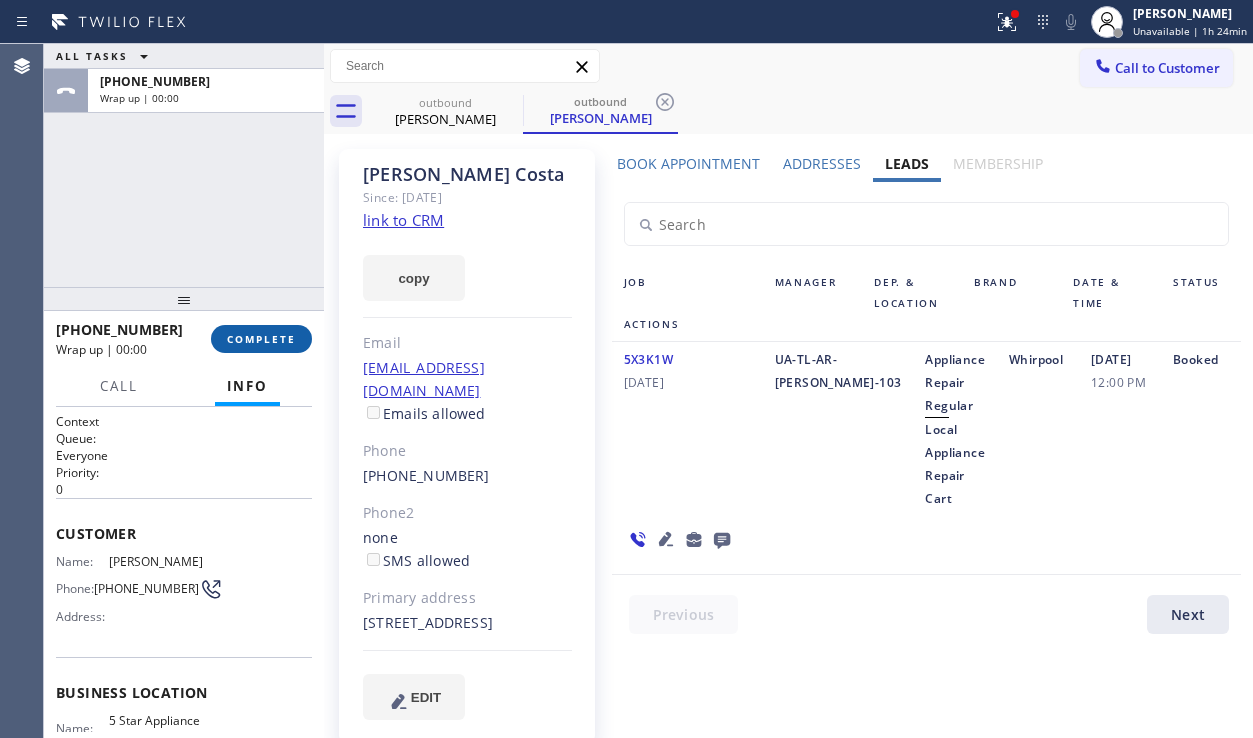 click on "COMPLETE" at bounding box center (261, 339) 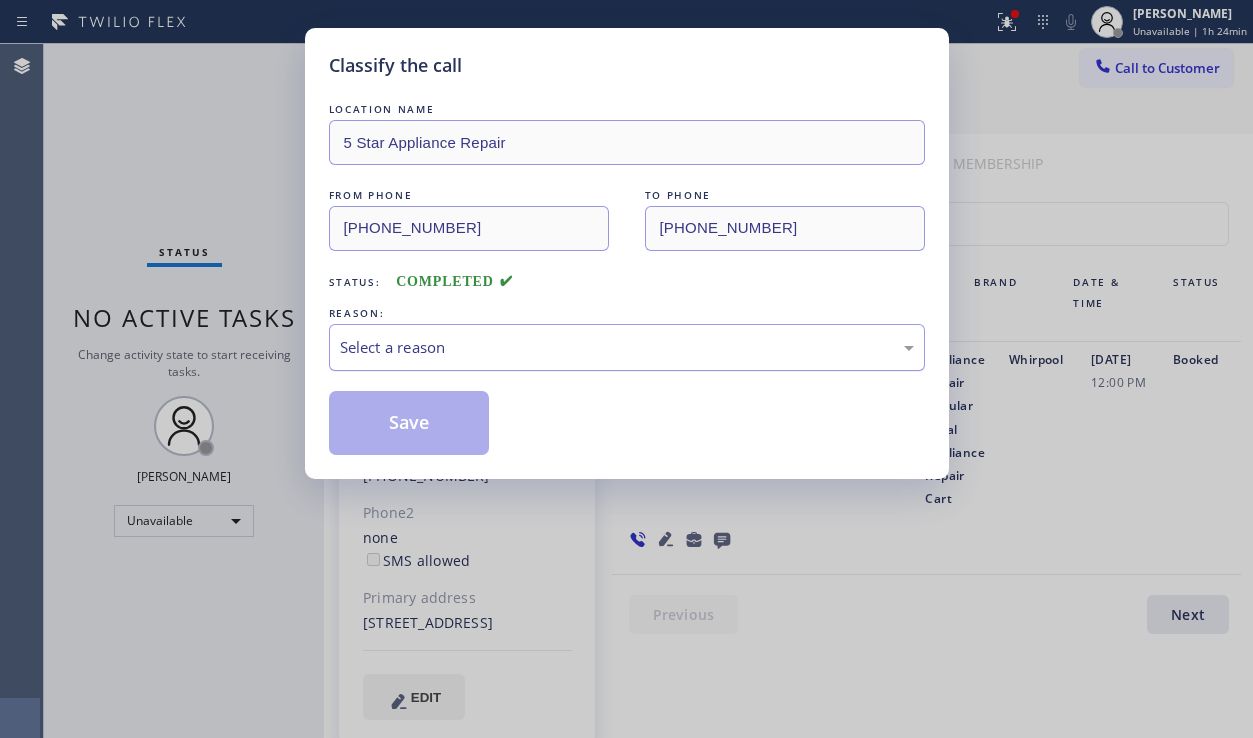 click on "Select a reason" at bounding box center (627, 347) 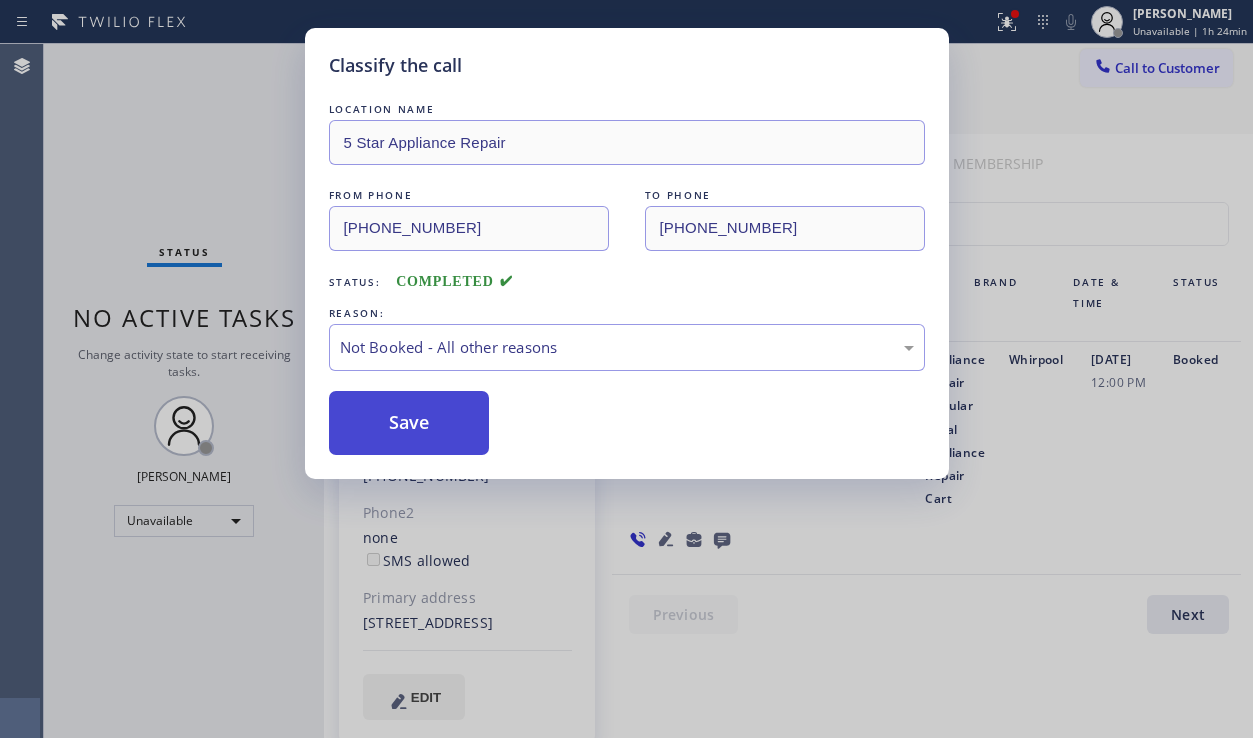 click on "Save" at bounding box center (409, 423) 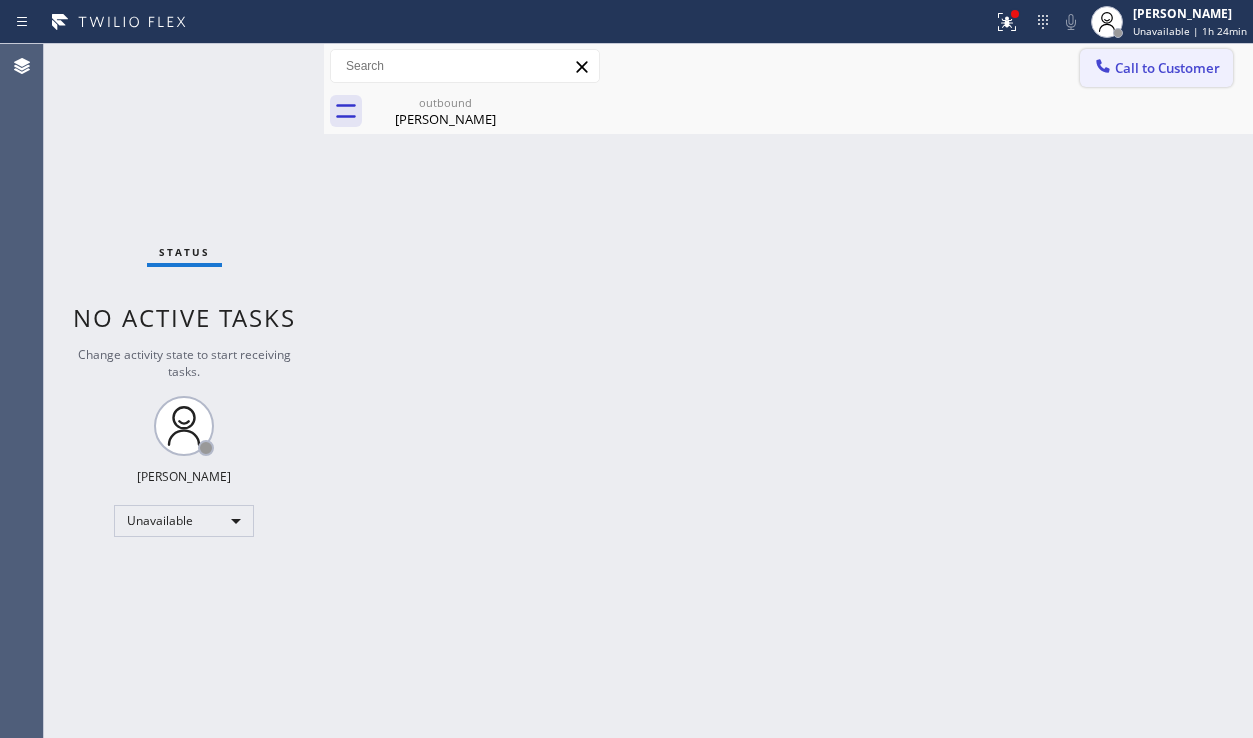 click 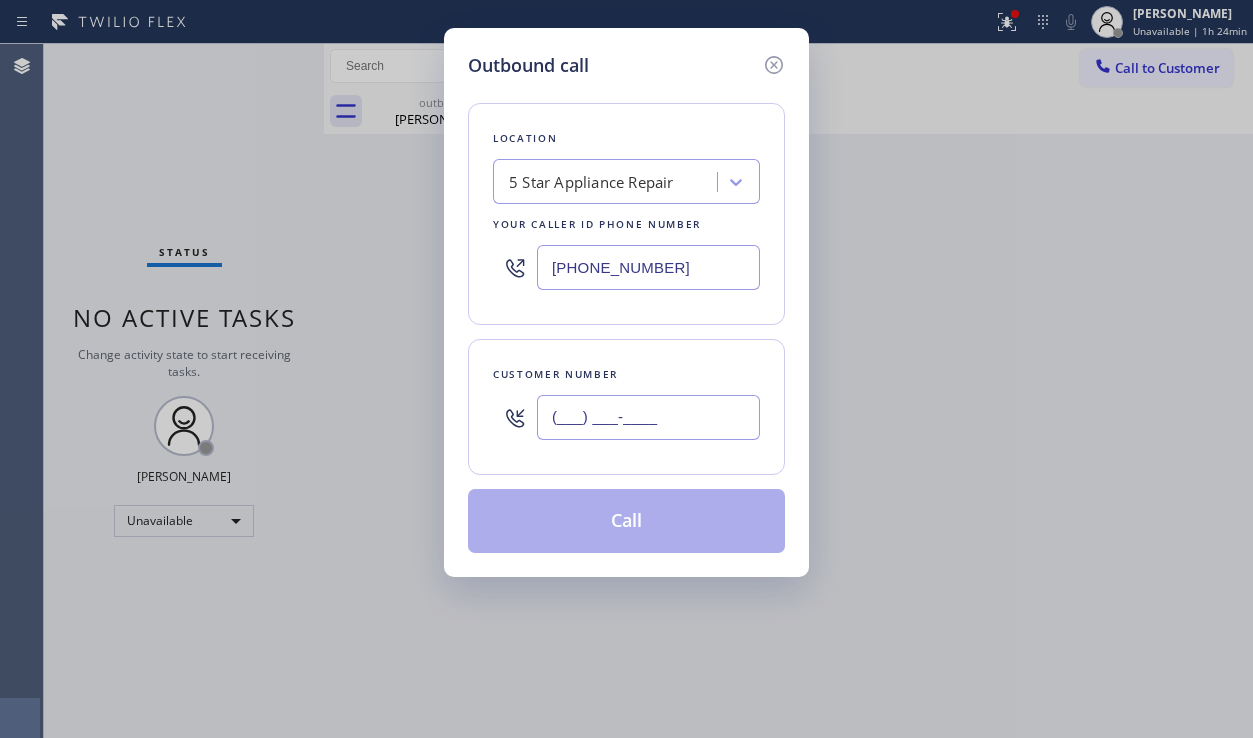click on "(___) ___-____" at bounding box center [648, 417] 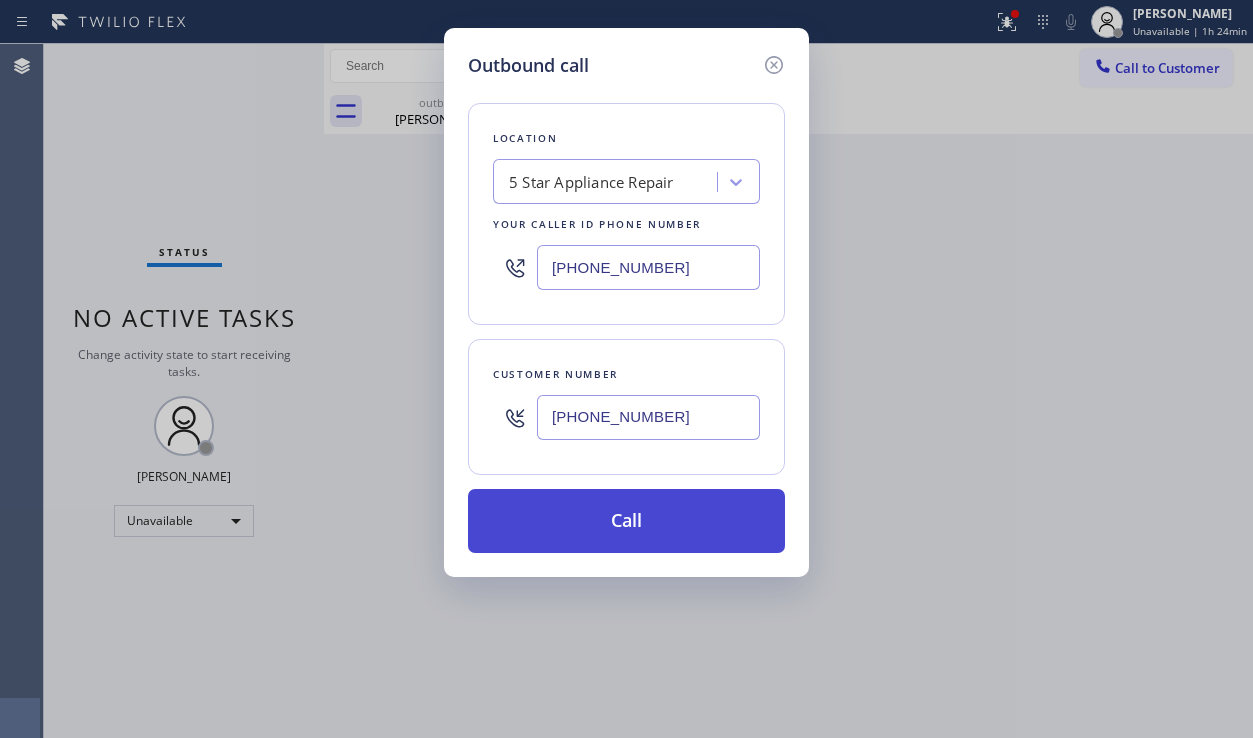 type on "[PHONE_NUMBER]" 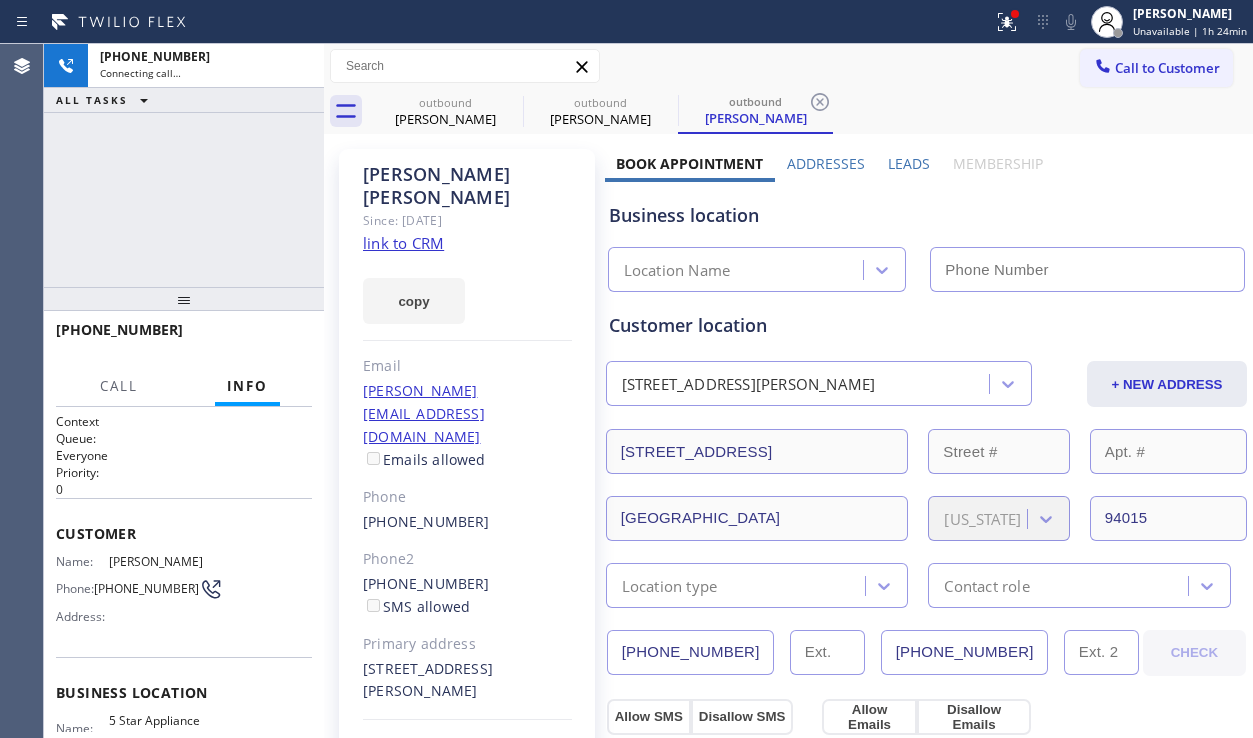 type on "[PHONE_NUMBER]" 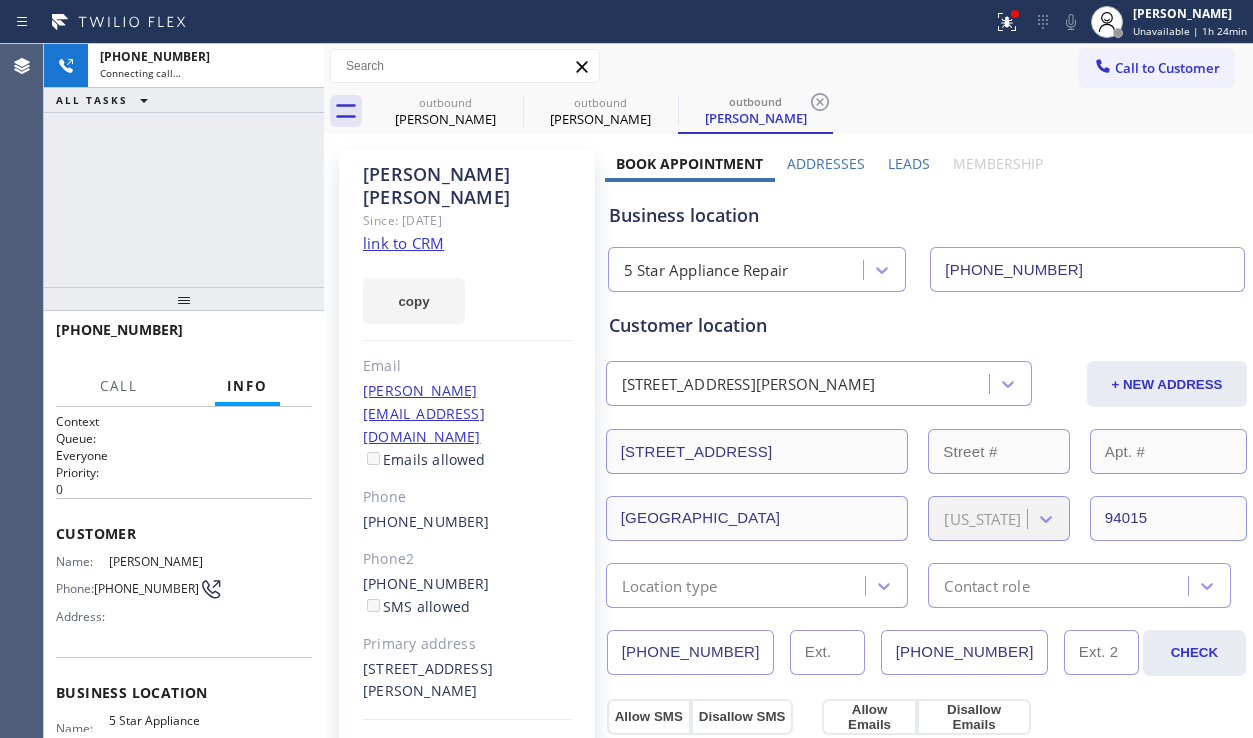 click on "Leads" at bounding box center [909, 163] 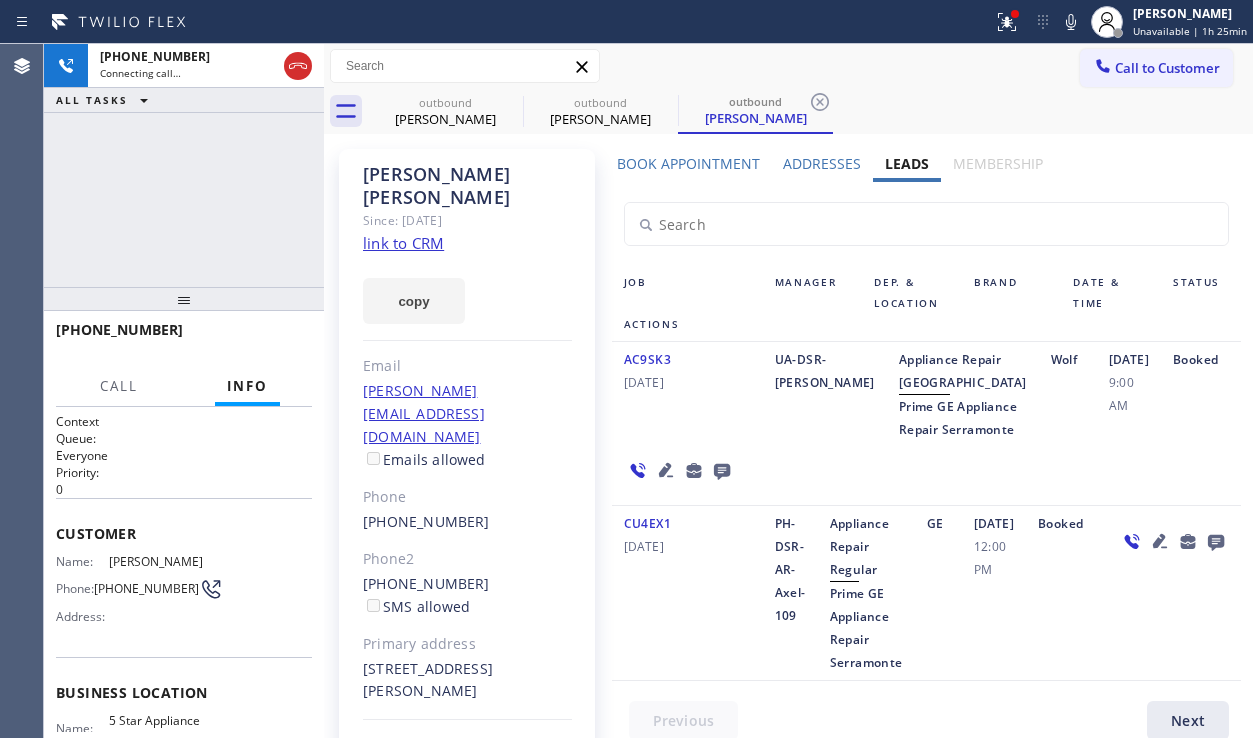 click at bounding box center [926, 224] 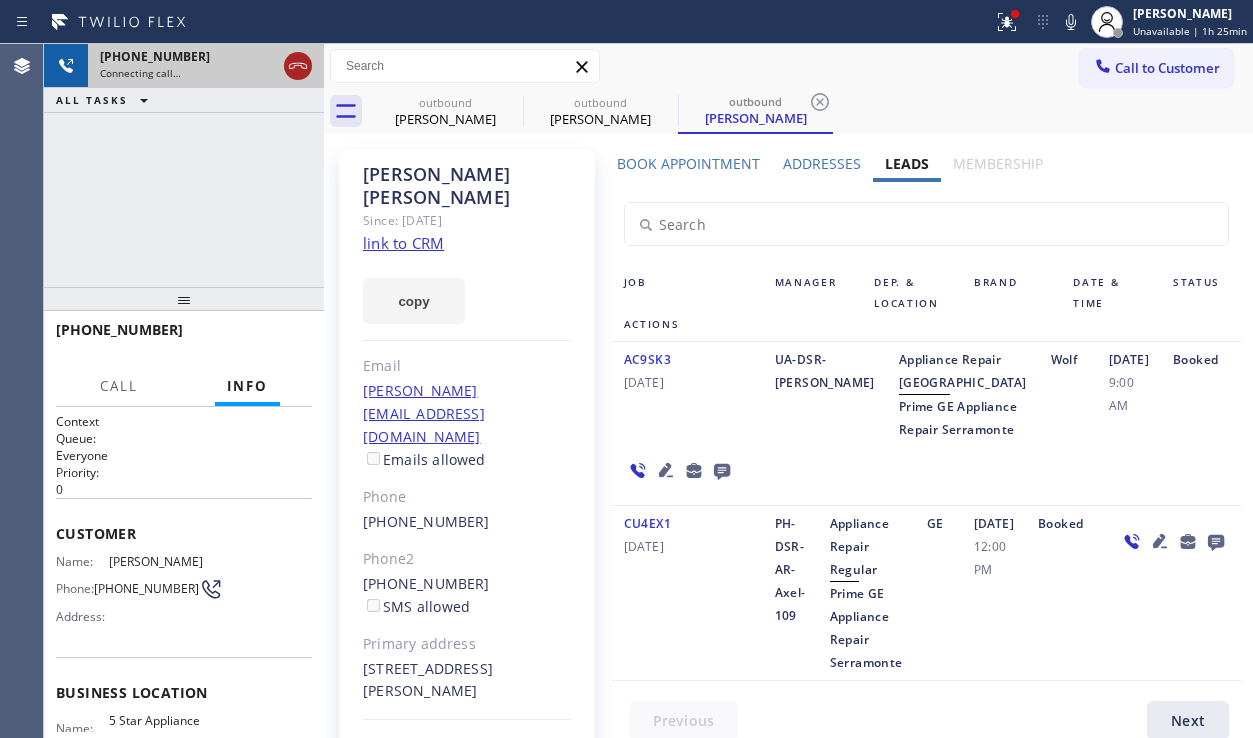 click at bounding box center [298, 66] 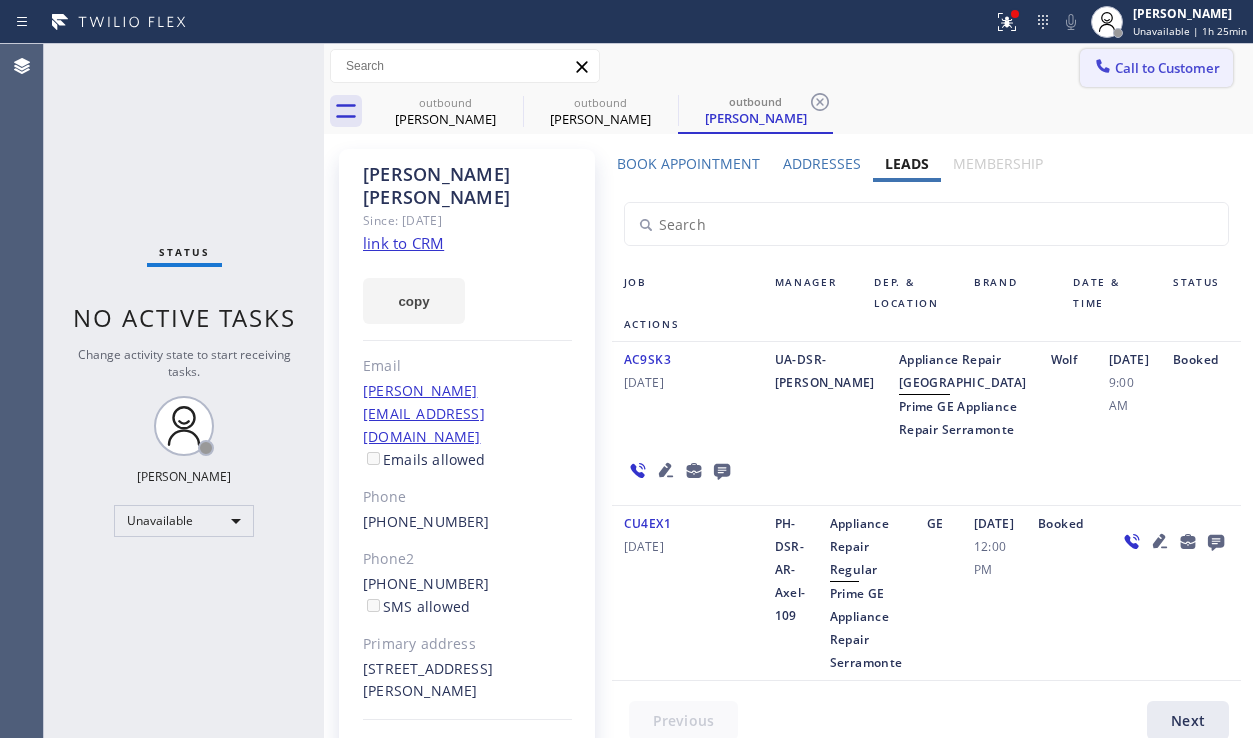 click on "Call to Customer" at bounding box center [1167, 68] 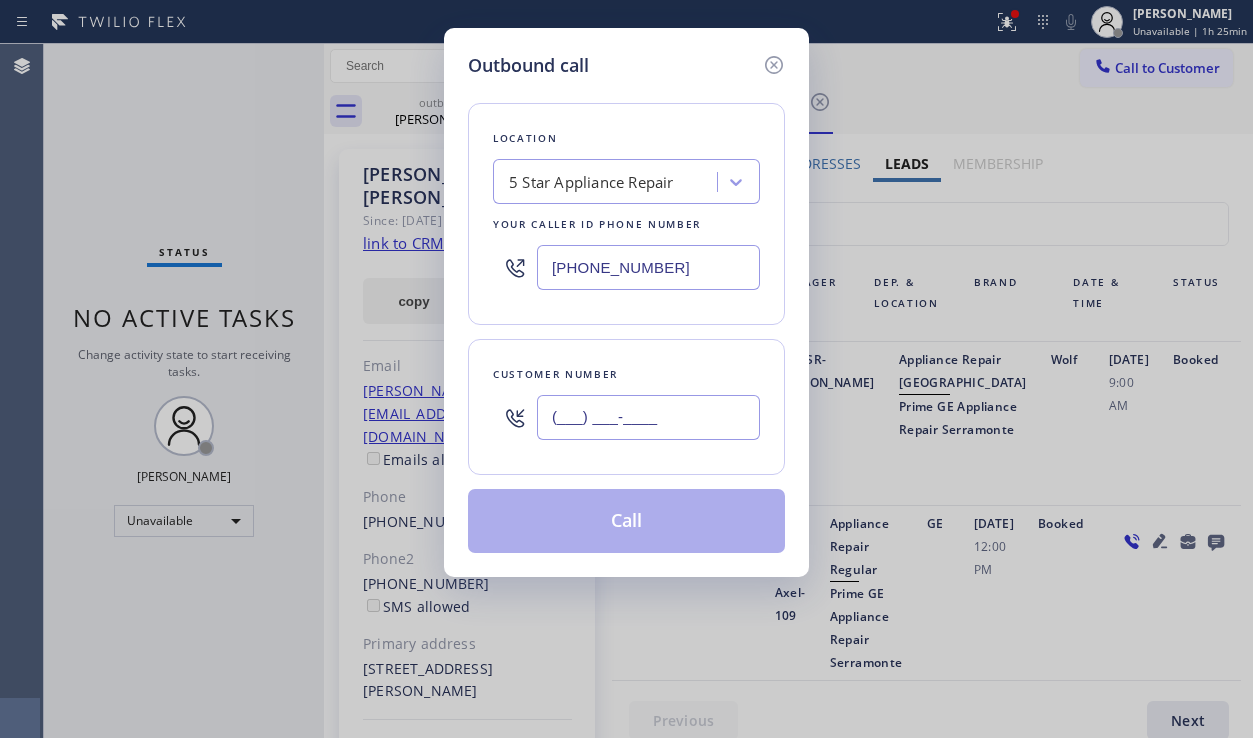 click on "(___) ___-____" at bounding box center (648, 417) 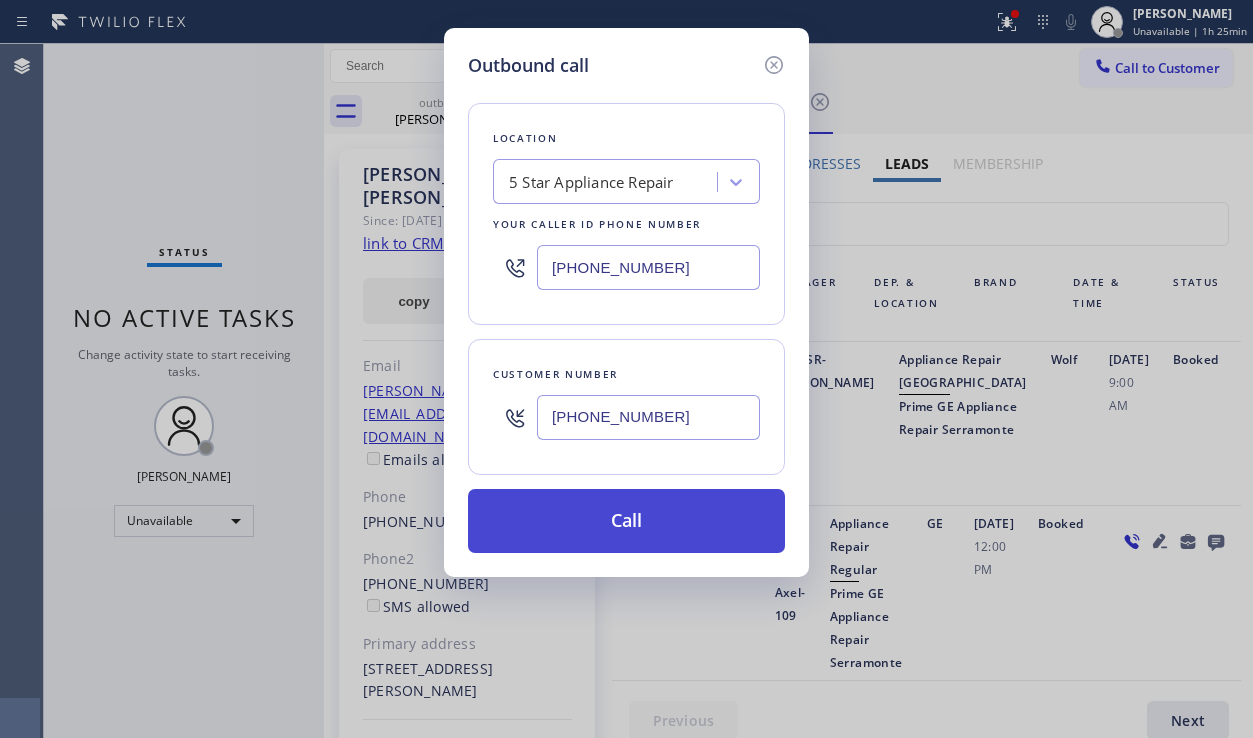 type on "[PHONE_NUMBER]" 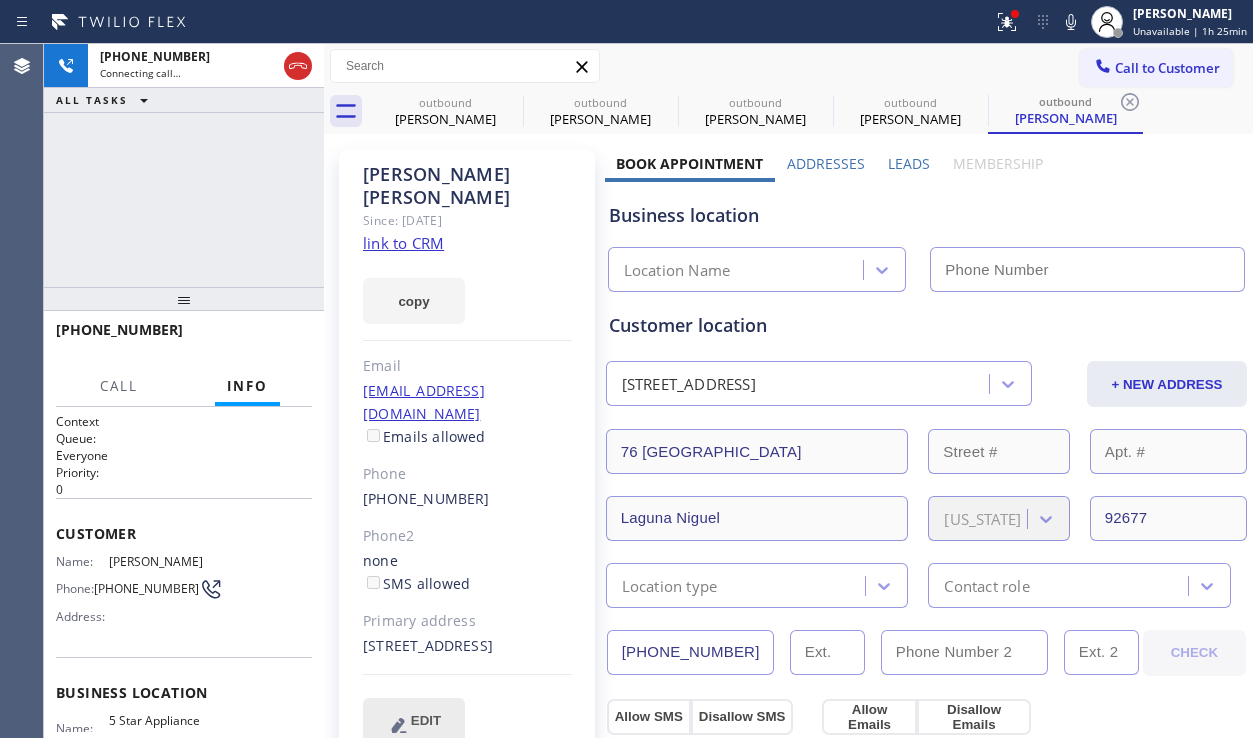 type on "[PHONE_NUMBER]" 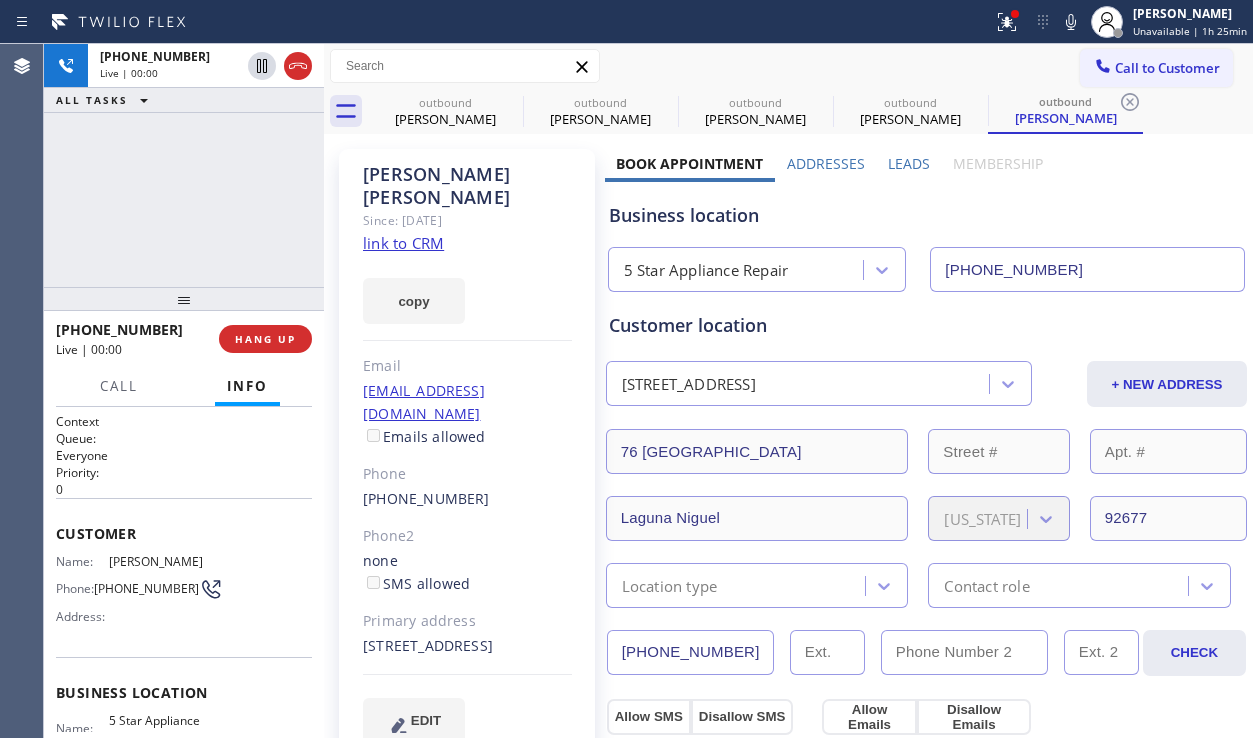 click on "Business location" at bounding box center (926, 215) 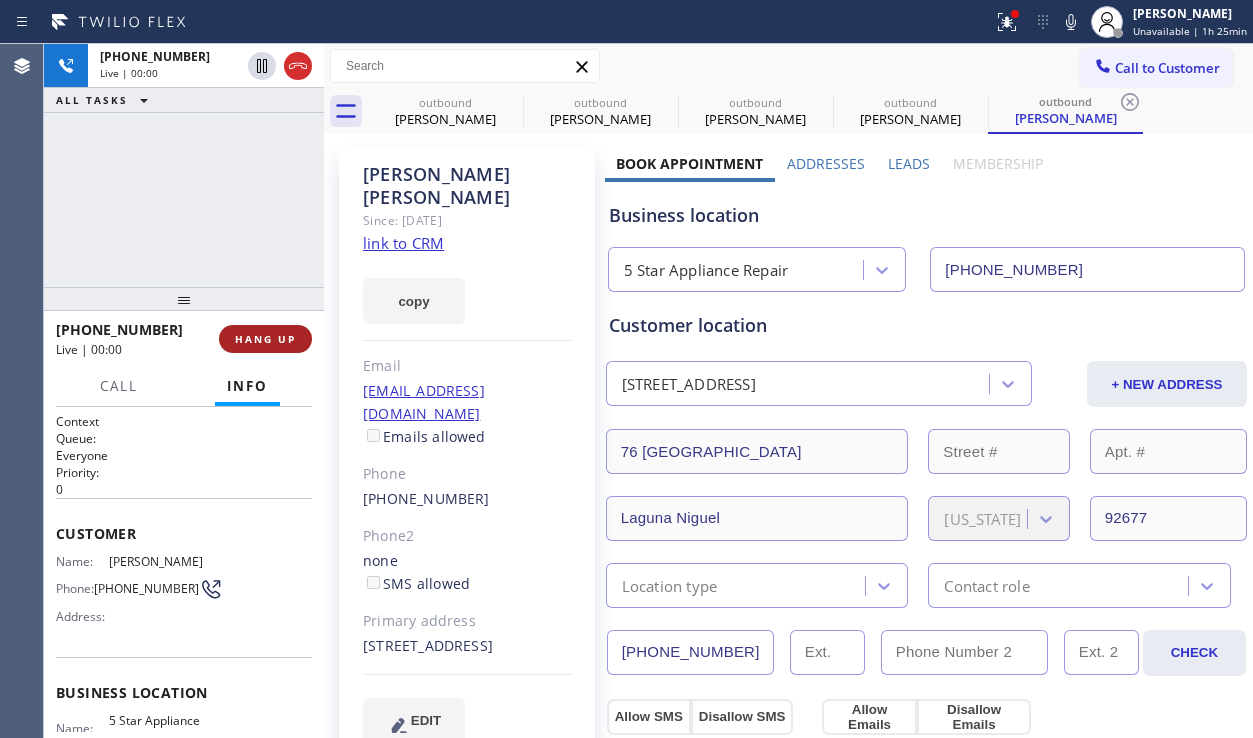 click on "HANG UP" at bounding box center (265, 339) 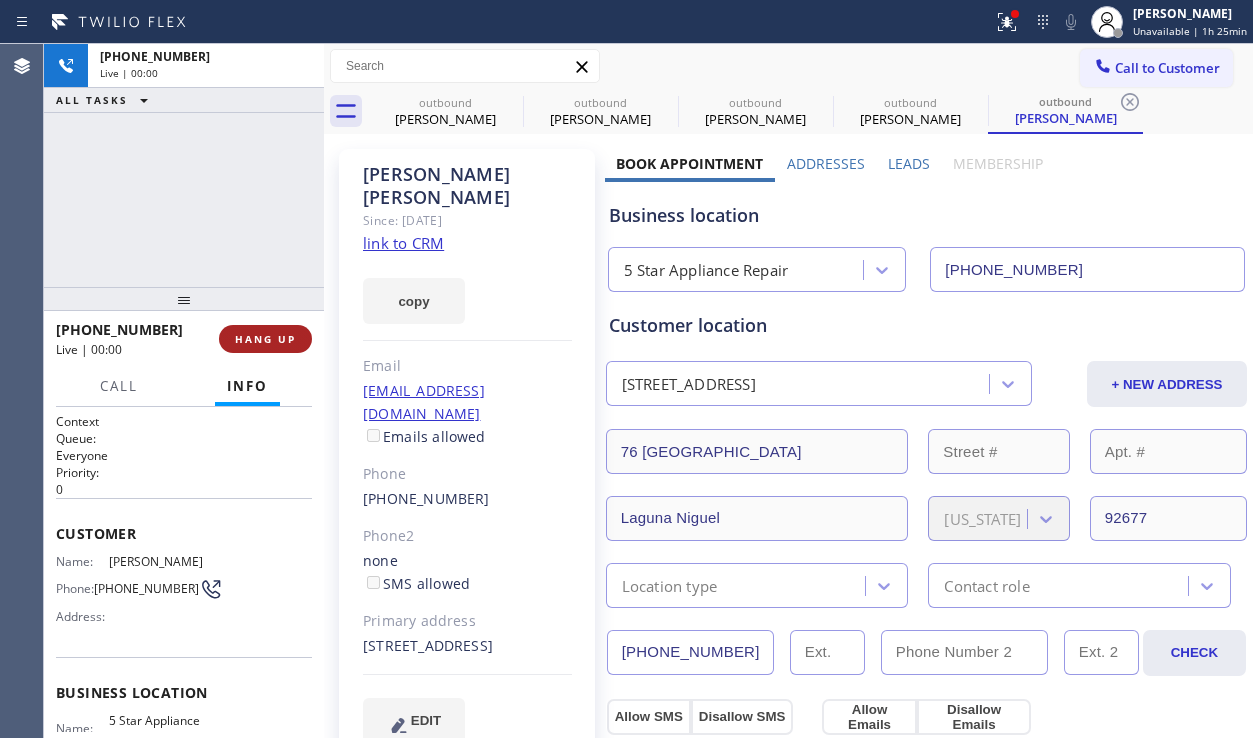 click on "HANG UP" at bounding box center [265, 339] 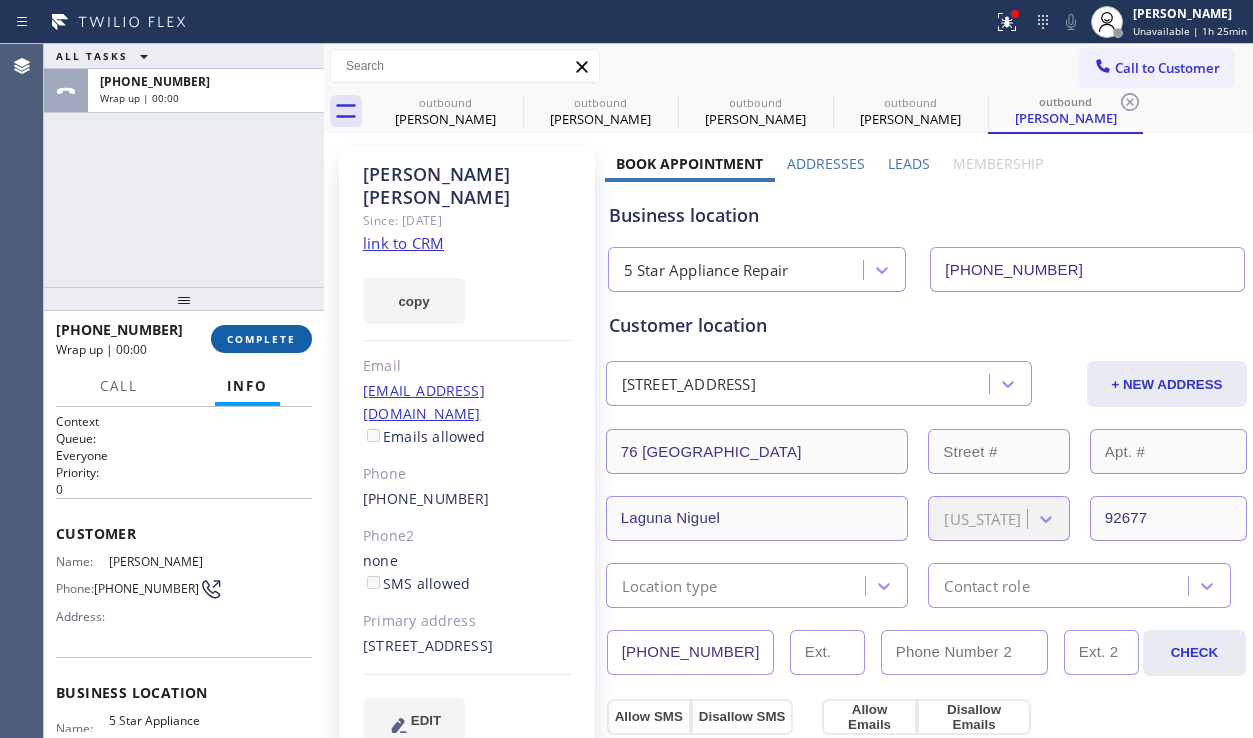 click on "COMPLETE" at bounding box center [261, 339] 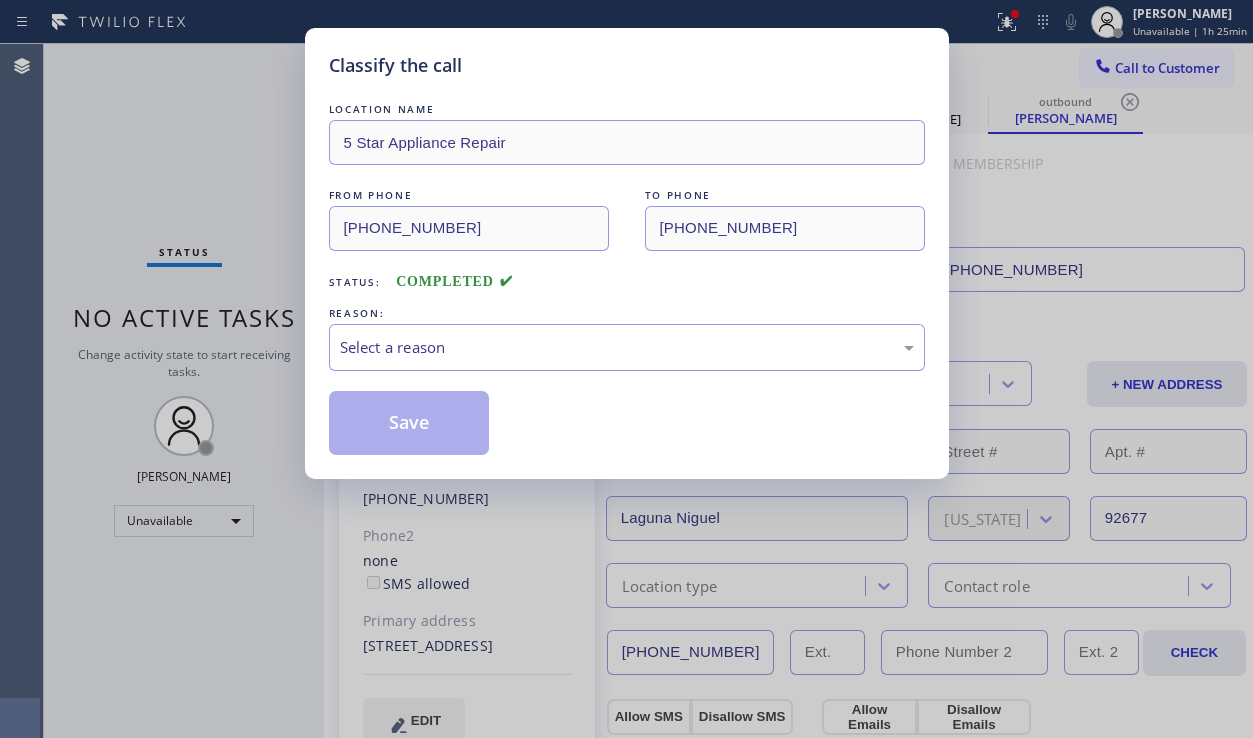 click on "Select a reason" at bounding box center (627, 347) 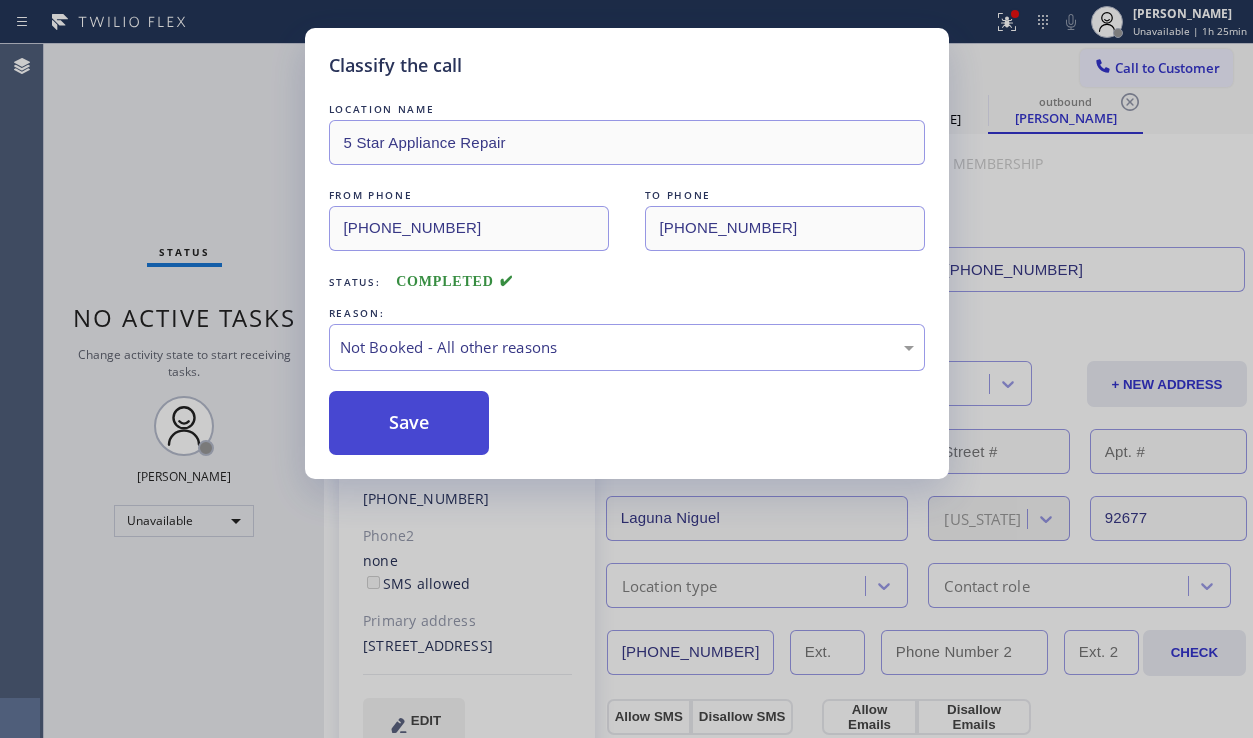 click on "Save" at bounding box center [409, 423] 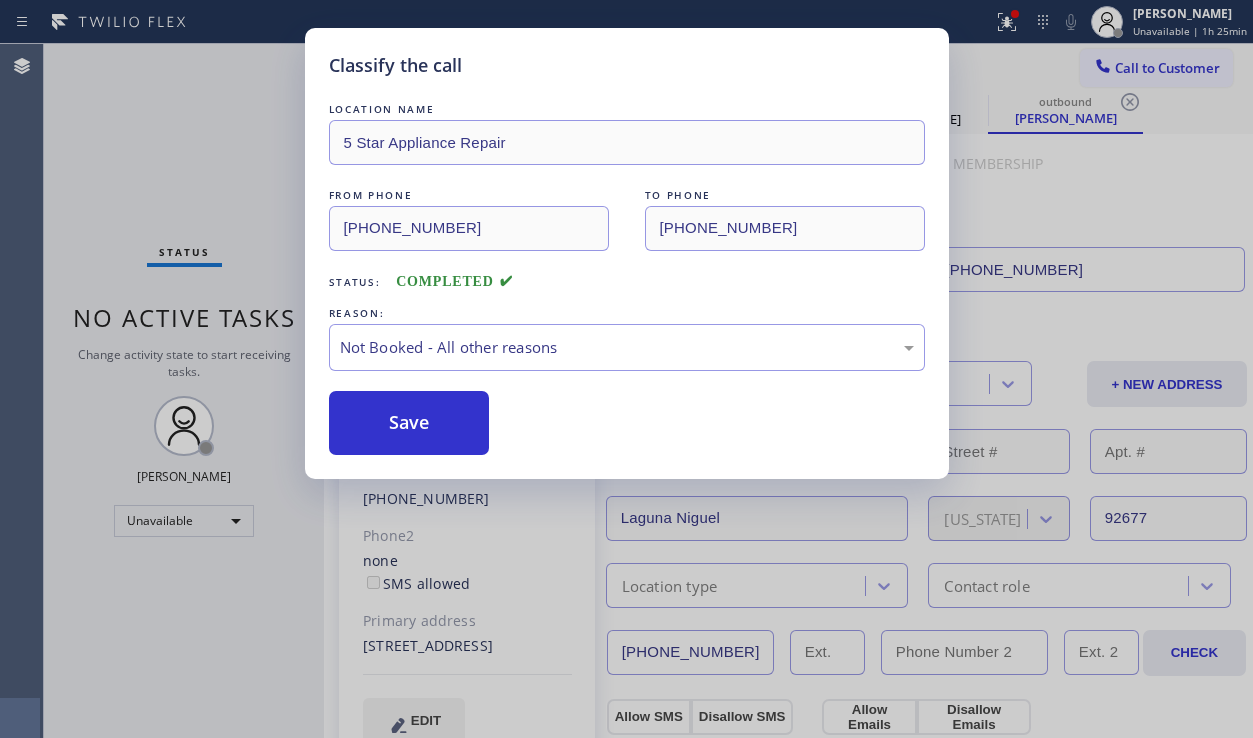 click on "Classify the call LOCATION NAME 5 Star Appliance Repair FROM PHONE [PHONE_NUMBER] TO PHONE [PHONE_NUMBER] Status: COMPLETED REASON: Not Booked - All other reasons Save Classify the call LOCATION NAME 5 Star Appliance Repair FROM PHONE [PHONE_NUMBER] TO PHONE [PHONE_NUMBER] Status: COMPLETED REASON: Not Booked - All other reasons Save Classify the call LOCATION NAME 5 Star Appliance Repair FROM PHONE [PHONE_NUMBER] TO PHONE [PHONE_NUMBER] Status: COMPLETED REASON: Not Booked - All other reasons Save Classify the call LOCATION NAME 5 Star Appliance Repair FROM PHONE [PHONE_NUMBER] TO PHONE [PHONE_NUMBER] Status: COMPLETED REASON: Not Booked - All other reasons Save Classify the call LOCATION NAME 5 Star Appliance Repair FROM PHONE [PHONE_NUMBER] TO PHONE [PHONE_NUMBER] Status: COMPLETED REASON: Not Booked - All other reasons Save Classify the call LOCATION NAME 5 Star Appliance Repair FROM PHONE [PHONE_NUMBER] TO PHONE [PHONE_NUMBER] Status: COMPLETED REASON: Not Booked - All other reasons Save LOCATION NAME" at bounding box center [648, 391] 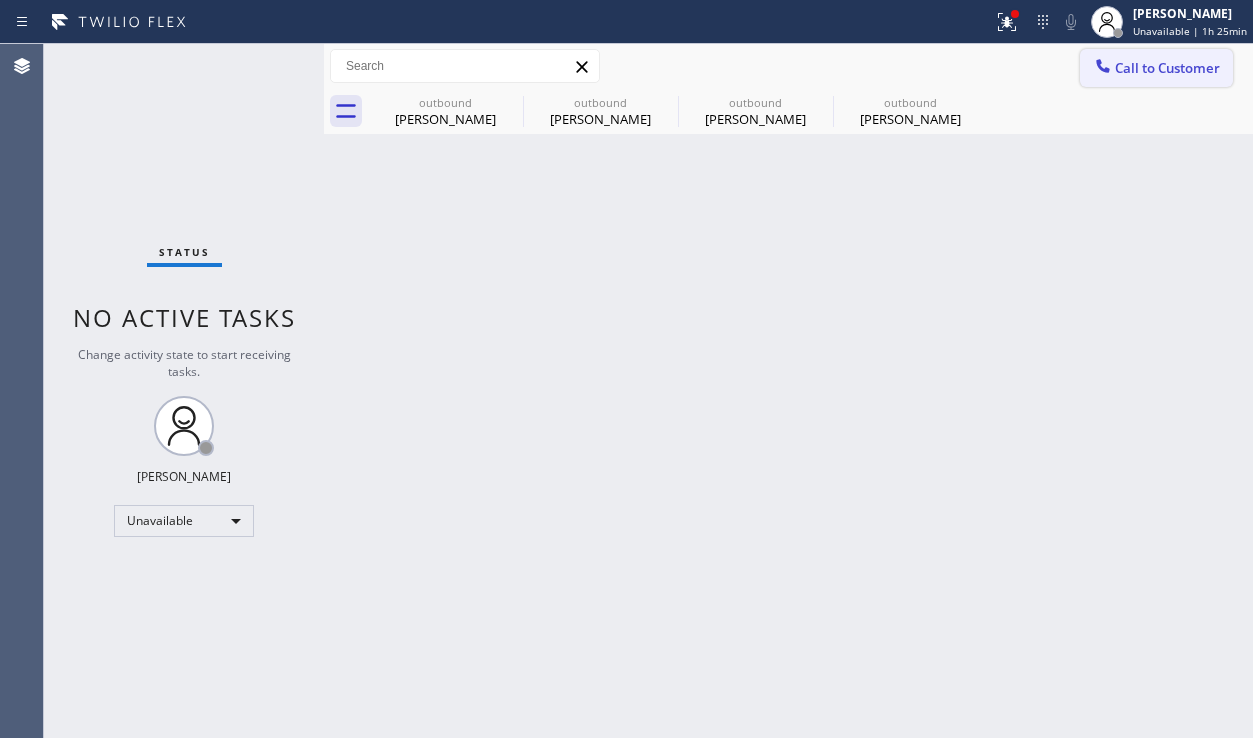 click on "Call to Customer" at bounding box center [1167, 68] 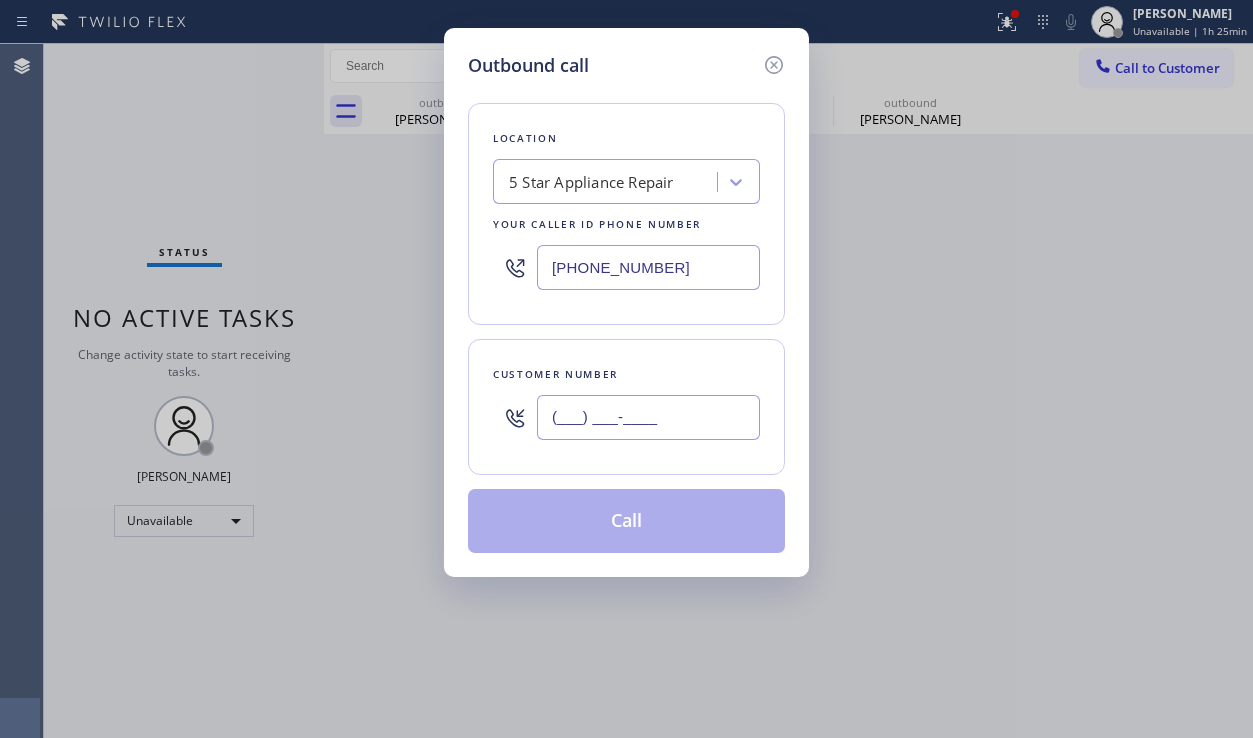 click on "(___) ___-____" at bounding box center [648, 417] 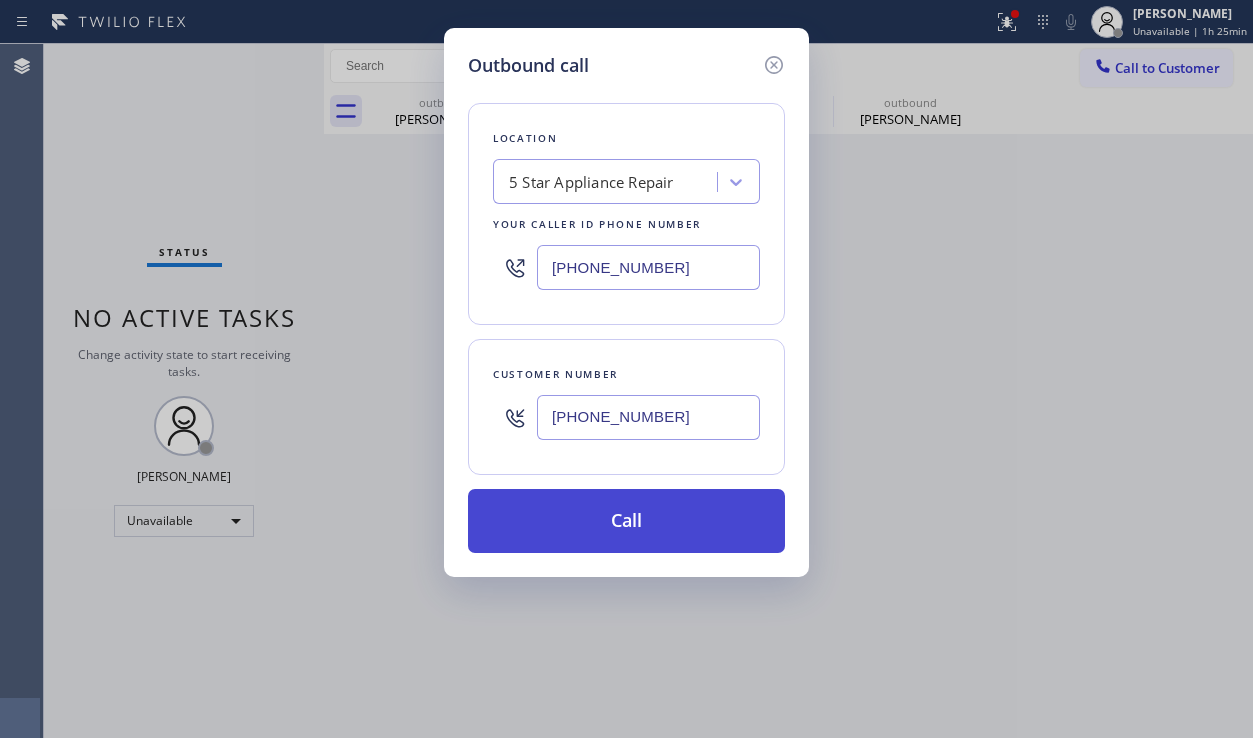 type on "[PHONE_NUMBER]" 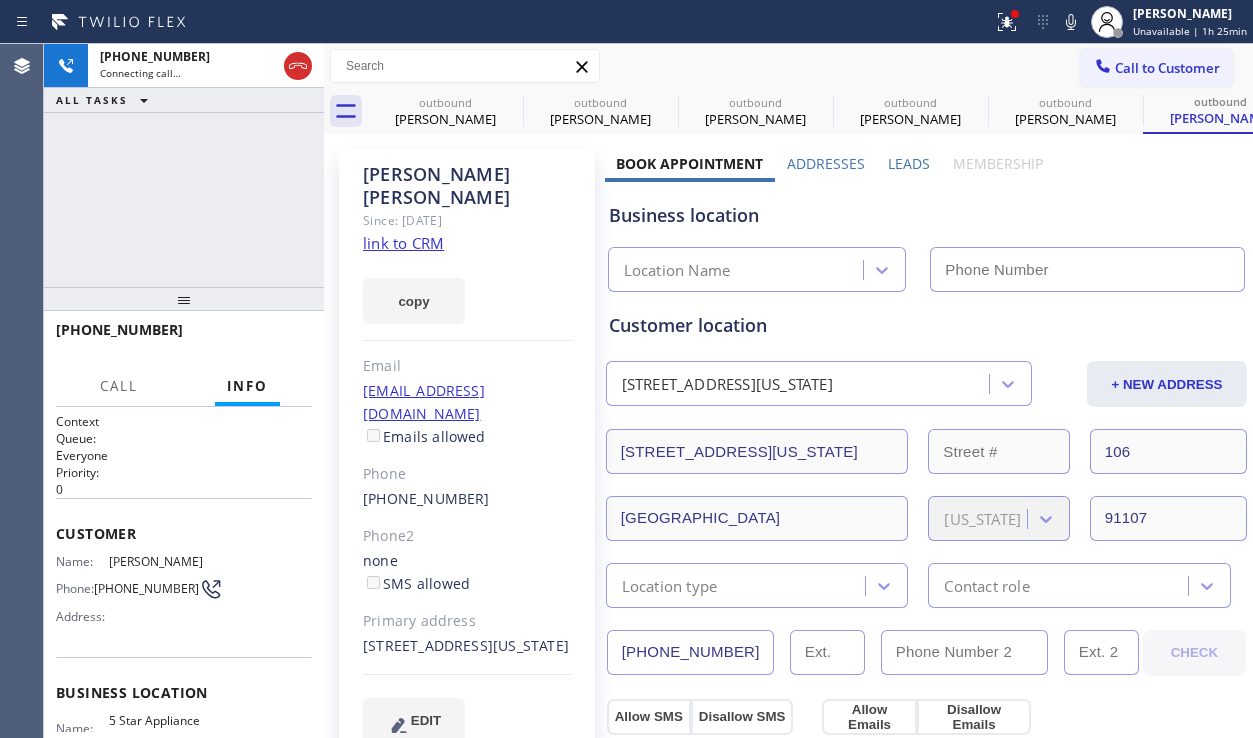type on "[PHONE_NUMBER]" 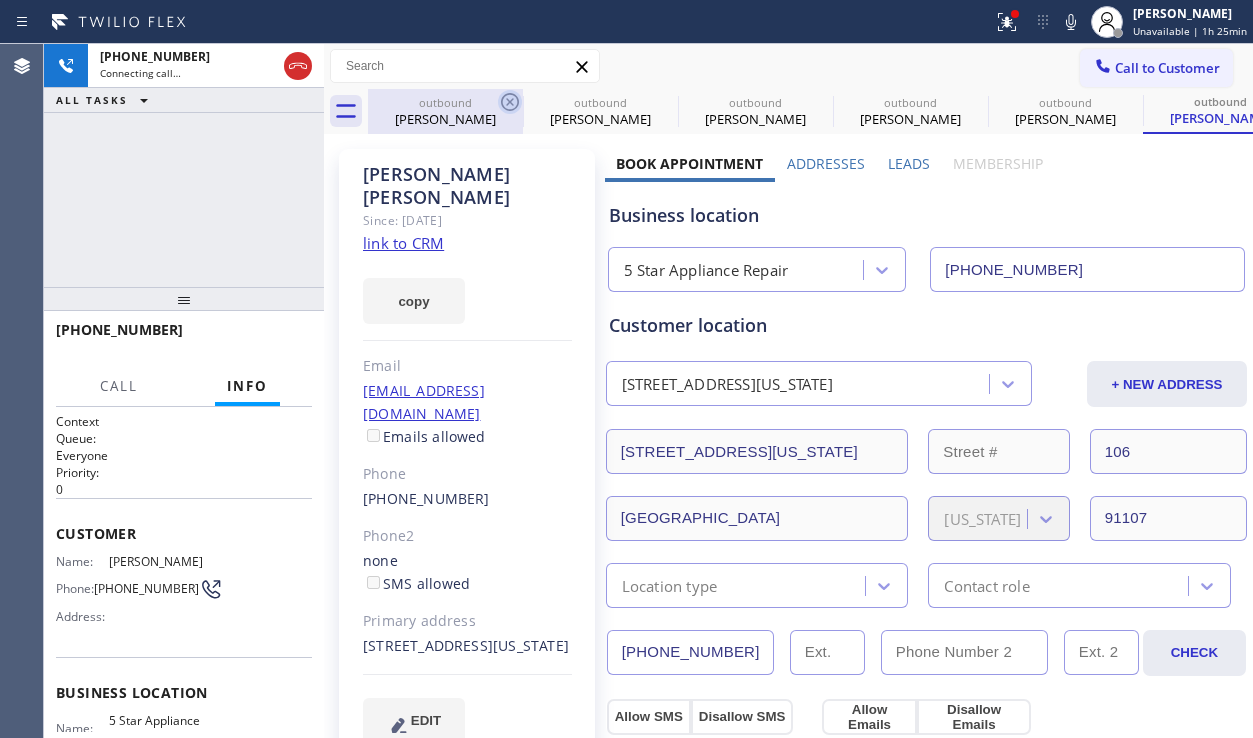 click 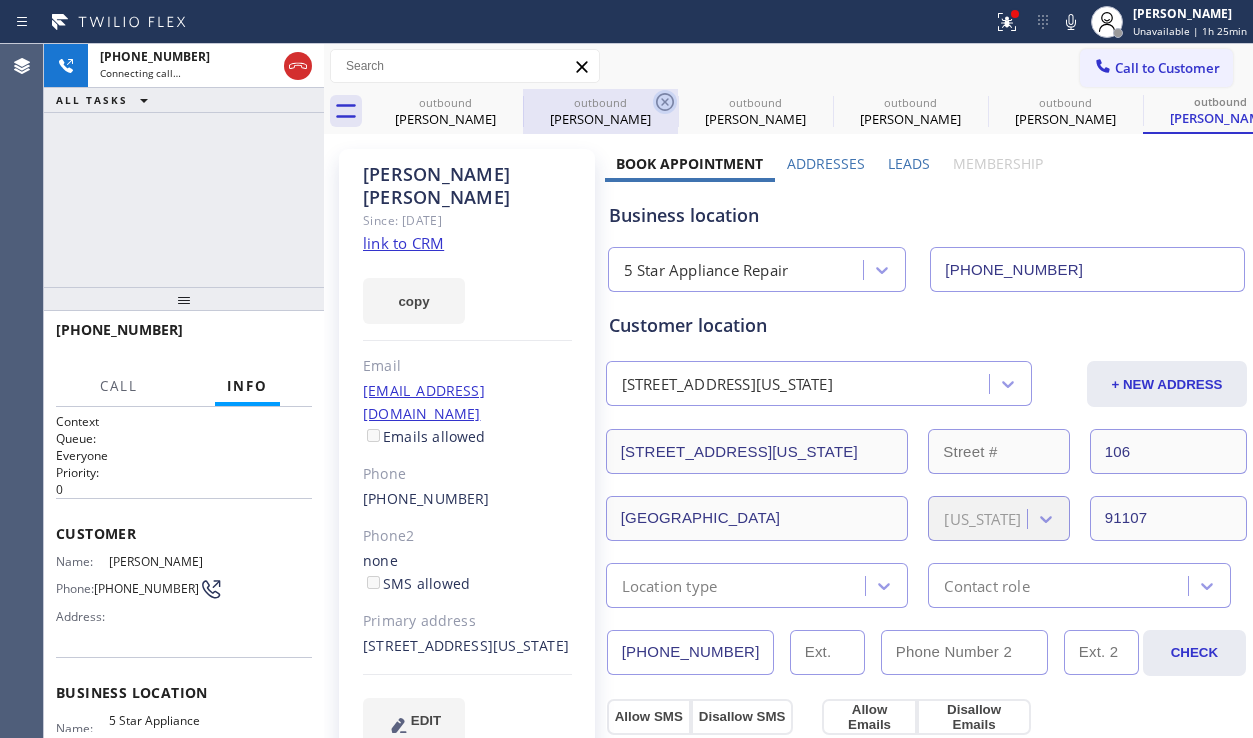 click 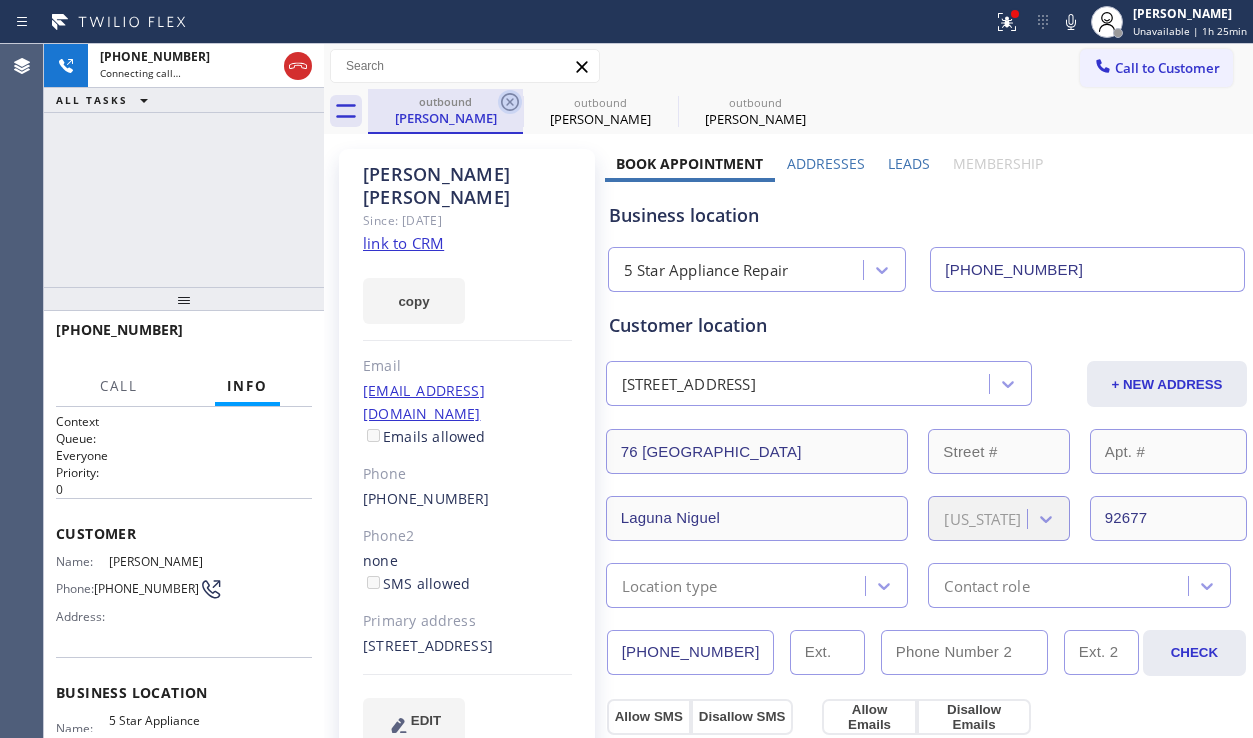 click 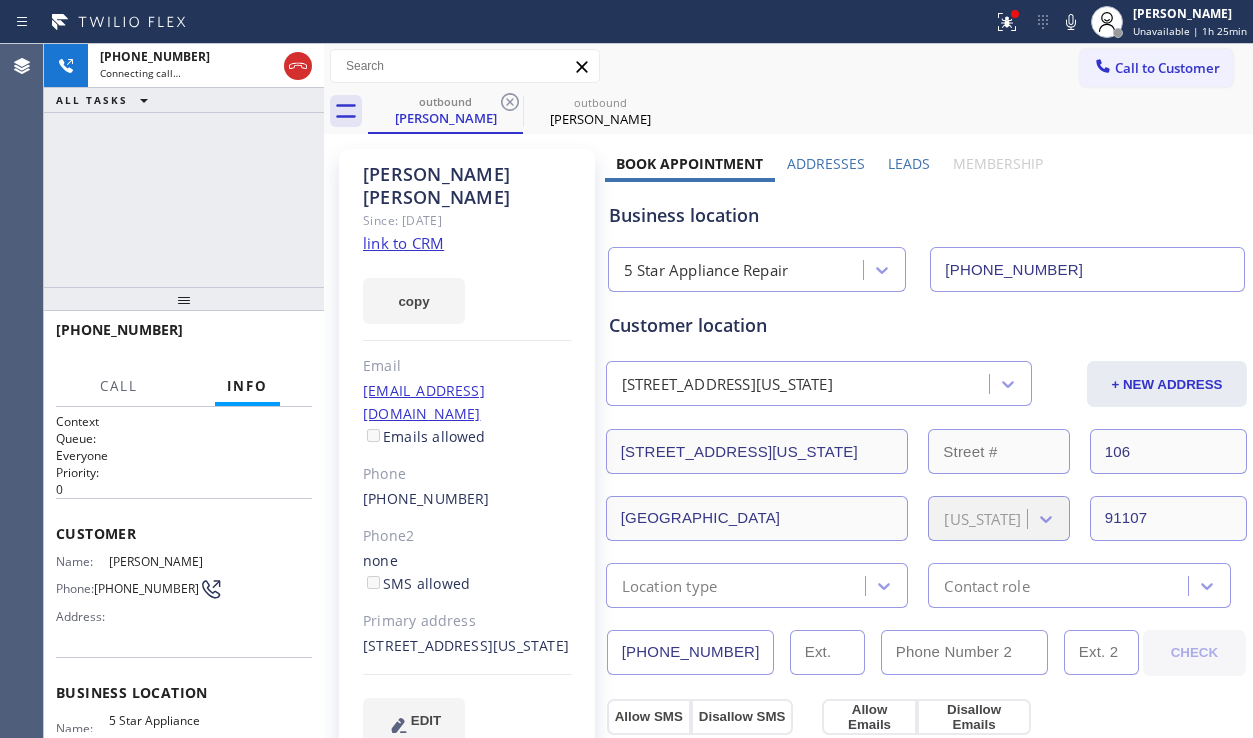 click on "Leads" at bounding box center (909, 163) 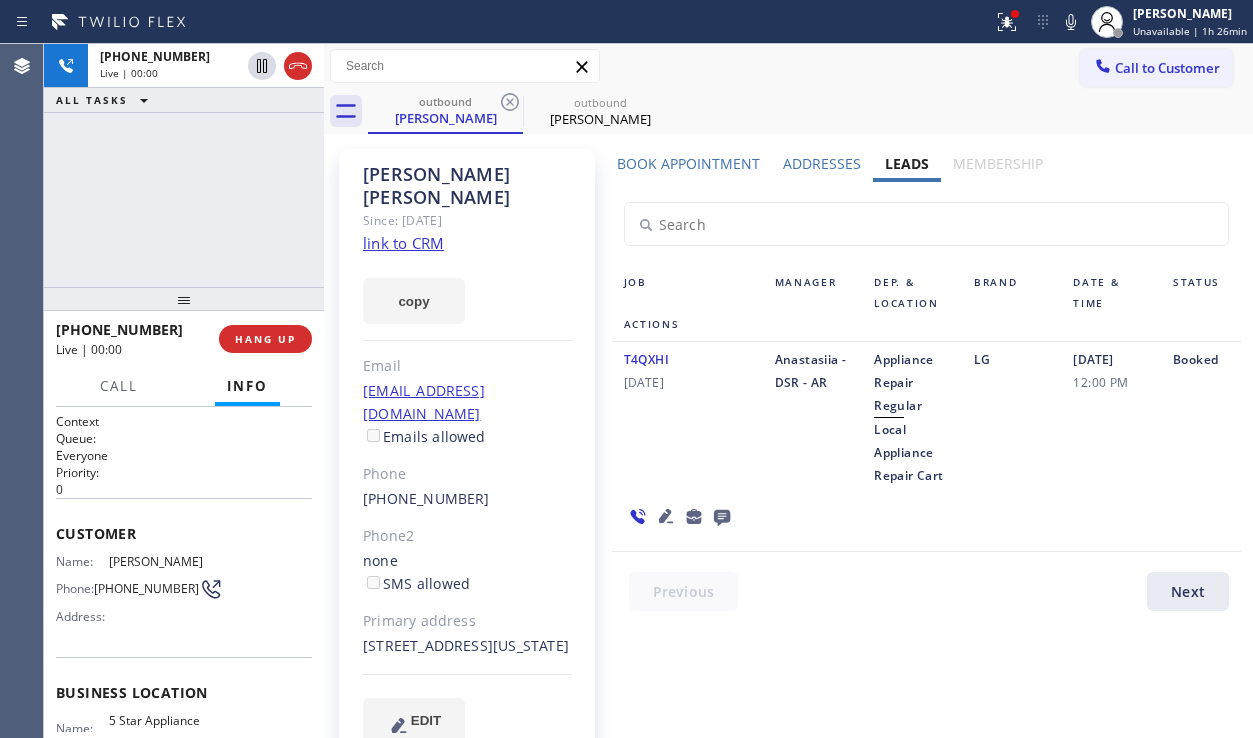 drag, startPoint x: 1114, startPoint y: 473, endPoint x: 1098, endPoint y: 469, distance: 16.492422 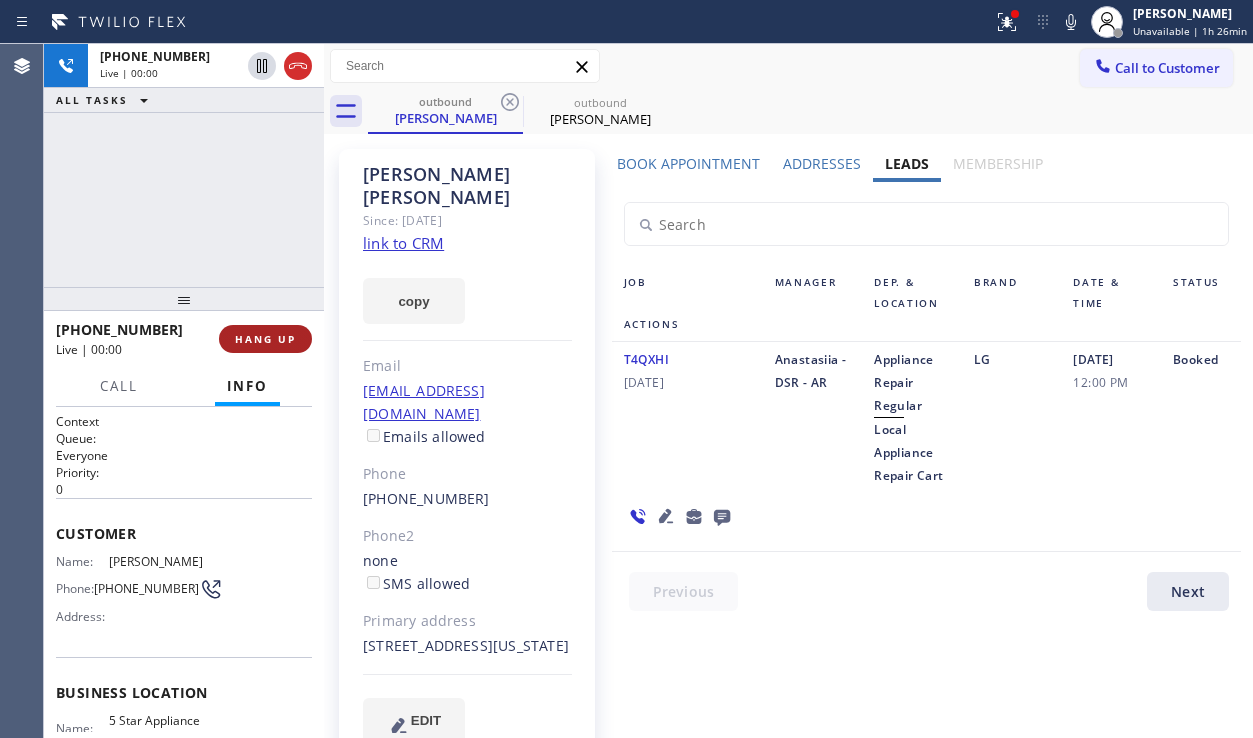click on "HANG UP" at bounding box center [265, 339] 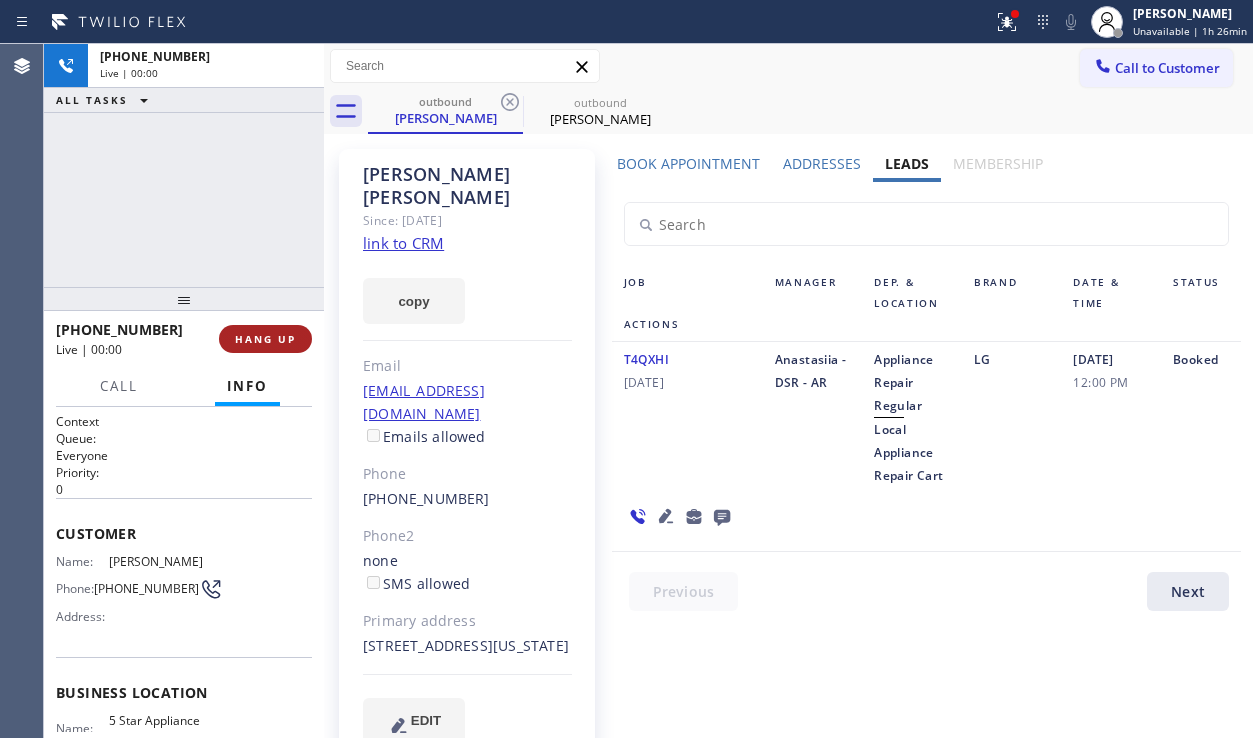 click on "HANG UP" at bounding box center (265, 339) 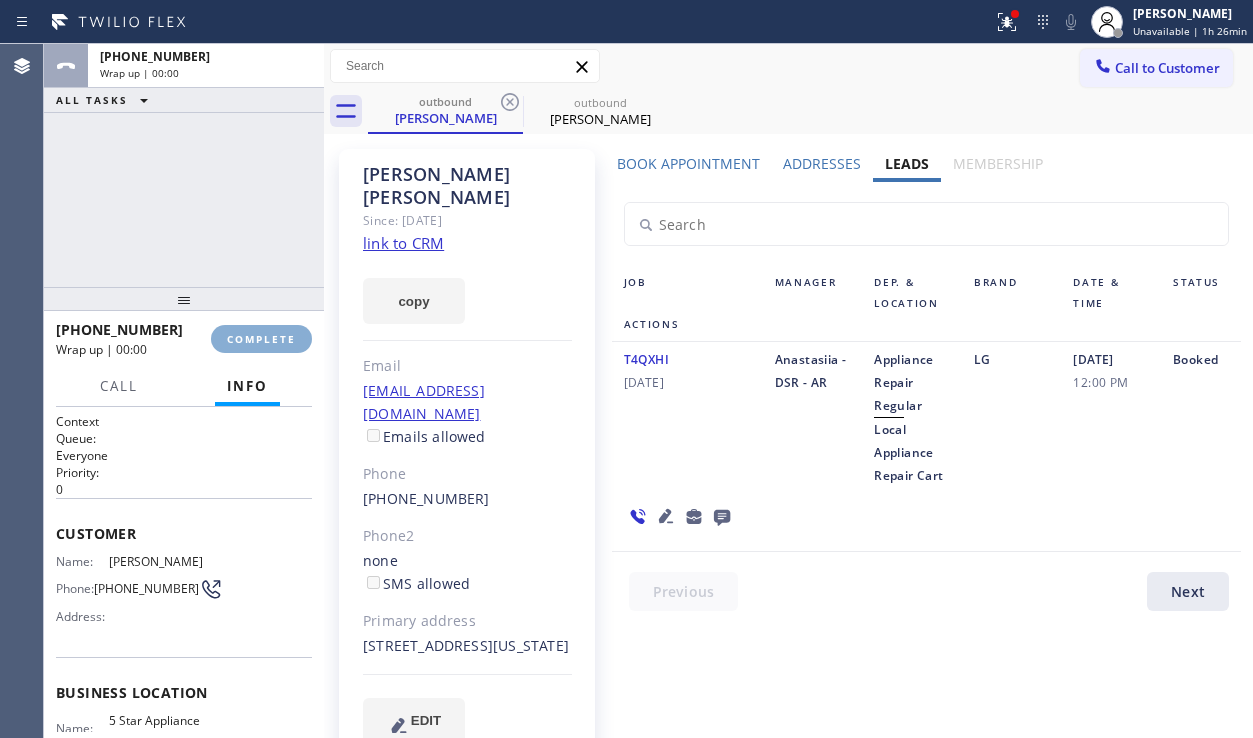 click on "COMPLETE" at bounding box center (261, 339) 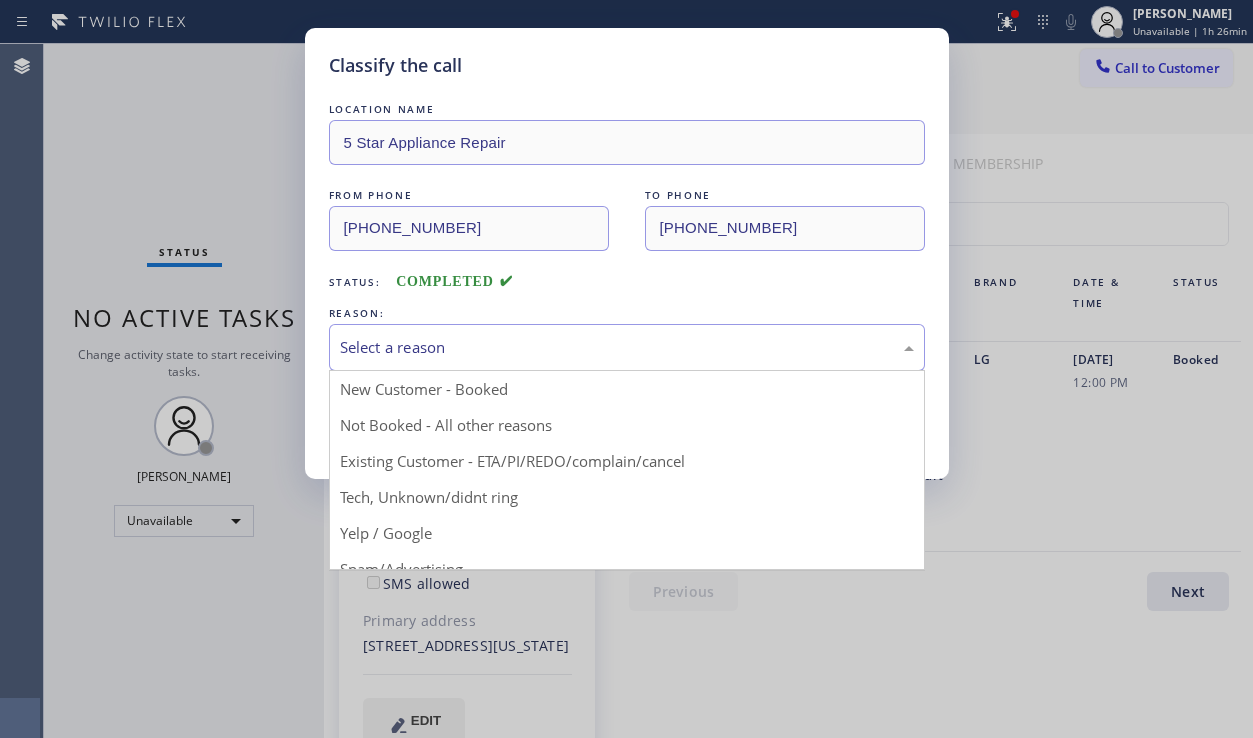 click on "Select a reason" at bounding box center (627, 347) 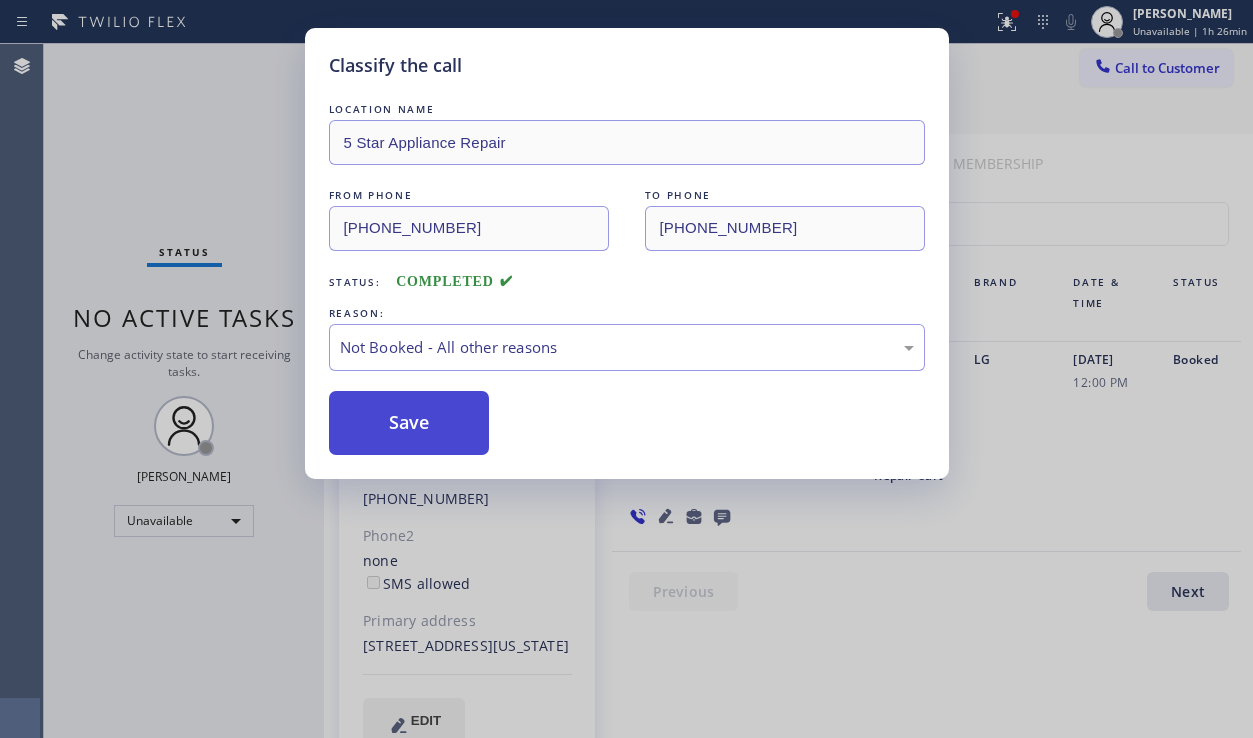 click on "Save" at bounding box center (409, 423) 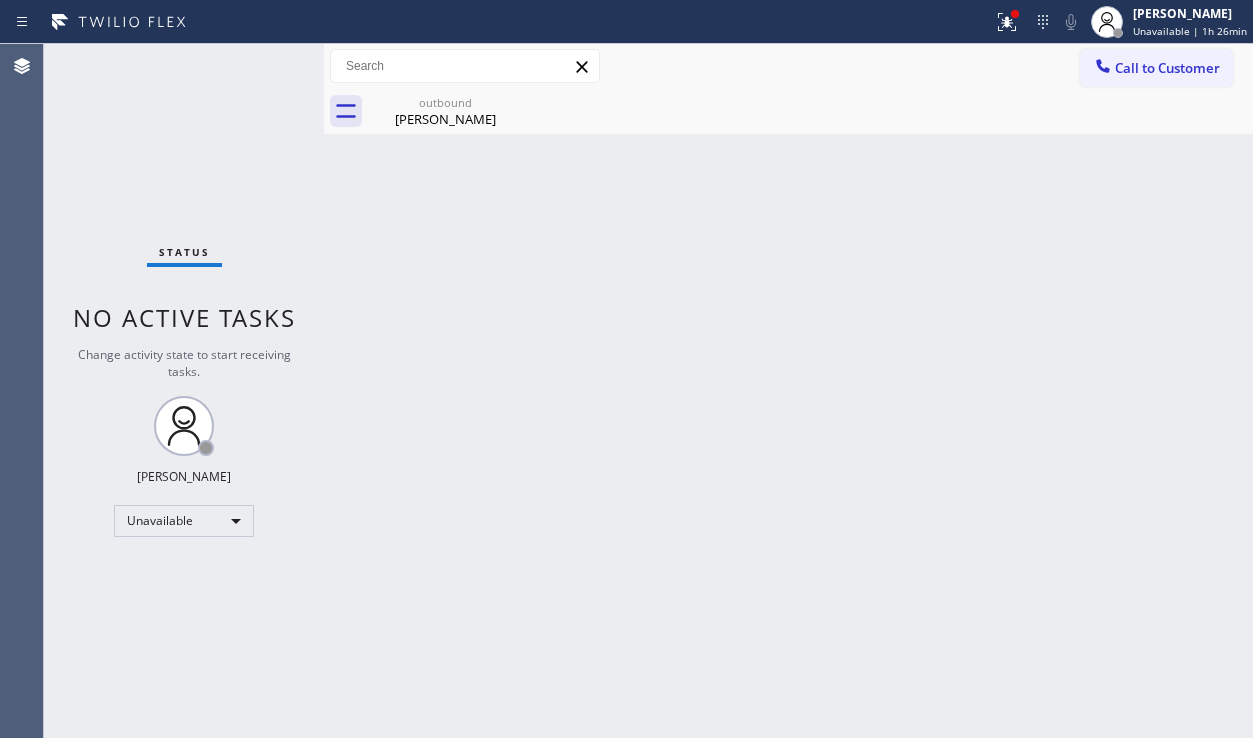 click on "Call to Customer" at bounding box center (1156, 68) 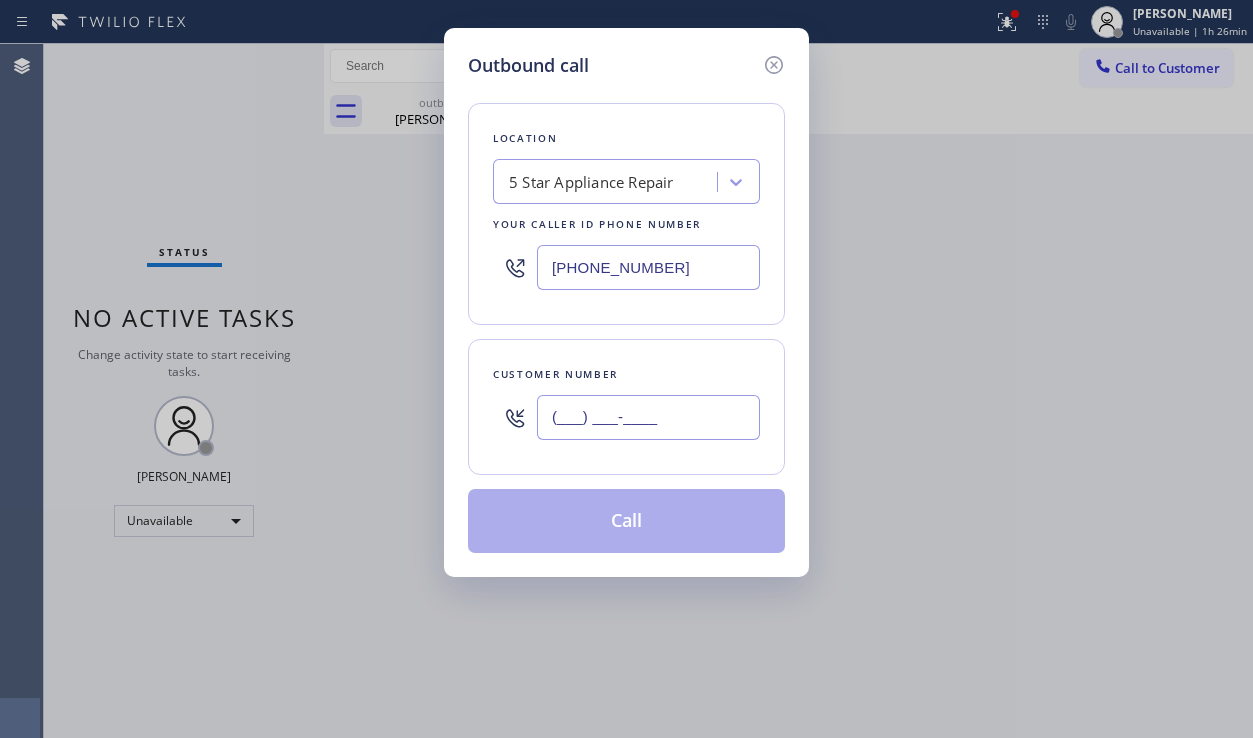 click on "(___) ___-____" at bounding box center (648, 417) 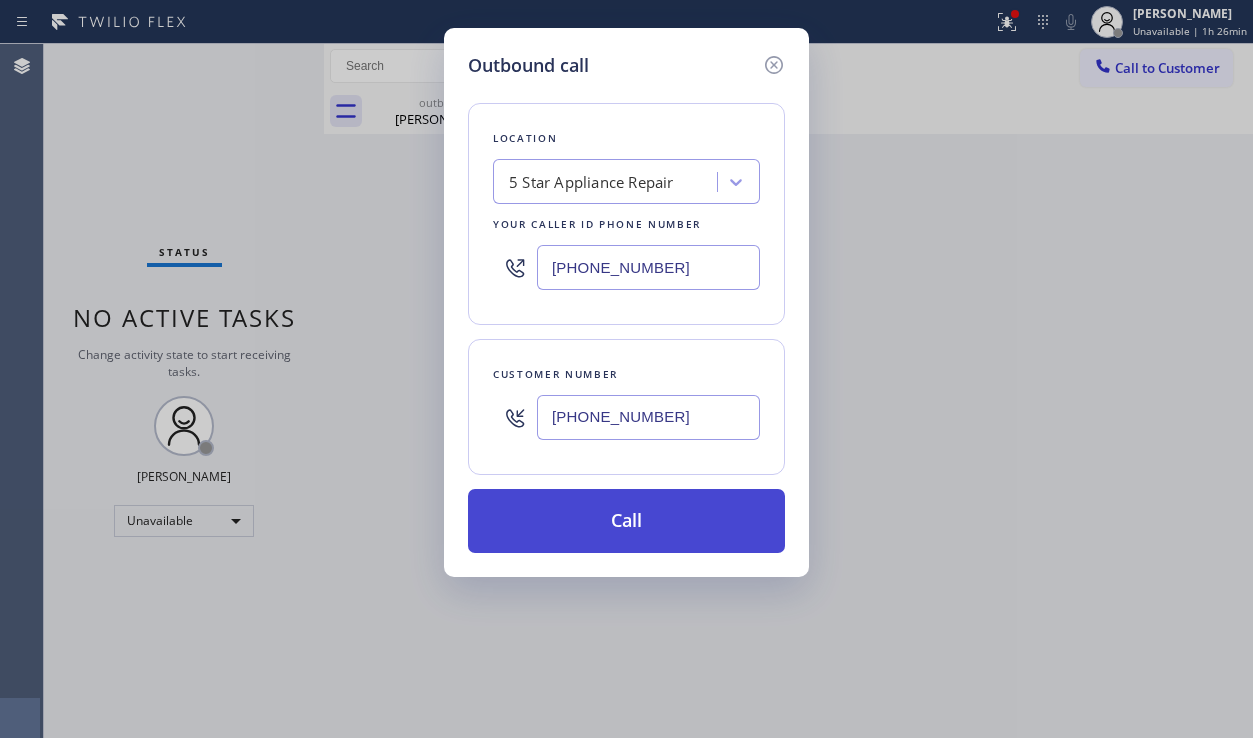 type on "[PHONE_NUMBER]" 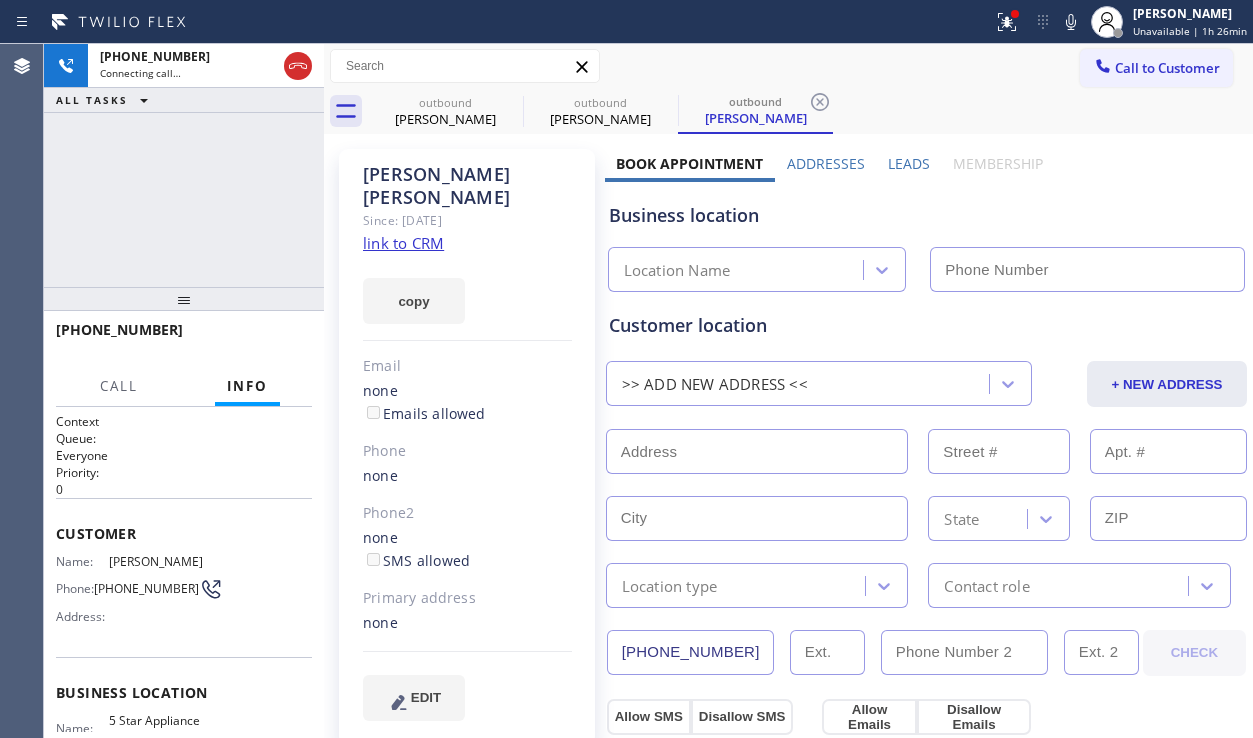 type on "[PHONE_NUMBER]" 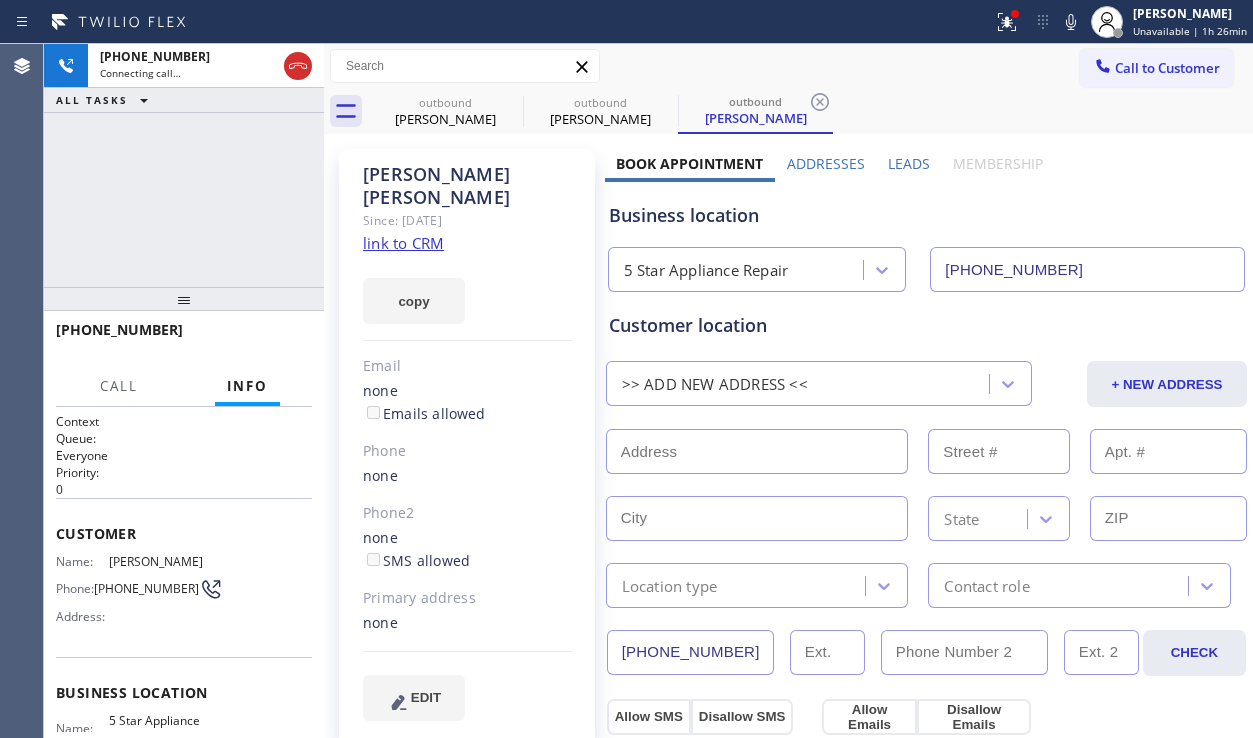 click on "Leads" at bounding box center [909, 163] 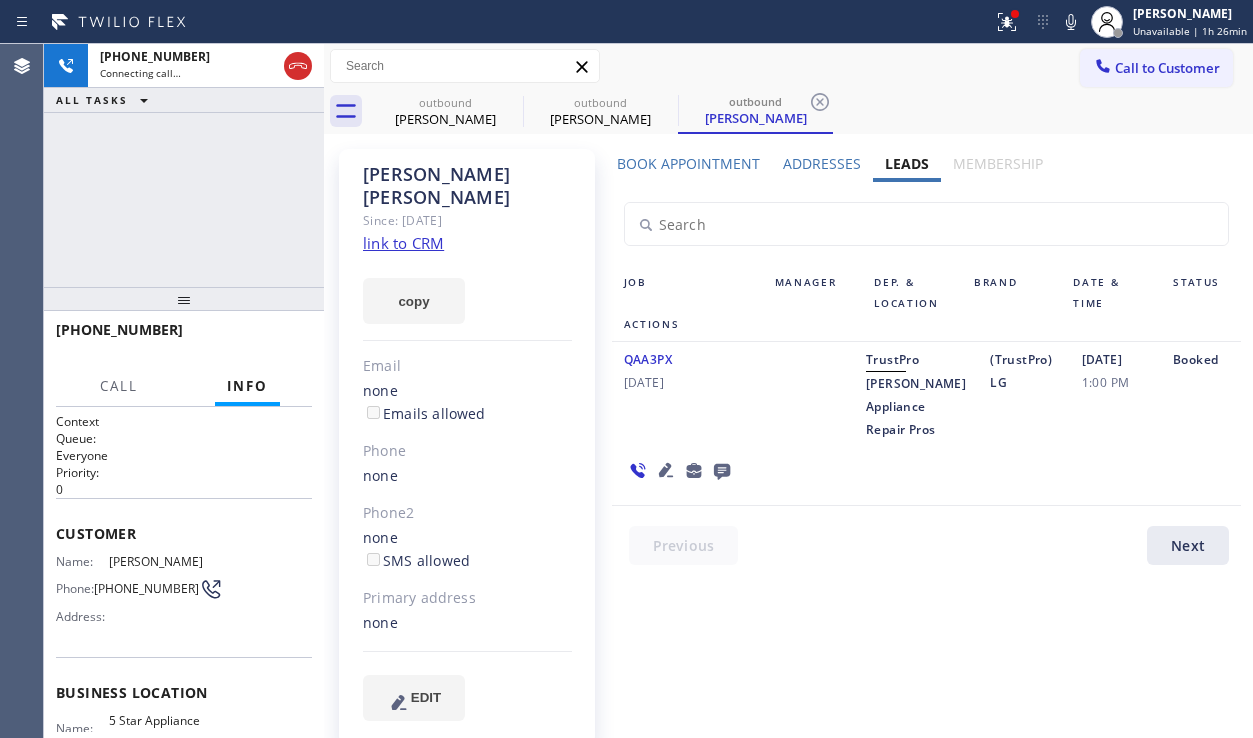 click on "QAA3PX [DATE] TrustPro [PERSON_NAME] Appliance Repair Pros (TrustPro) LG [DATE] 1:00 PM Booked" at bounding box center [926, 424] 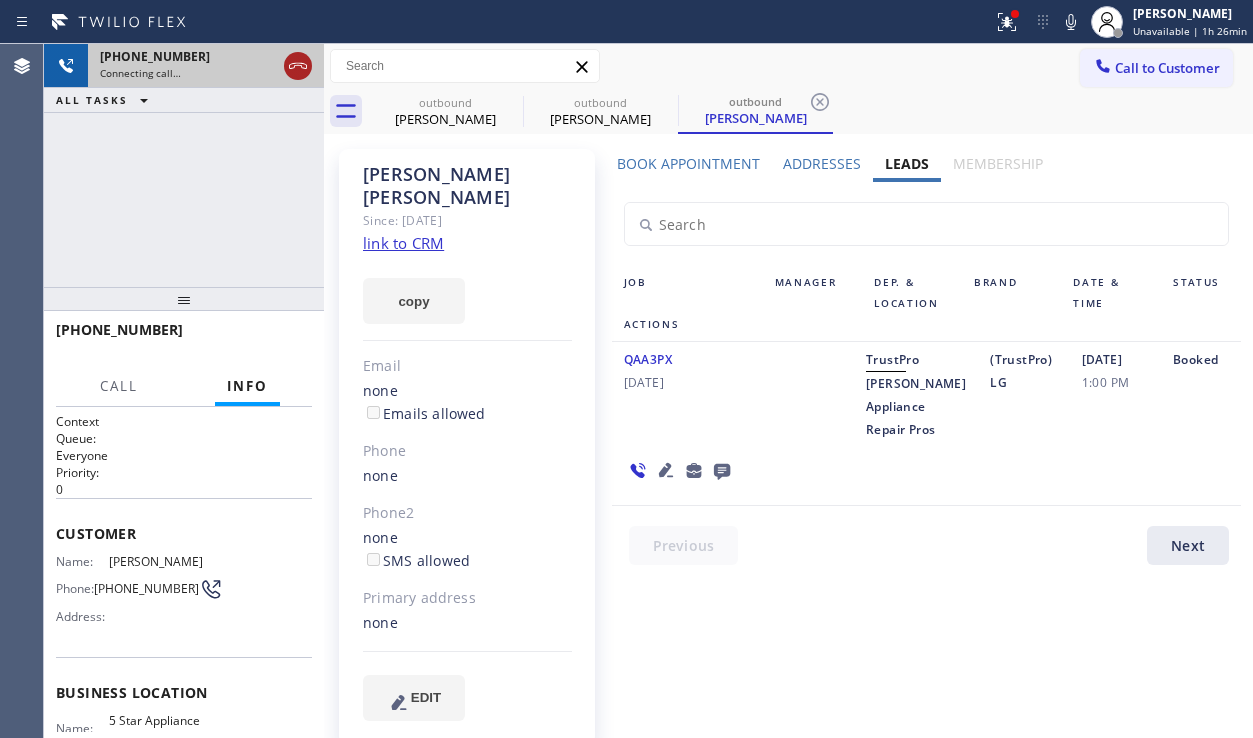 click 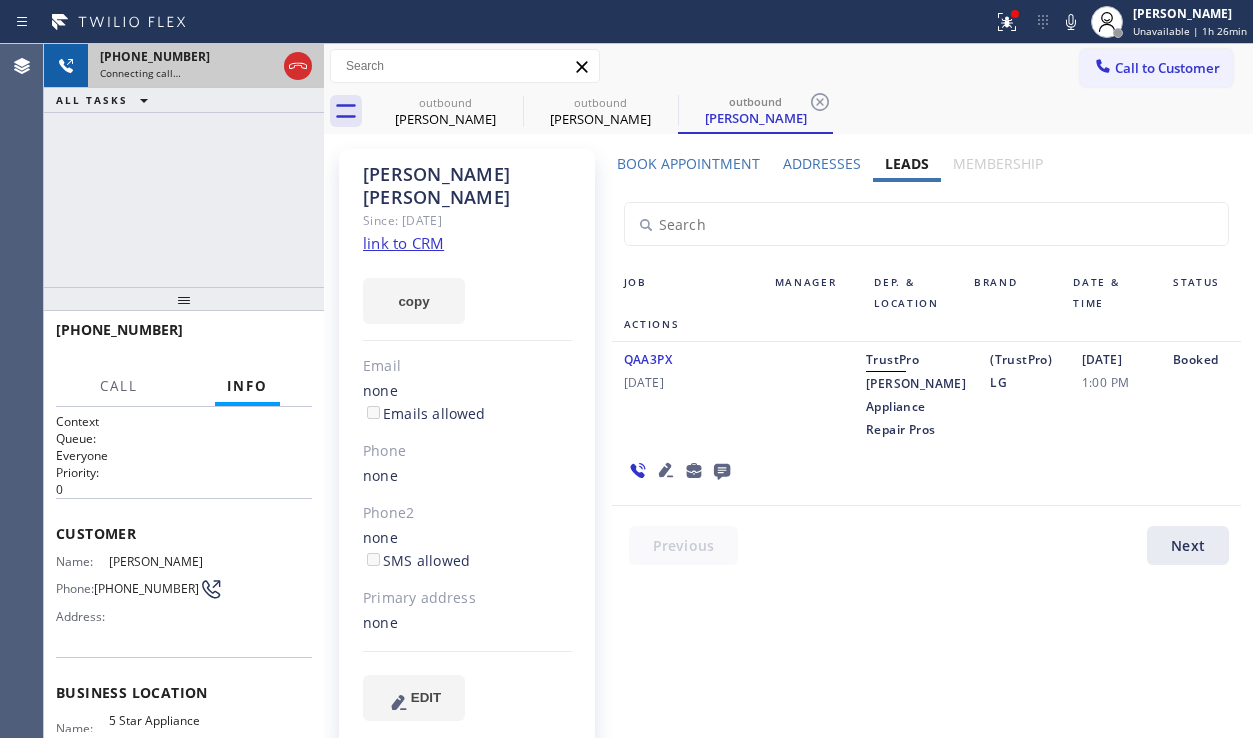 click on "Connecting call…" at bounding box center (188, 73) 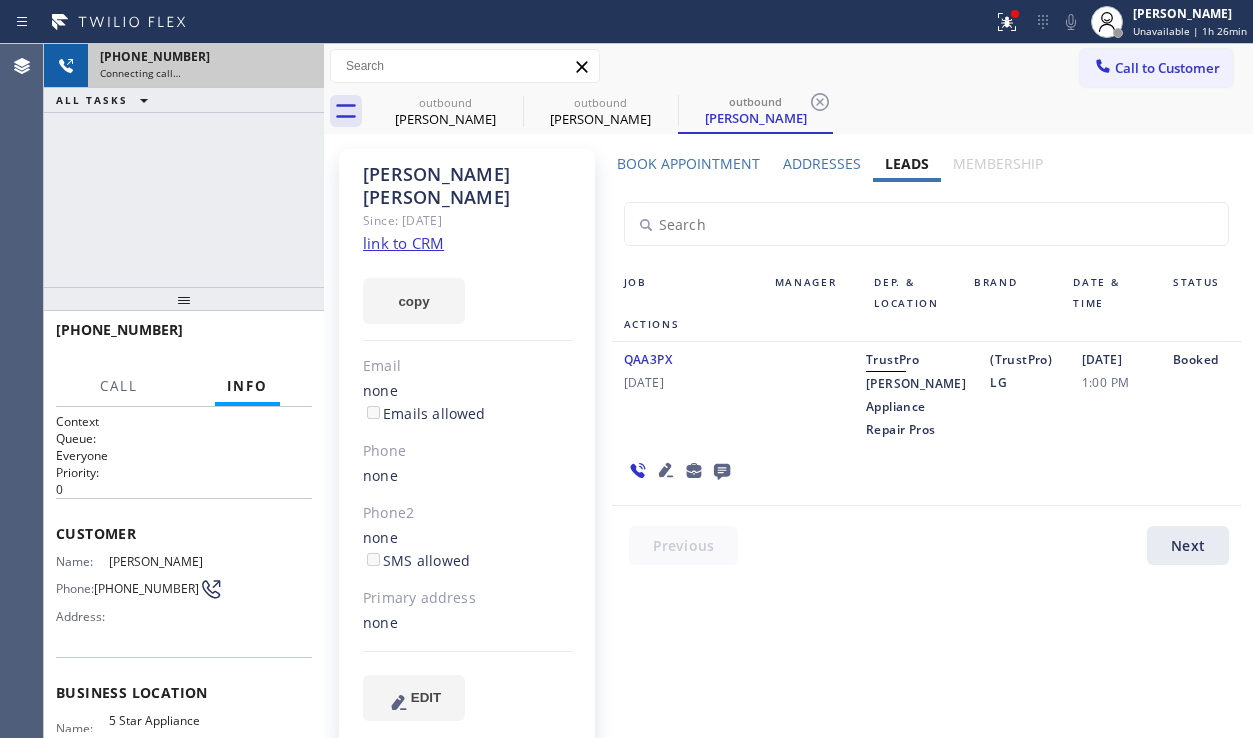 click on "Connecting call…" at bounding box center [206, 73] 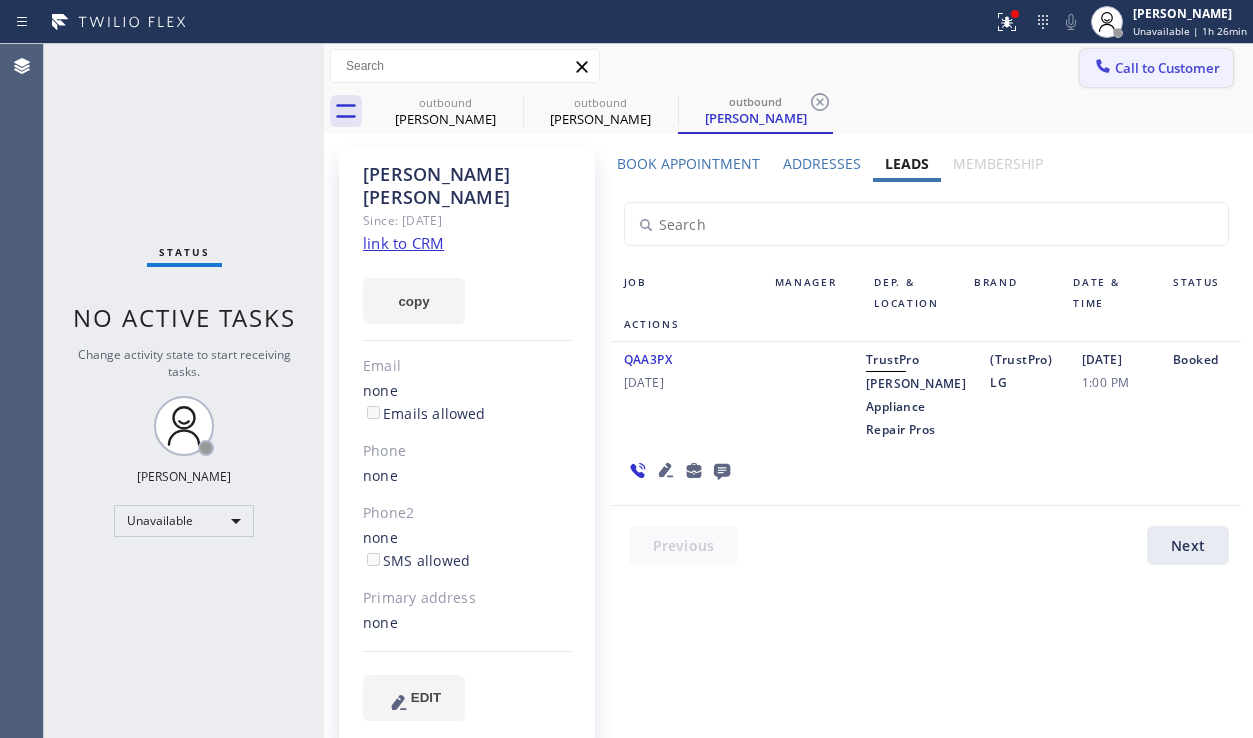 click at bounding box center (1103, 68) 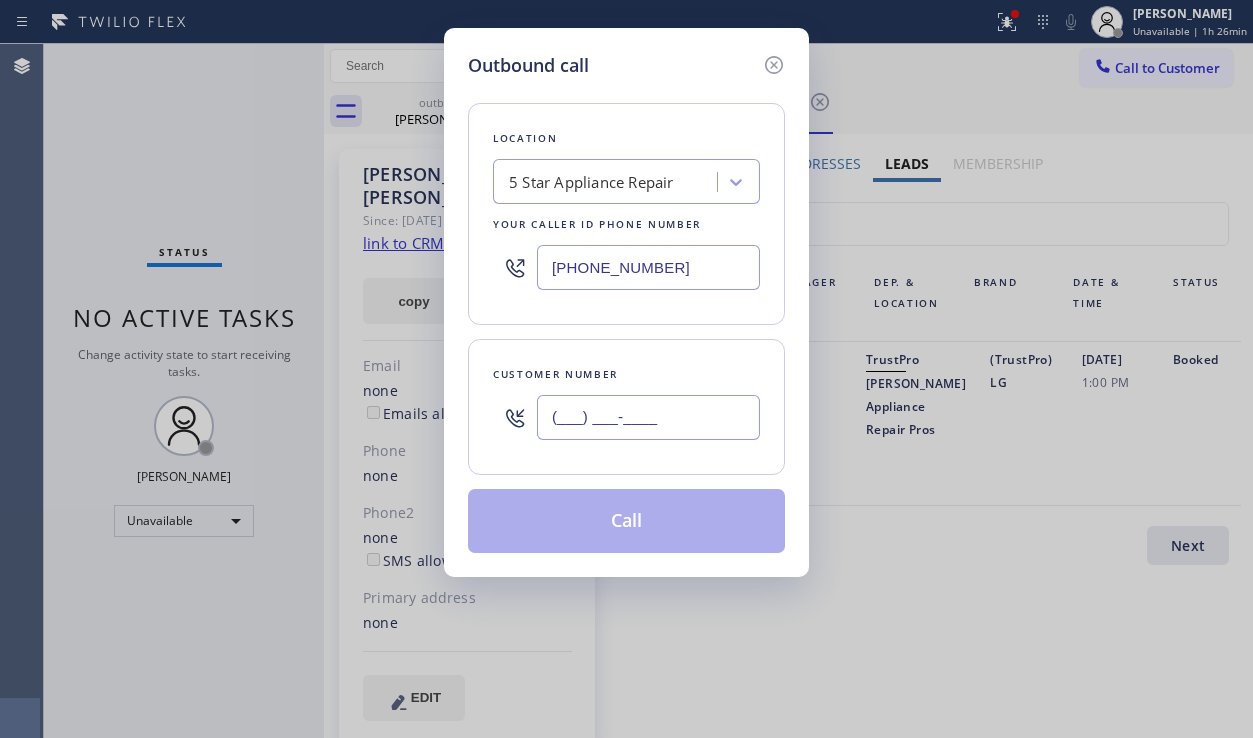 click on "(___) ___-____" at bounding box center [648, 417] 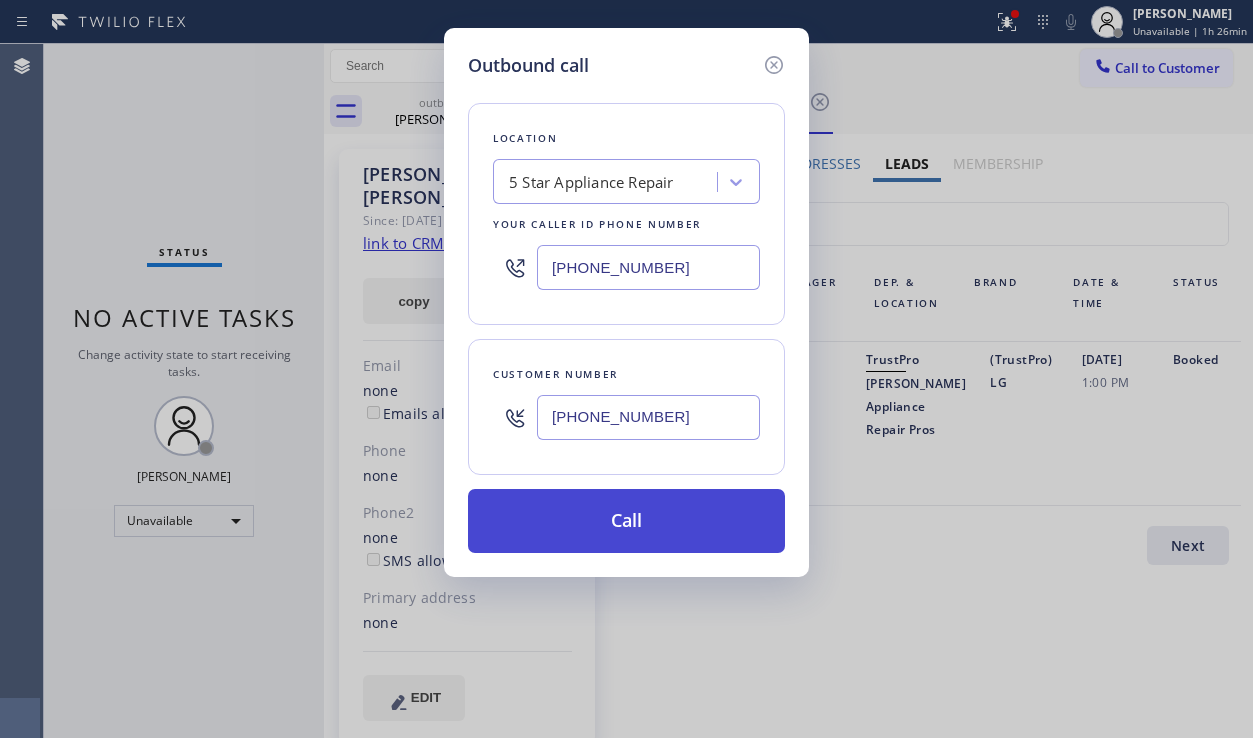 type on "[PHONE_NUMBER]" 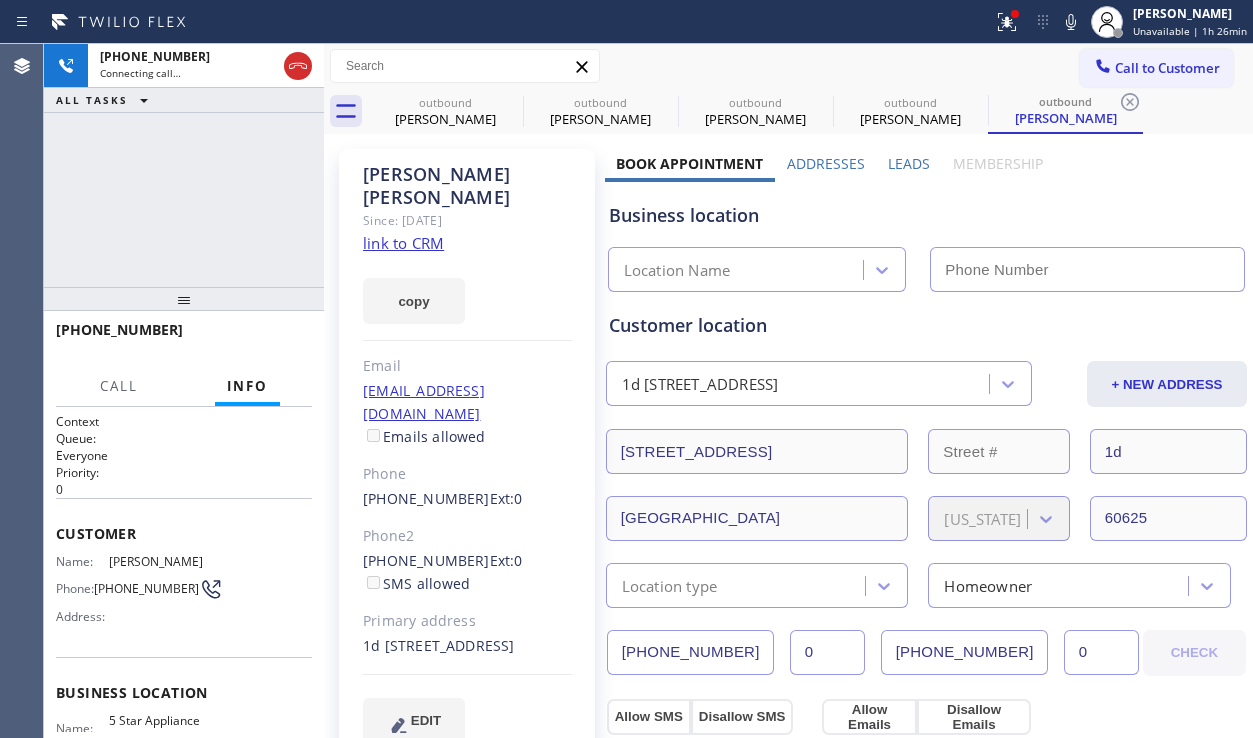 type on "[PHONE_NUMBER]" 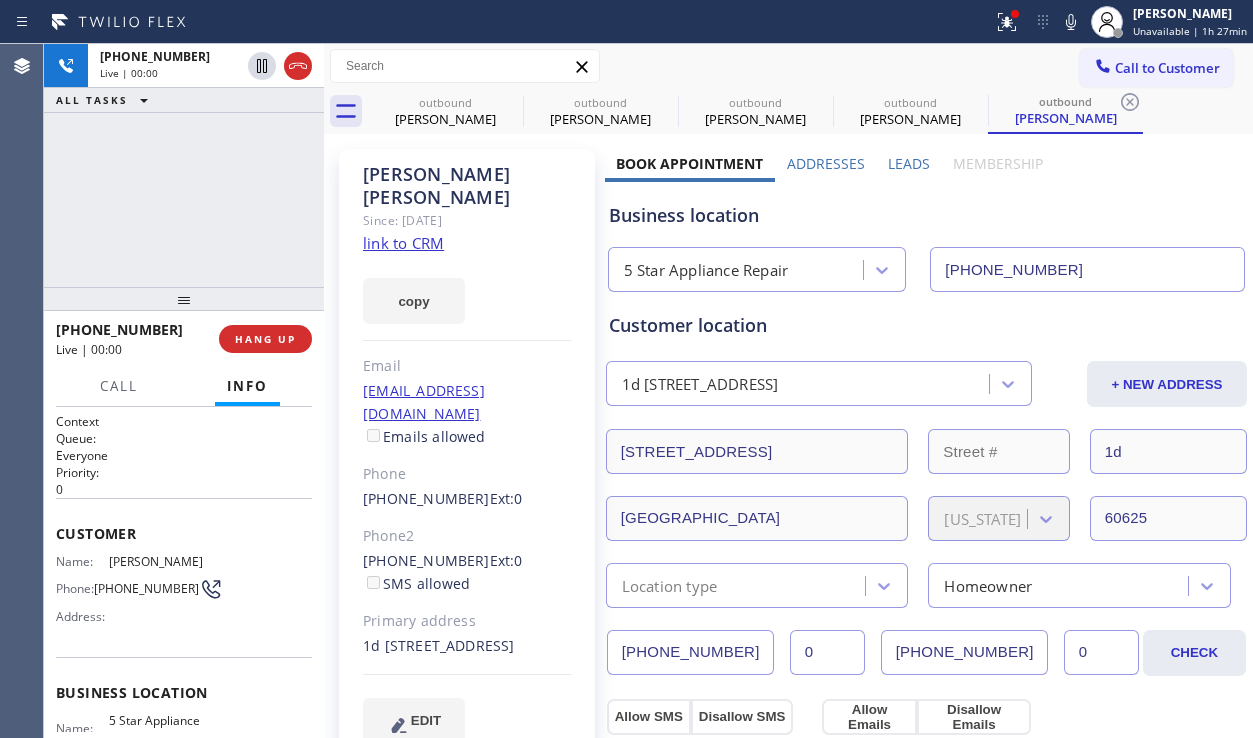 drag, startPoint x: 1087, startPoint y: 219, endPoint x: 914, endPoint y: 222, distance: 173.02602 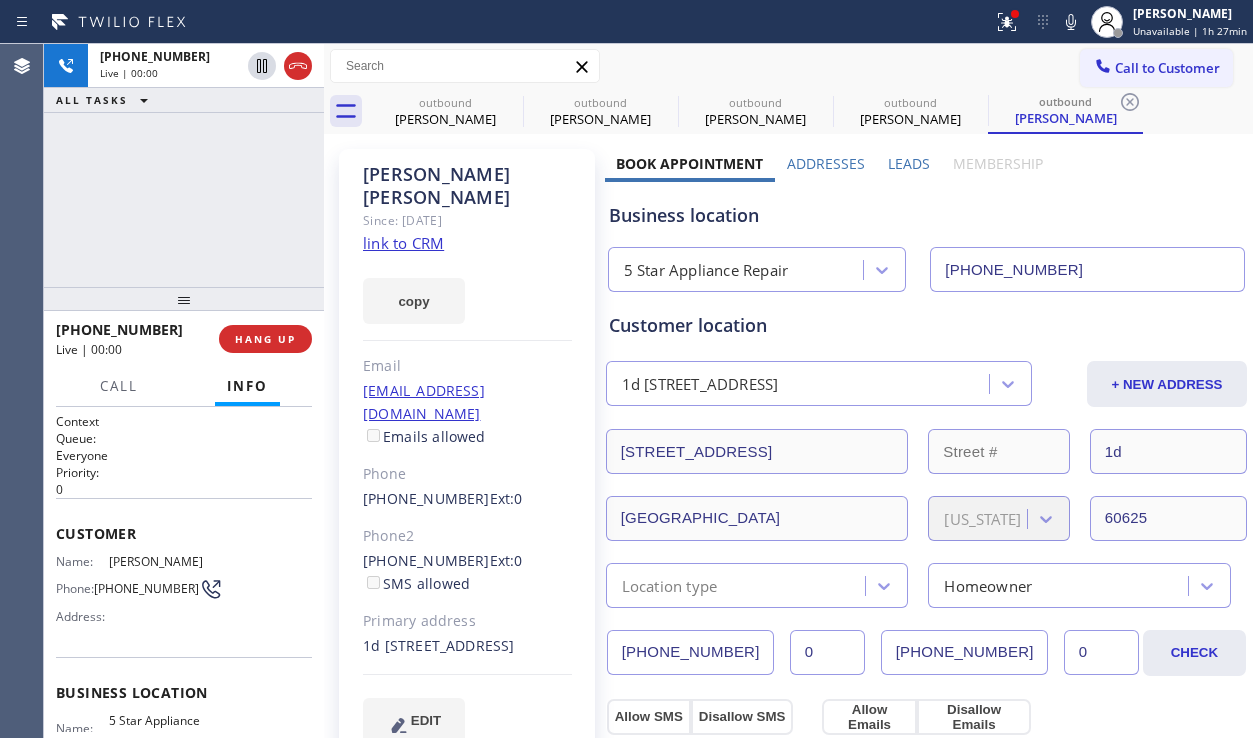 click on "Business location" at bounding box center [926, 215] 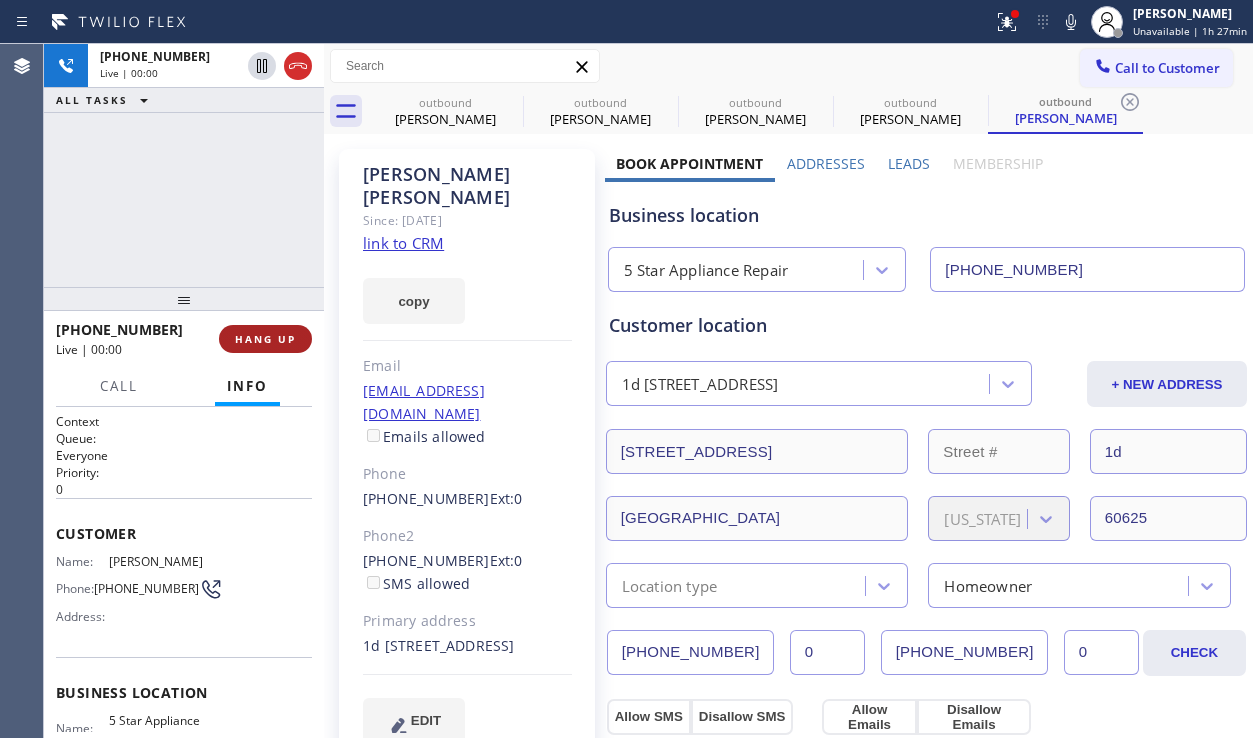 click on "HANG UP" at bounding box center (265, 339) 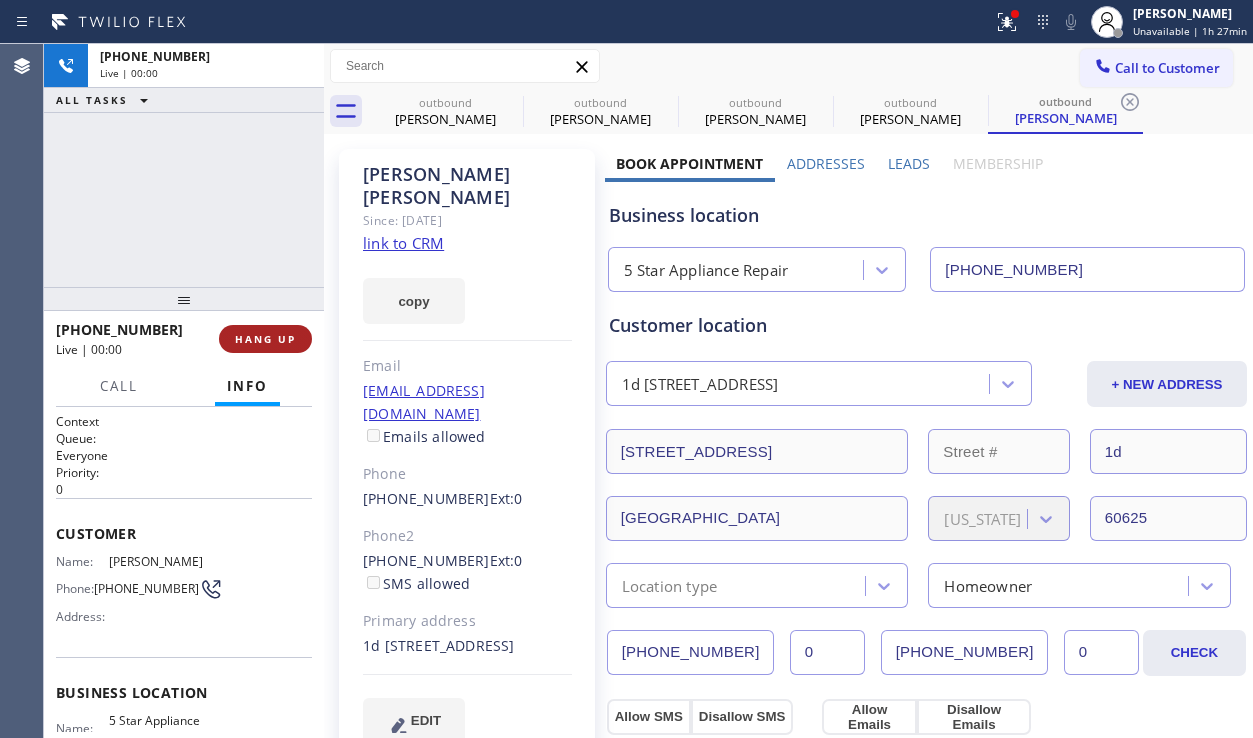 click on "HANG UP" at bounding box center (265, 339) 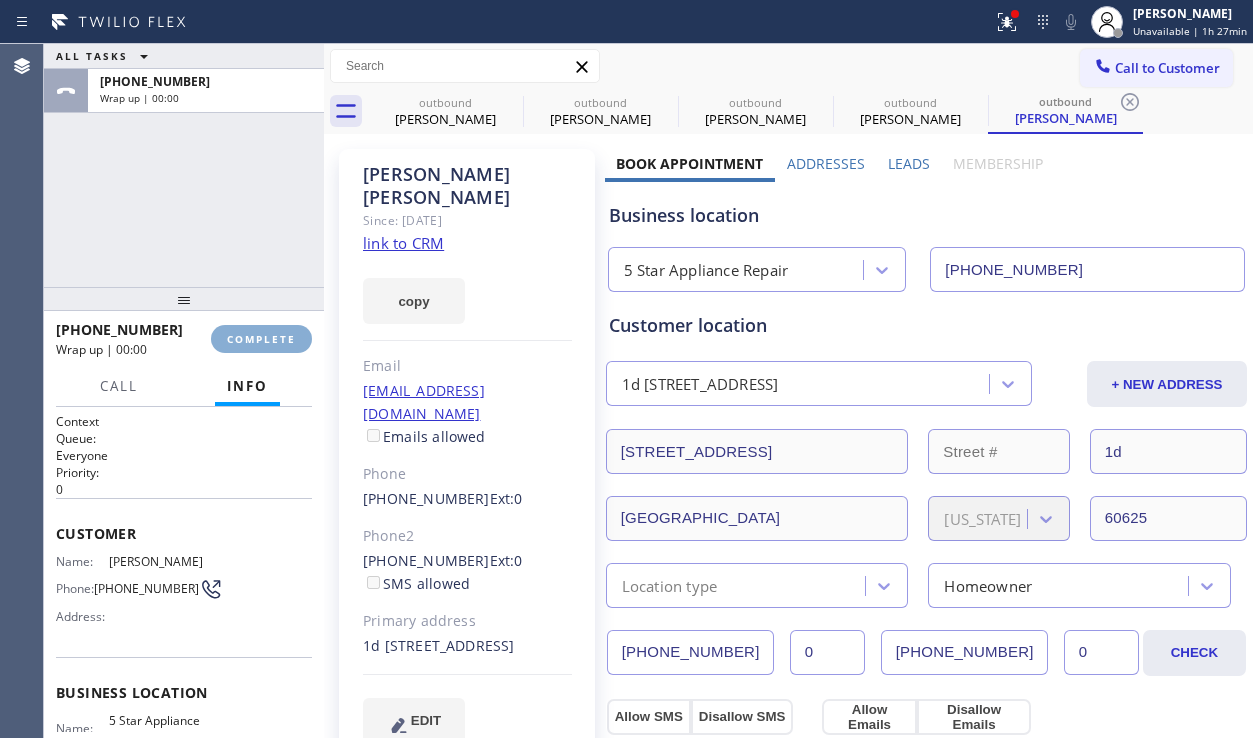 click on "COMPLETE" at bounding box center [261, 339] 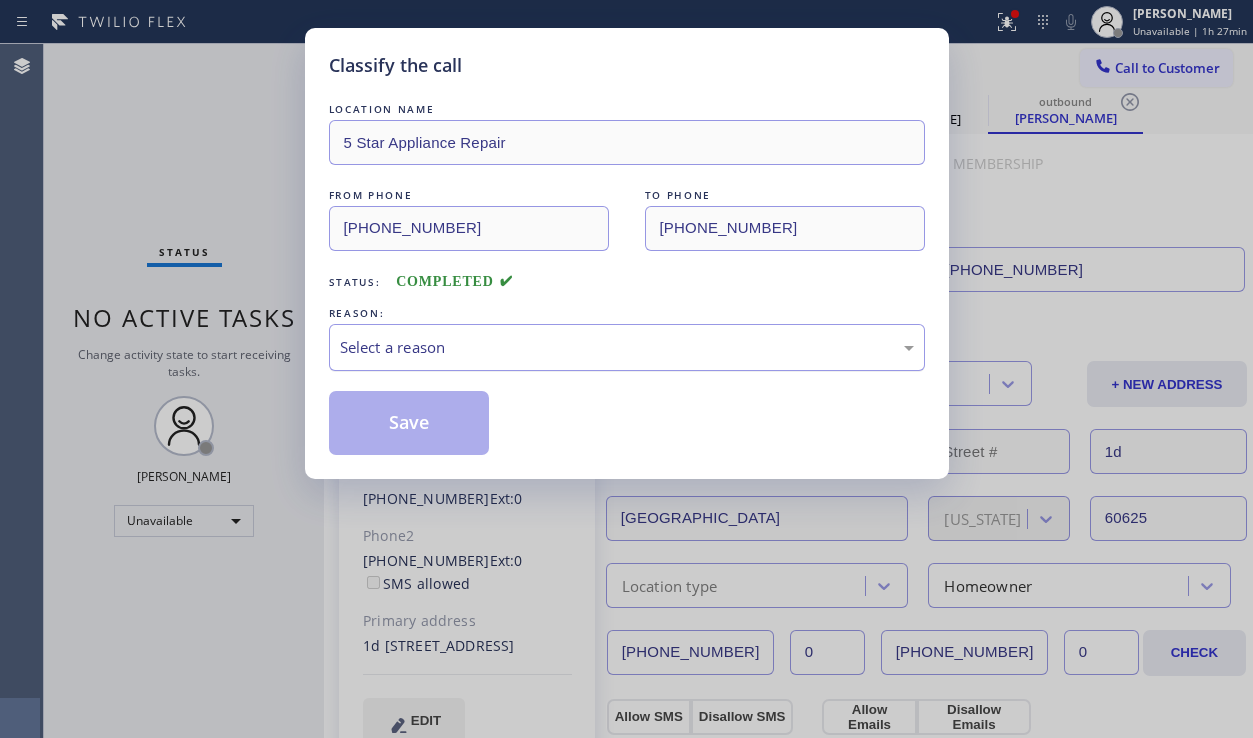click on "Select a reason" at bounding box center [627, 347] 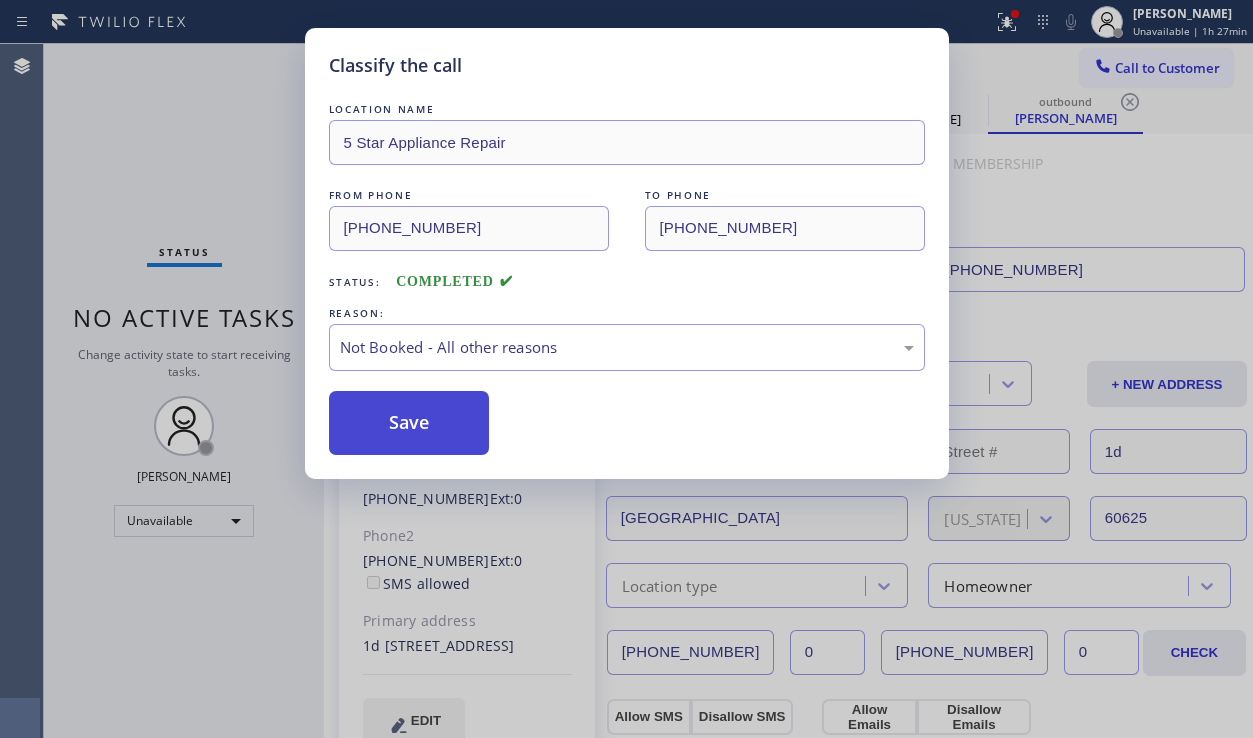 click on "Save" at bounding box center [409, 423] 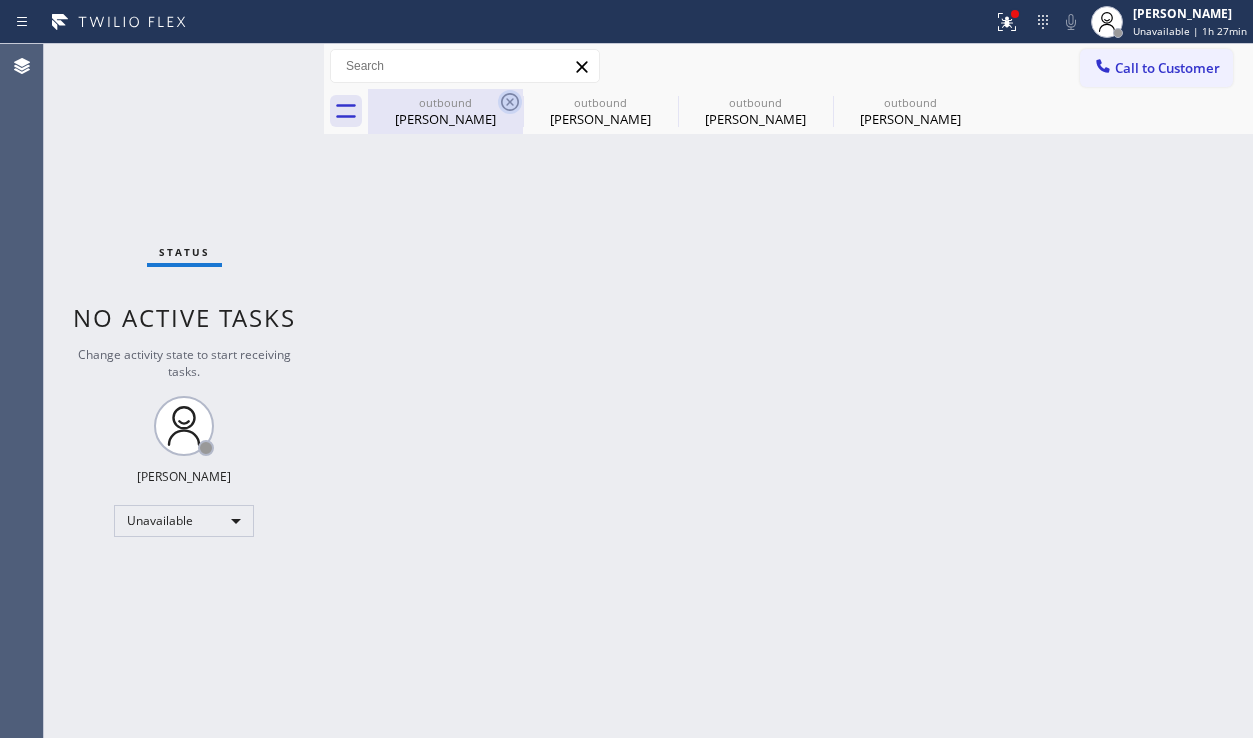 click 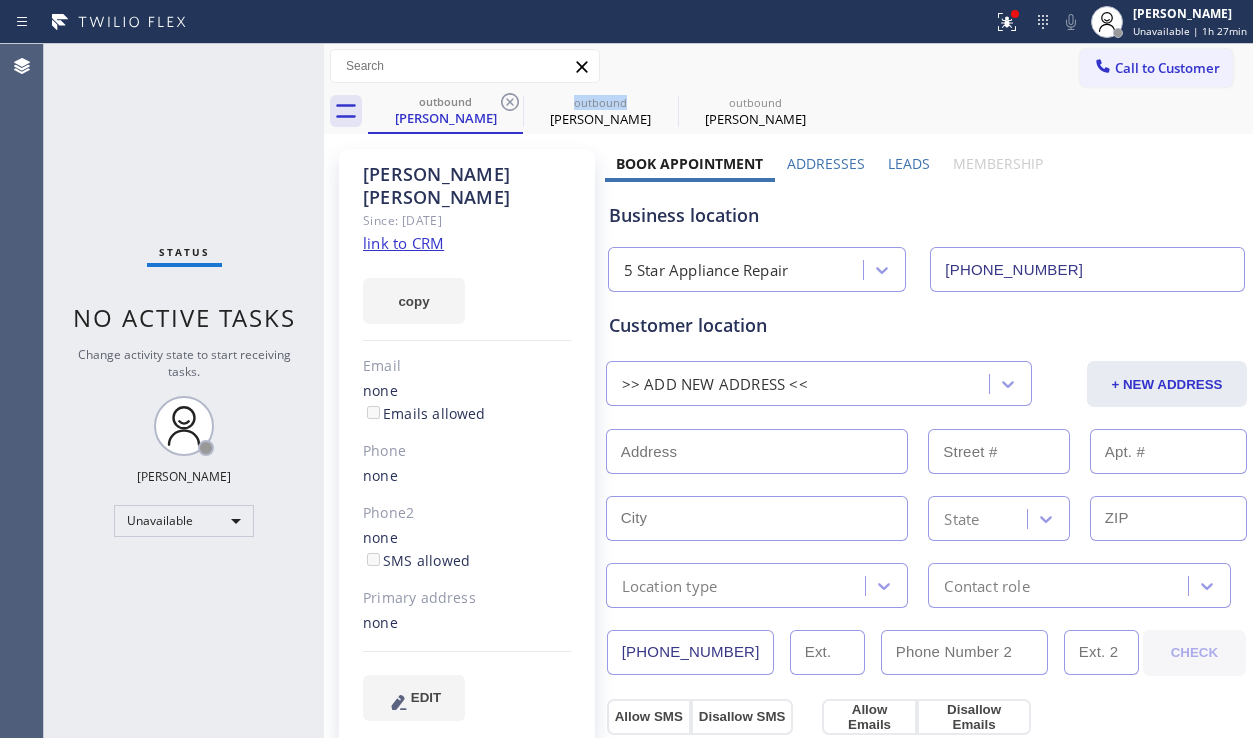 click 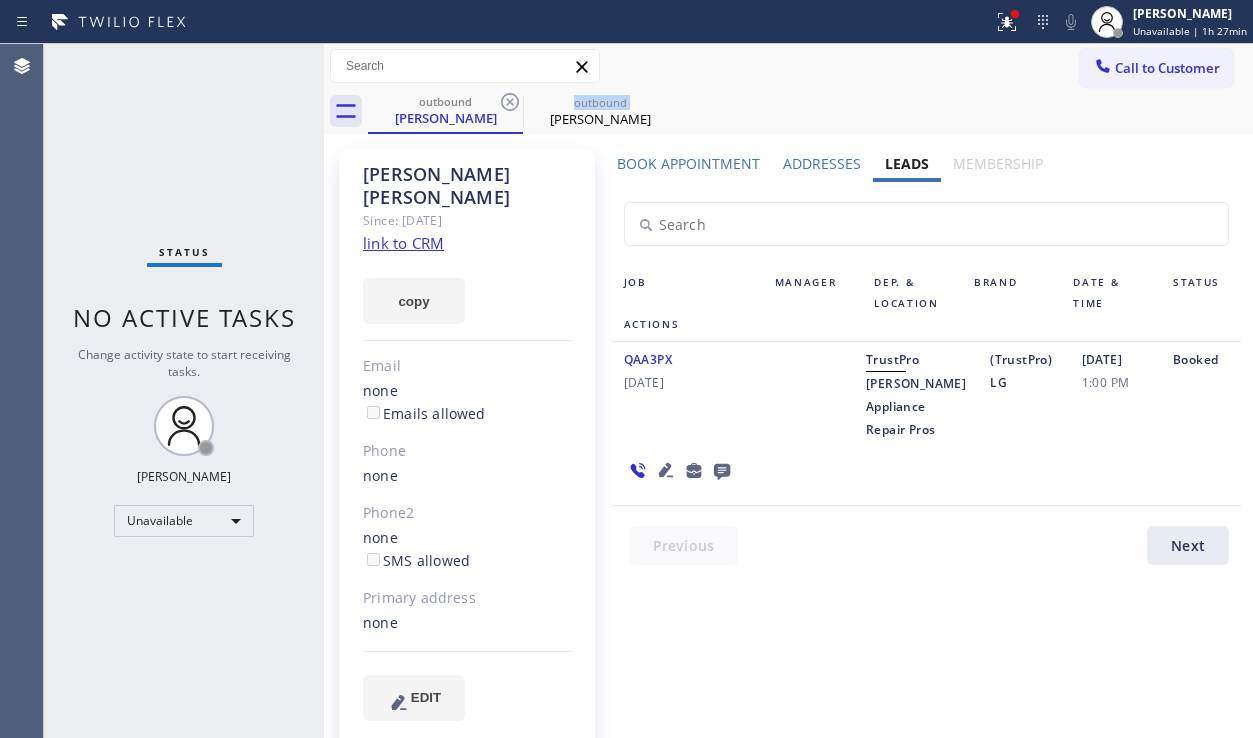 click 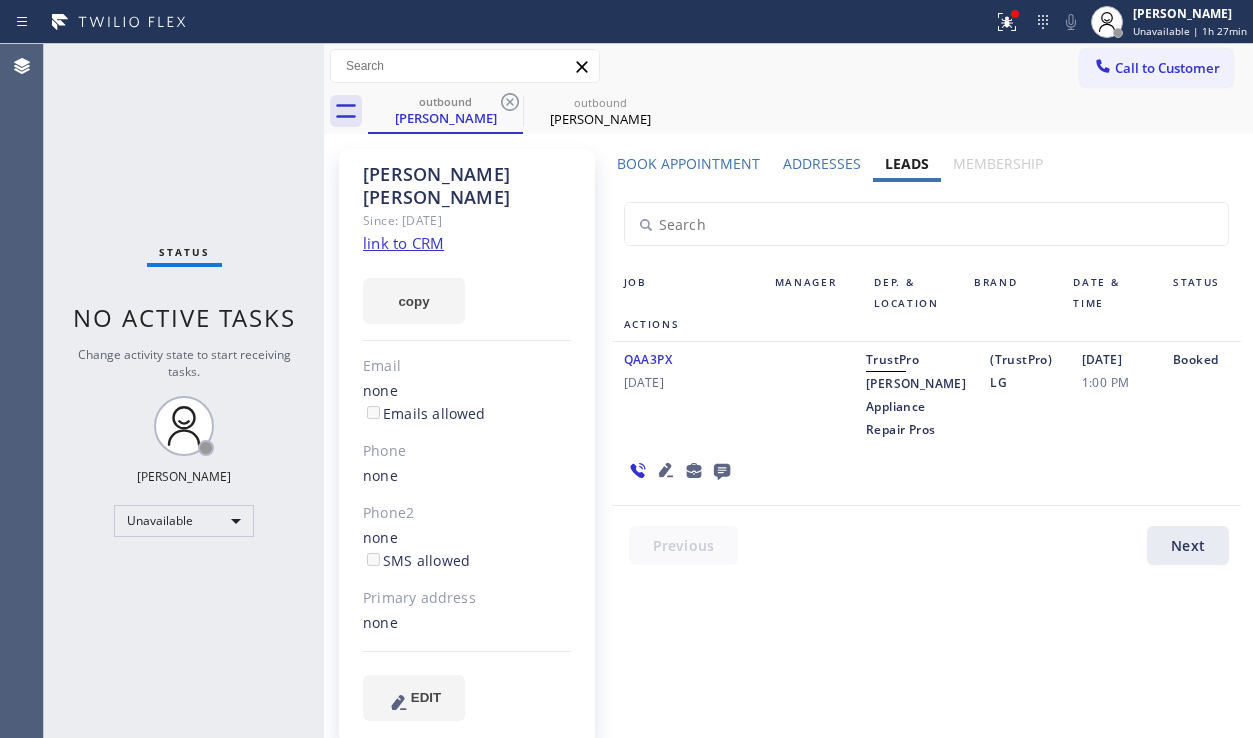 click 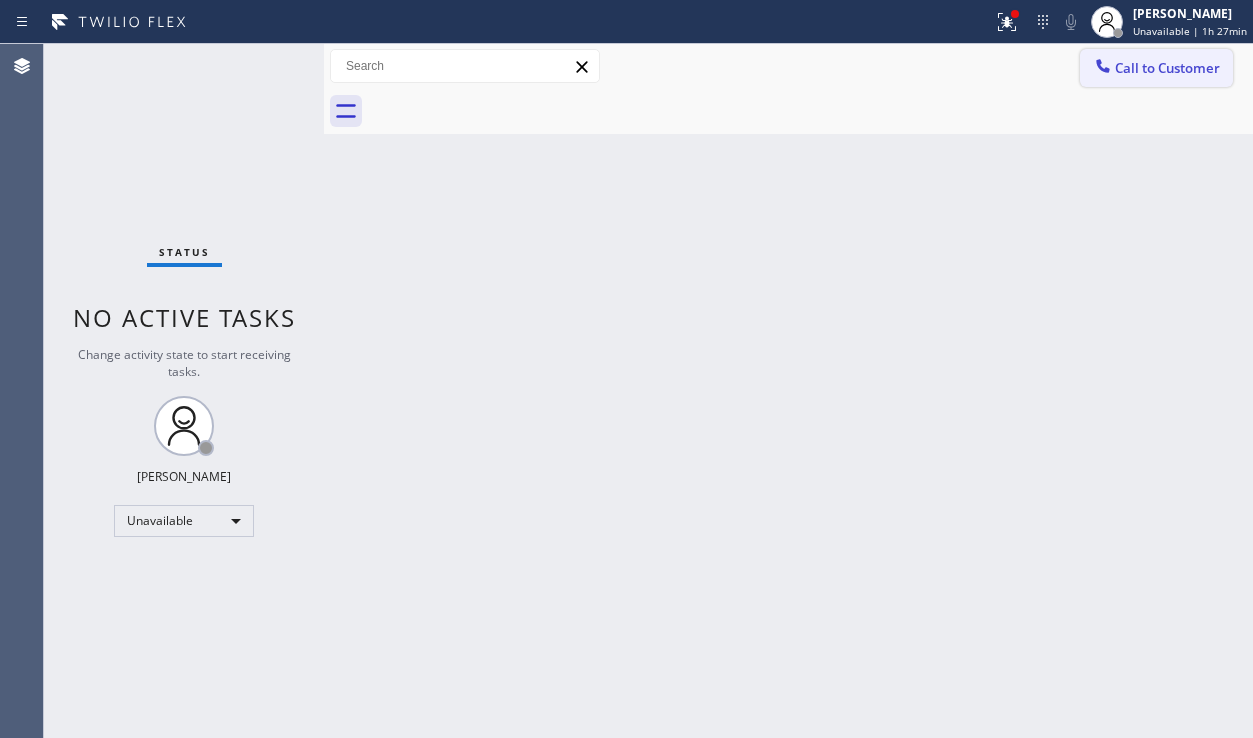 click on "Call to Customer" at bounding box center [1156, 68] 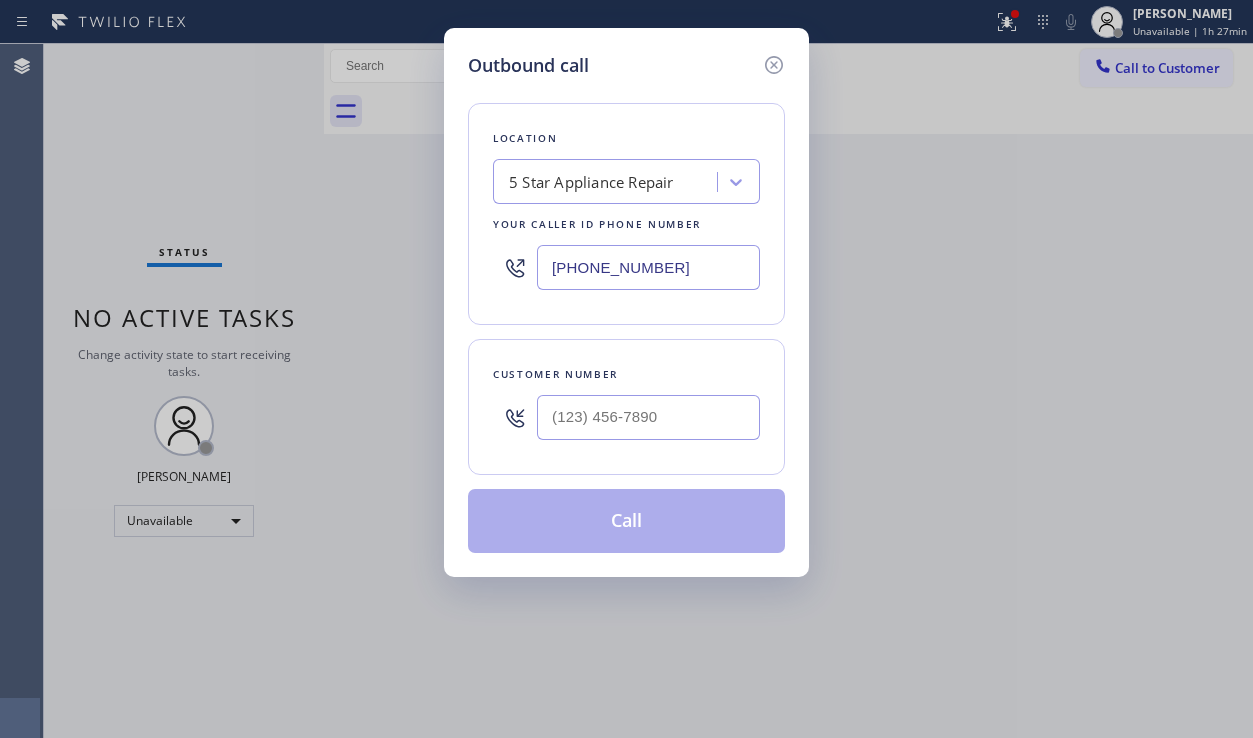 click at bounding box center (648, 417) 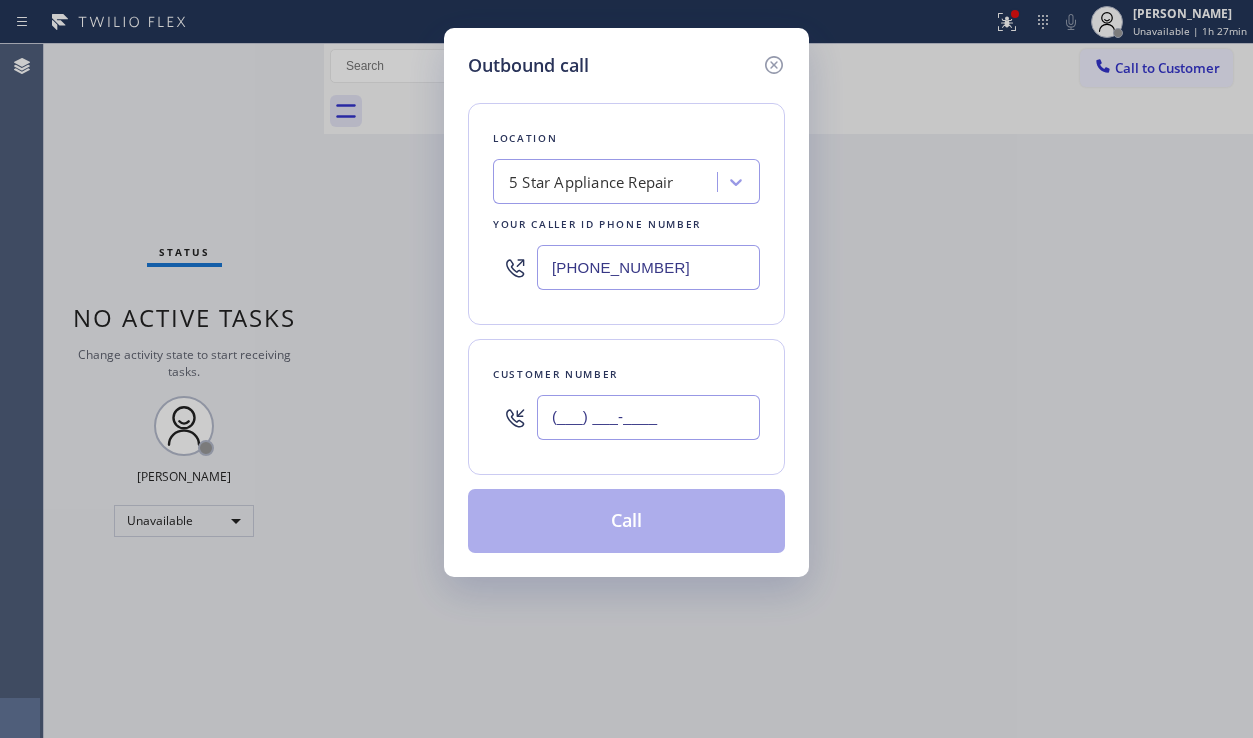 click on "(___) ___-____" at bounding box center (648, 417) 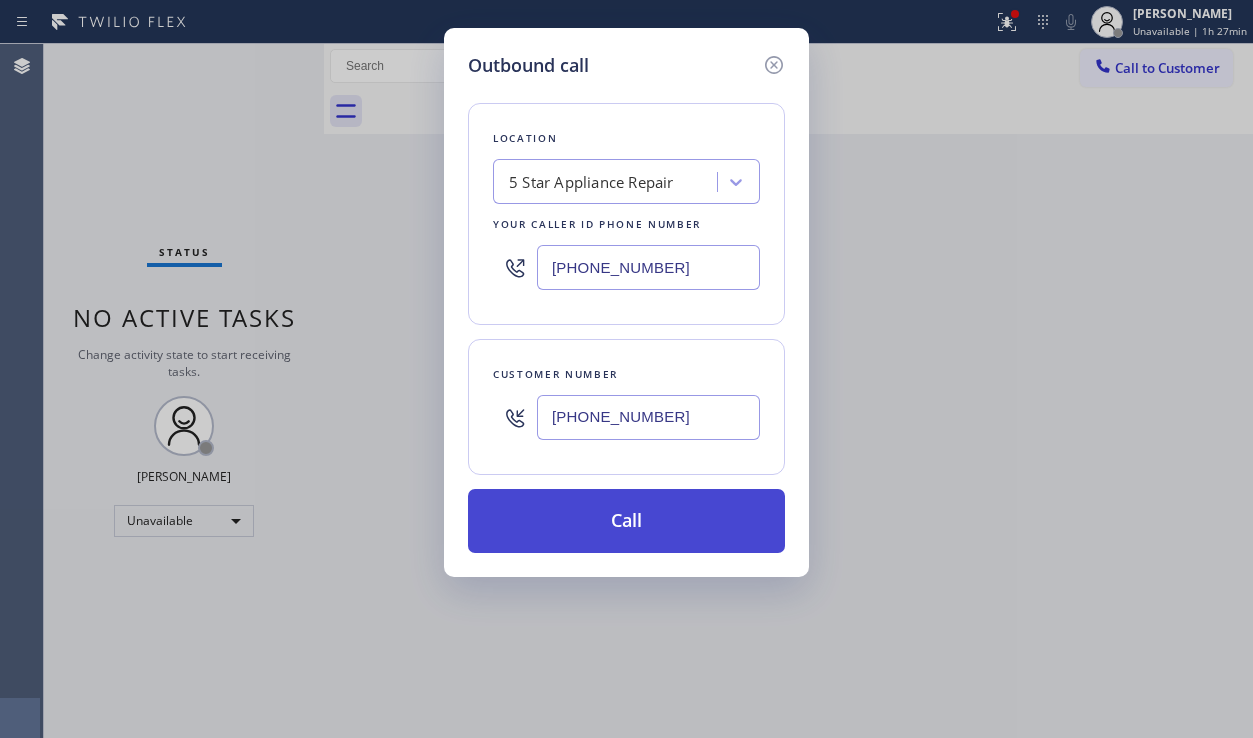 type on "[PHONE_NUMBER]" 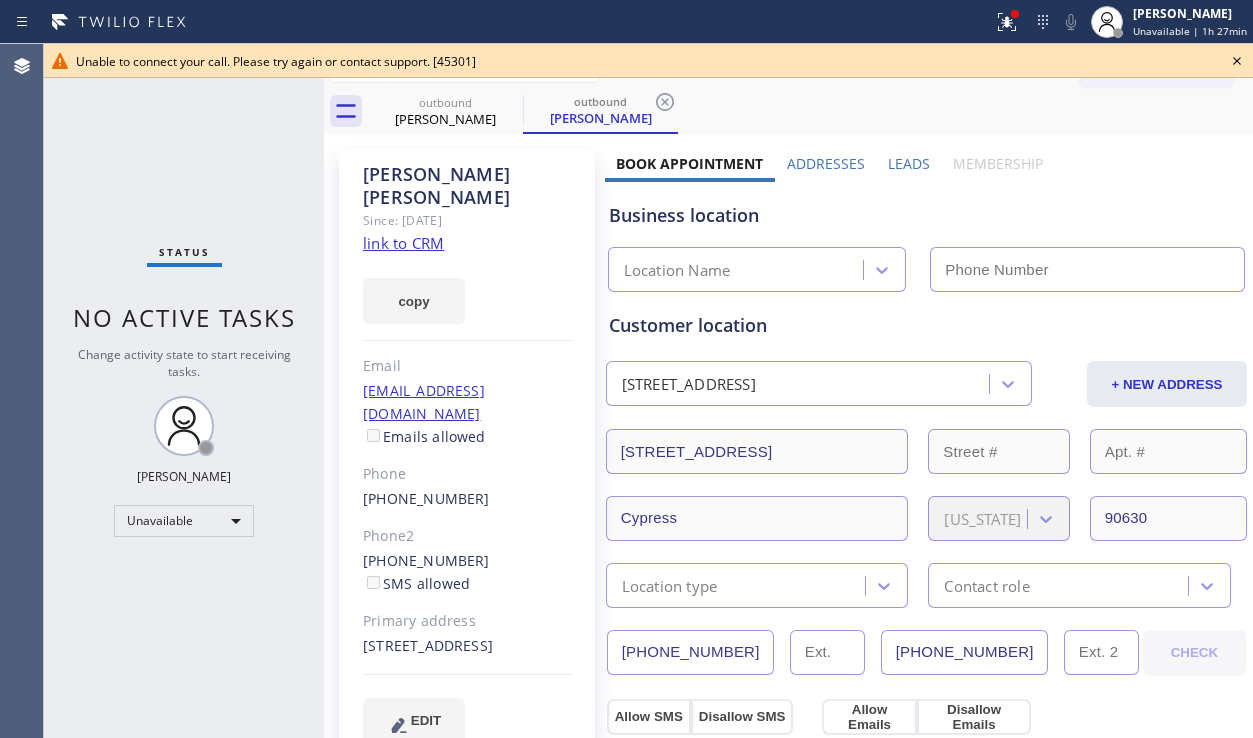 type on "[PHONE_NUMBER]" 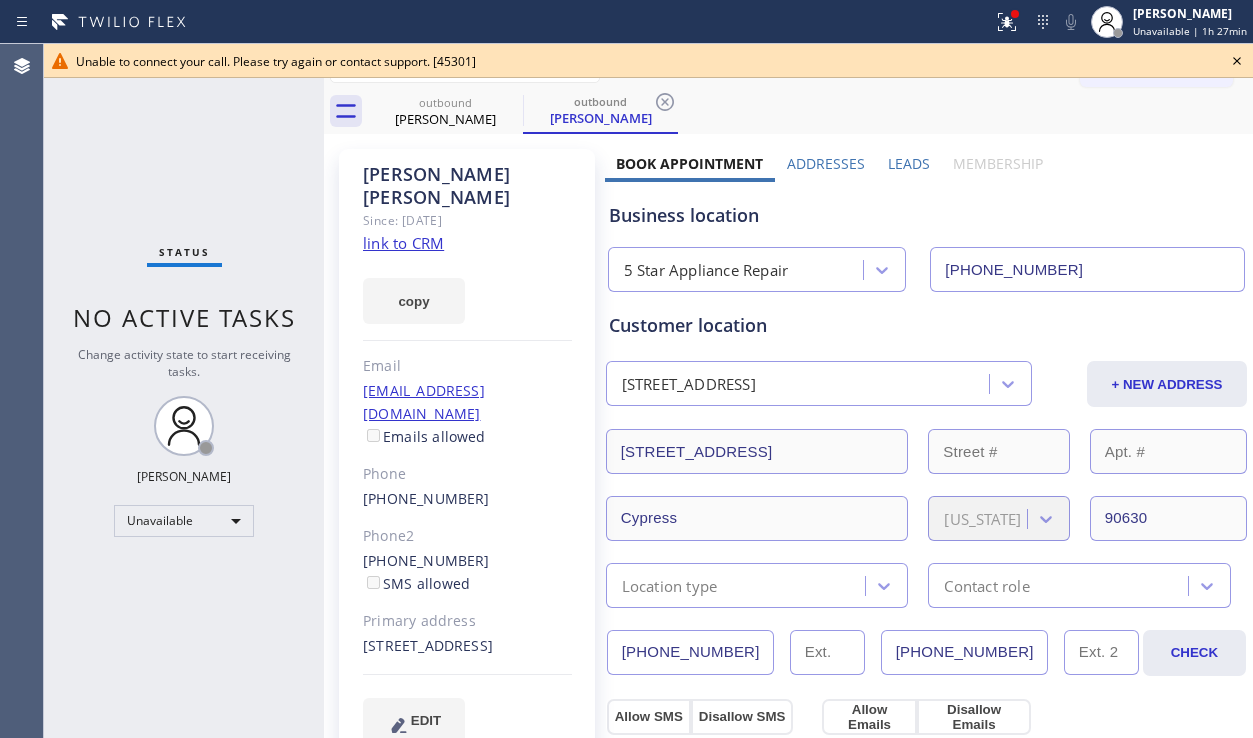 click 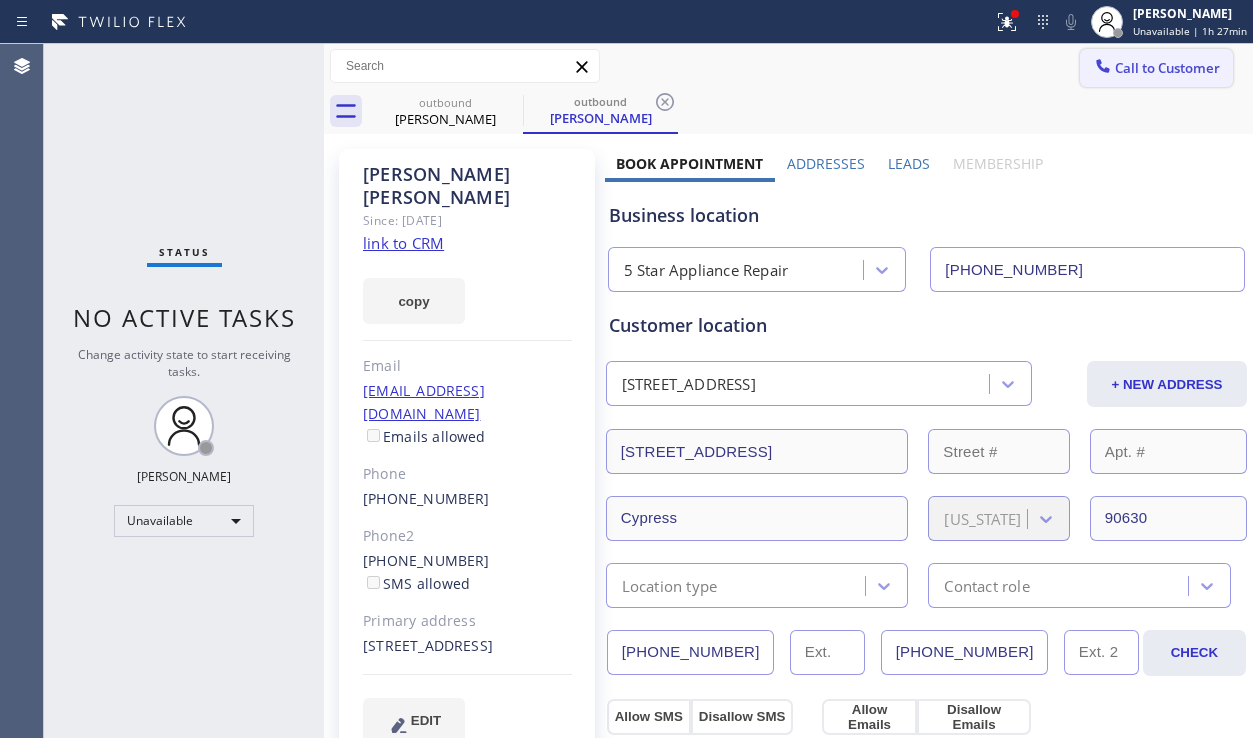 click on "Call to Customer" at bounding box center [1156, 68] 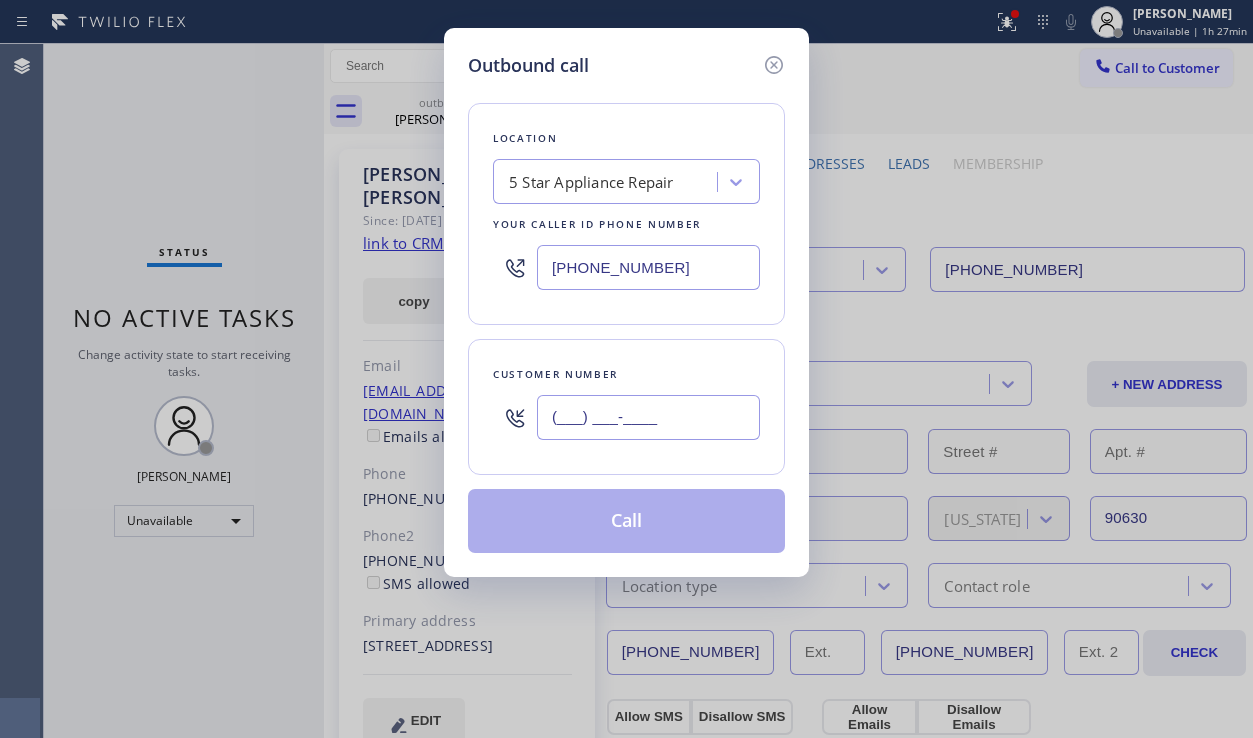 click on "(___) ___-____" at bounding box center [648, 417] 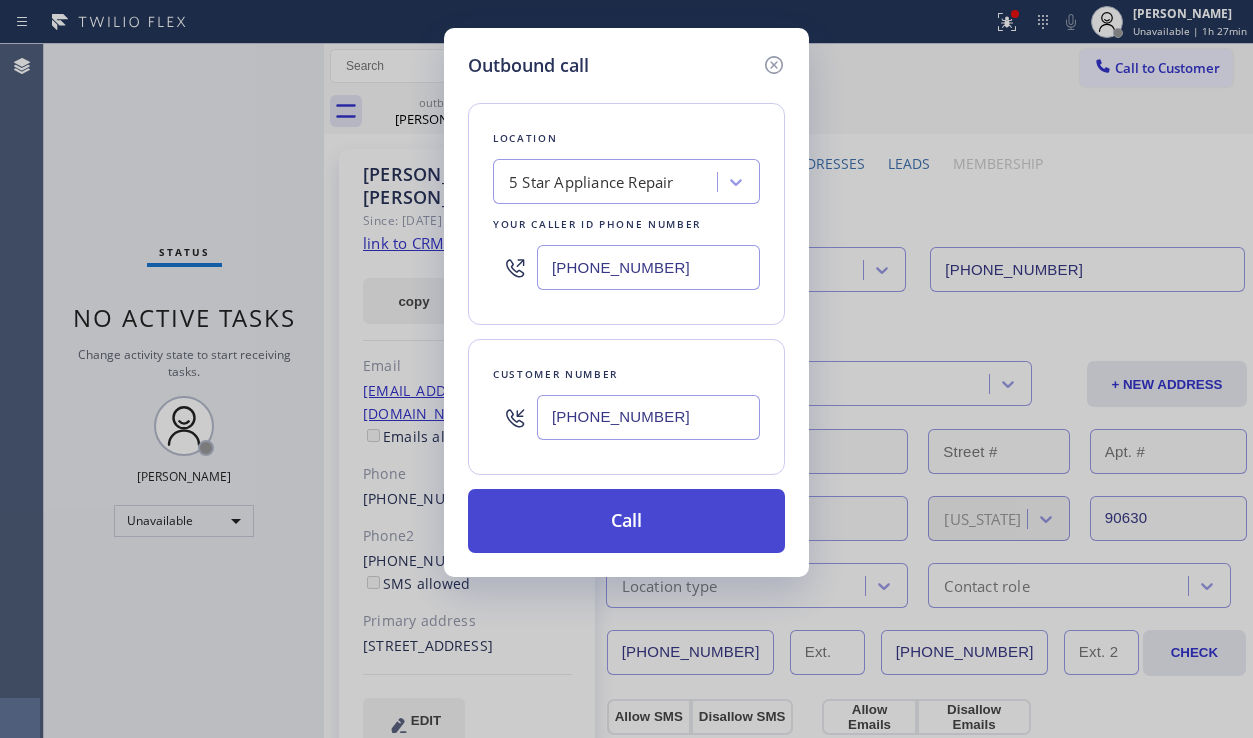 type on "[PHONE_NUMBER]" 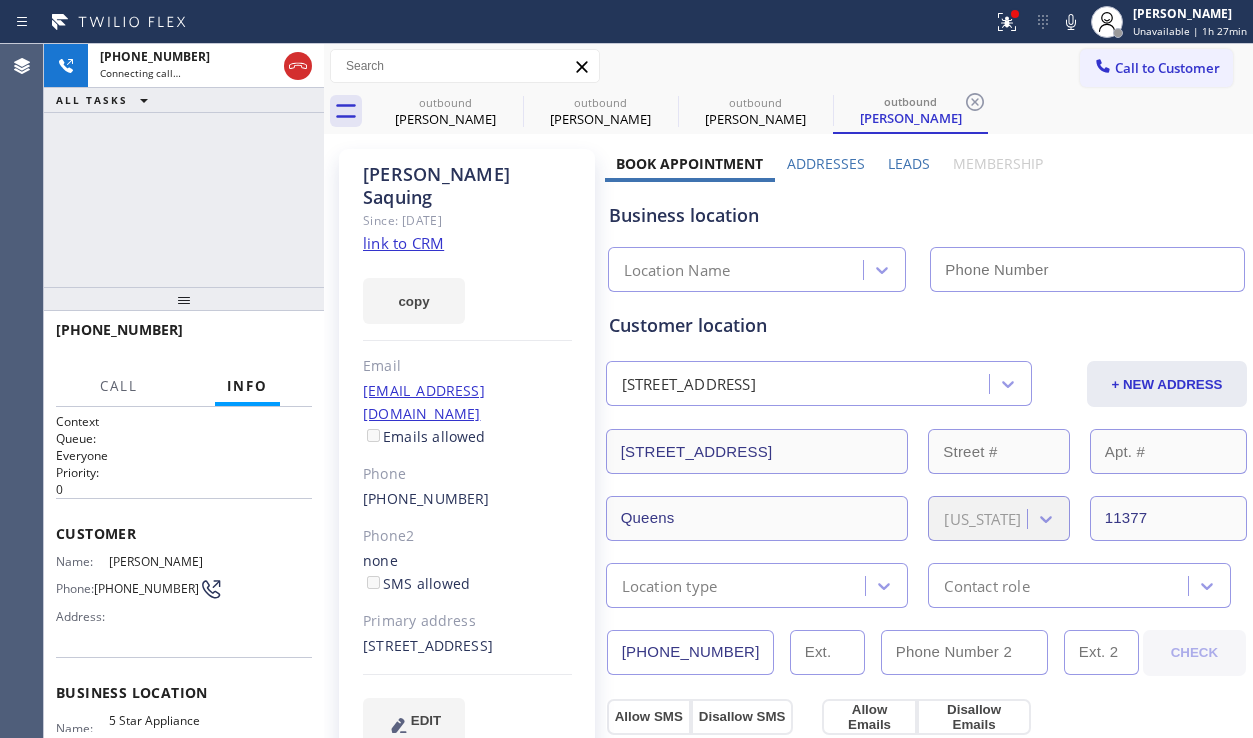 type on "[PHONE_NUMBER]" 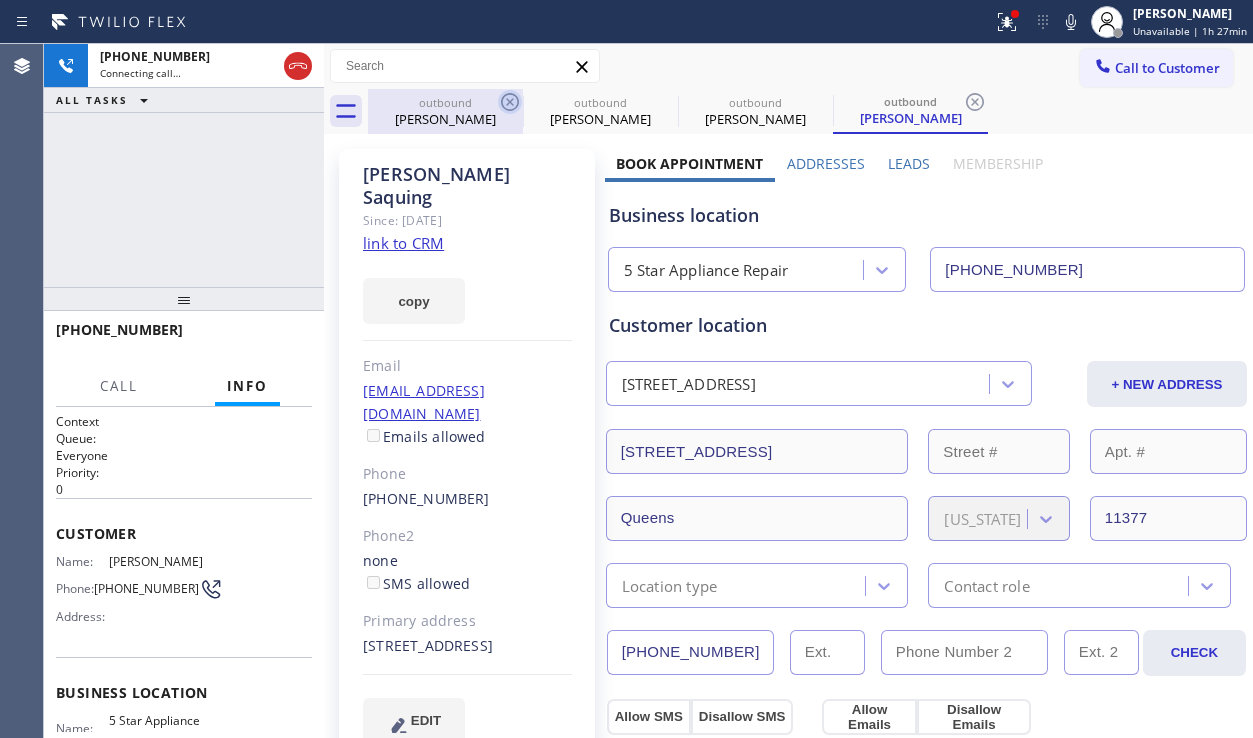 click 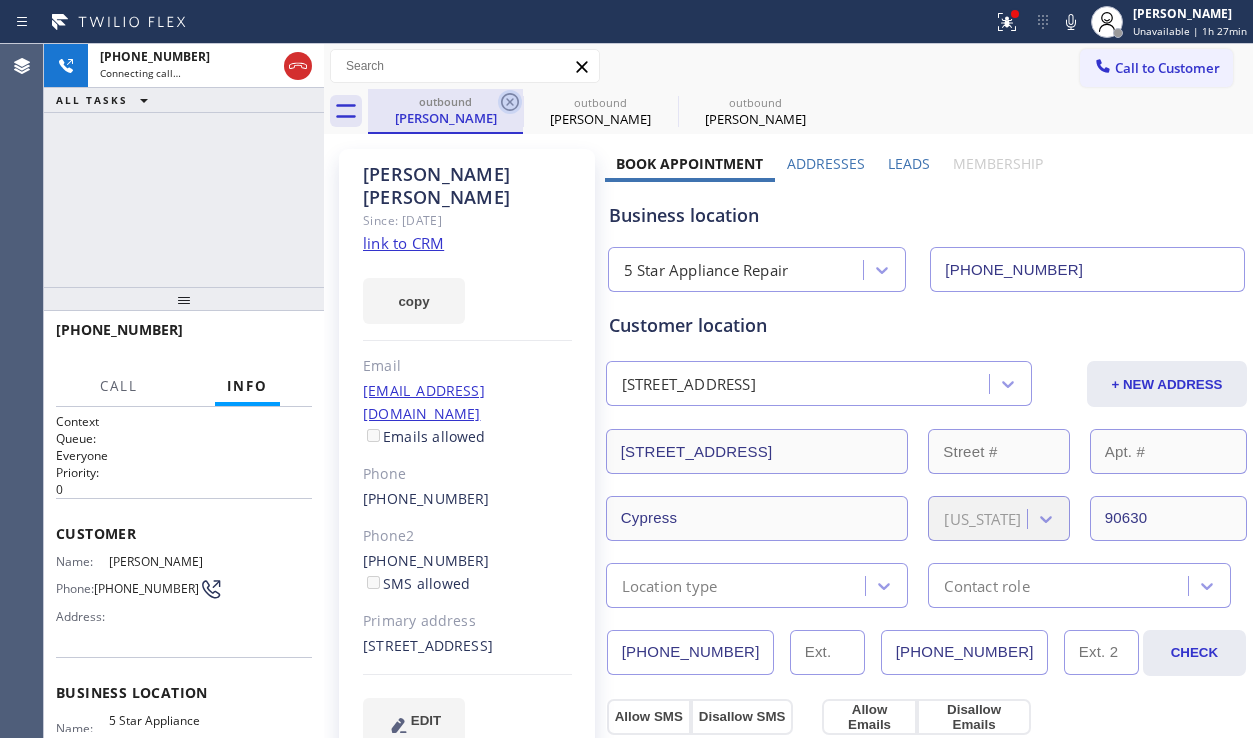 click 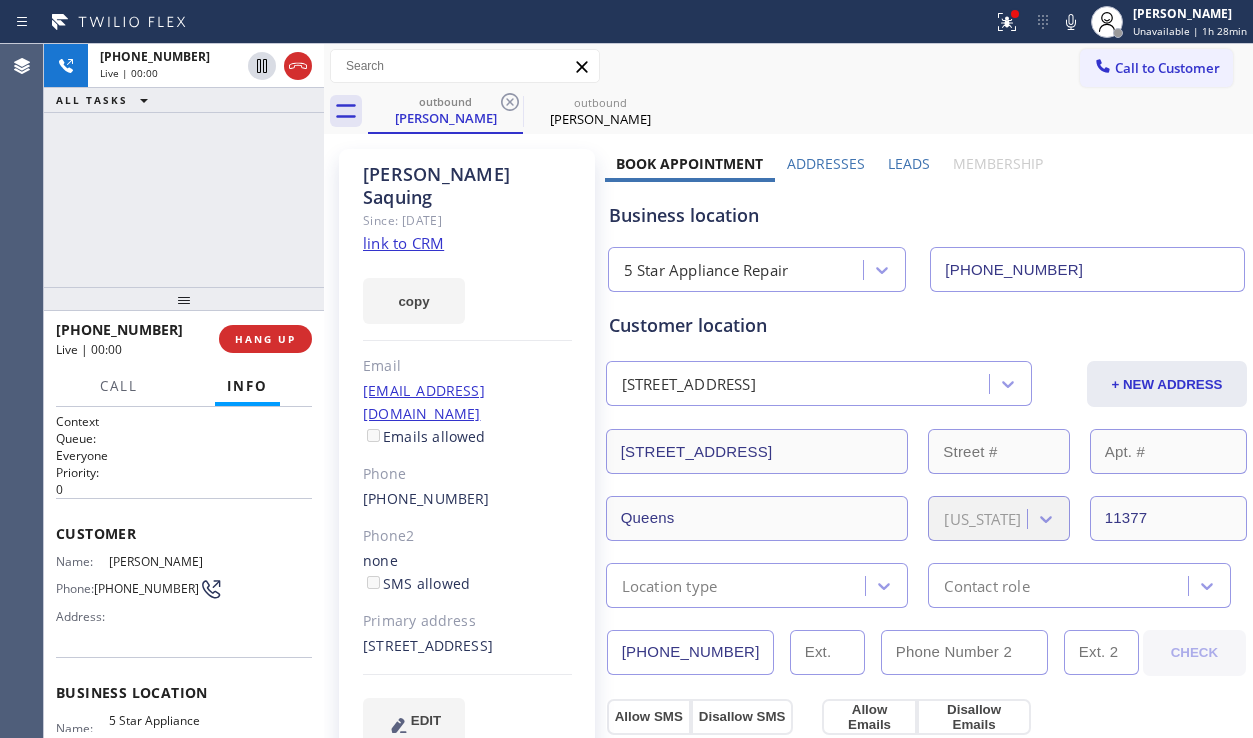 click on "Book Appointment Addresses Leads Membership Business location 5 Star Appliance Repair [PHONE_NUMBER] Personal information [PERSON_NAME] [EMAIL_ADDRESS][DOMAIN_NAME] Customer location  [STREET_ADDRESS] + NEW ADDRESS [STREET_ADDRESS][US_STATE] Location type Contact role [PHONE_NUMBER] CHECK Allow SMS Disallow SMS Allow Emails Disallow Emails Appointment - choose department - - choose type of job - - choose brand - Age of Equipment - choose time - Credit card Select Credit Card + NEW CARD CANCEL SAVE Other Where did you find us? Call before tech arrives Save as Lost Create Lead Success! Booking Success! [URL][DOMAIN_NAME] close copy link Save lead as lost Type Reason Cancel Save as lost lead Not serviceable MON dd/mm TUE dd/mm WED dd/mm THU dd/mm FRI dd/mm SAT dd/mm SUN dd/mm 08:00 12:00 - - - - - - - 12:00 16:00 - - - - - - - 16:00 19:00 - - - - - - - Add New Location ADDRESS PHONE ZIP ACTIONS  [STREET_ADDRESS] [PHONE_NUMBER] 11377" at bounding box center [926, 814] 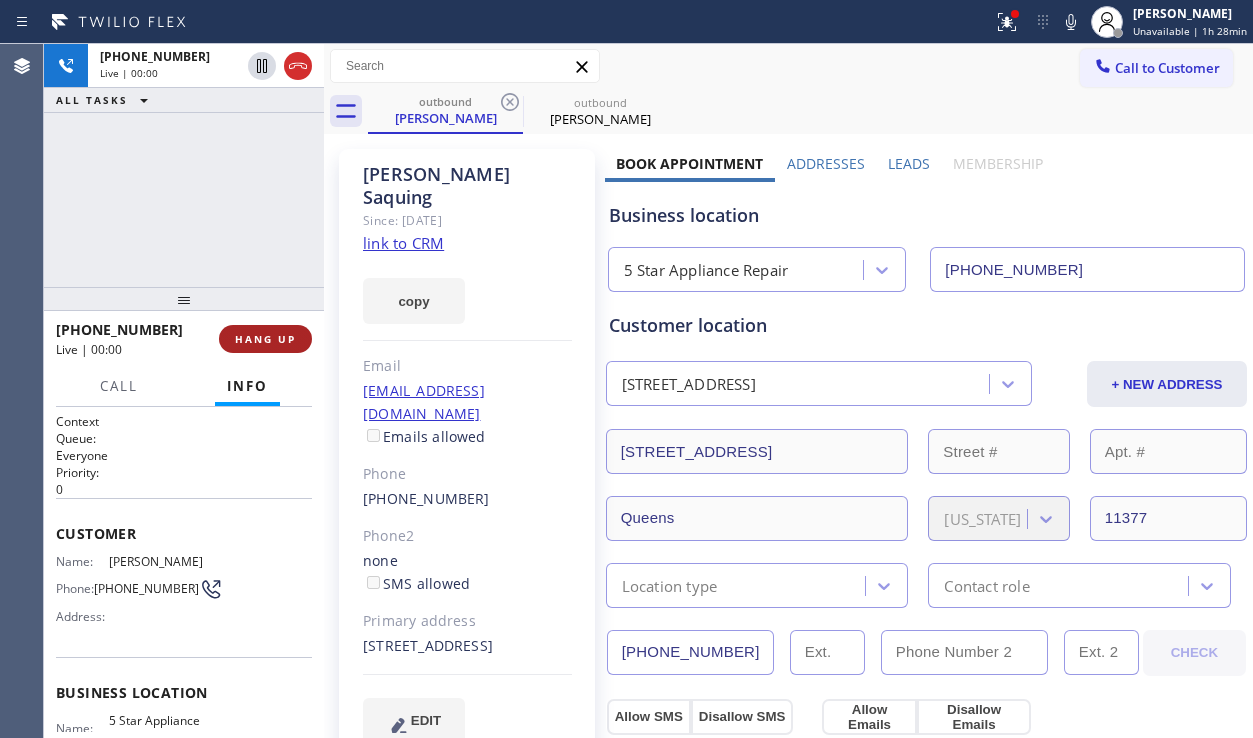 click on "HANG UP" at bounding box center [265, 339] 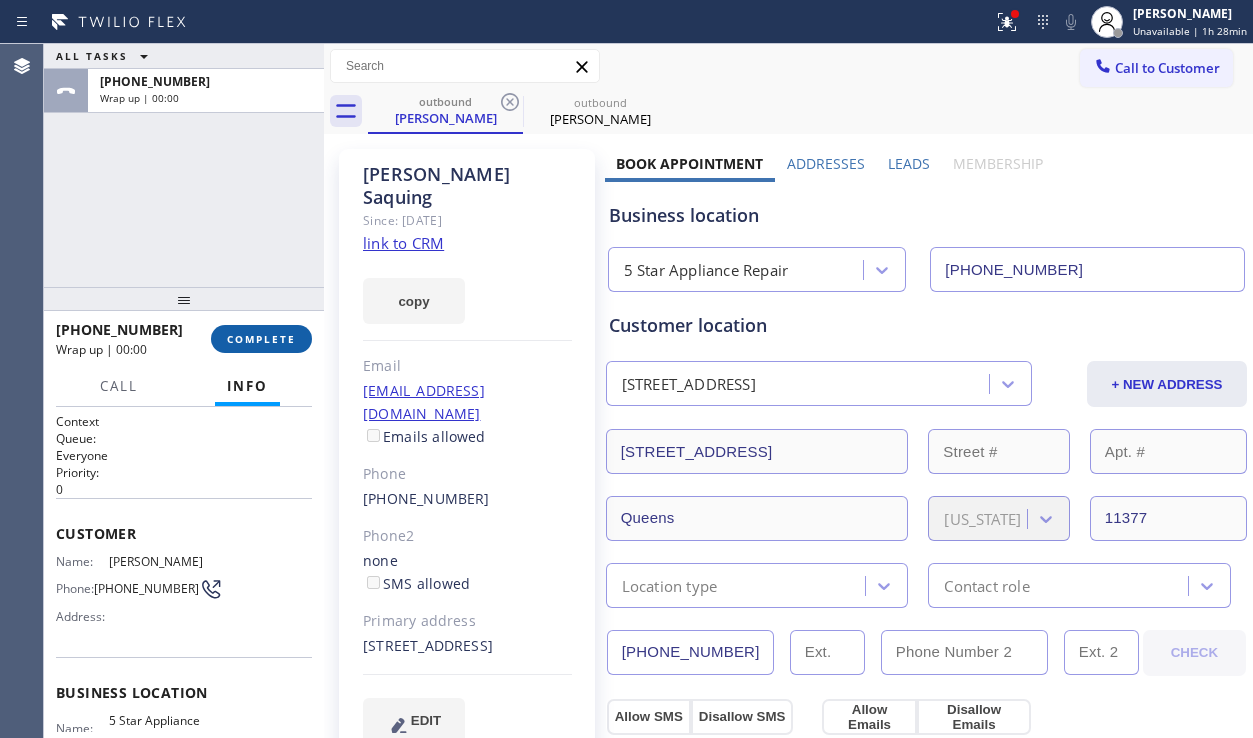 click on "COMPLETE" at bounding box center (261, 339) 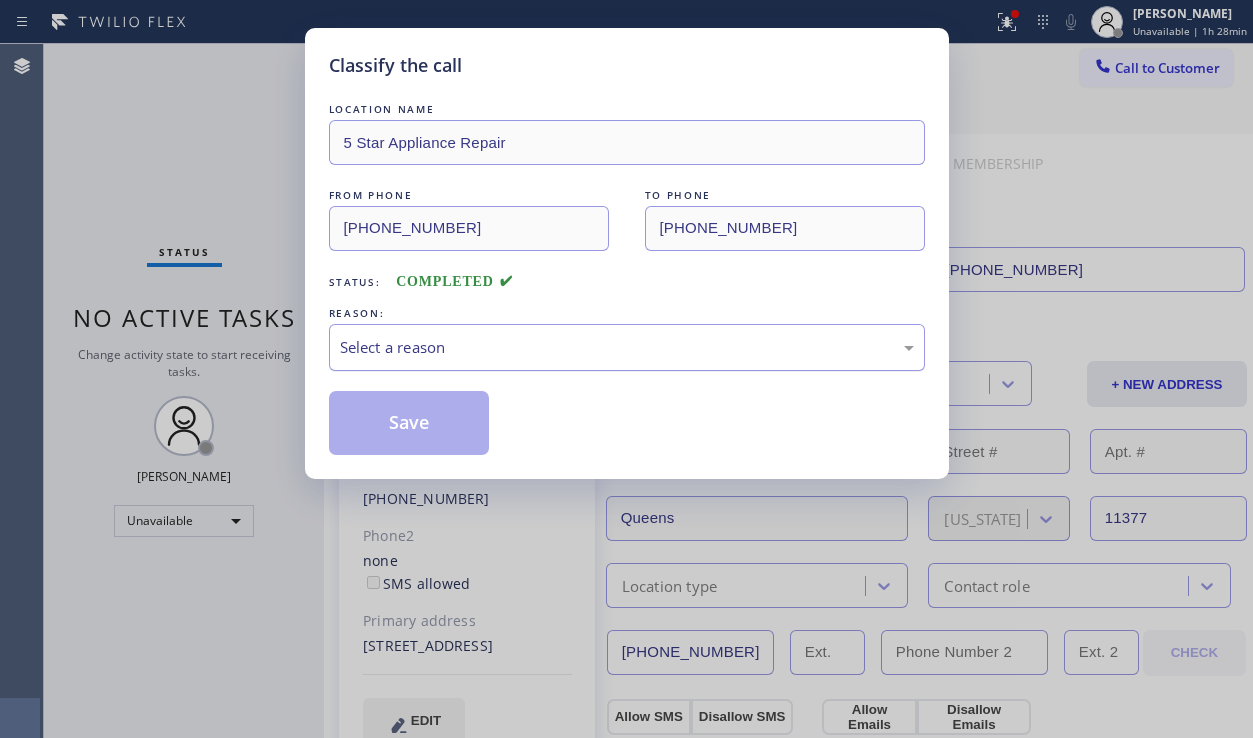 click on "Select a reason" at bounding box center [627, 347] 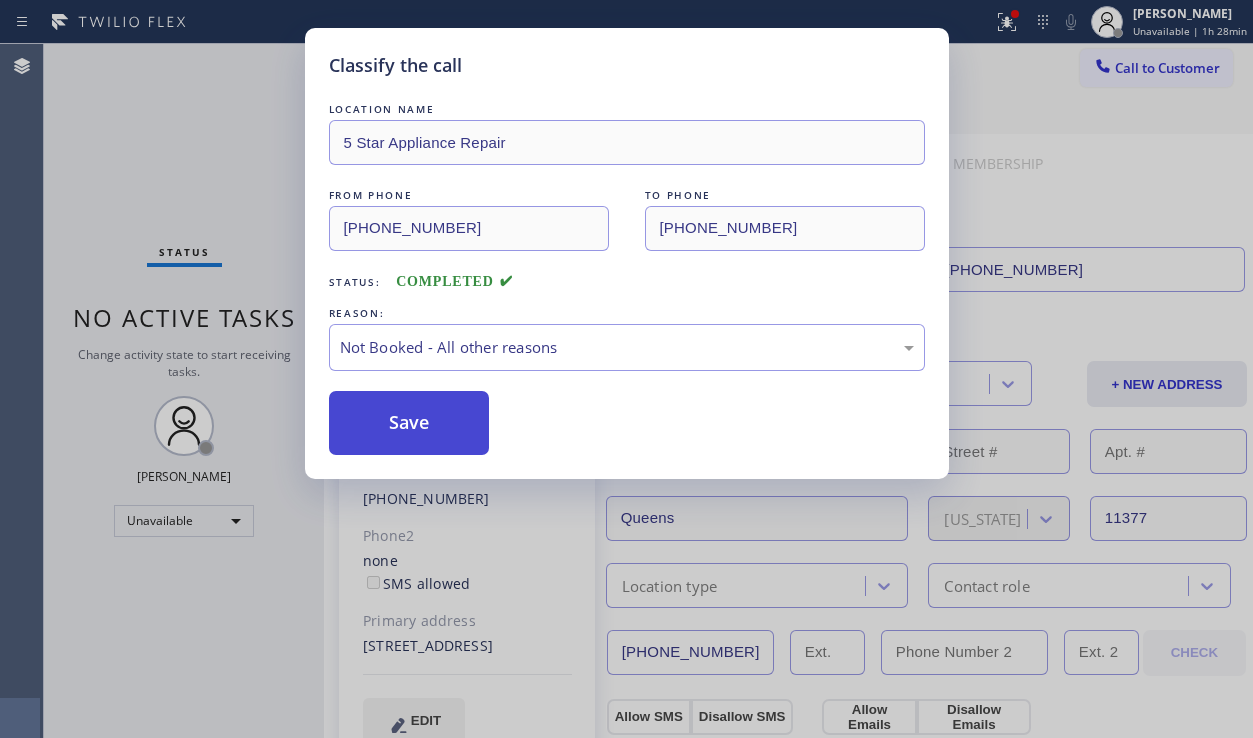 click on "Save" at bounding box center [409, 423] 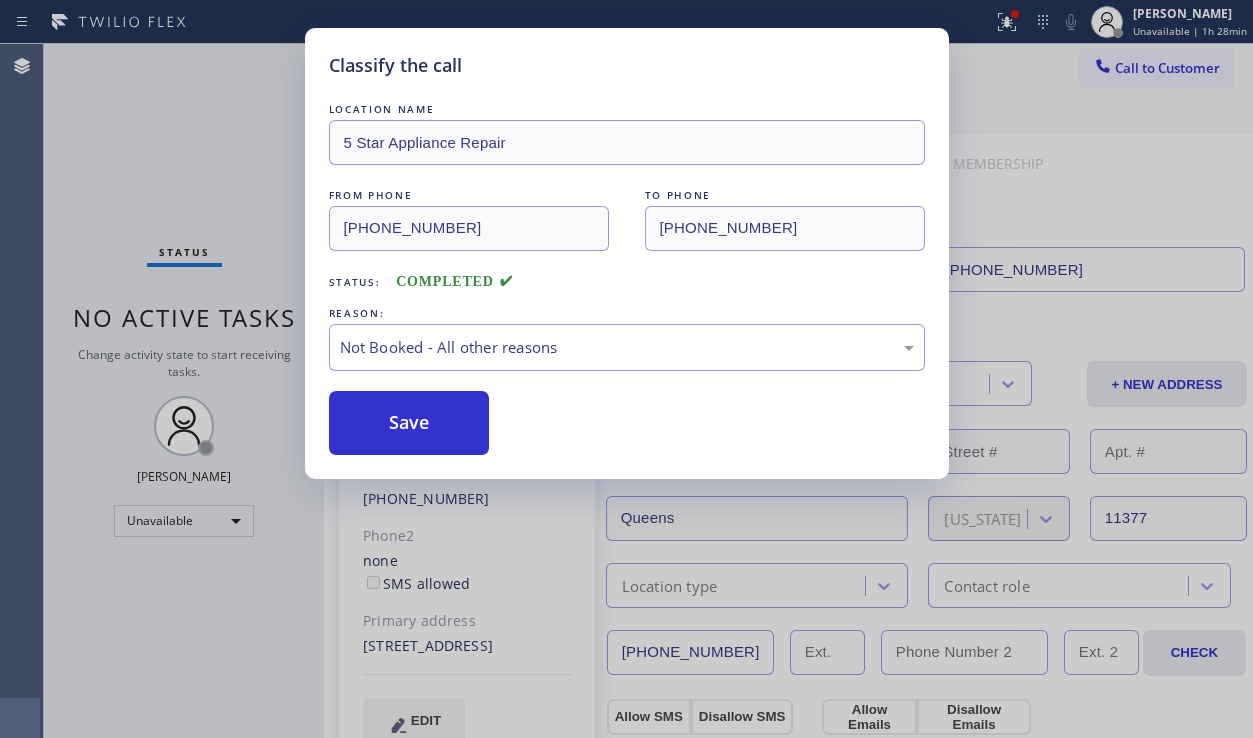 click on "Call to Customer" at bounding box center [1167, 68] 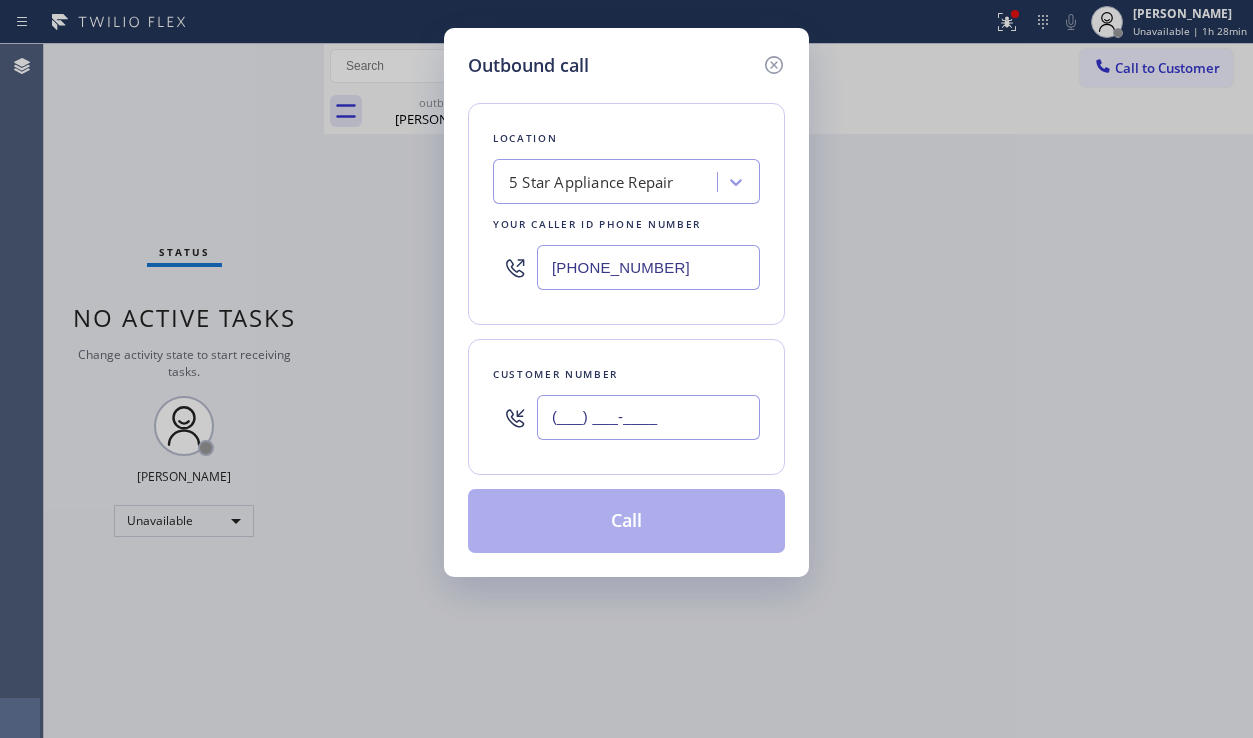 click on "(___) ___-____" at bounding box center (648, 417) 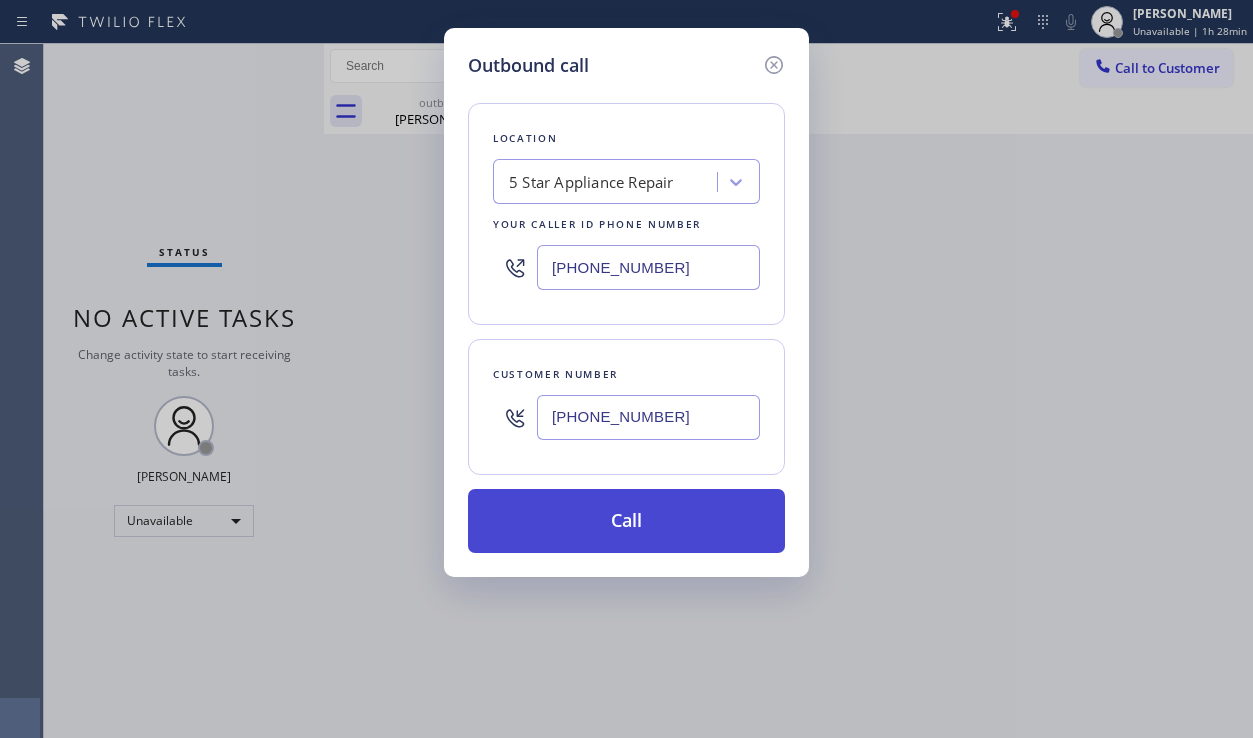 type on "[PHONE_NUMBER]" 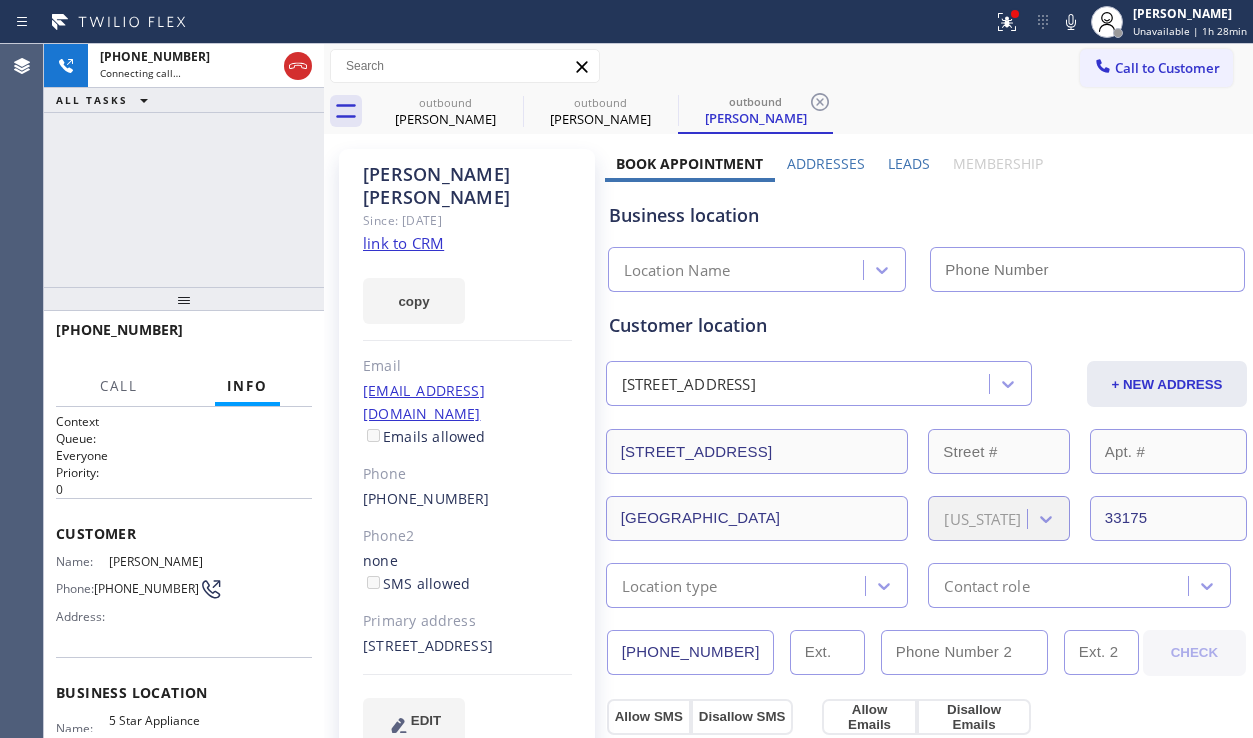 type on "[PHONE_NUMBER]" 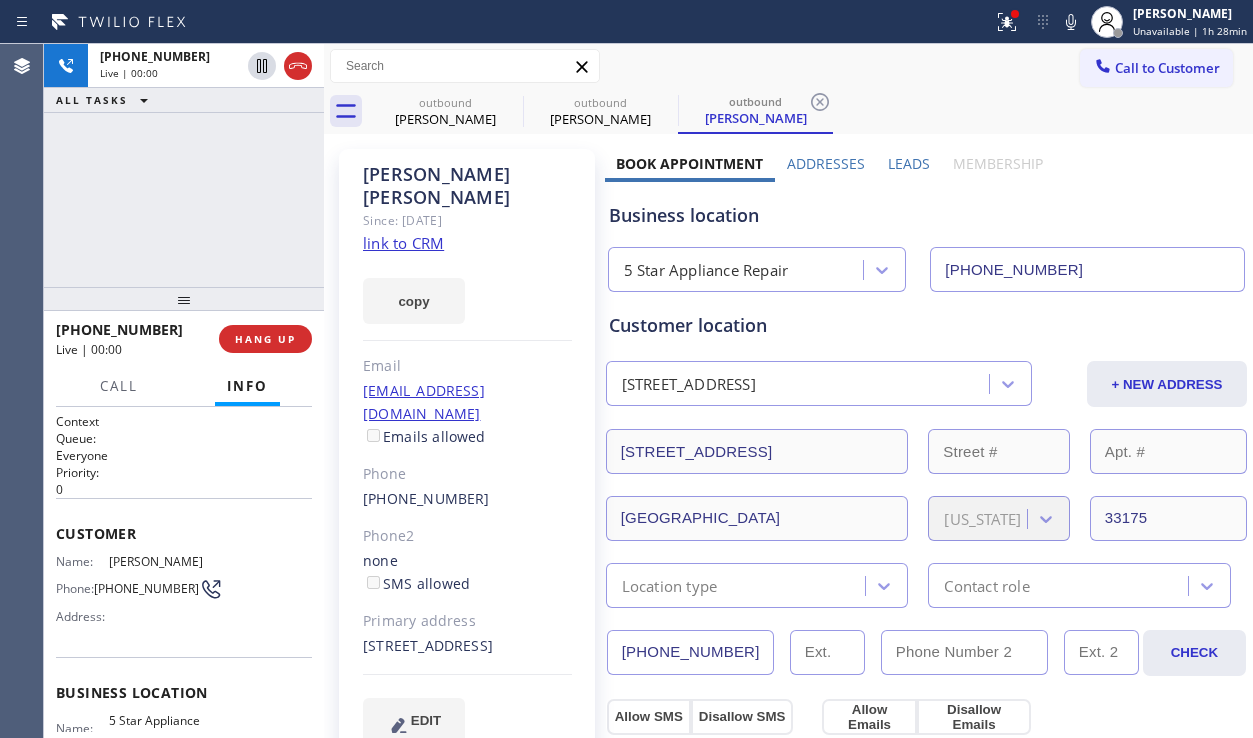 click on "Business location" at bounding box center (926, 215) 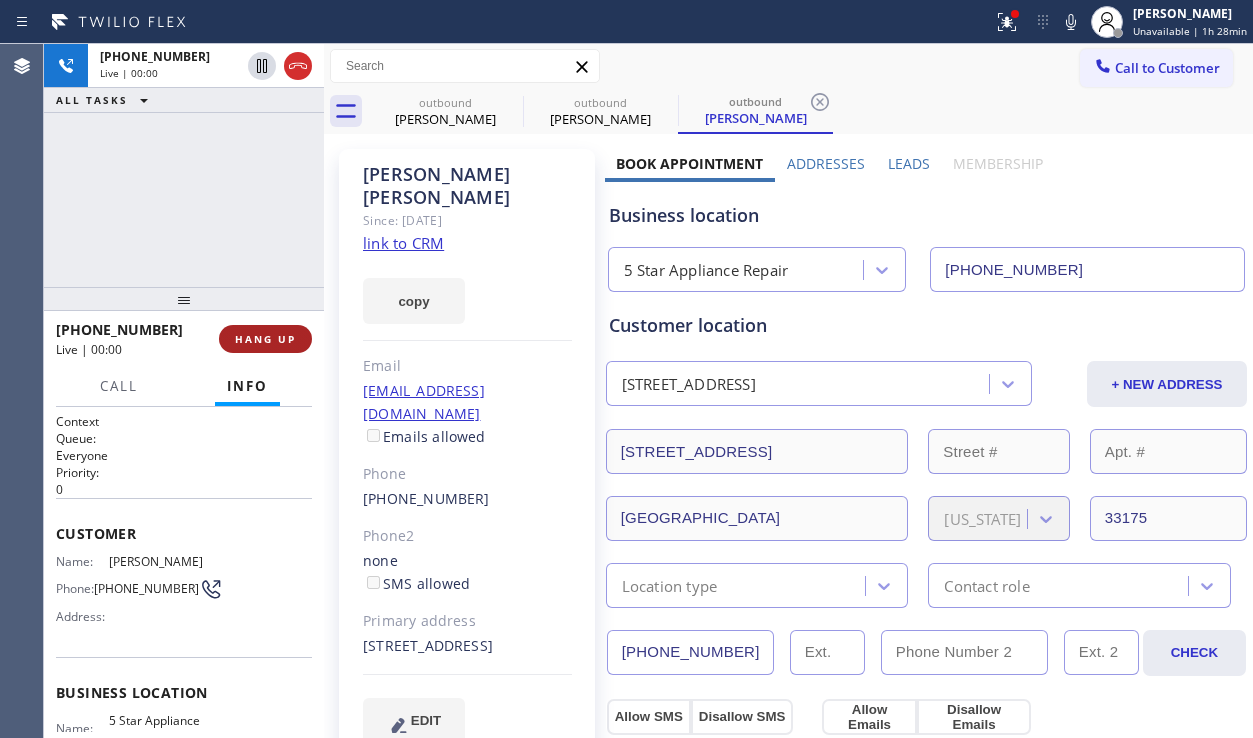 click on "HANG UP" at bounding box center (265, 339) 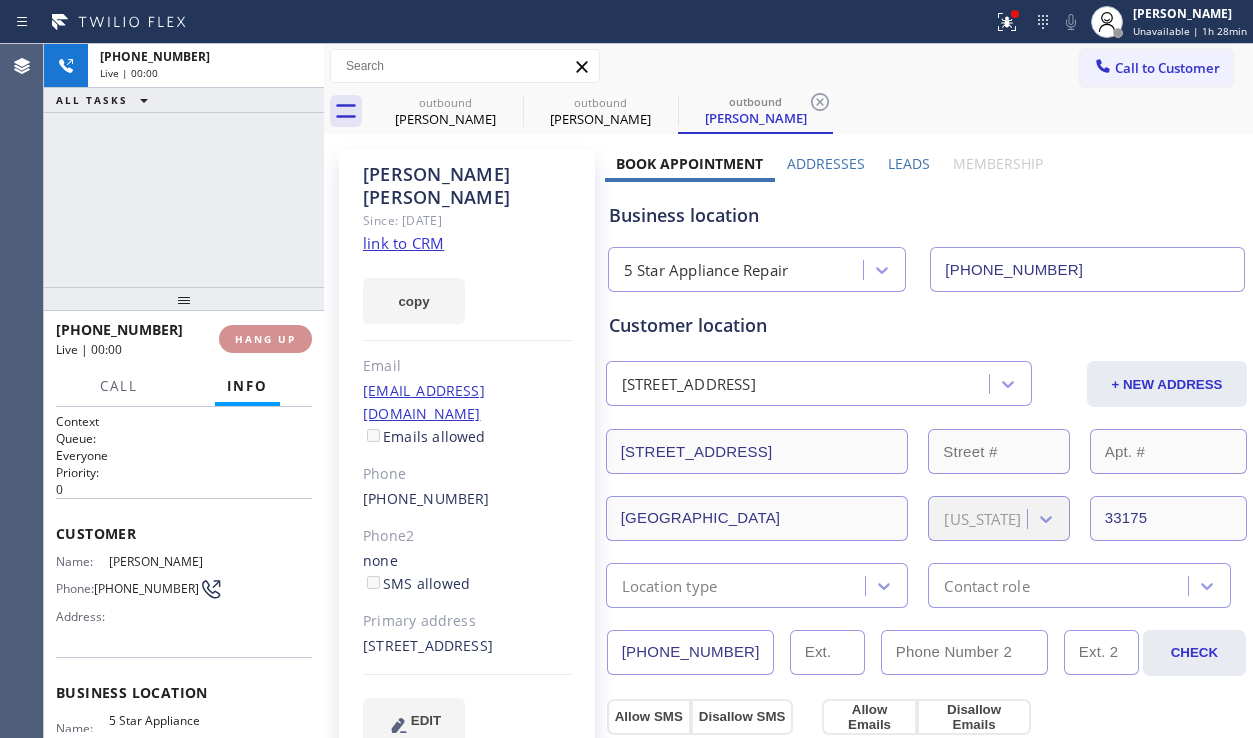 click on "HANG UP" at bounding box center (265, 339) 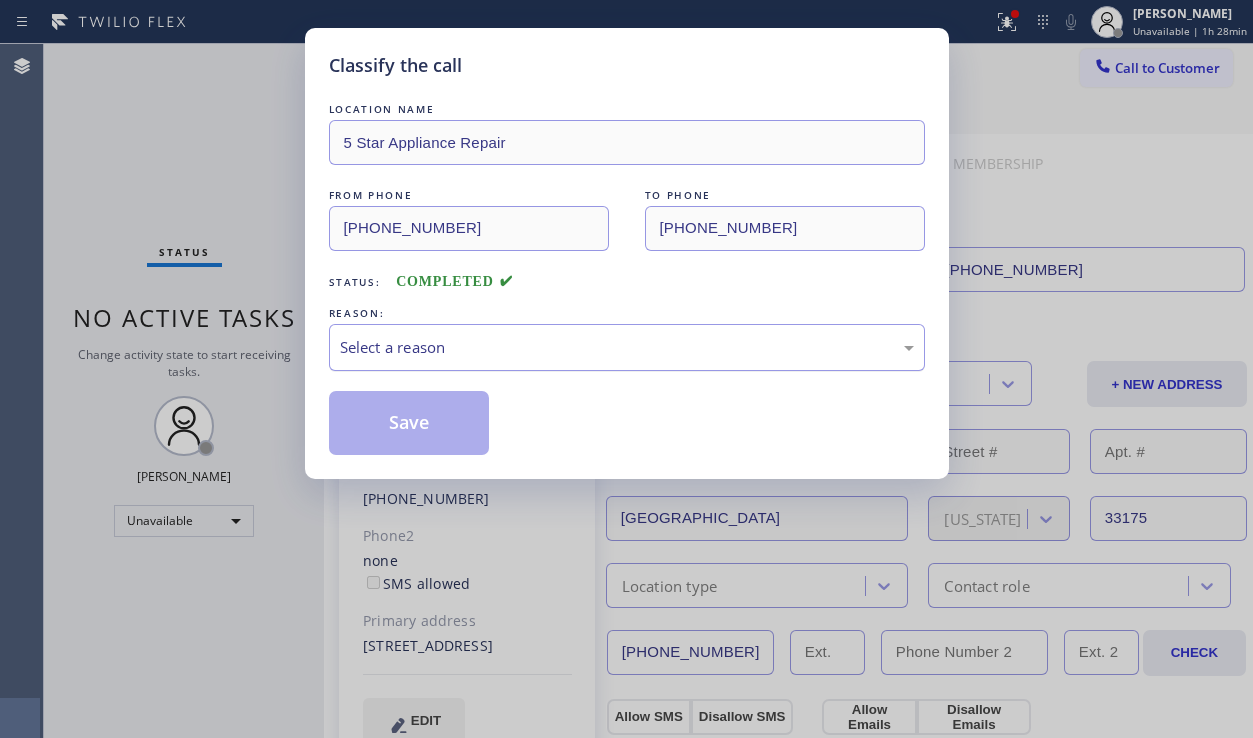 click on "Select a reason" at bounding box center [627, 347] 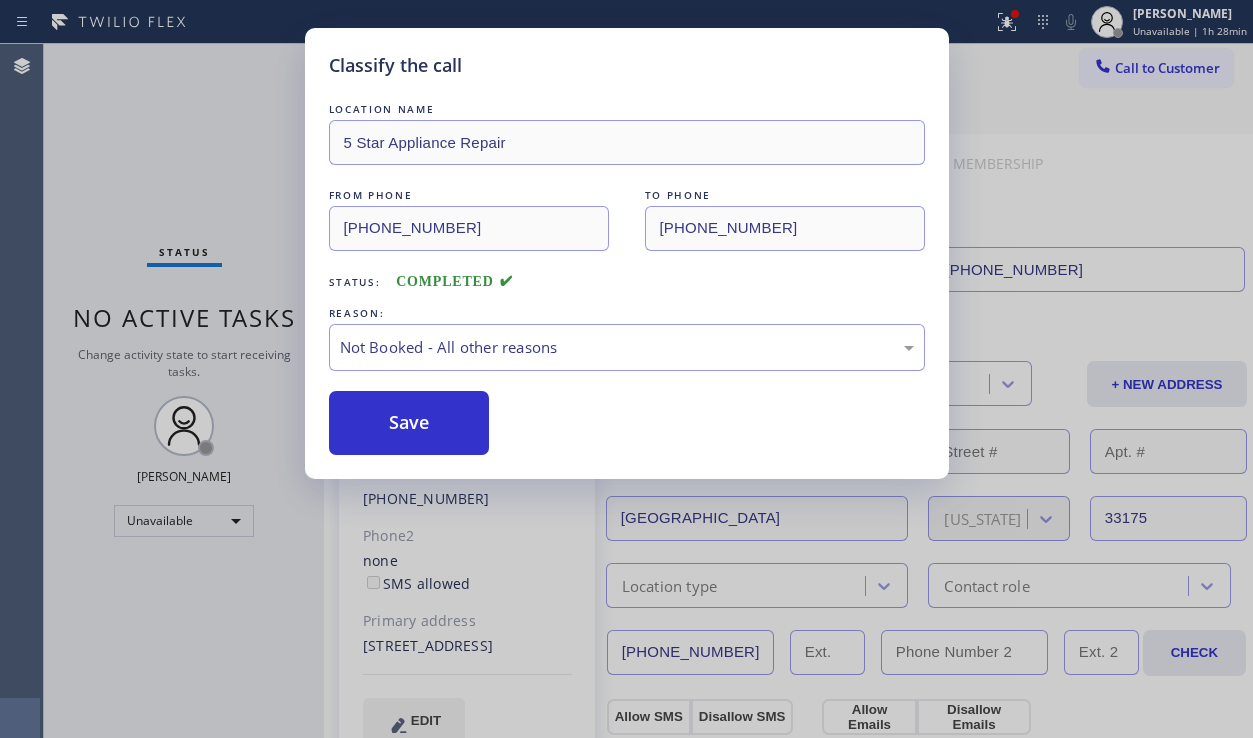 click on "Save" at bounding box center [409, 423] 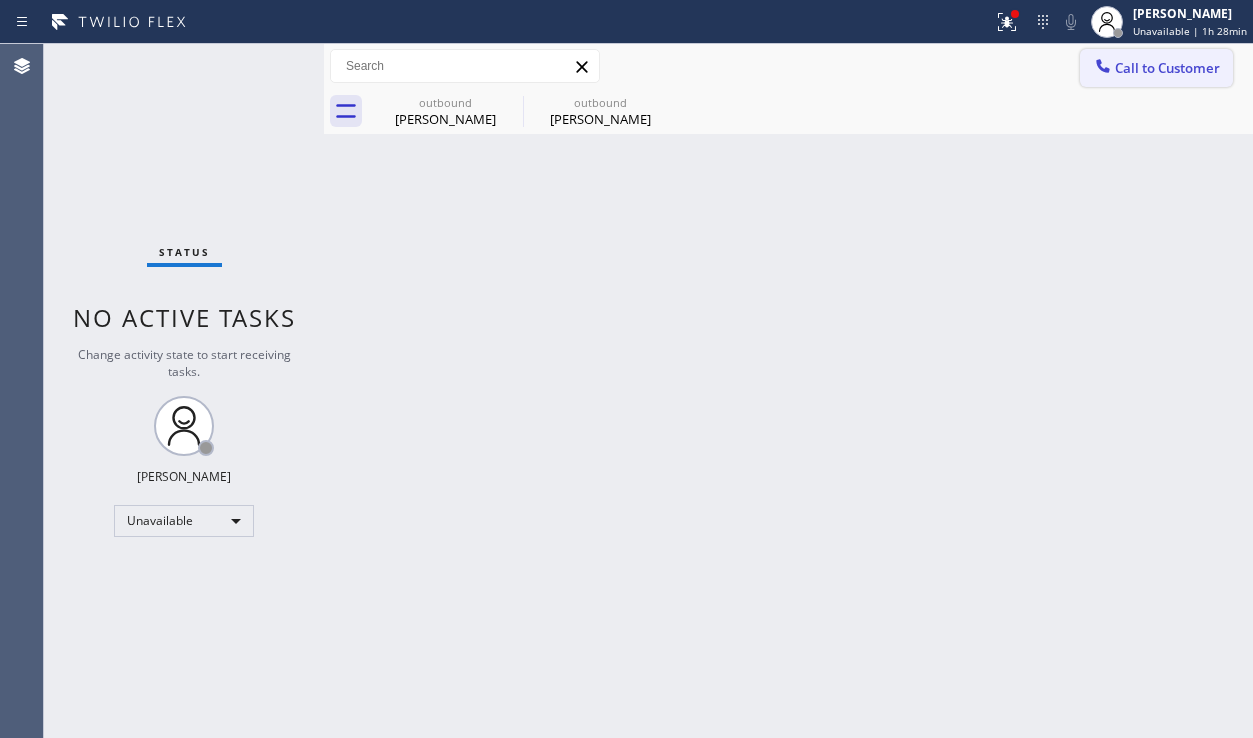 click on "Call to Customer" at bounding box center (1156, 68) 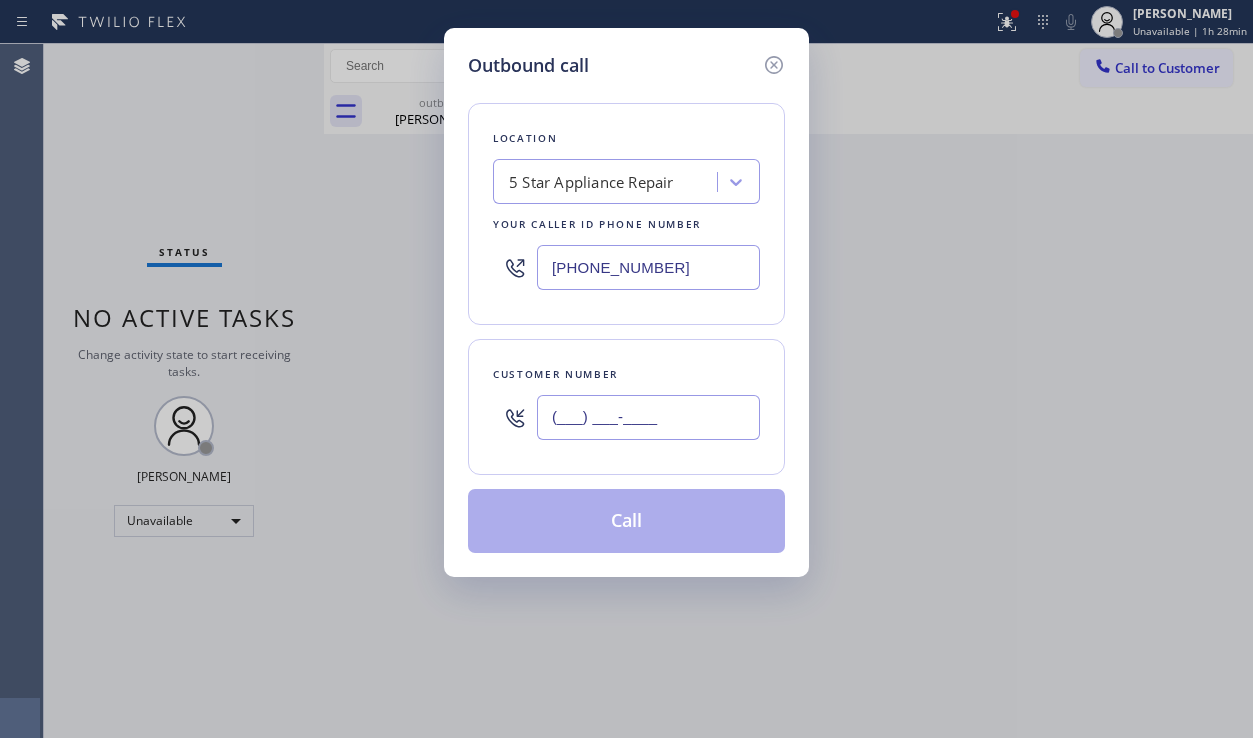 click on "(___) ___-____" at bounding box center (648, 417) 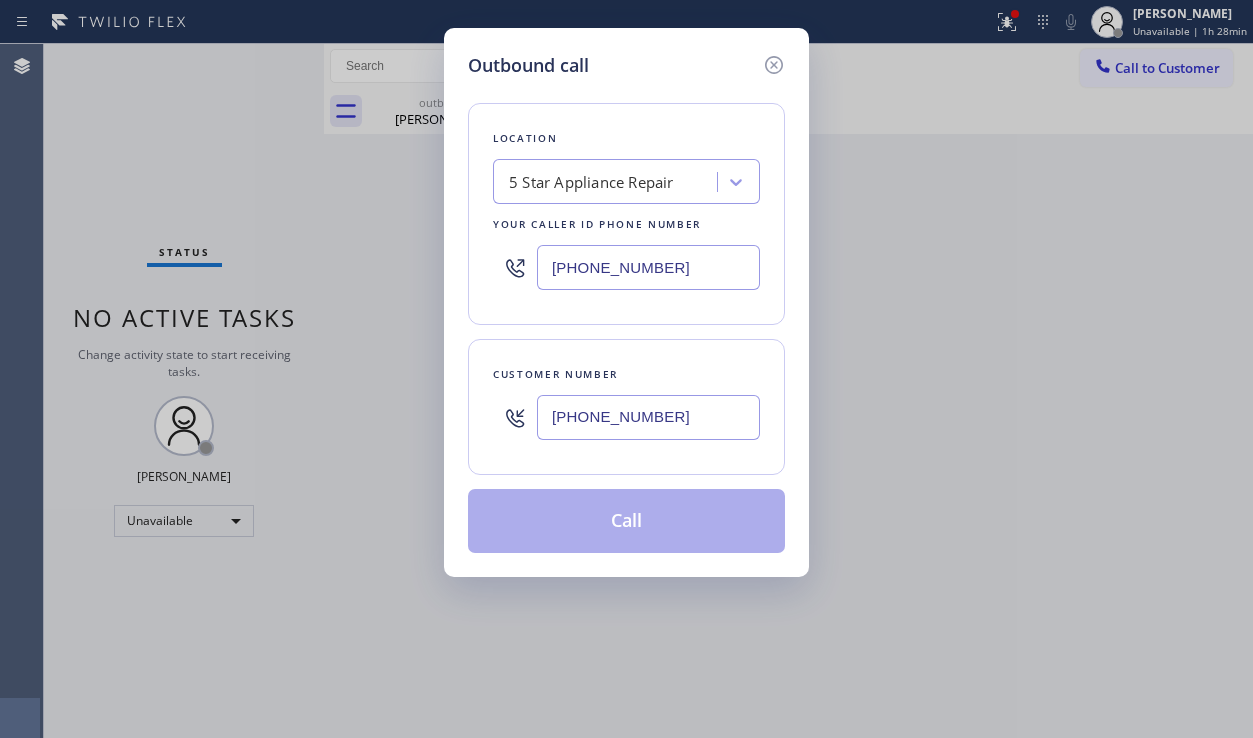 type on "[PHONE_NUMBER]" 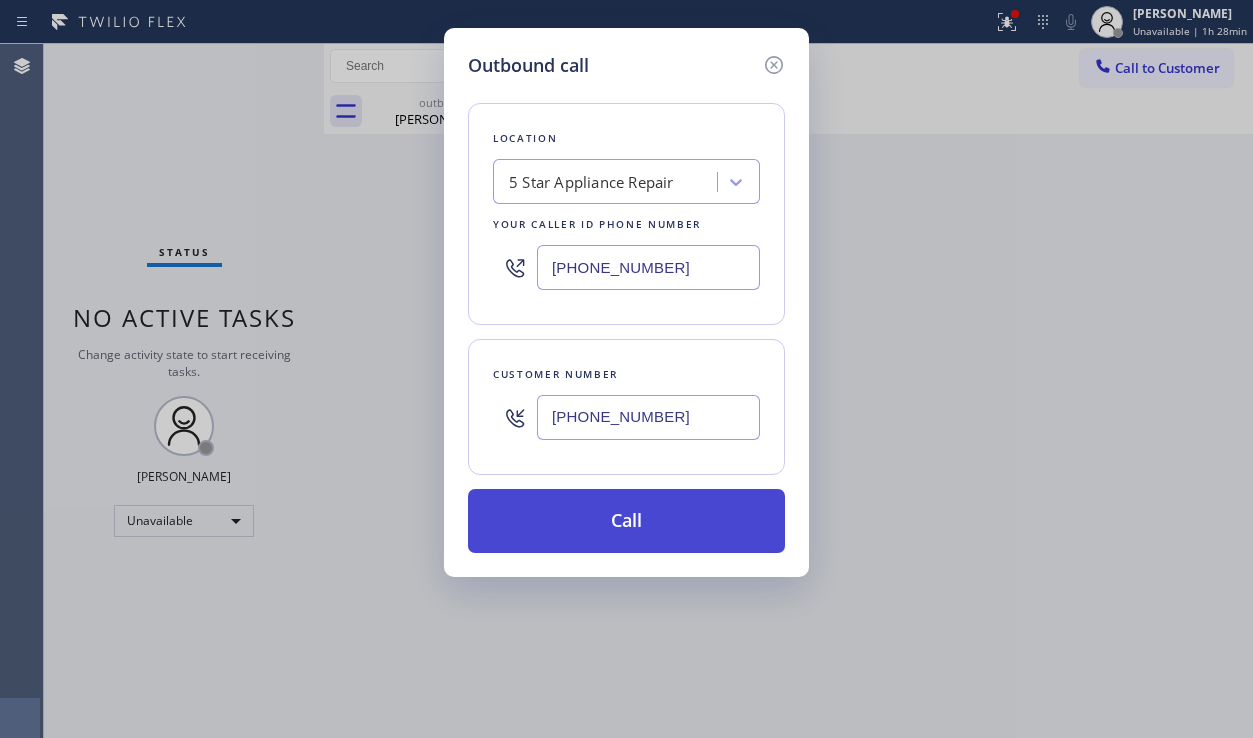 click on "Call" at bounding box center [626, 521] 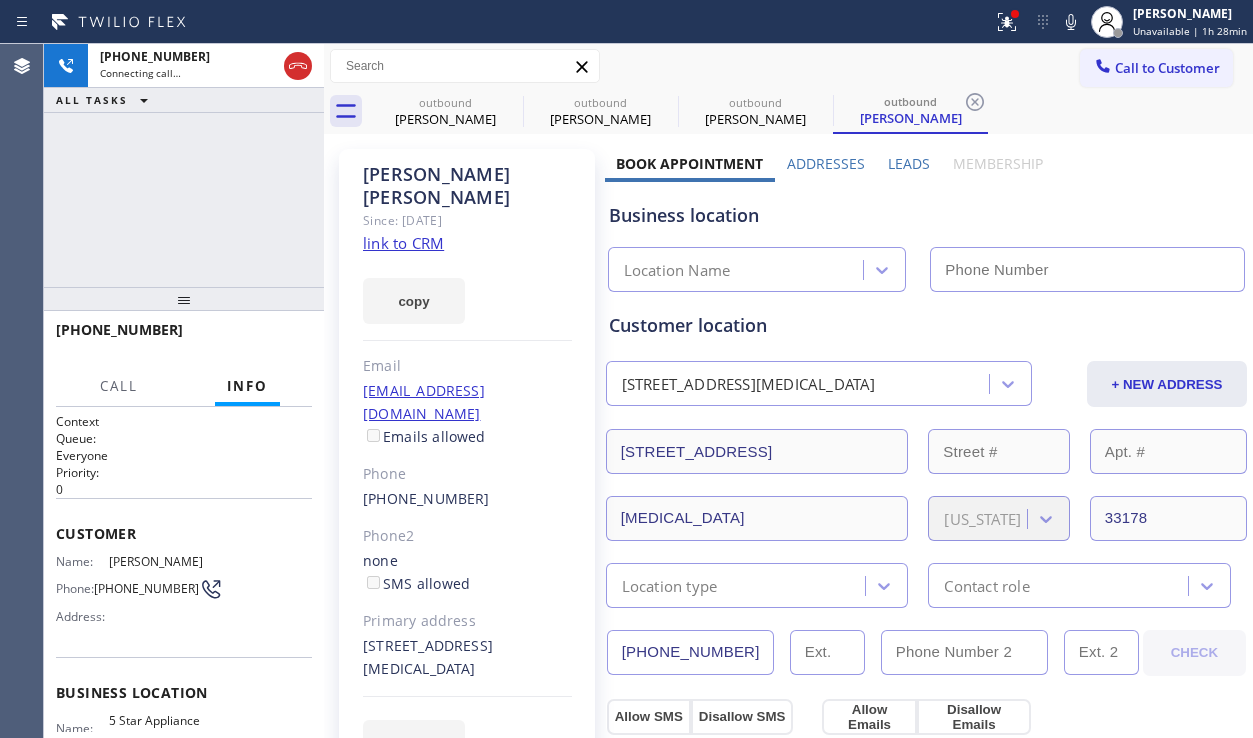 type on "[PHONE_NUMBER]" 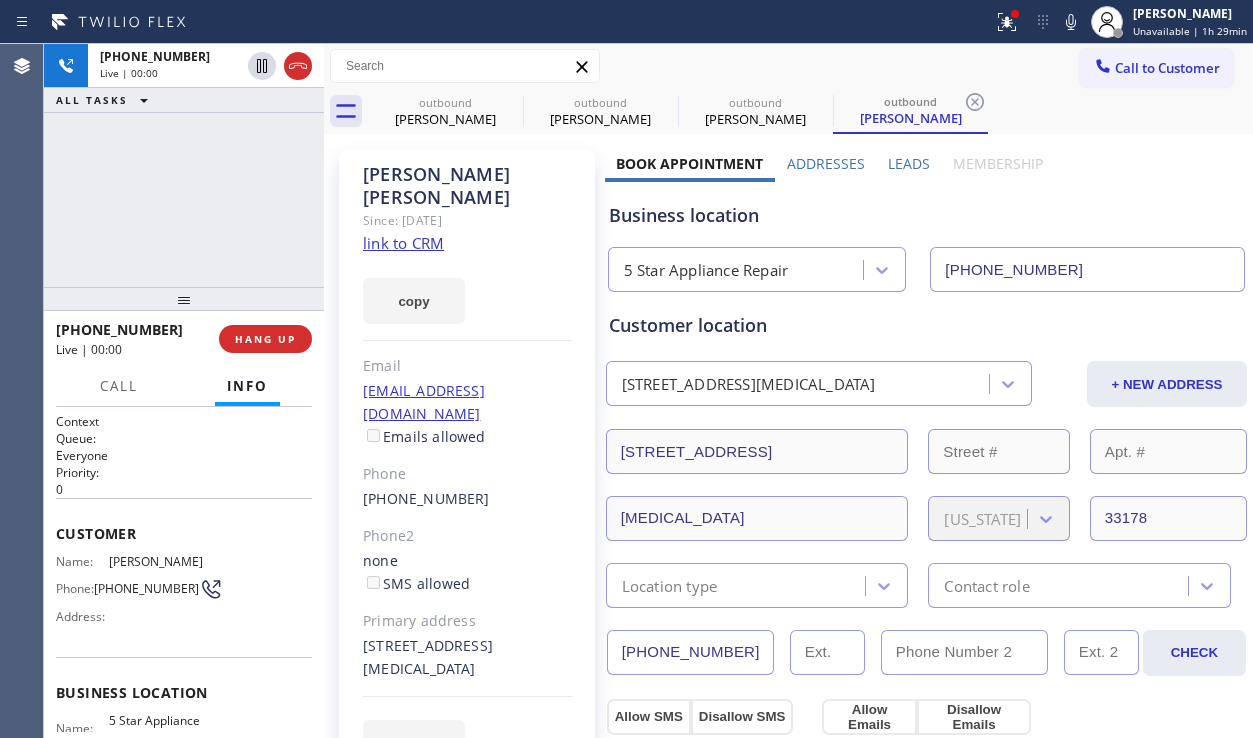 click on "Leads" at bounding box center (909, 163) 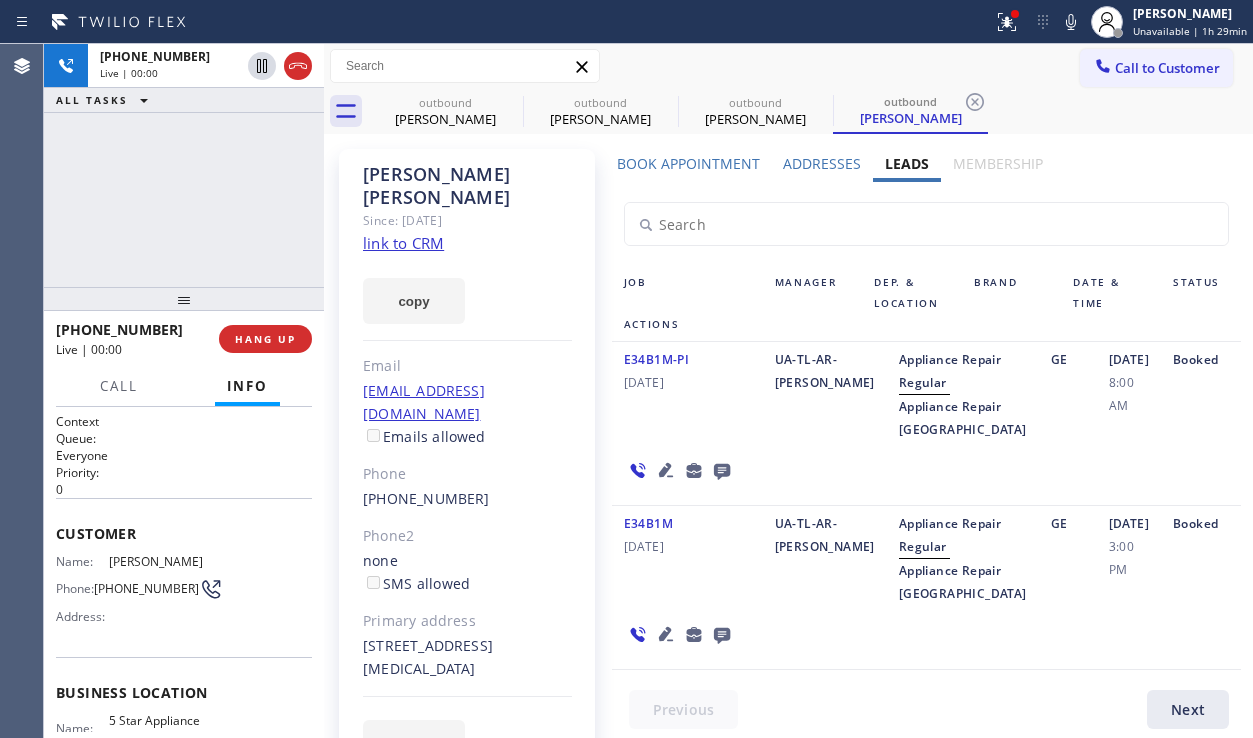 click 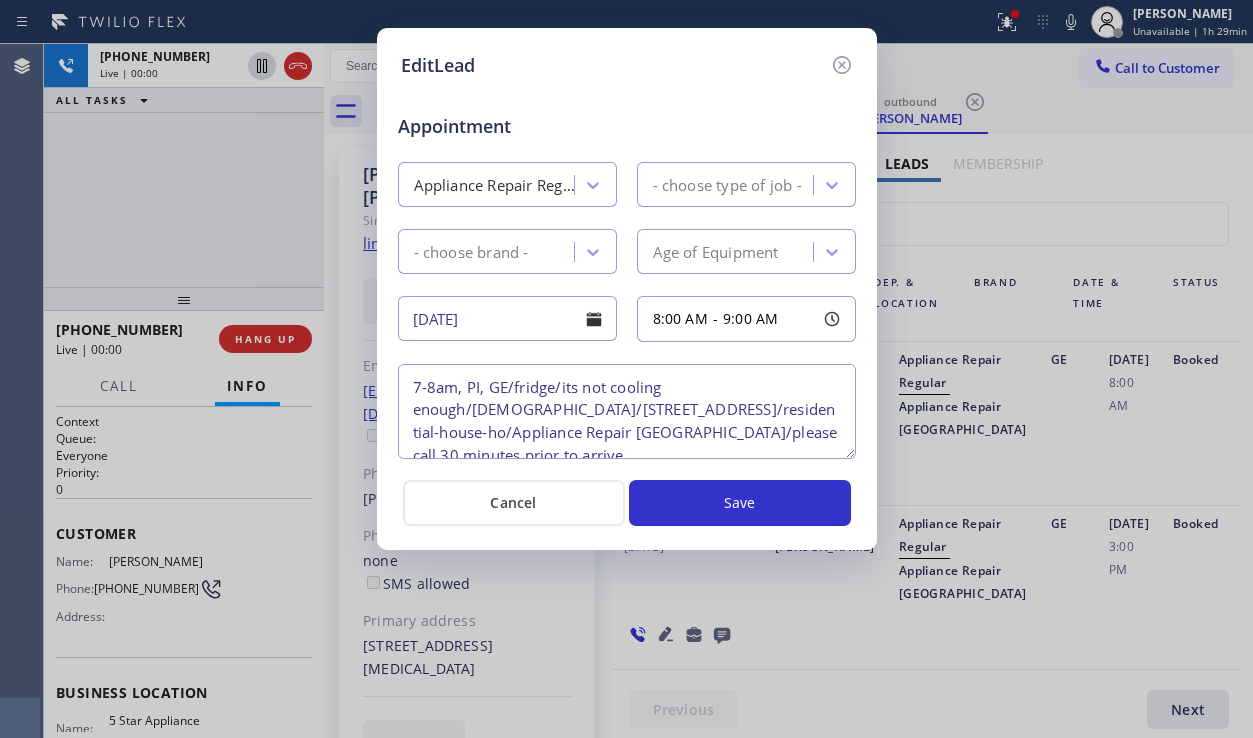 type on "7-8am, PI, GE/fridge/its not cooling enough/[DEMOGRAPHIC_DATA]/[STREET_ADDRESS]/residential-house-ho/Appliance Repair [GEOGRAPHIC_DATA]/please call 30 minutes prior to arrive" 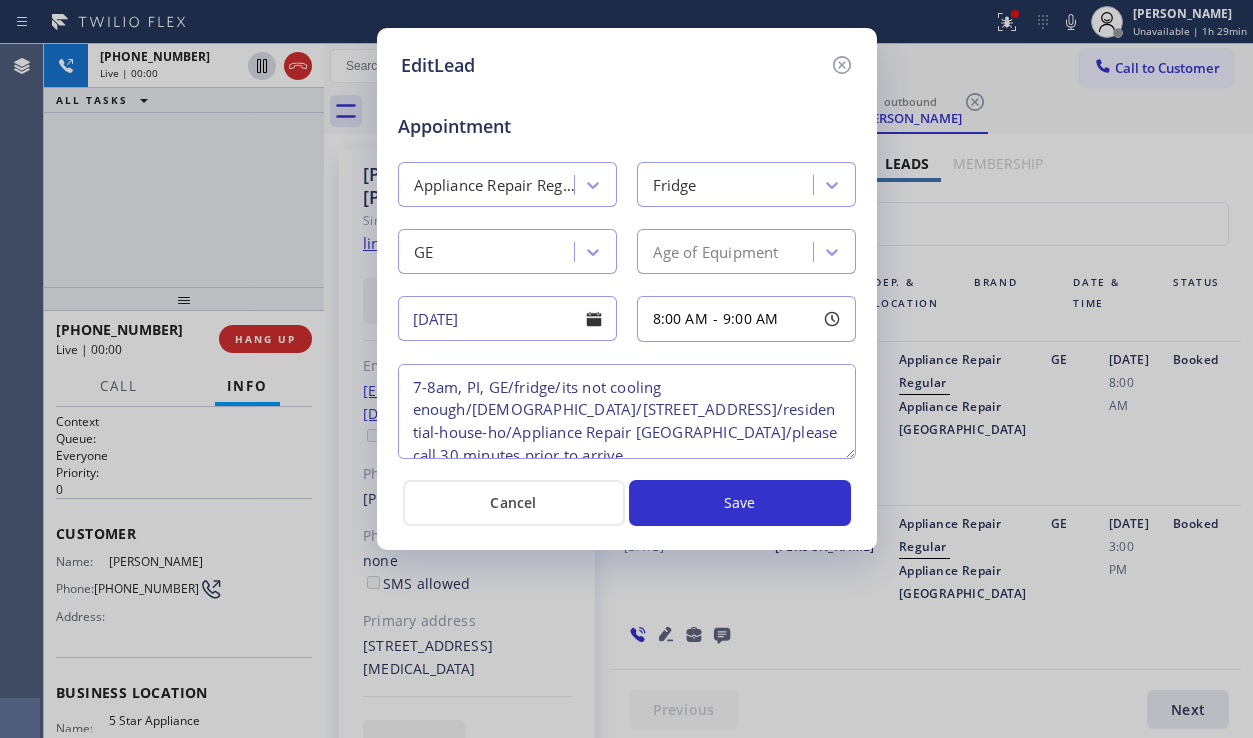 click on "7-8am, PI, GE/fridge/its not cooling enough/[DEMOGRAPHIC_DATA]/[STREET_ADDRESS]/residential-house-ho/Appliance Repair [GEOGRAPHIC_DATA]/please call 30 minutes prior to arrive" at bounding box center (627, 411) 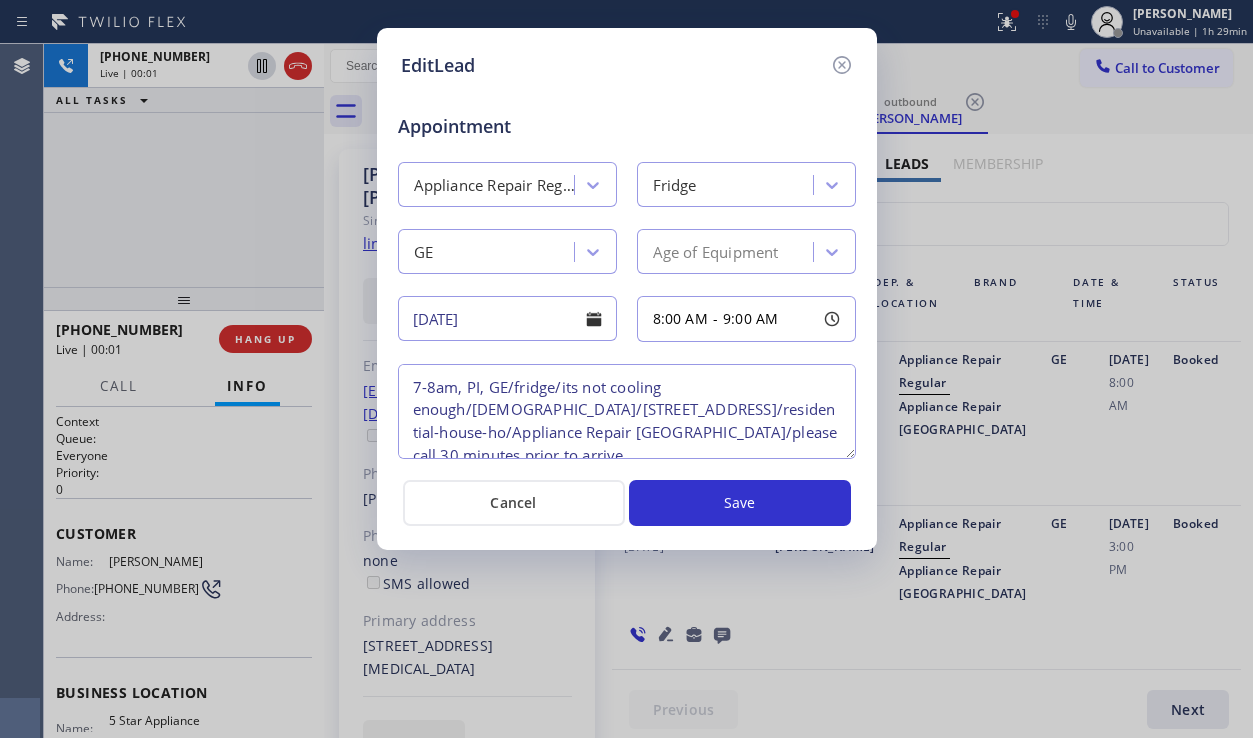 click on "7-8am, PI, GE/fridge/its not cooling enough/[DEMOGRAPHIC_DATA]/[STREET_ADDRESS]/residential-house-ho/Appliance Repair [GEOGRAPHIC_DATA]/please call 30 minutes prior to arrive" at bounding box center [627, 411] 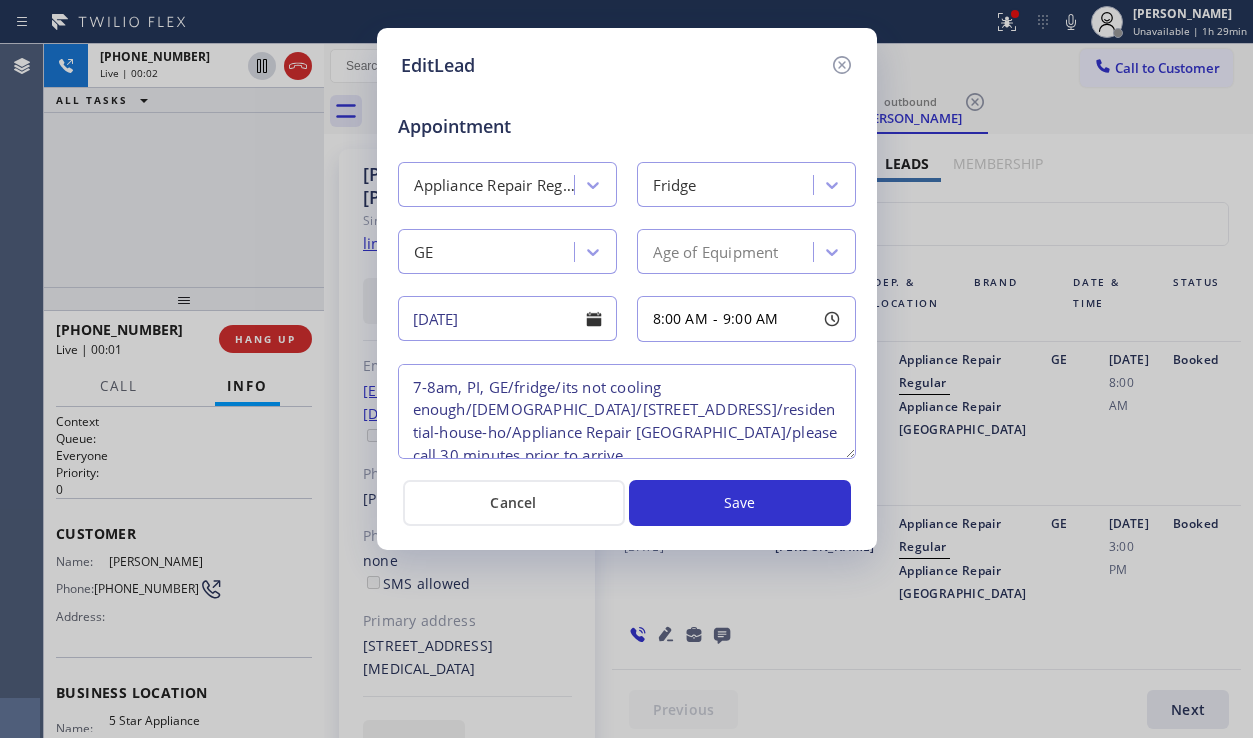 click on "7-8am, PI, GE/fridge/its not cooling enough/[DEMOGRAPHIC_DATA]/[STREET_ADDRESS]/residential-house-ho/Appliance Repair [GEOGRAPHIC_DATA]/please call 30 minutes prior to arrive" at bounding box center (627, 411) 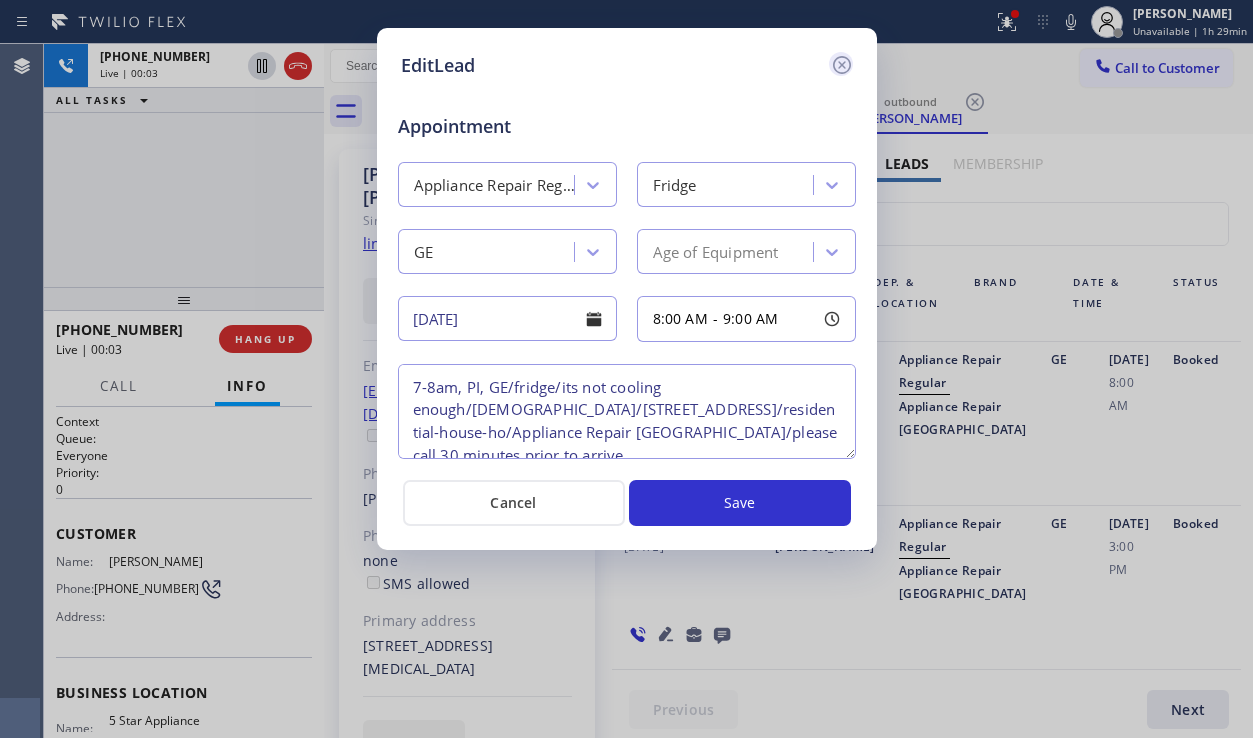click 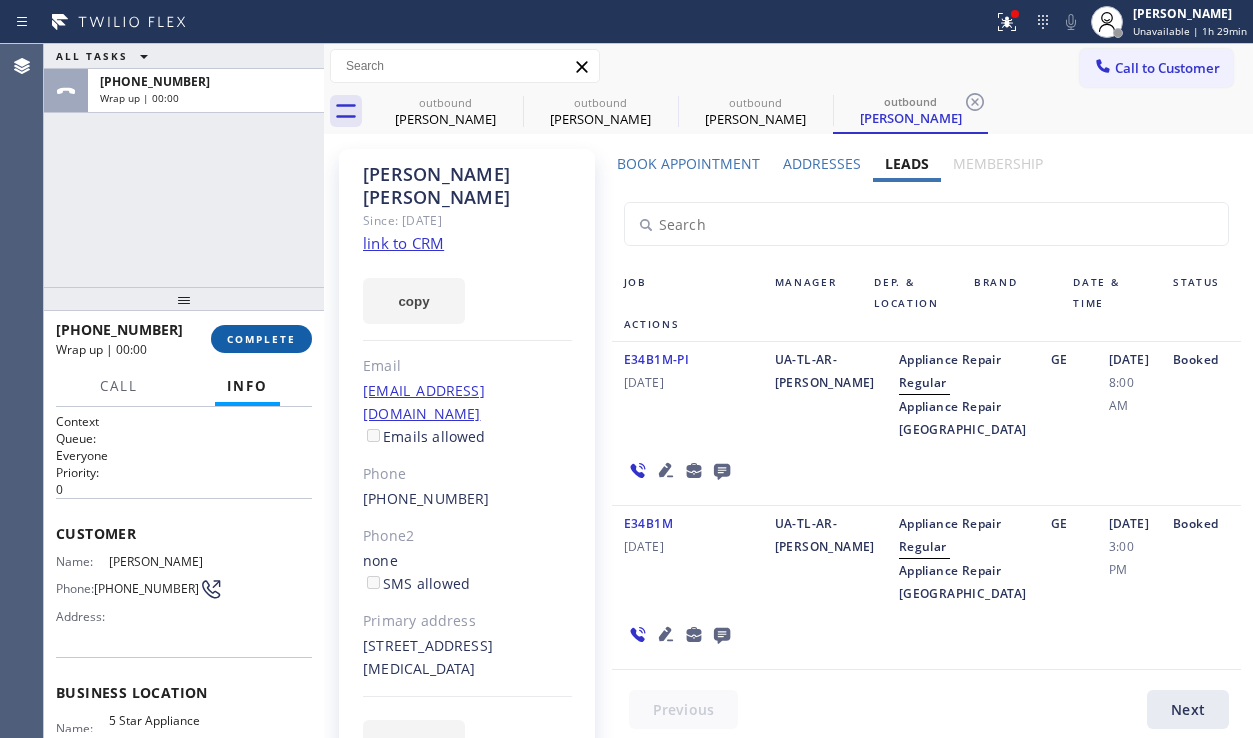 click on "COMPLETE" at bounding box center (261, 339) 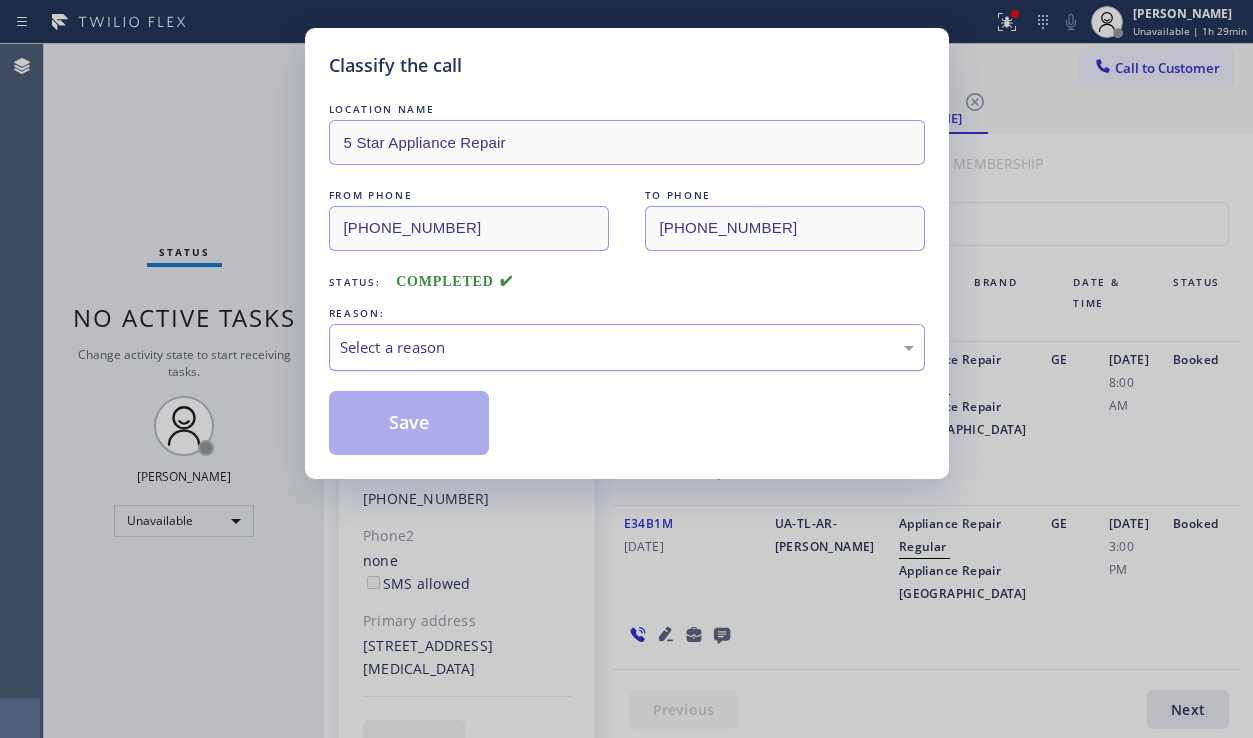 click on "Select a reason" at bounding box center (627, 347) 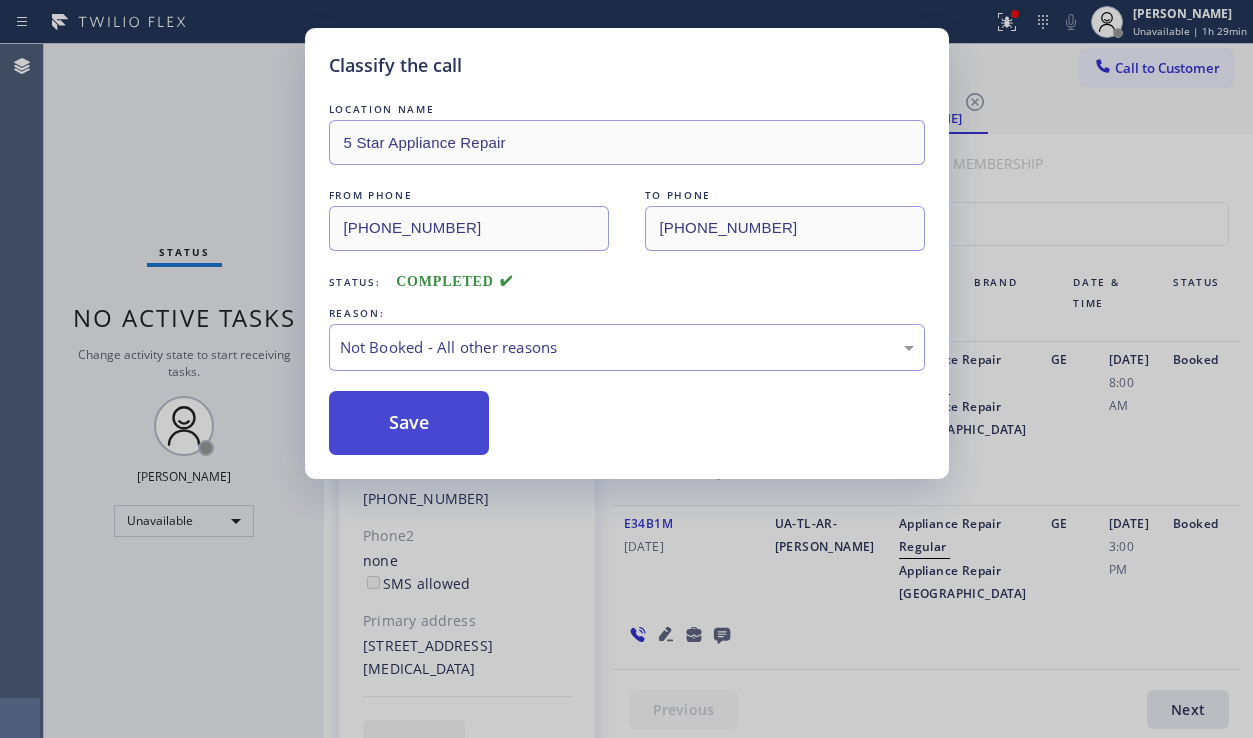 click on "Save" at bounding box center [409, 423] 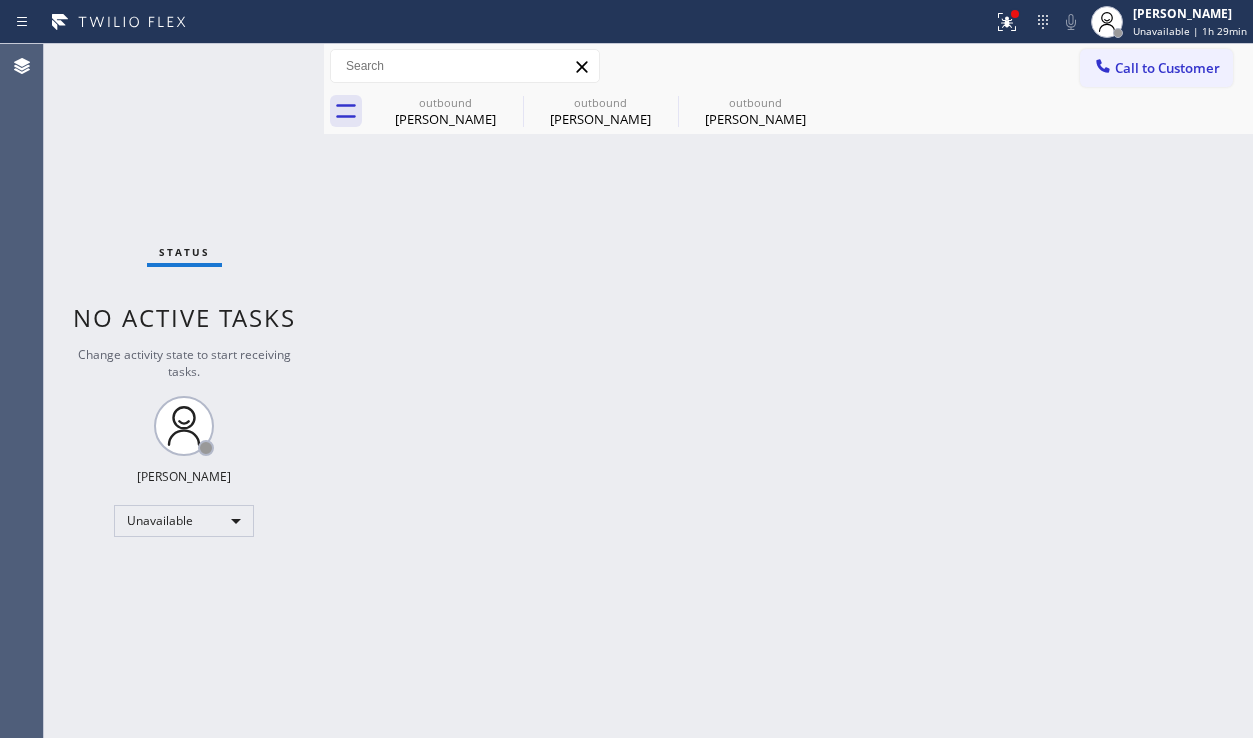 click on "Call to Customer" at bounding box center [1167, 68] 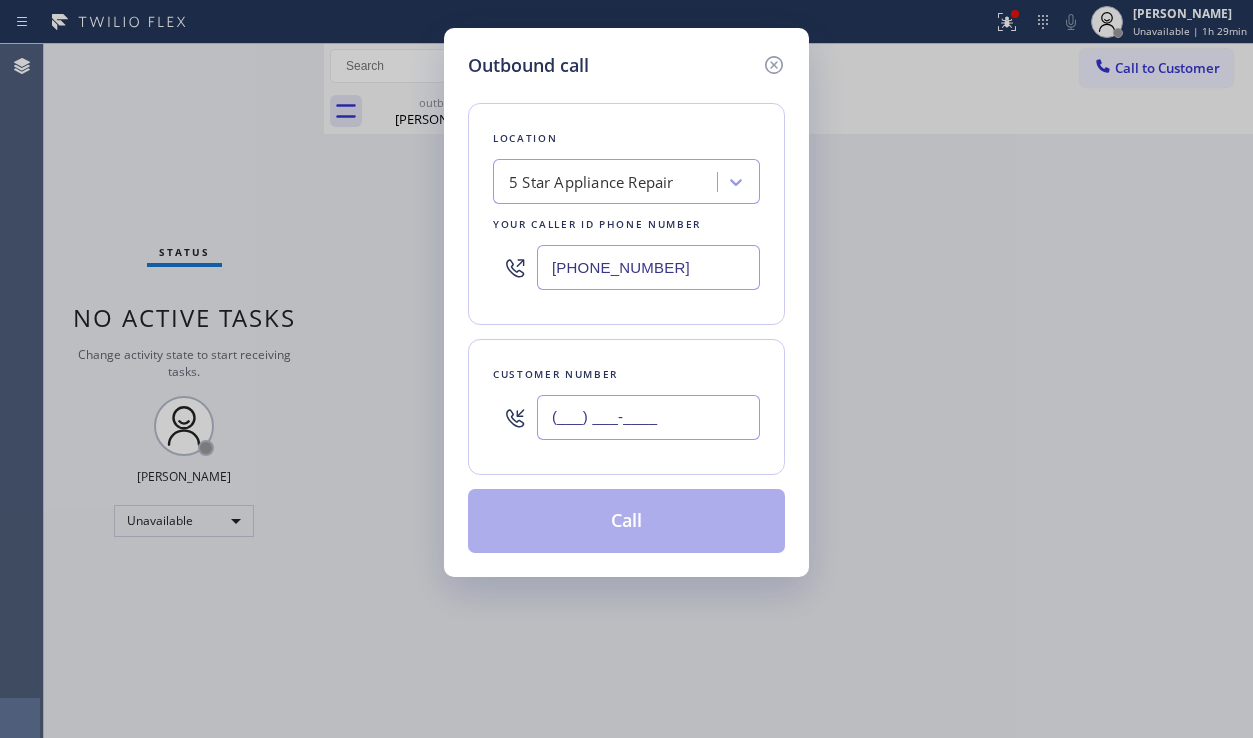 click on "(___) ___-____" at bounding box center (648, 417) 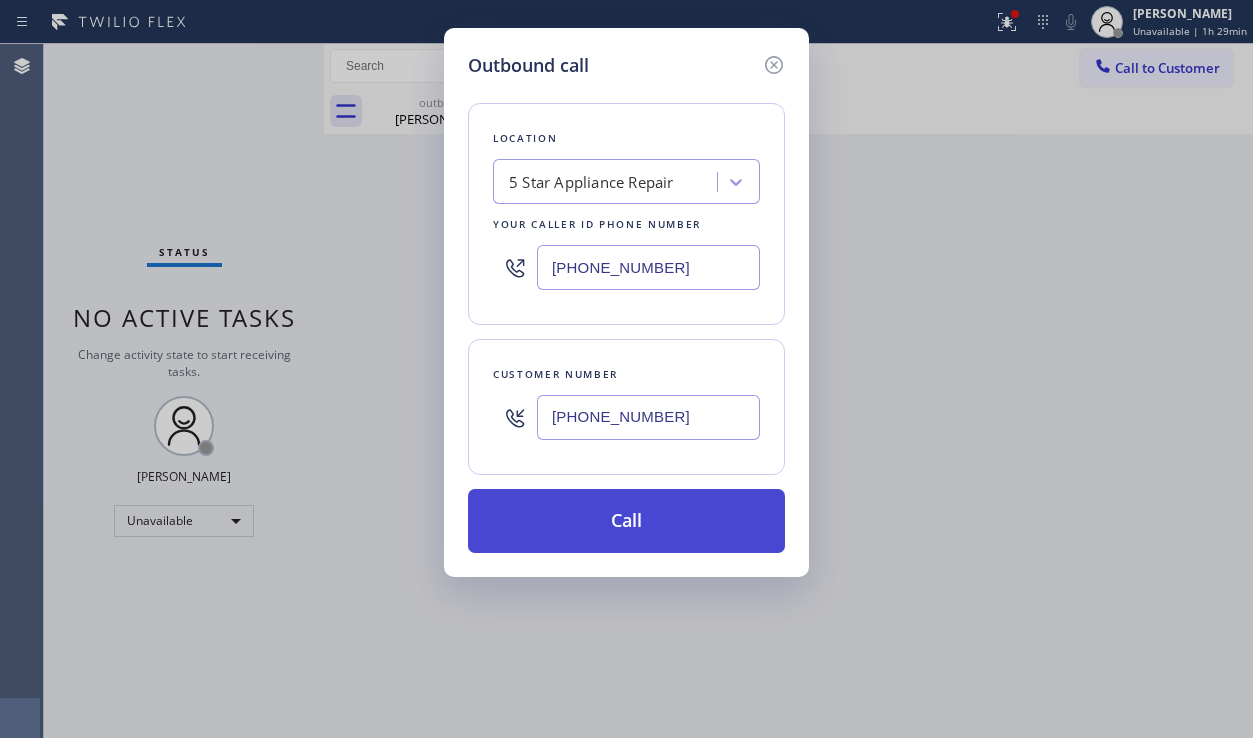 type on "[PHONE_NUMBER]" 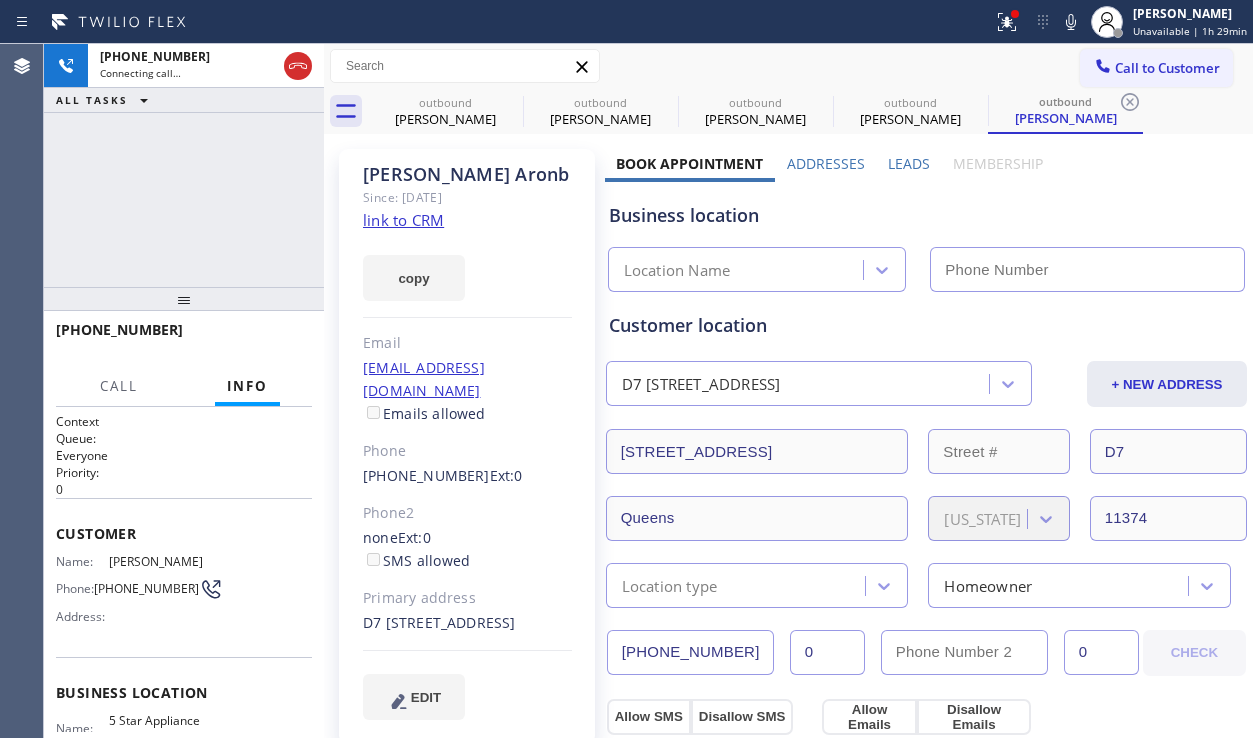 click on "Leads" at bounding box center (909, 163) 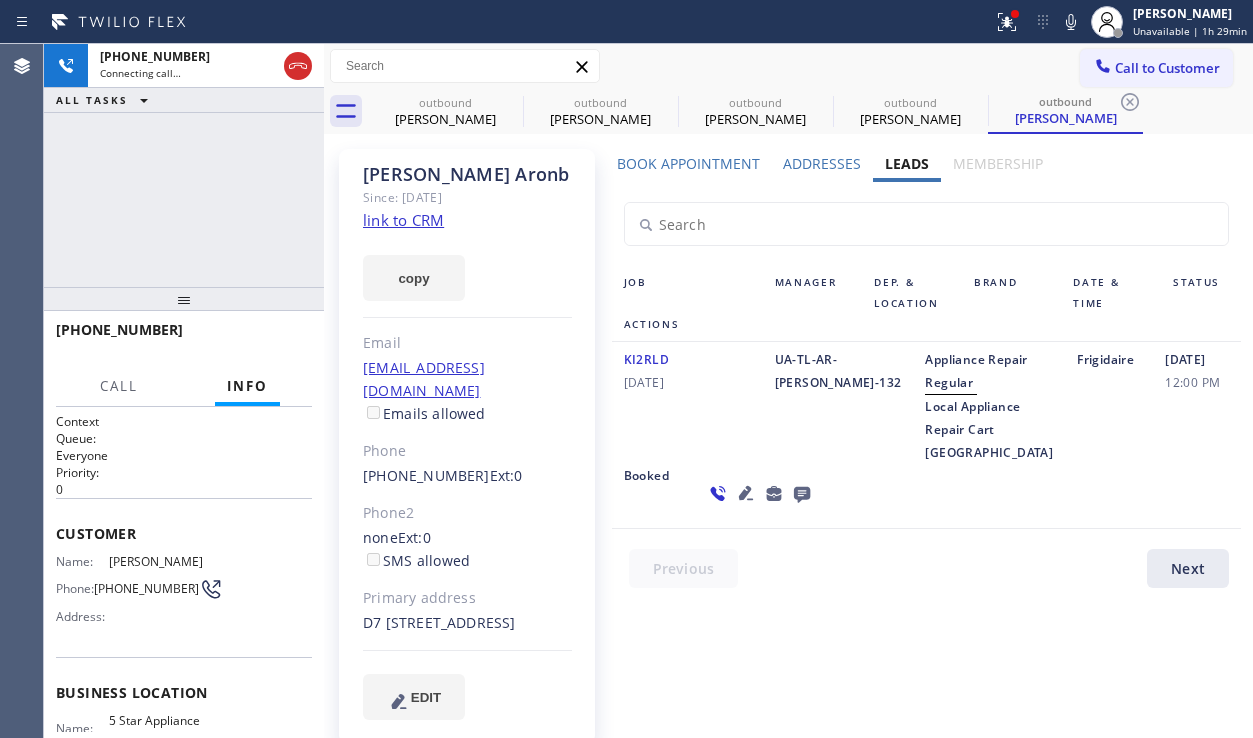 click 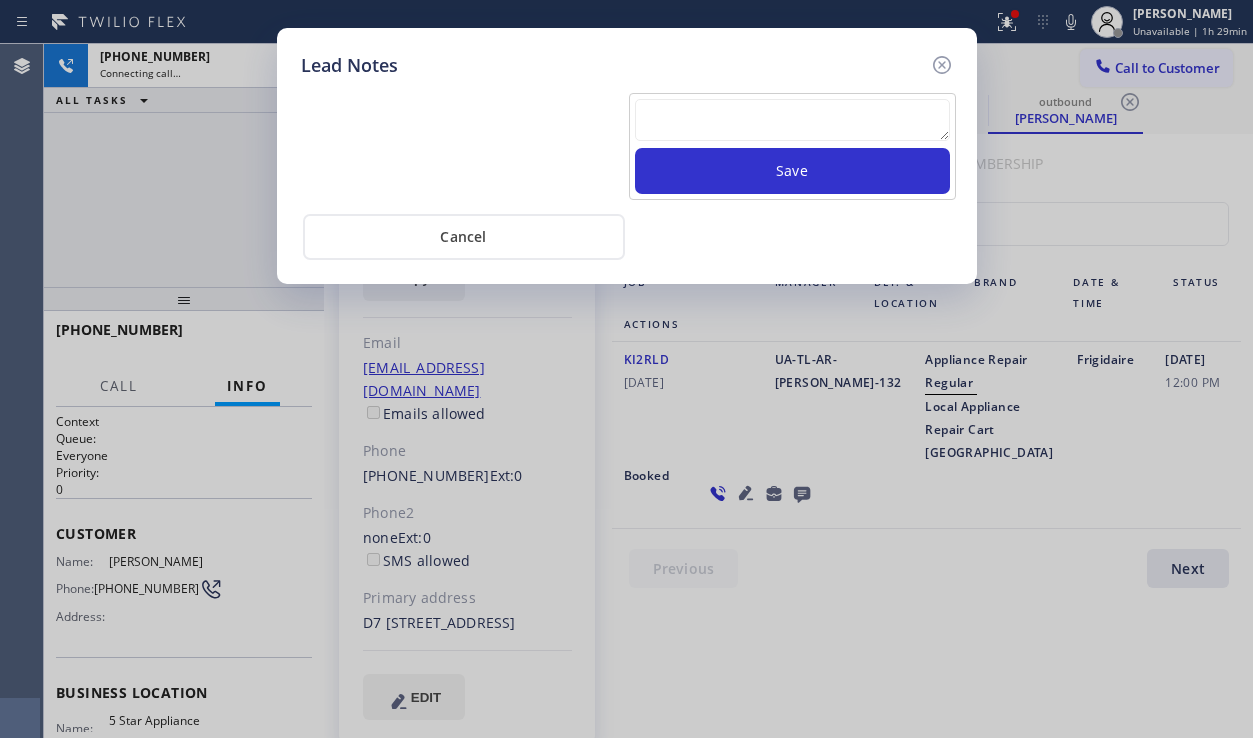 click at bounding box center (792, 120) 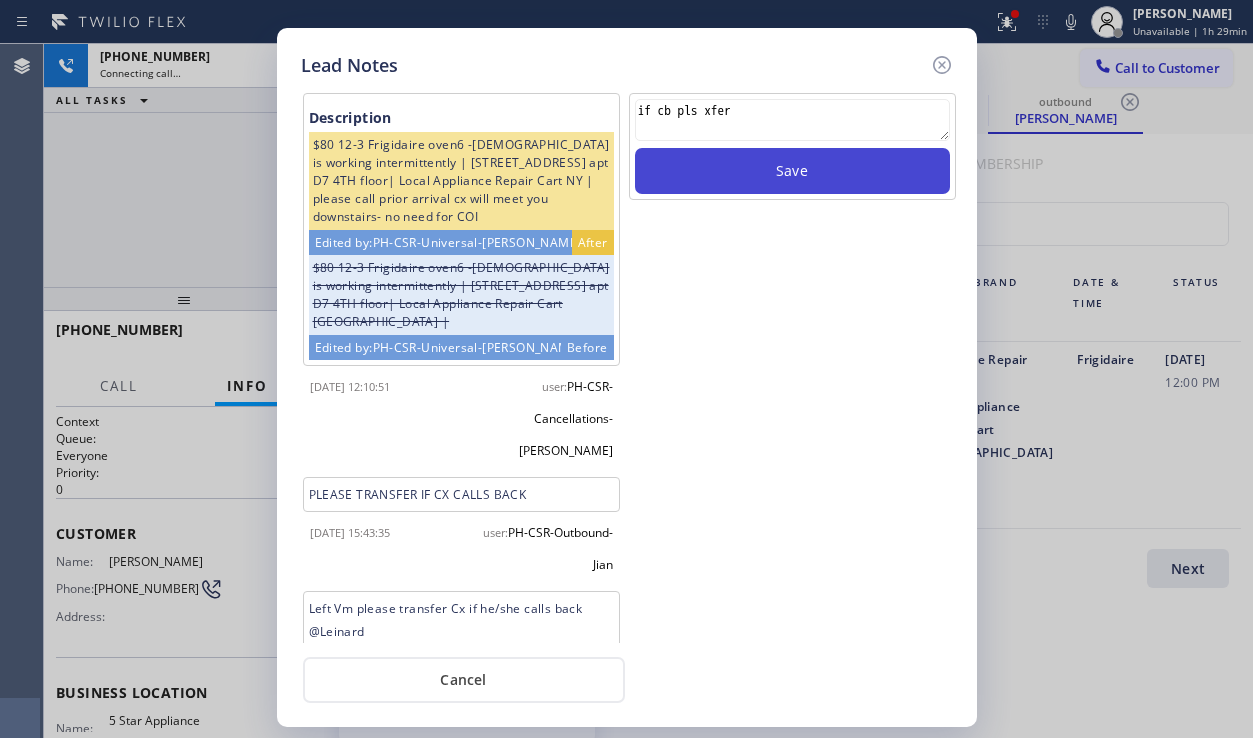 type on "if cb pls xfer" 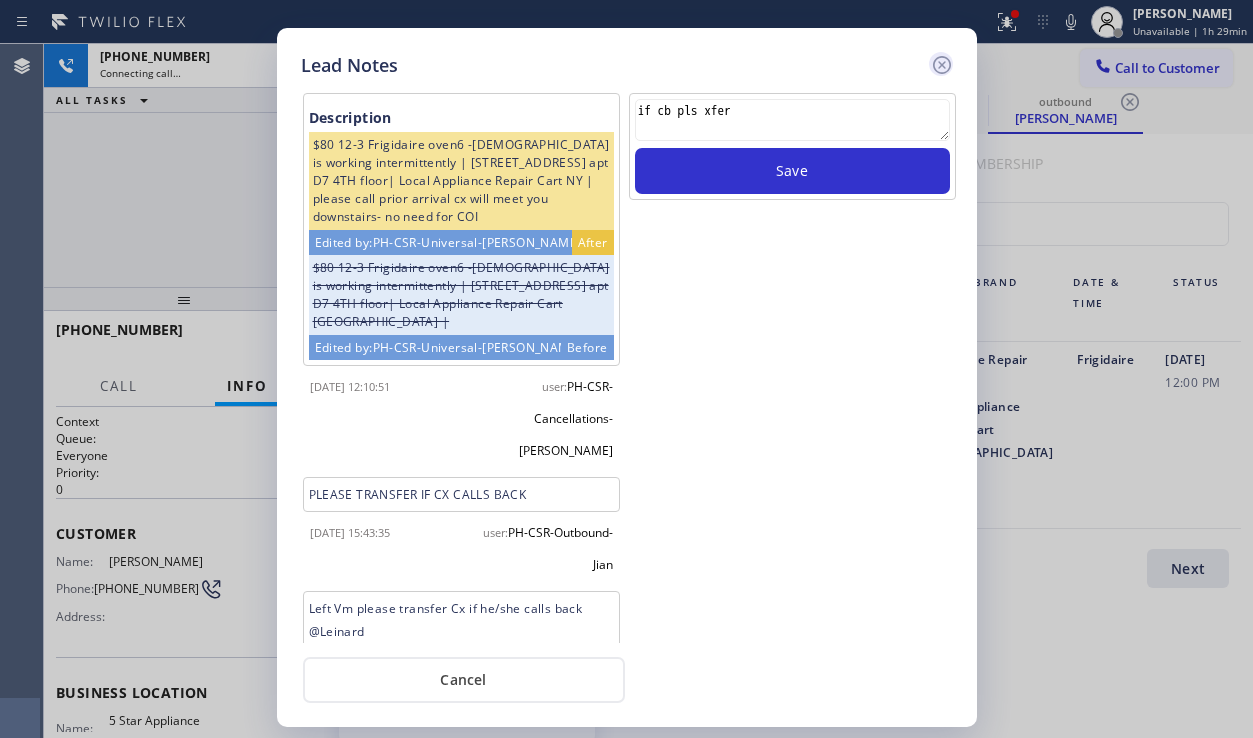 type 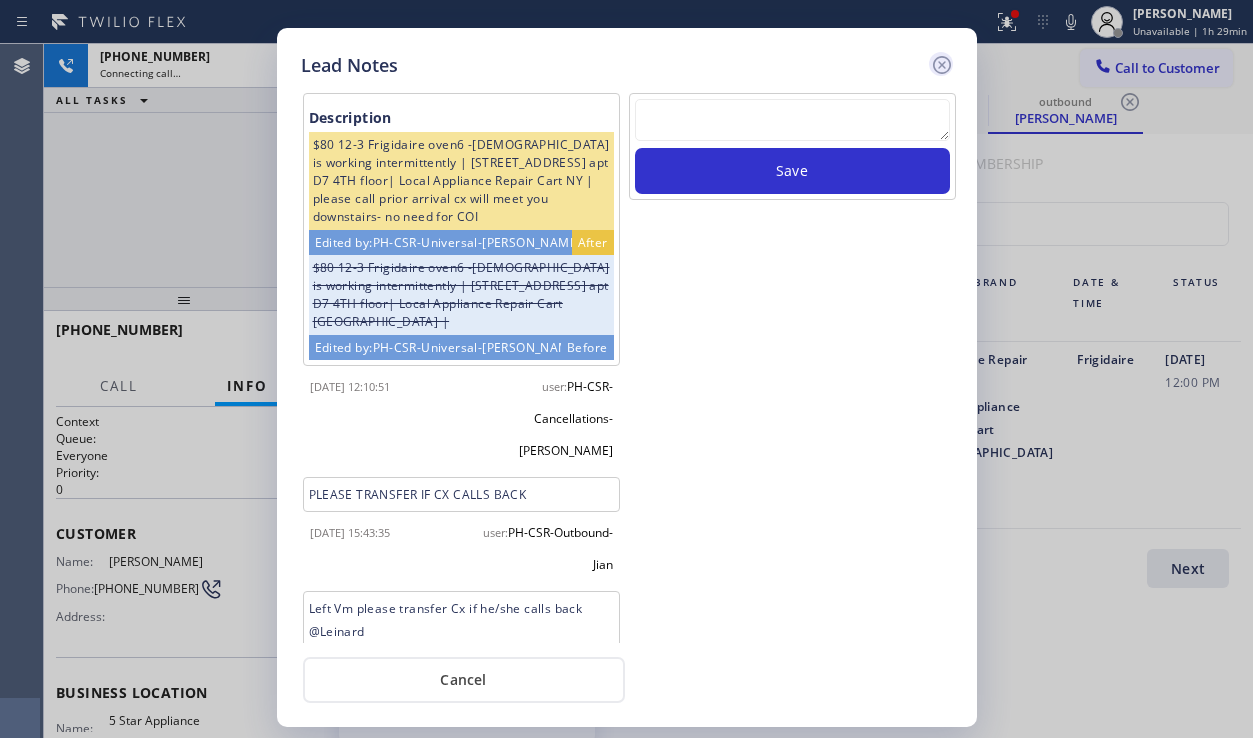 click 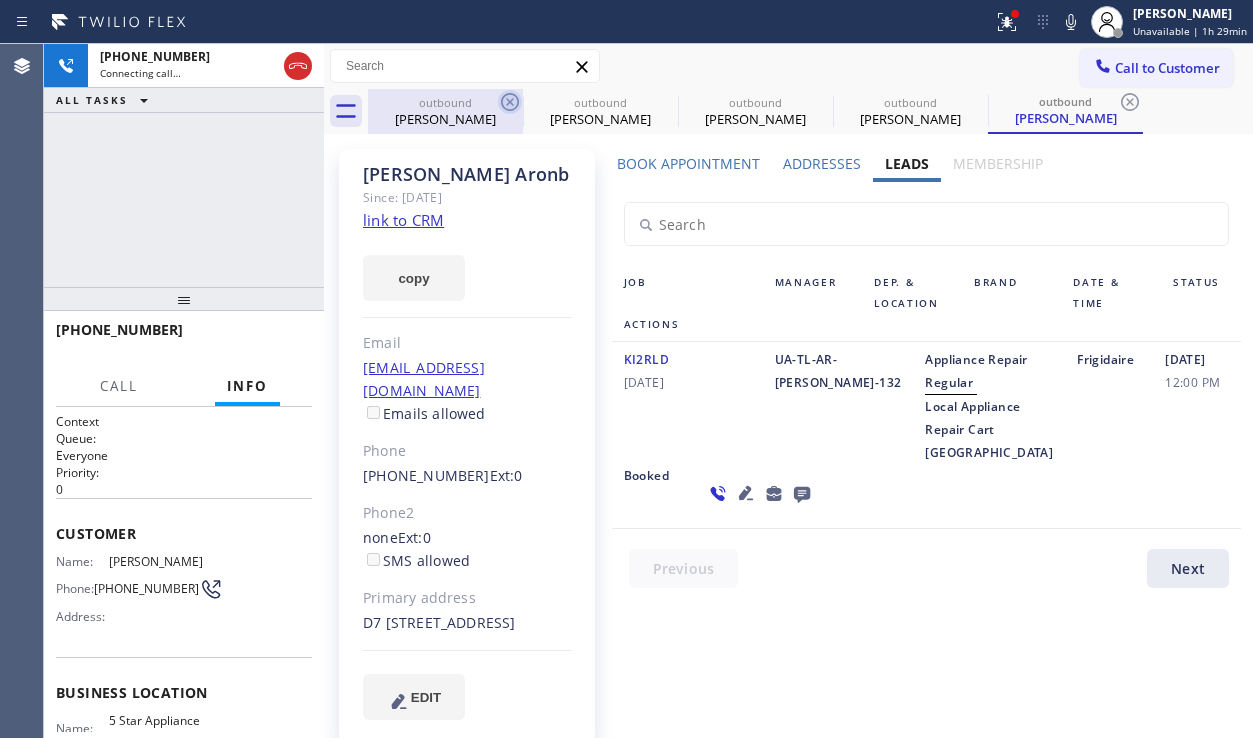 click 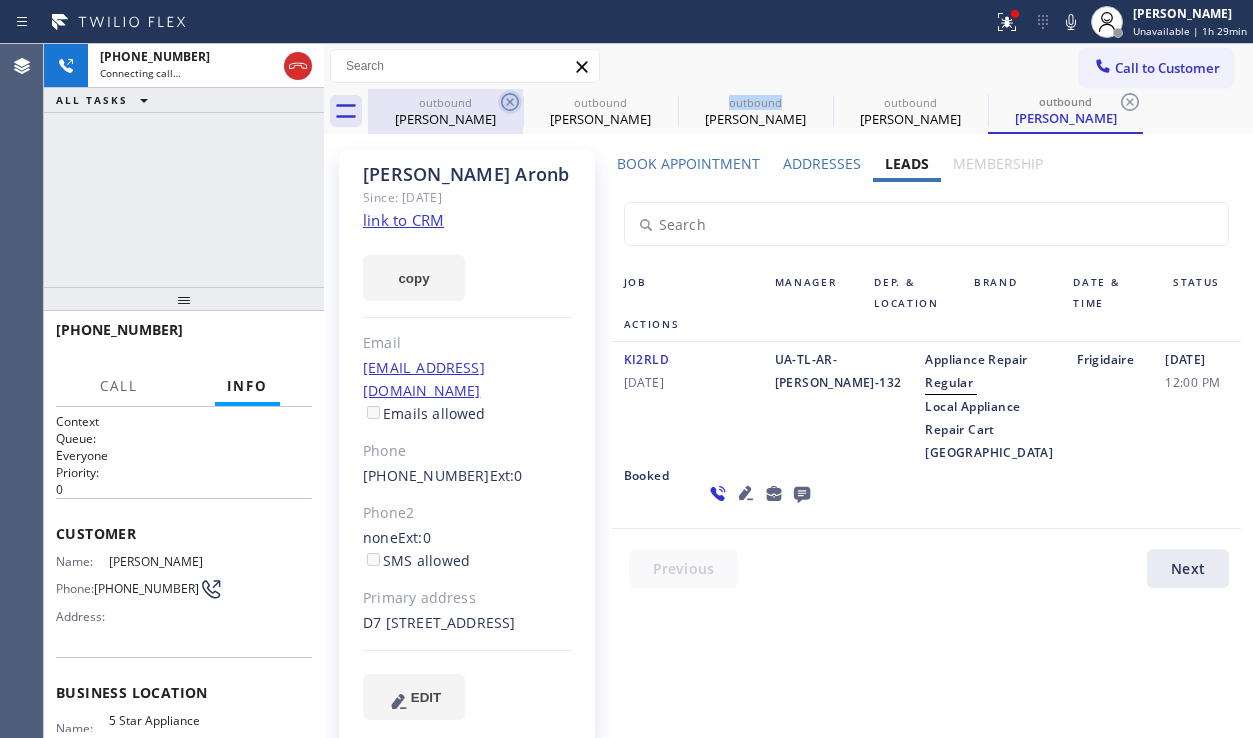 click 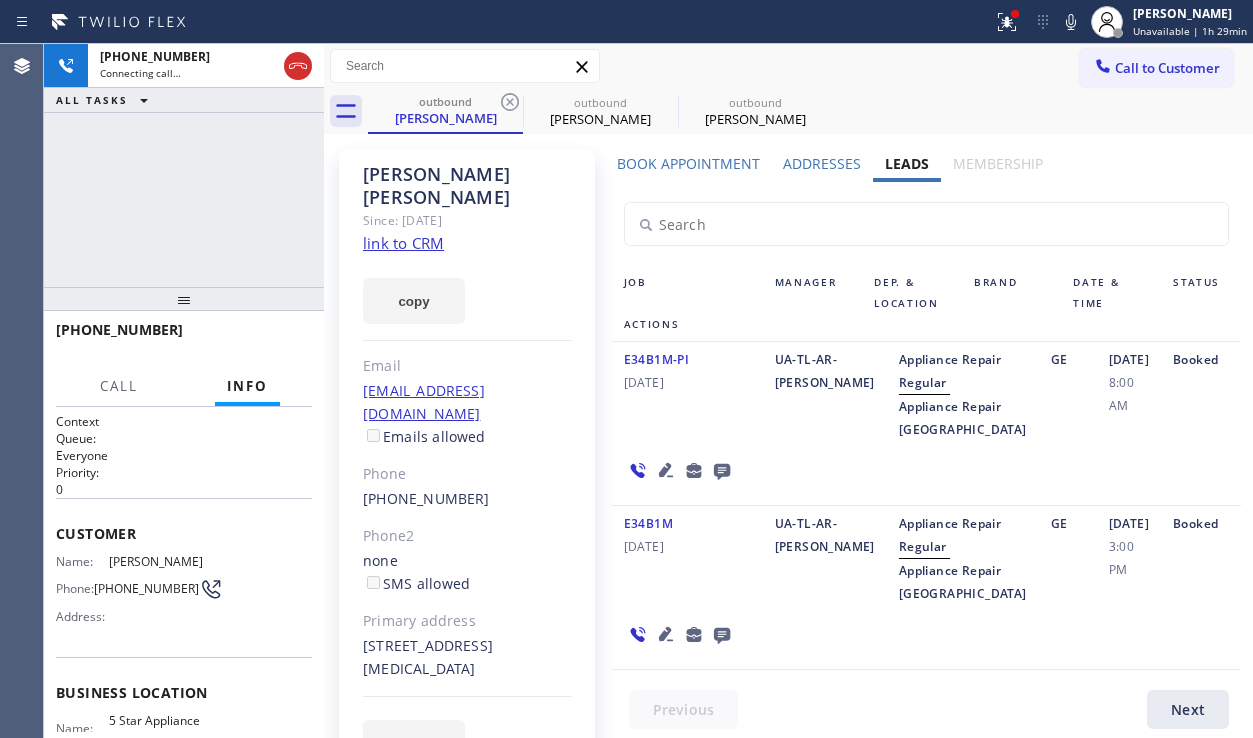 click 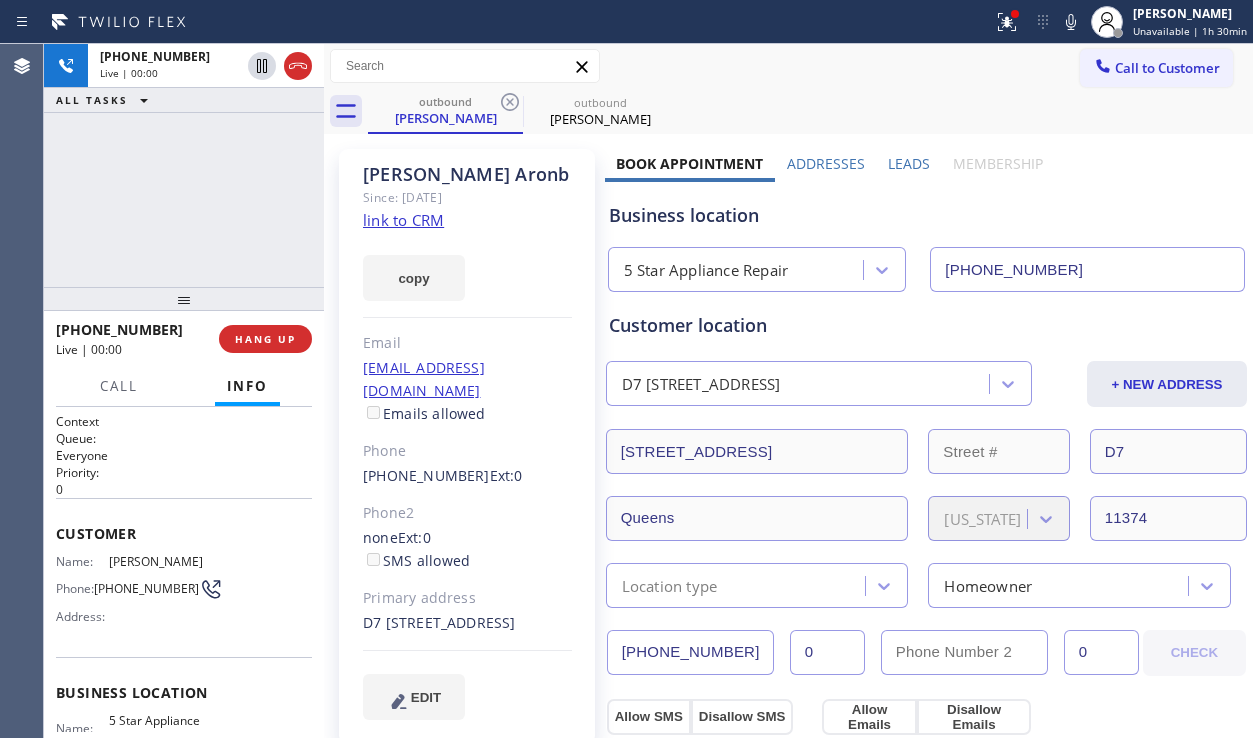 click on "Business location" at bounding box center (926, 215) 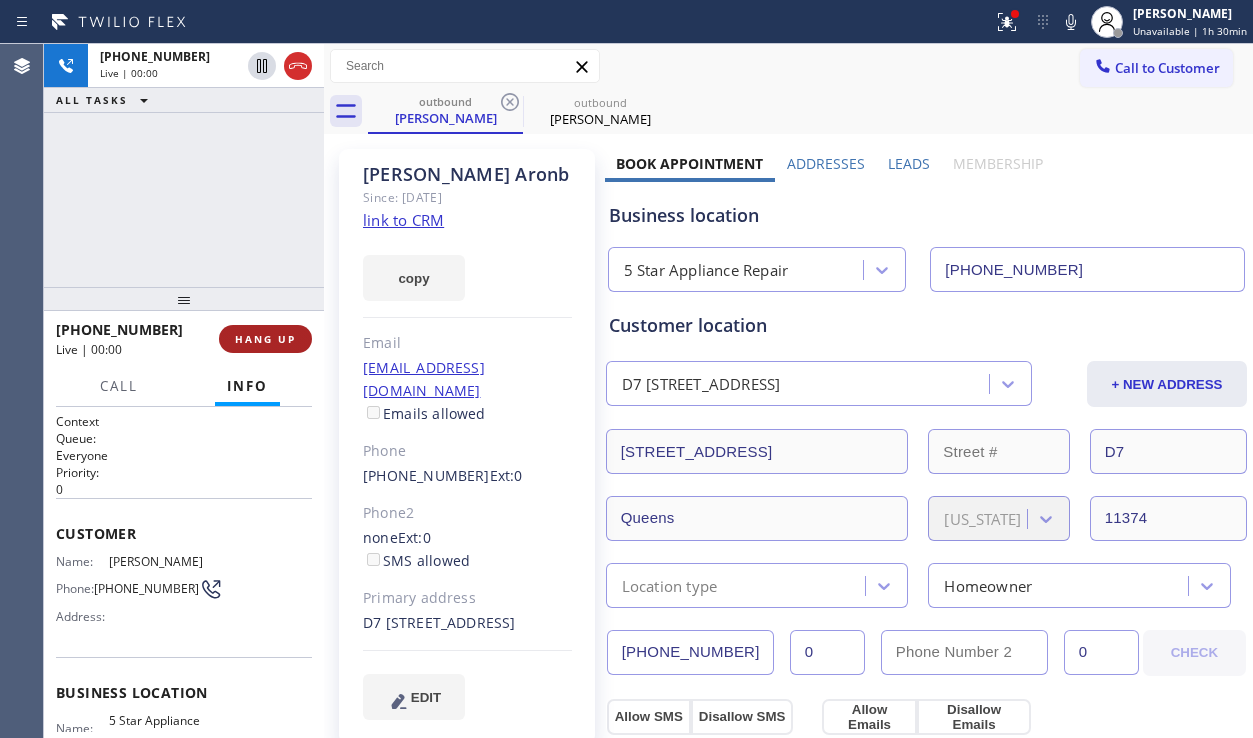 click on "HANG UP" at bounding box center (265, 339) 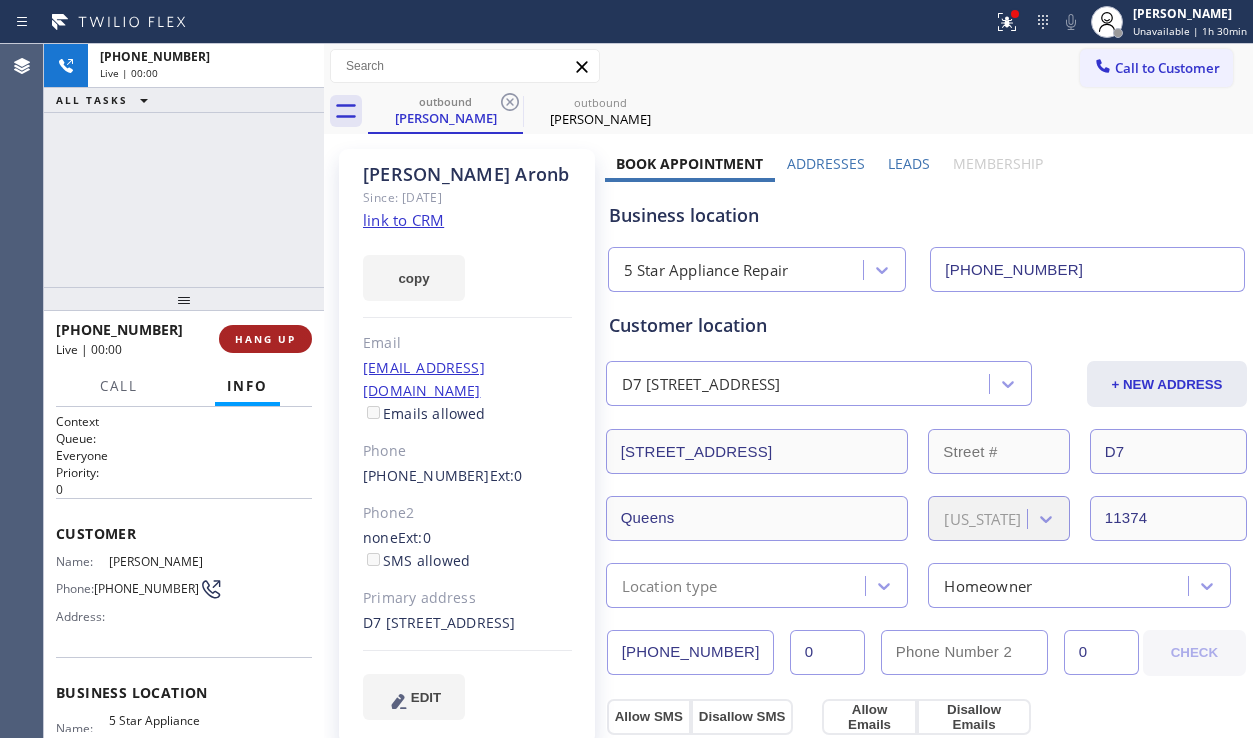 click on "HANG UP" at bounding box center (265, 339) 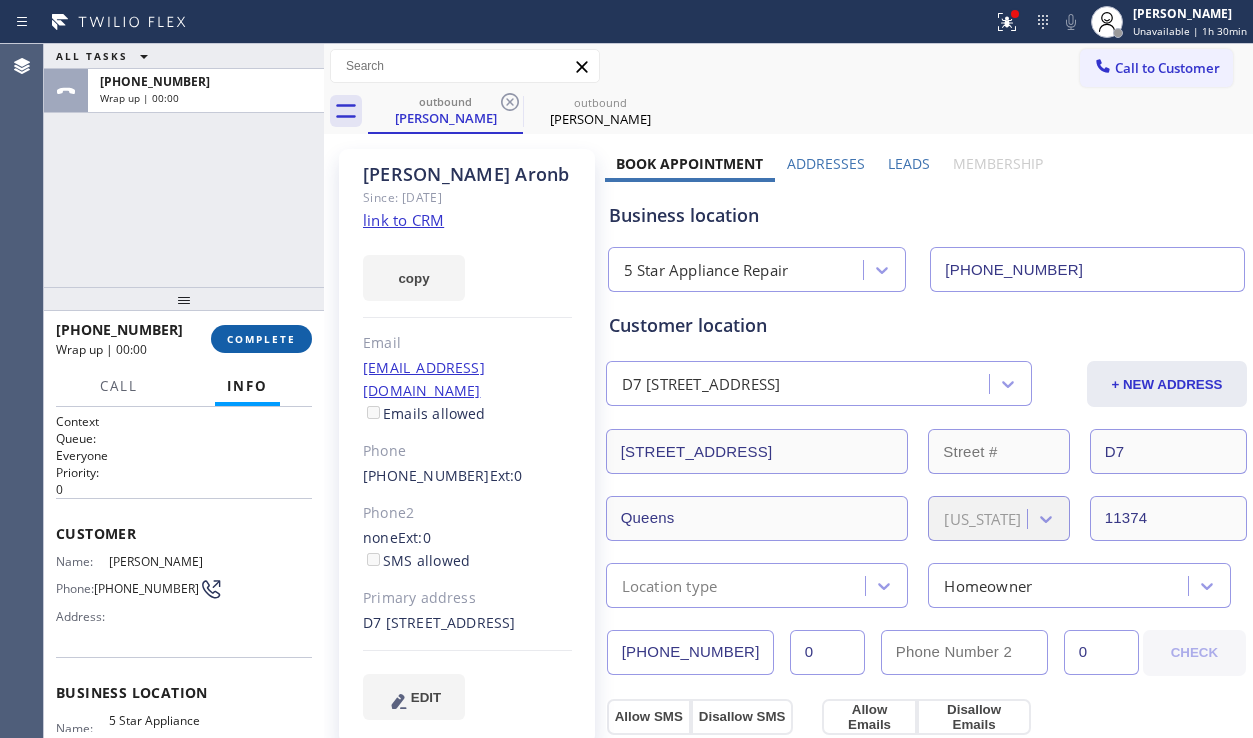 click on "COMPLETE" at bounding box center [261, 339] 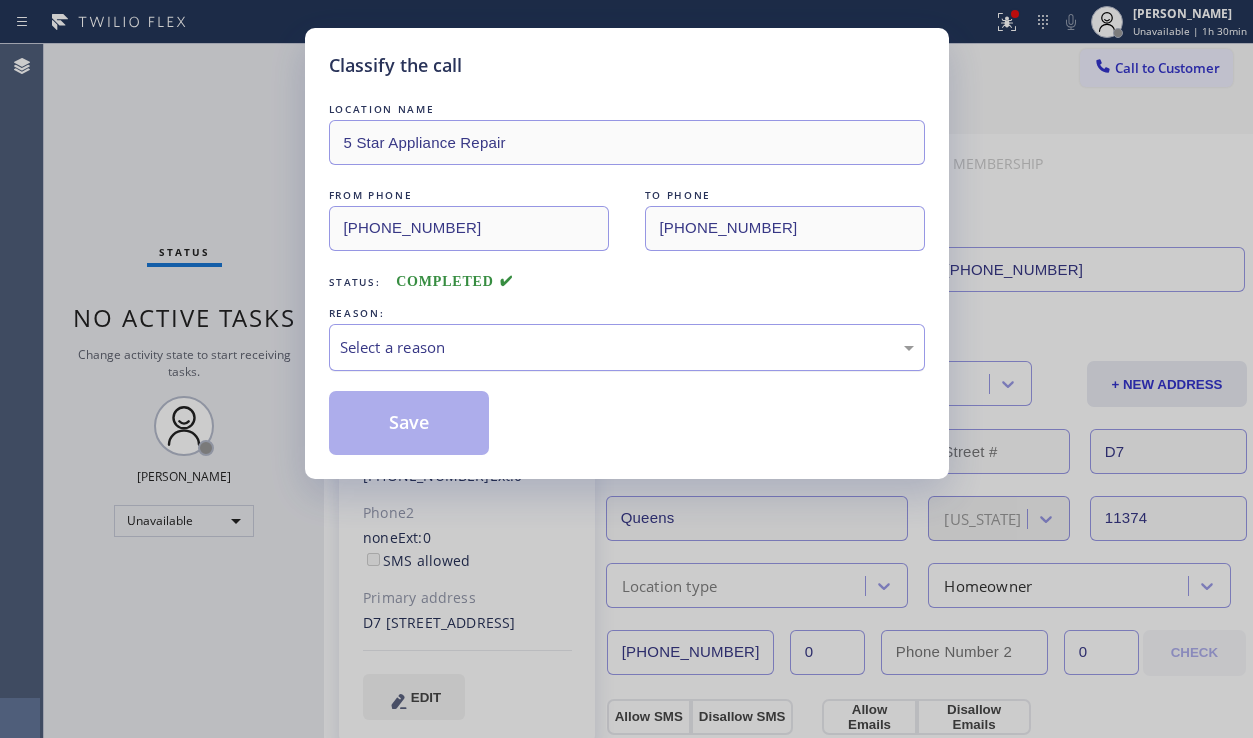 click on "Select a reason" at bounding box center (627, 347) 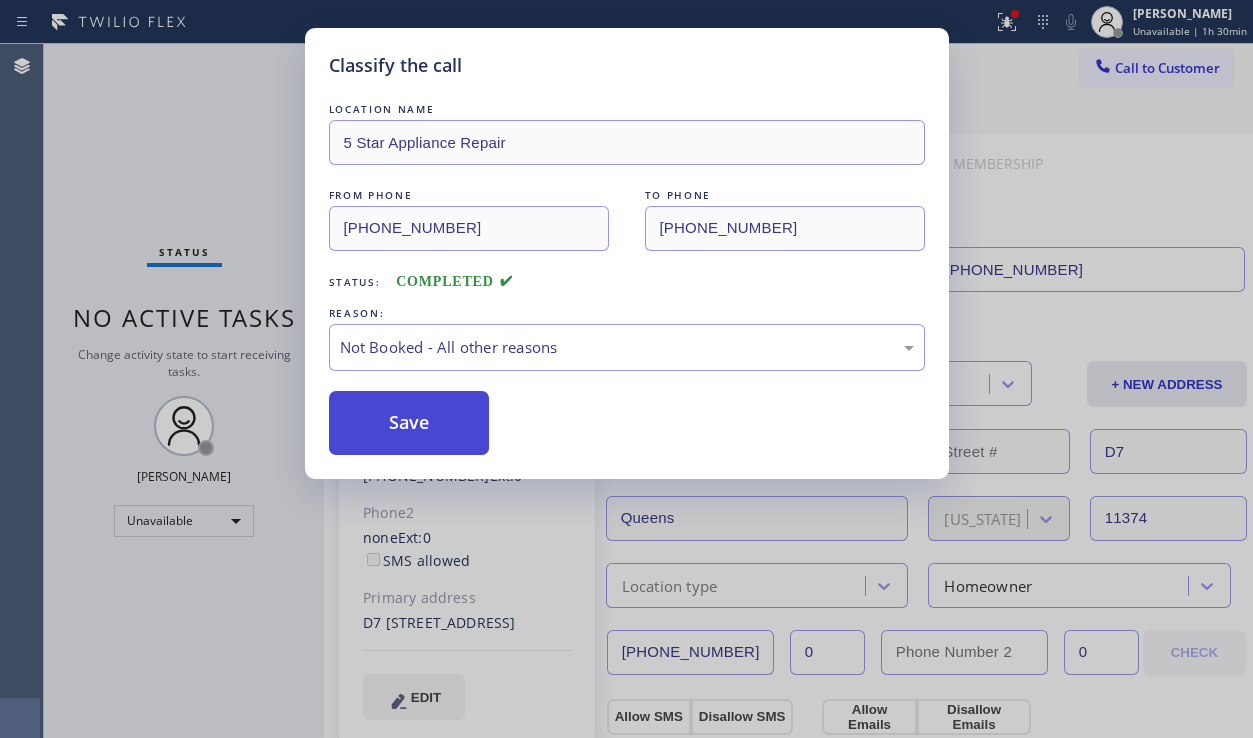 click on "Save" at bounding box center (409, 423) 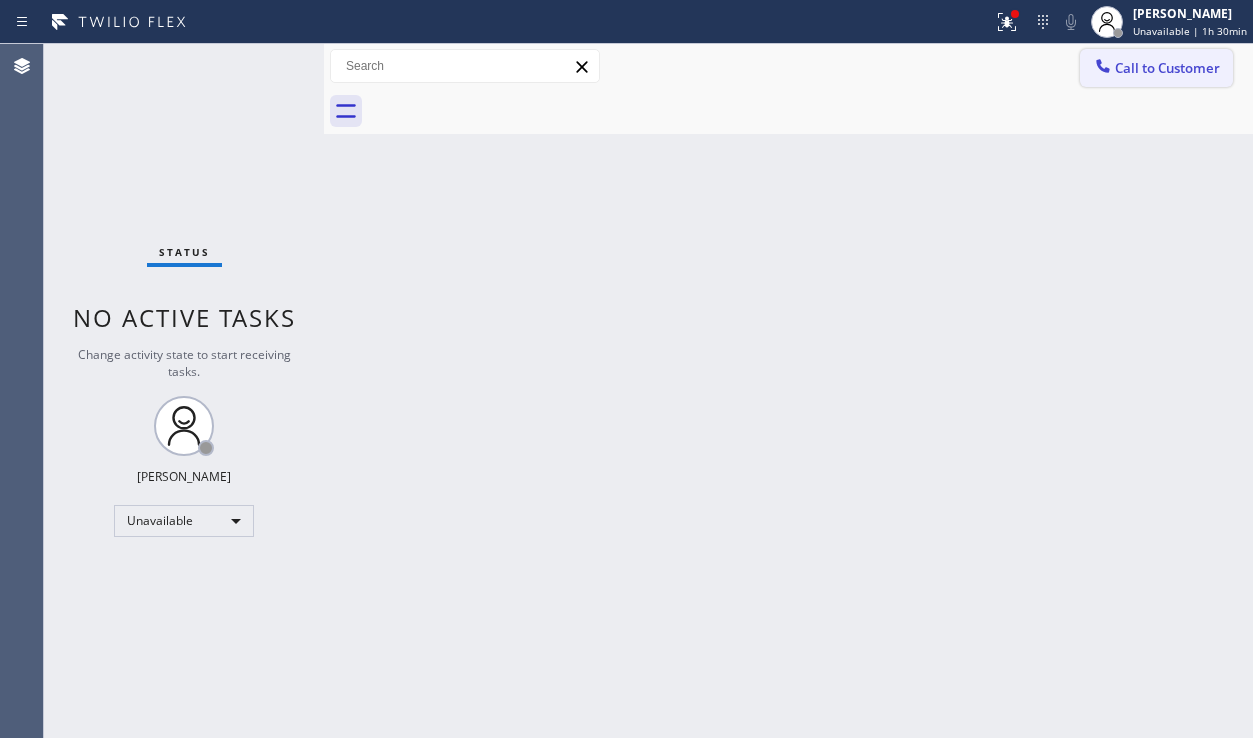 click on "Call to Customer" at bounding box center [1167, 68] 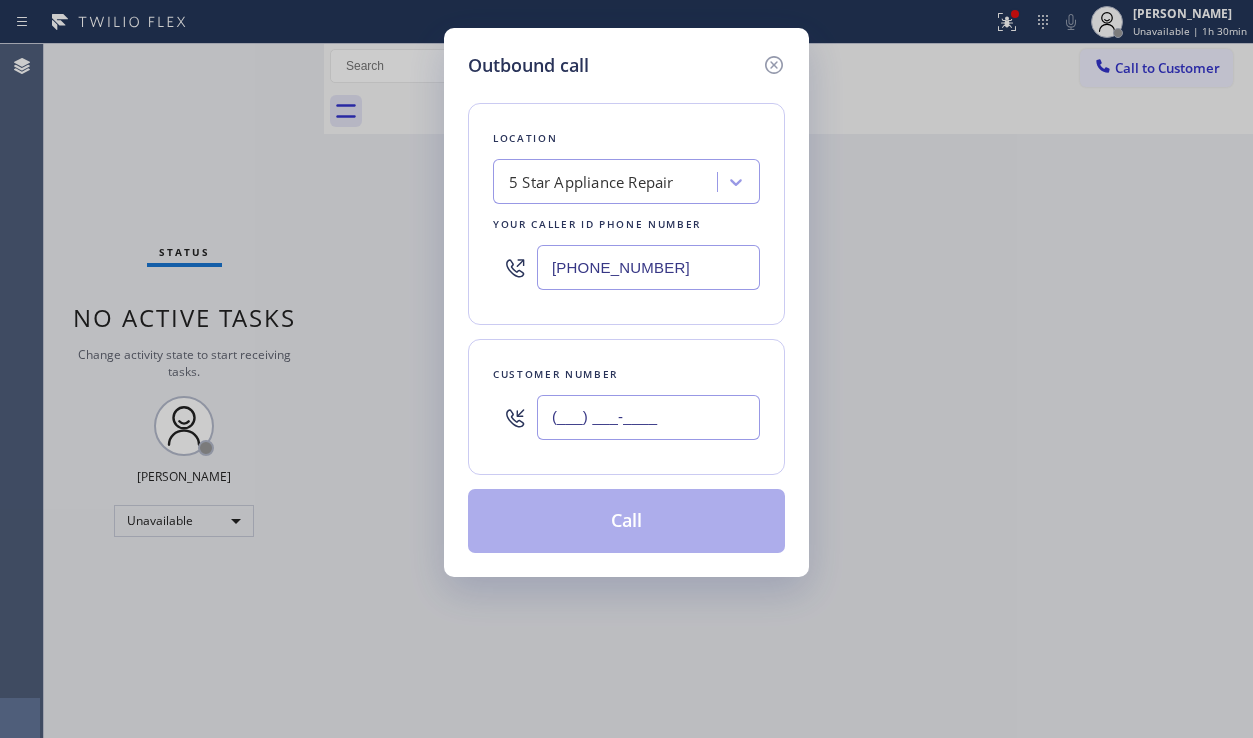click on "(___) ___-____" at bounding box center [648, 417] 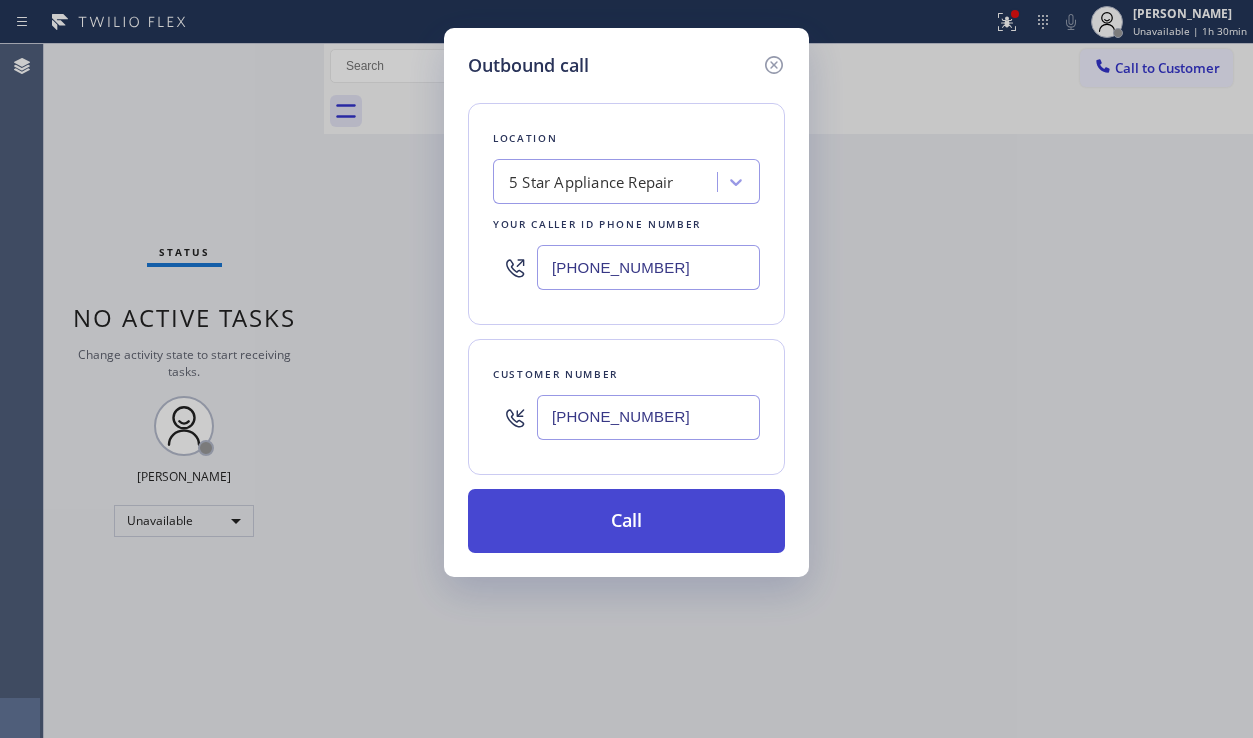 type on "[PHONE_NUMBER]" 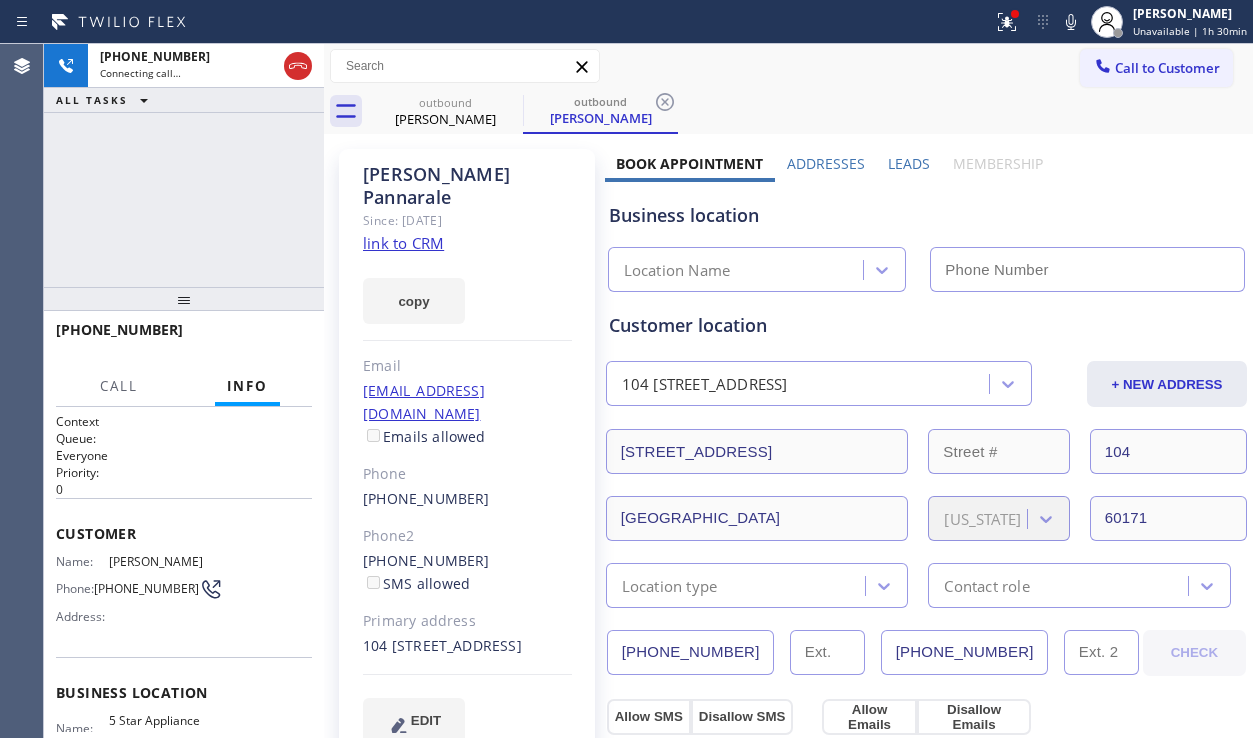 type on "[PHONE_NUMBER]" 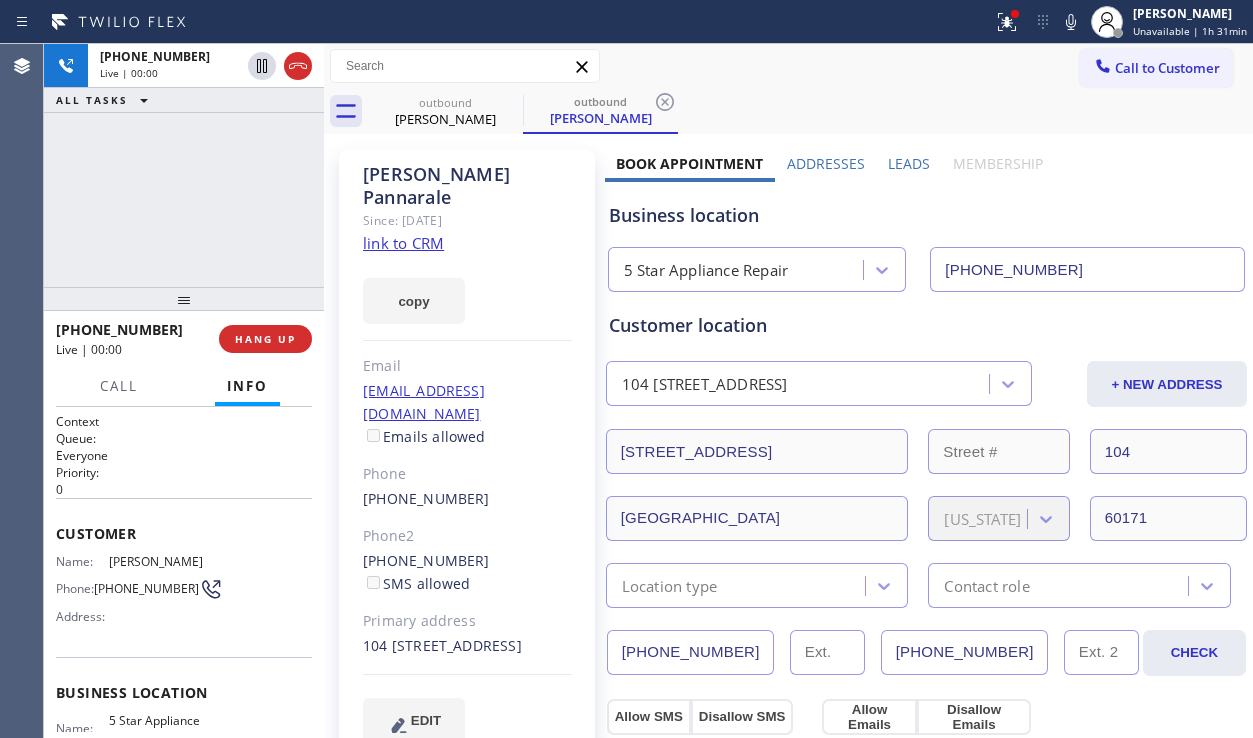 click on "Business location 5 Star Appliance Repair [PHONE_NUMBER]" at bounding box center [926, 237] 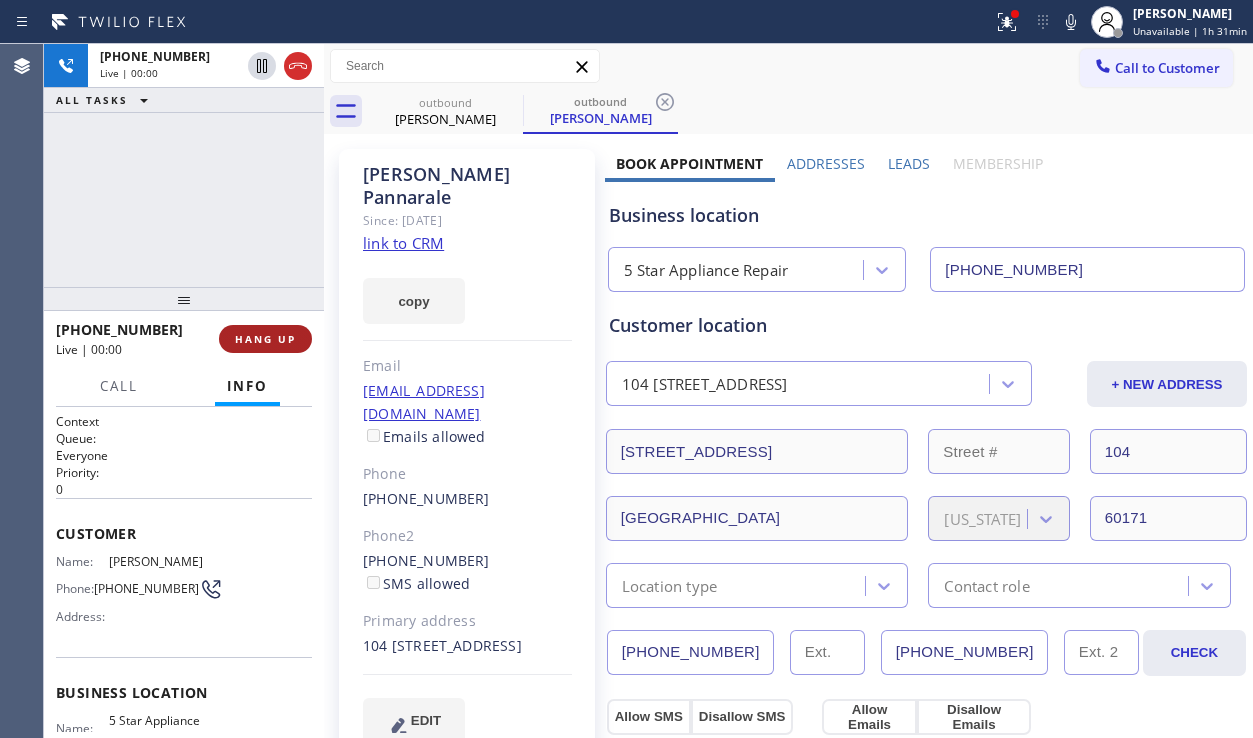 click on "HANG UP" at bounding box center (265, 339) 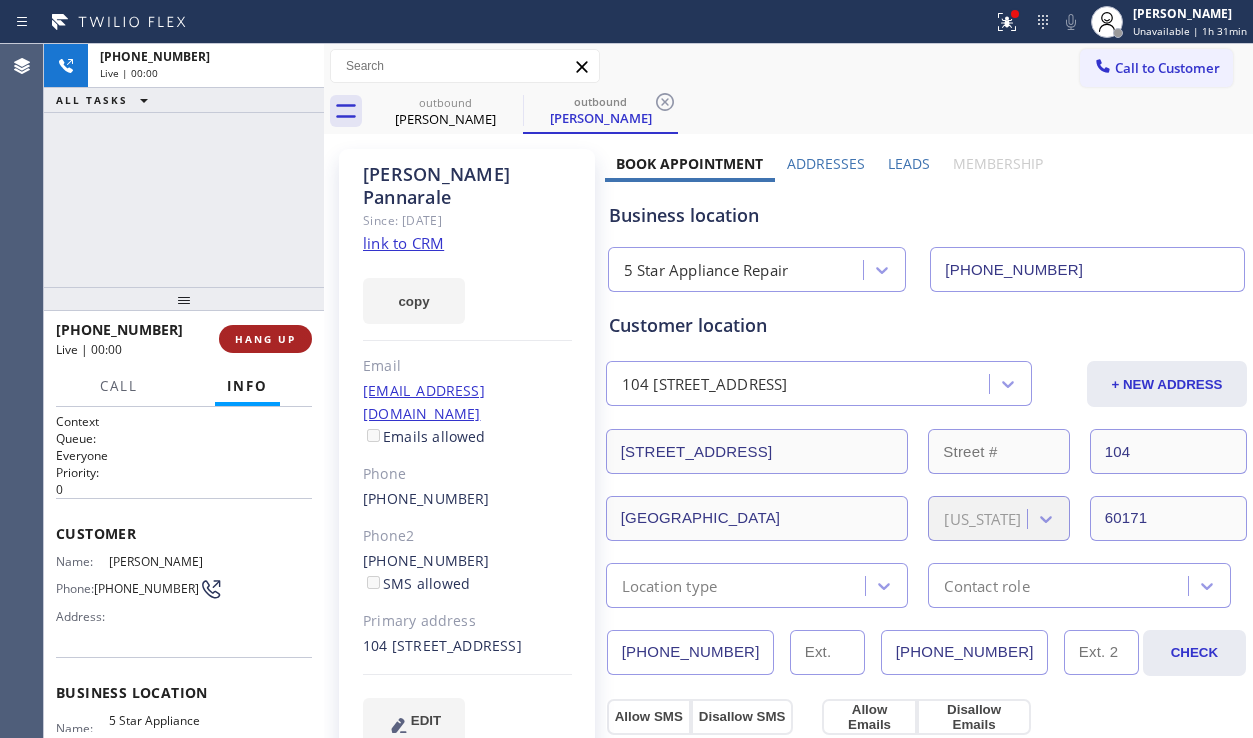 click on "HANG UP" at bounding box center [265, 339] 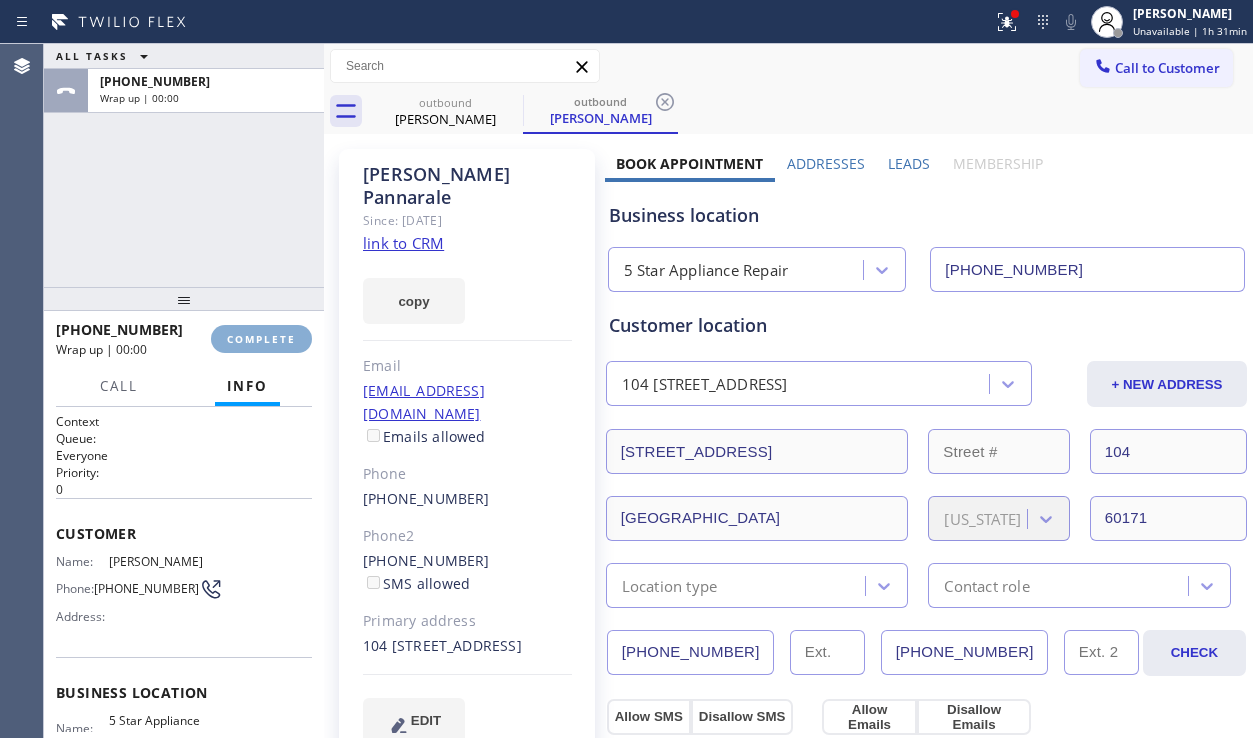 click on "COMPLETE" at bounding box center (261, 339) 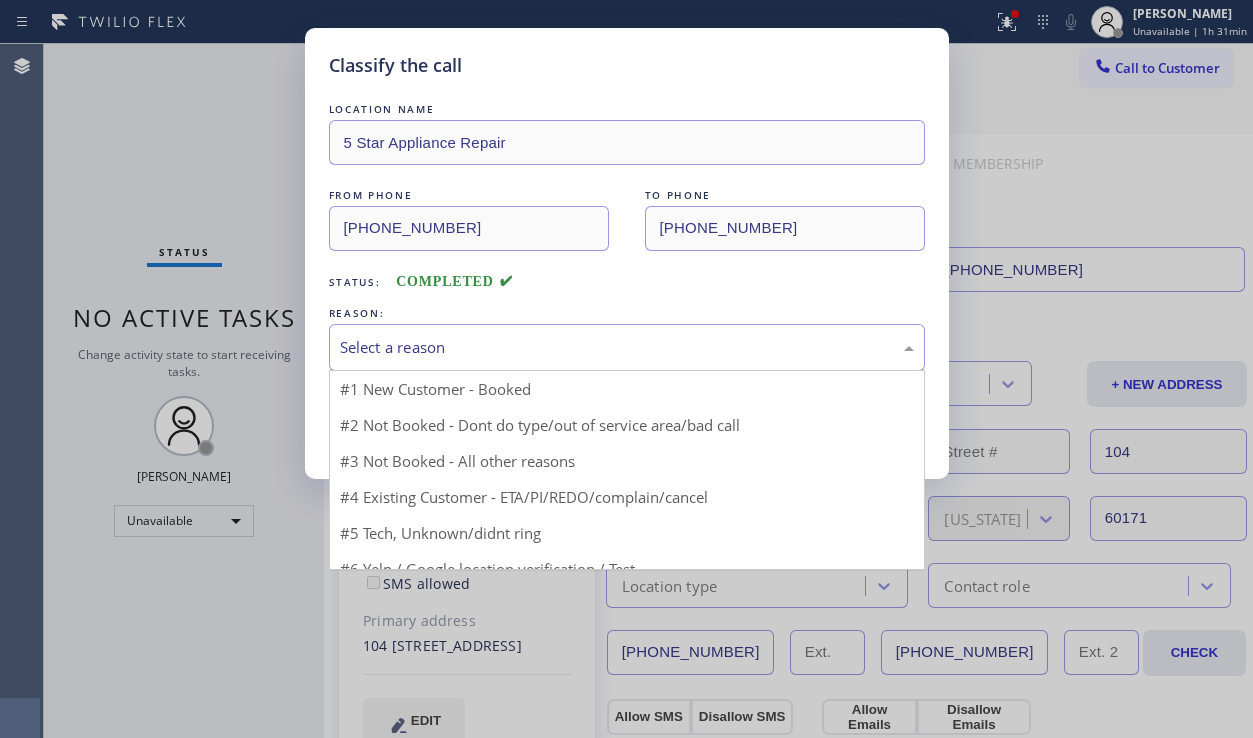 click on "Select a reason" at bounding box center (627, 347) 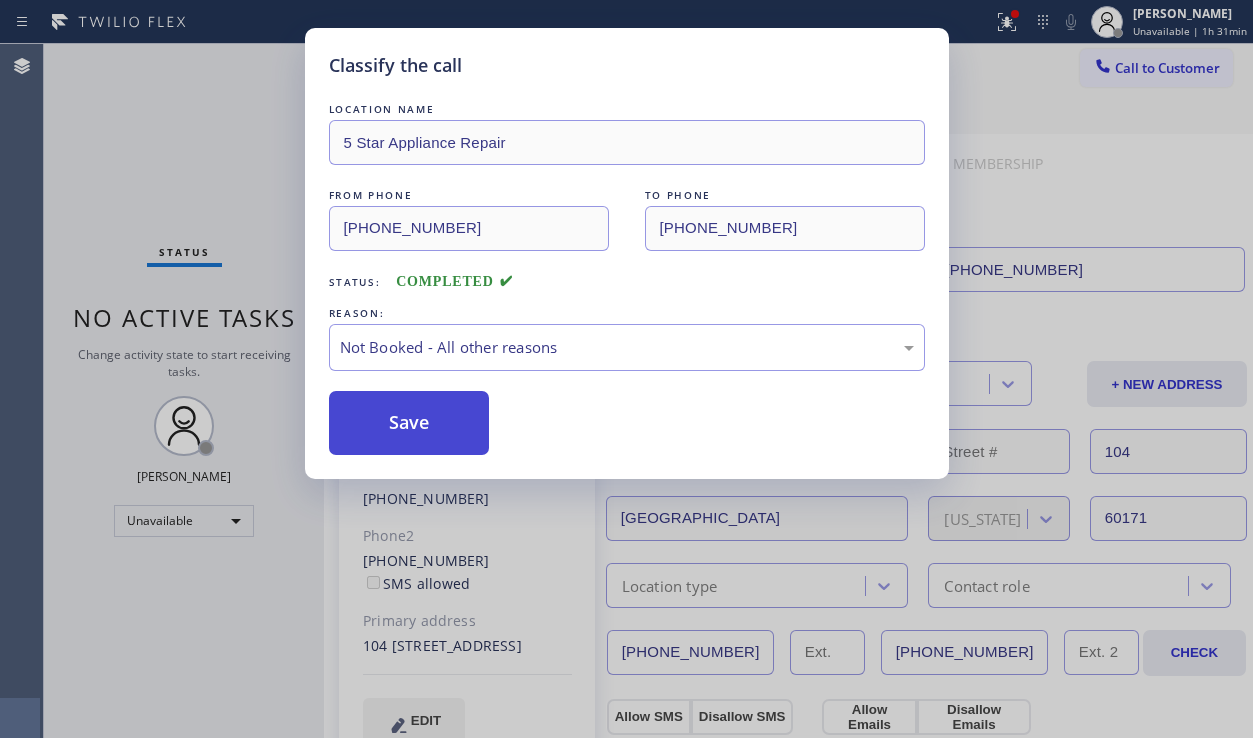 click on "Save" at bounding box center (409, 423) 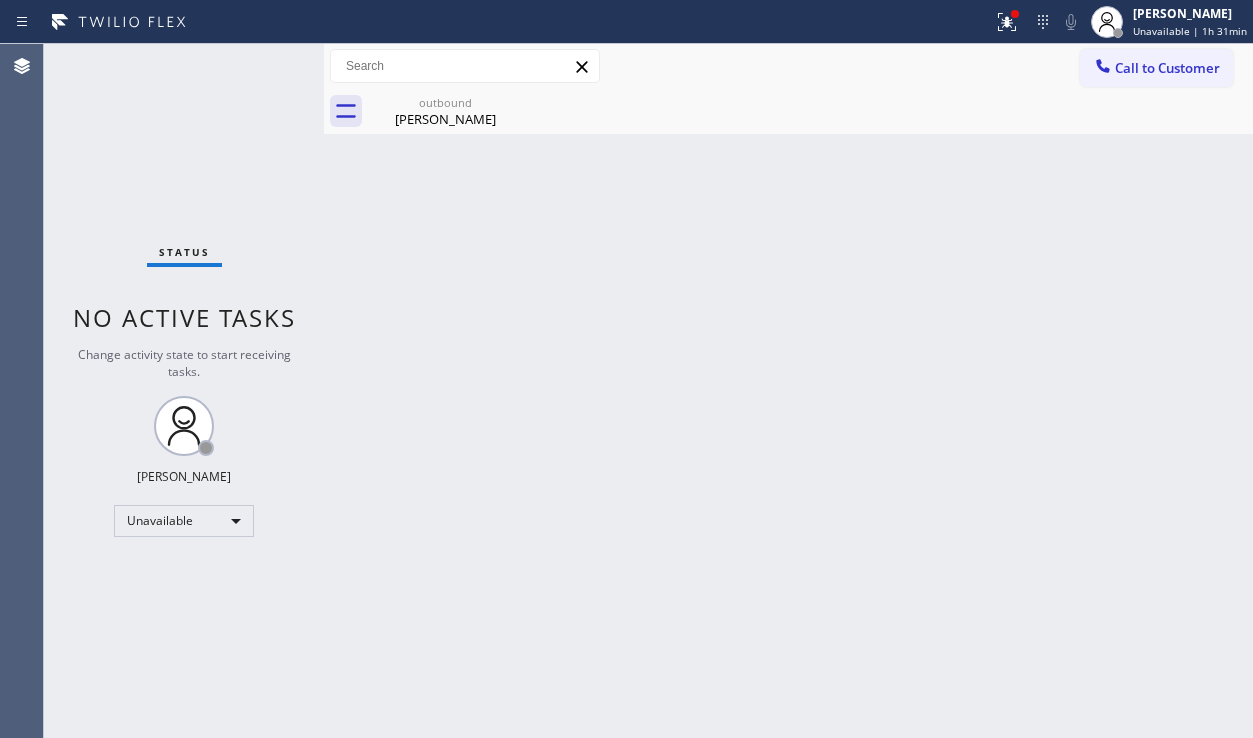 click 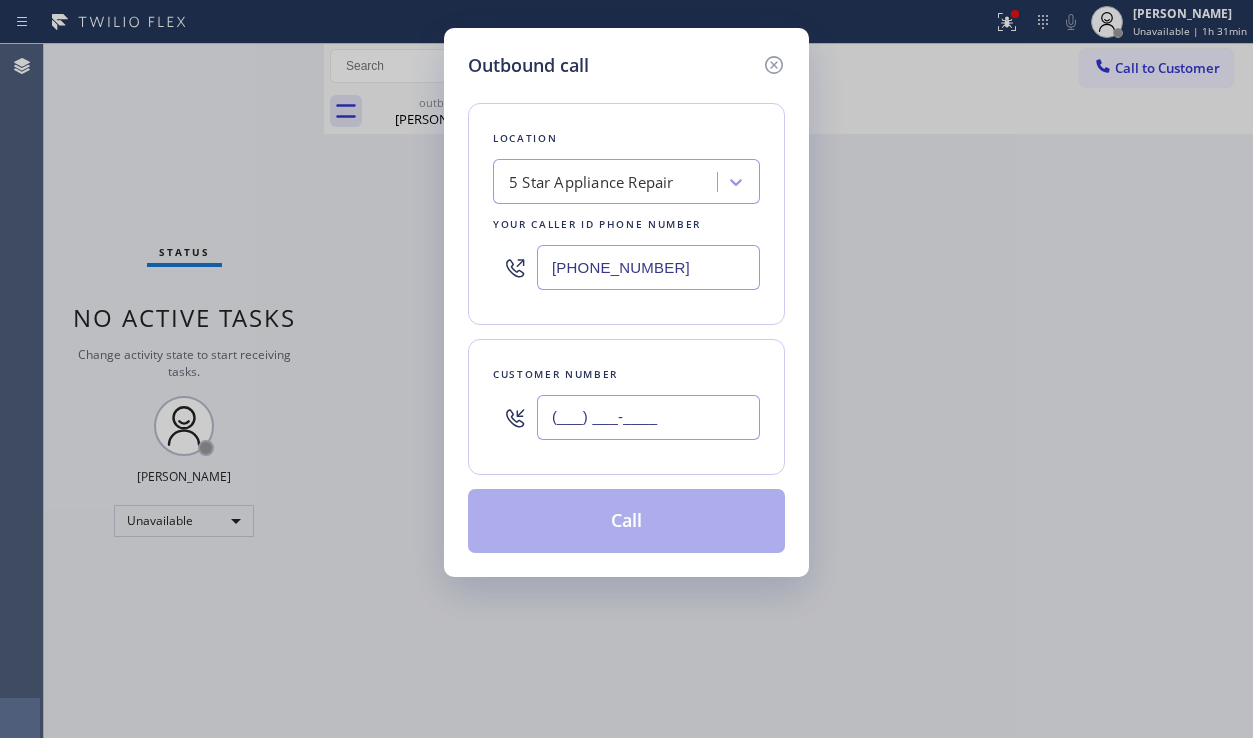 click on "(___) ___-____" at bounding box center [648, 417] 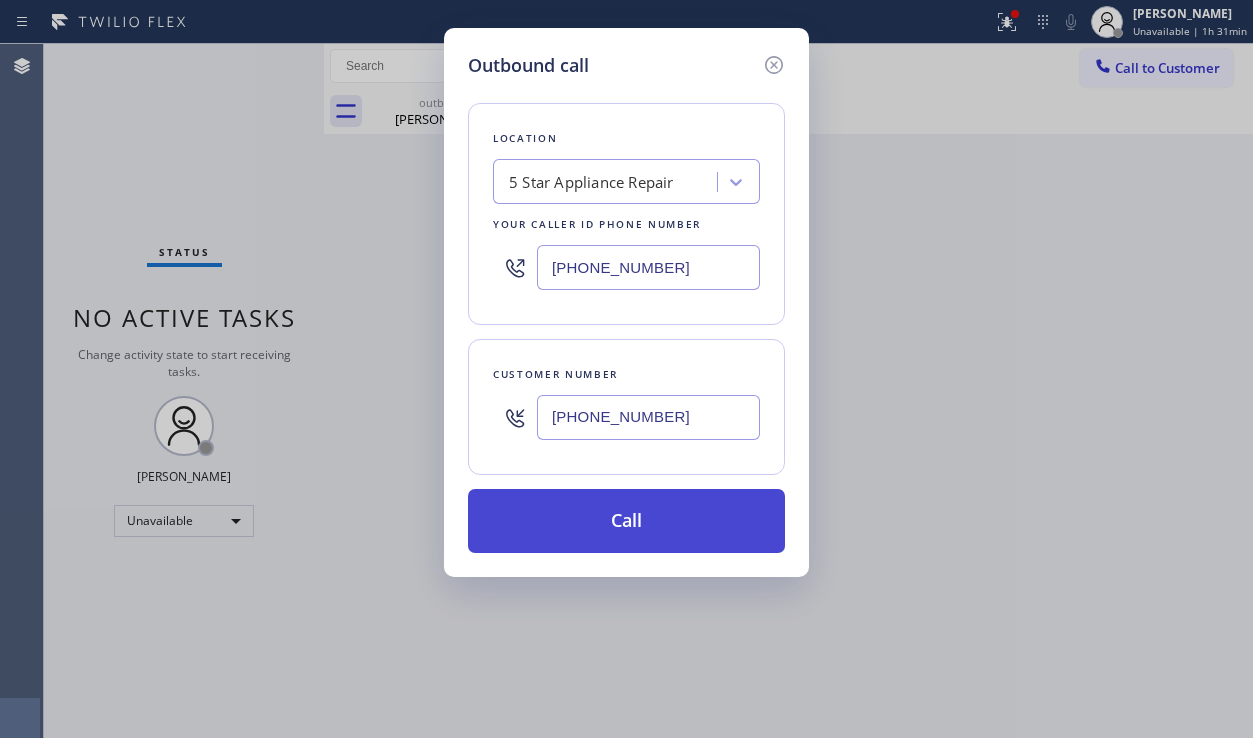 type on "[PHONE_NUMBER]" 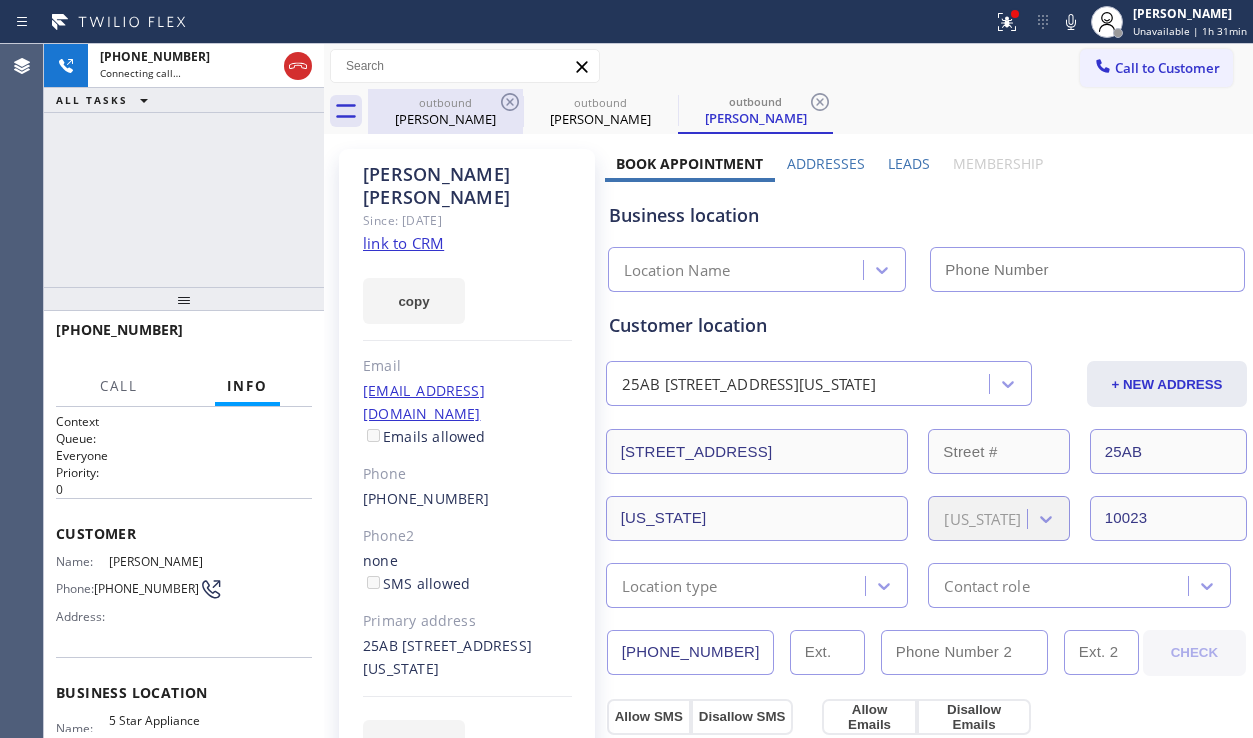 type on "[PHONE_NUMBER]" 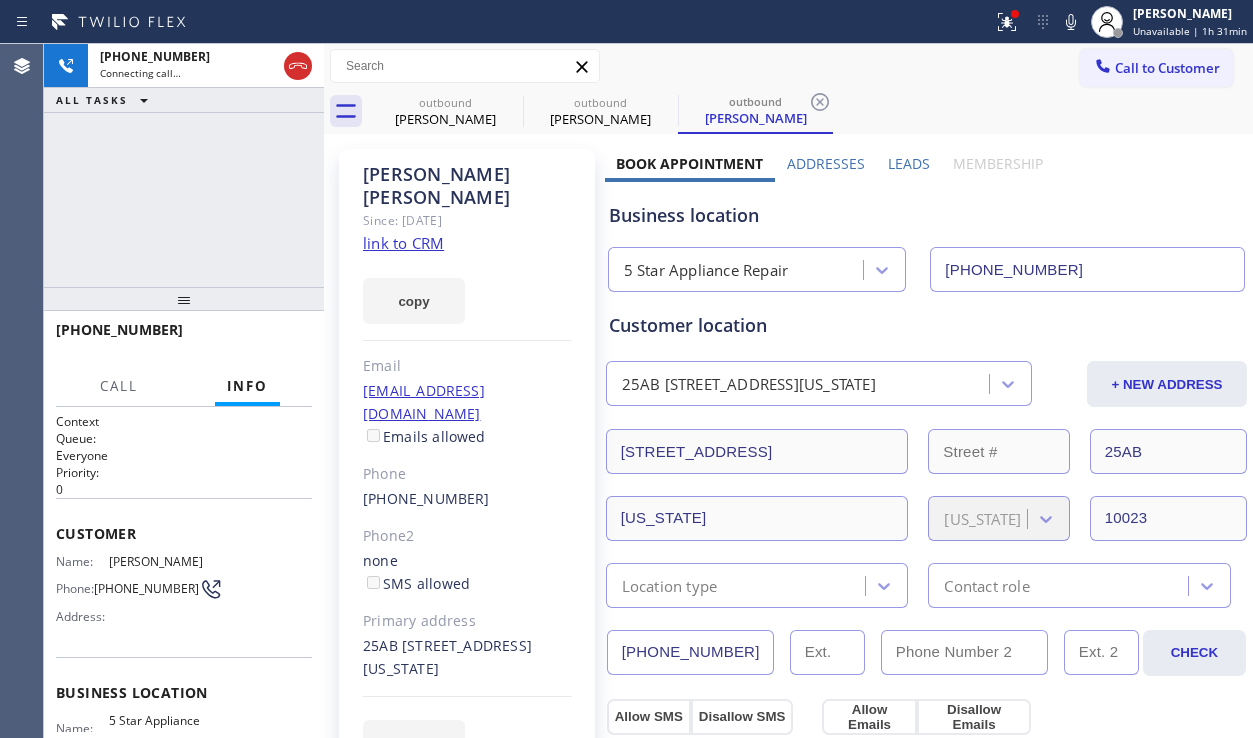 click on "Leads" at bounding box center (909, 163) 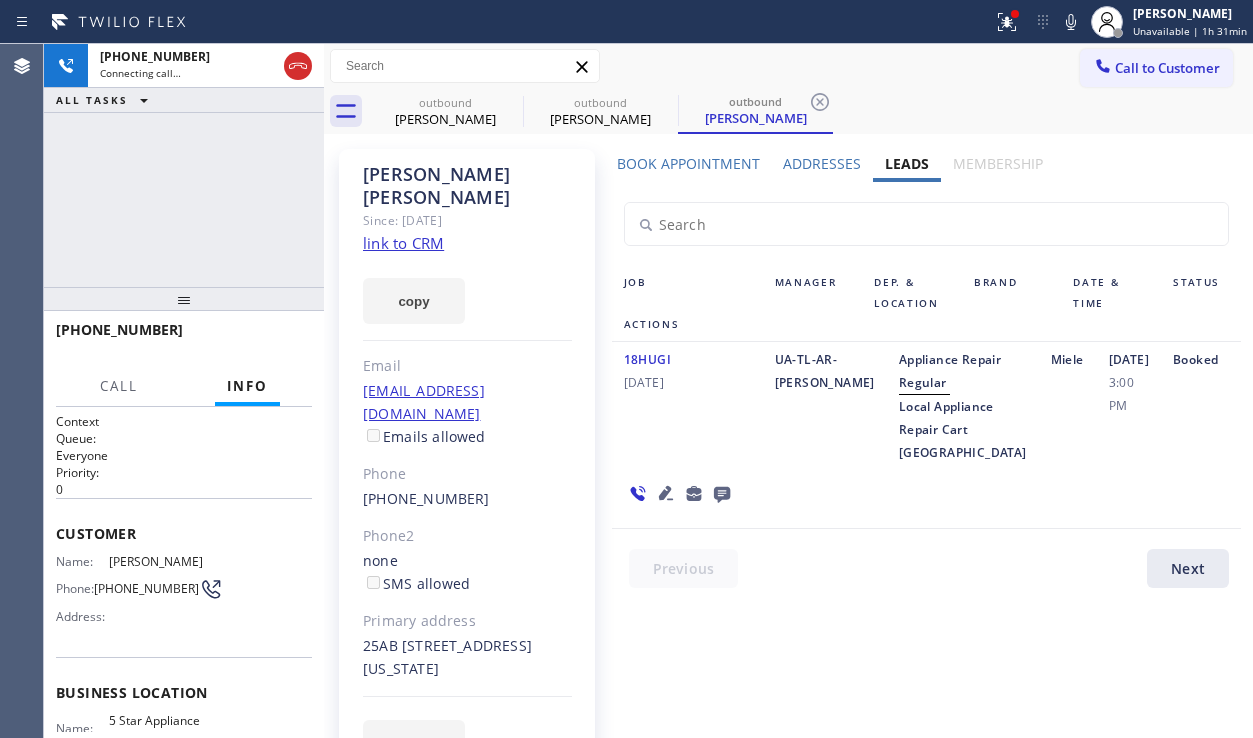 click 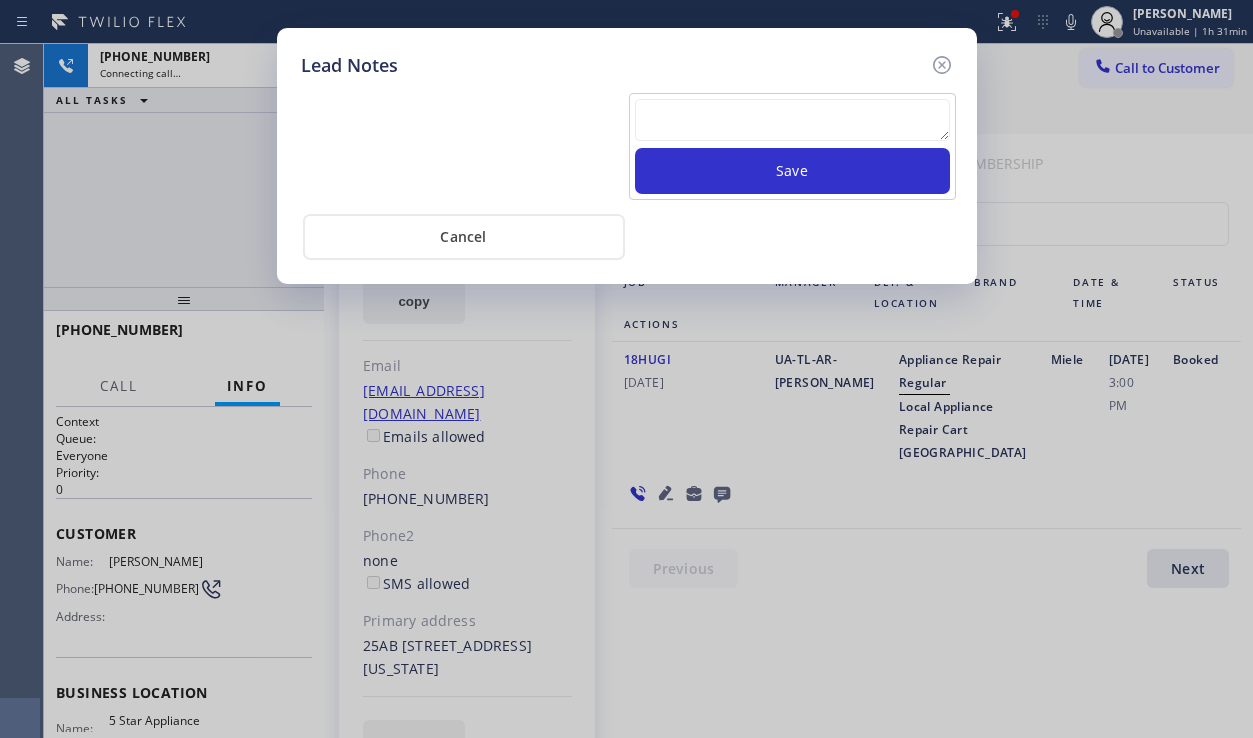 click on "Save" at bounding box center (627, 144) 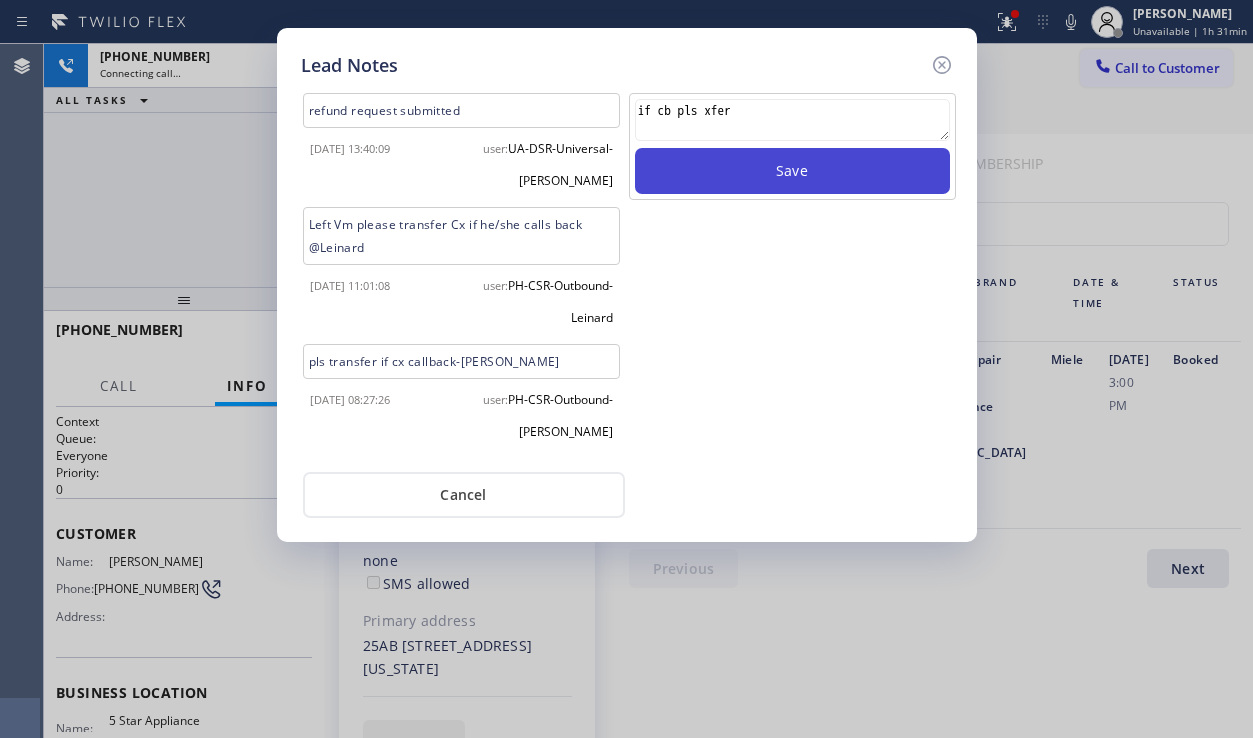type on "if cb pls xfer" 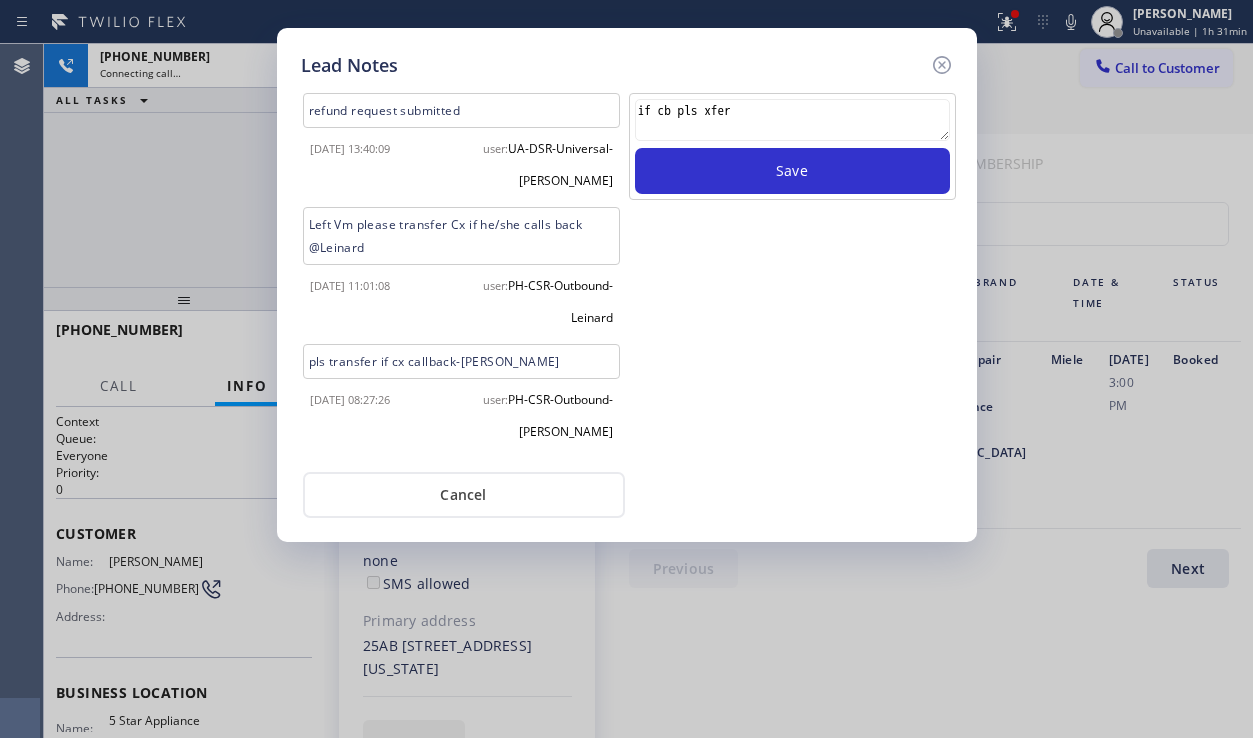 type 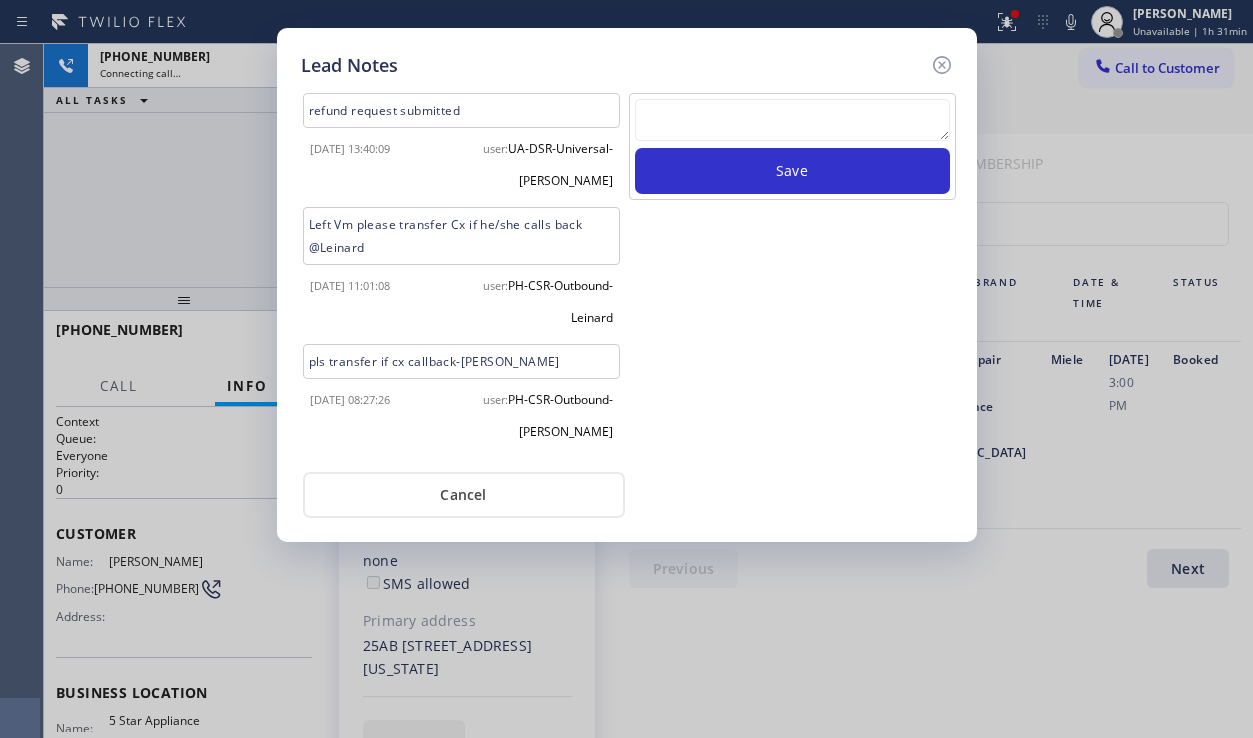 click on "Lead Notes refund request submitted [DATE] 13:40:09 user:  UA-DSR-Universal-[PERSON_NAME] Left Vm please transfer  Cx if  he/she  calls back  @Leinard
[DATE] 11:01:08 user:  PH-CSR-Outbound-[PERSON_NAME] pls transfer if cx callback-[PERSON_NAME]
[DATE] 08:27:26 user:  PH-CSR-Outbound-[PERSON_NAME] Save Cancel" at bounding box center (627, 285) 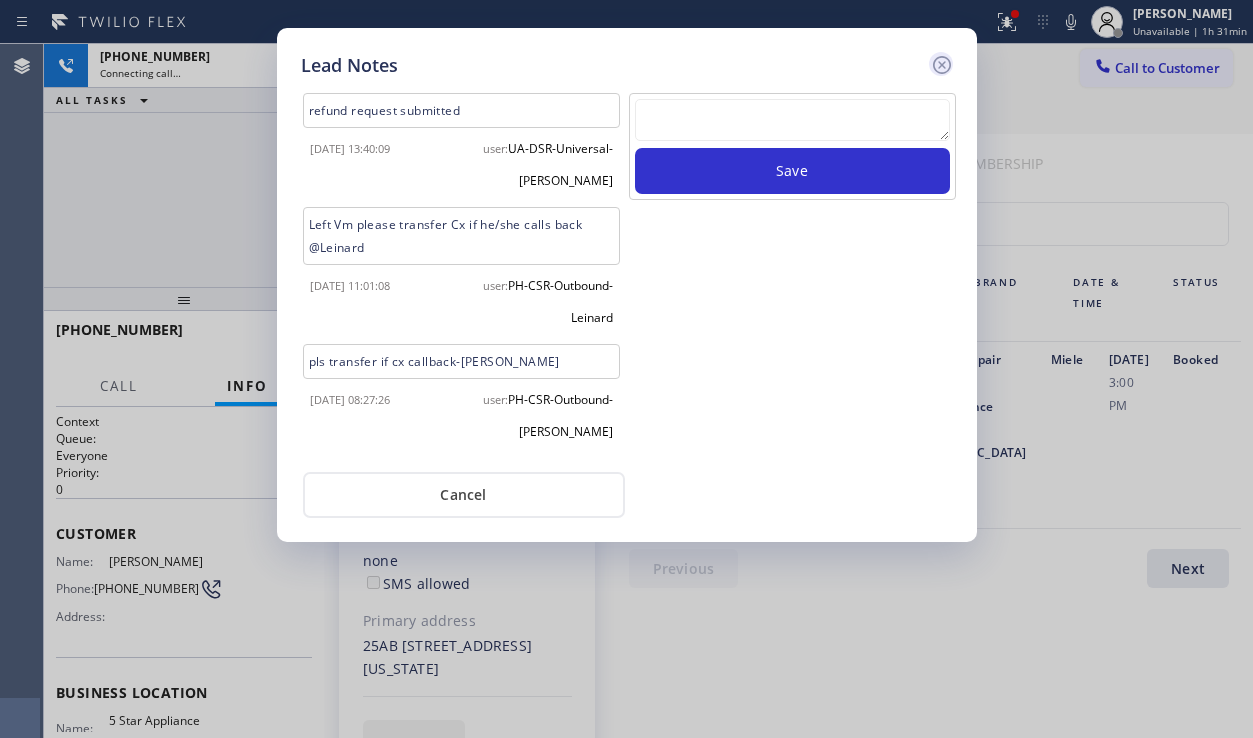 click 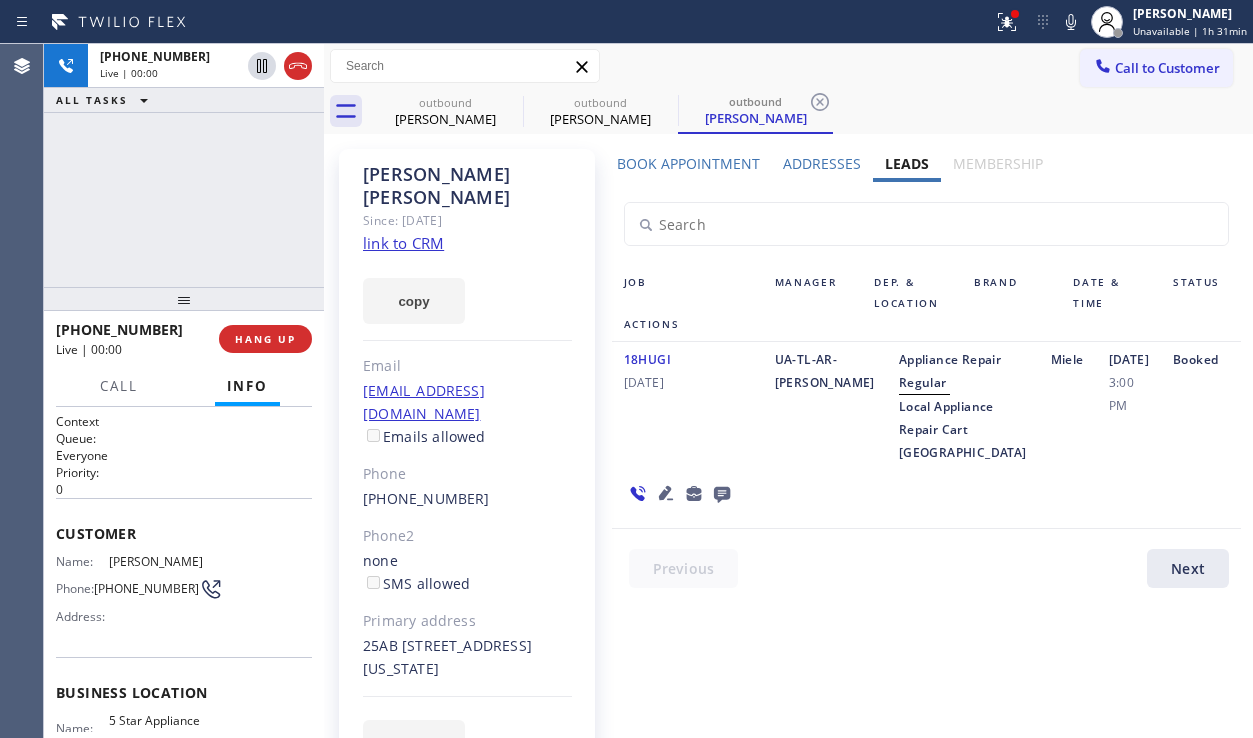 click on "[PHONE_NUMBER] Live | 00:00 ALL TASKS ALL TASKS ACTIVE TASKS TASKS IN WRAP UP" at bounding box center [184, 165] 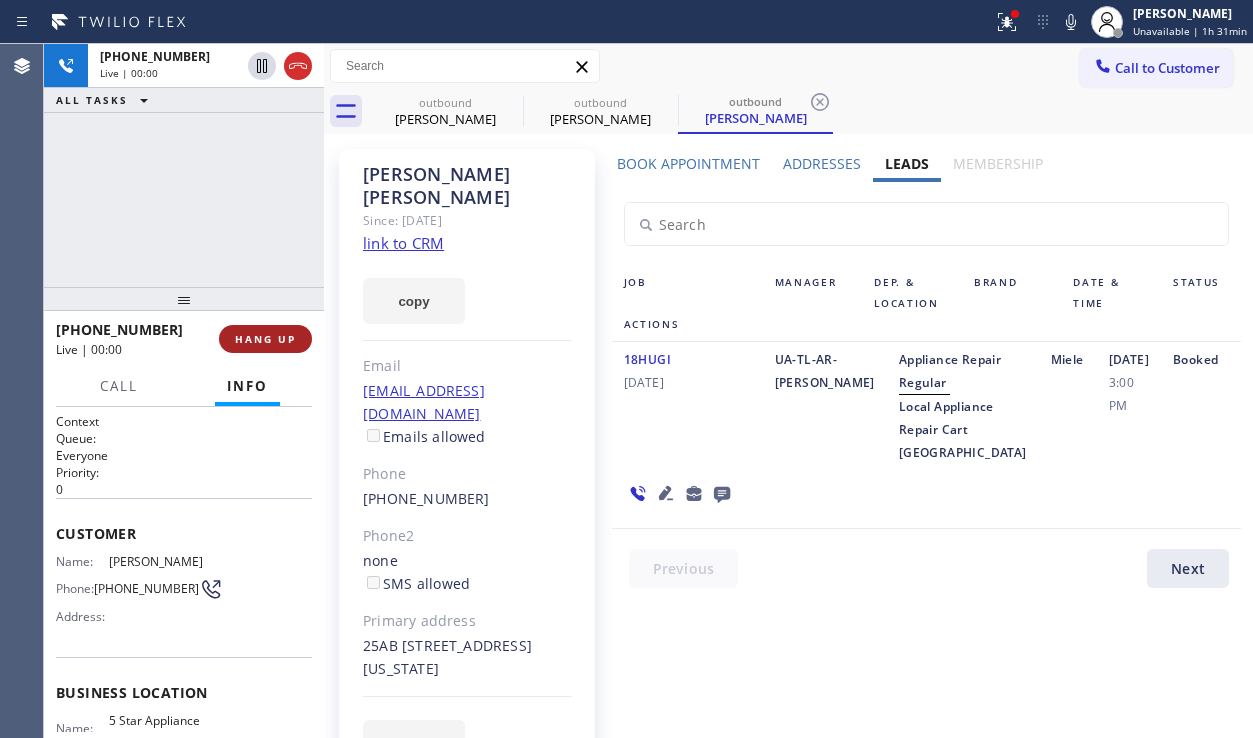 click on "HANG UP" at bounding box center (265, 339) 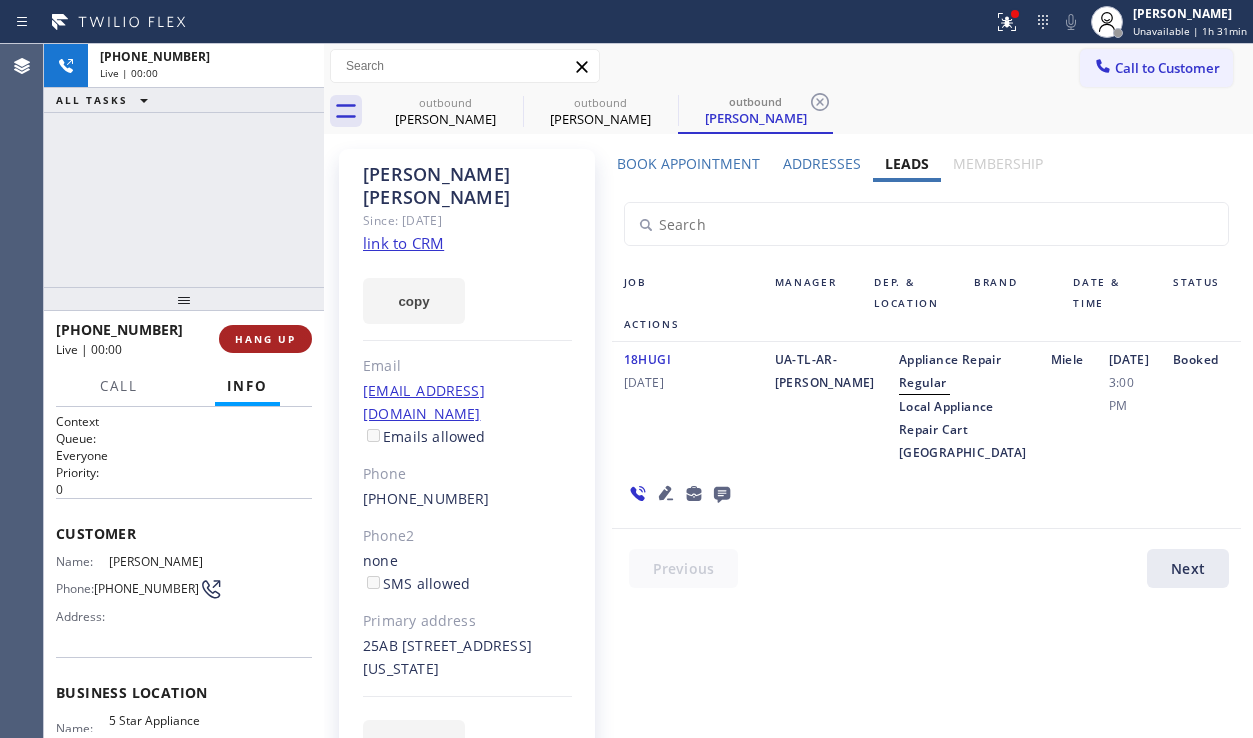 click on "HANG UP" at bounding box center [265, 339] 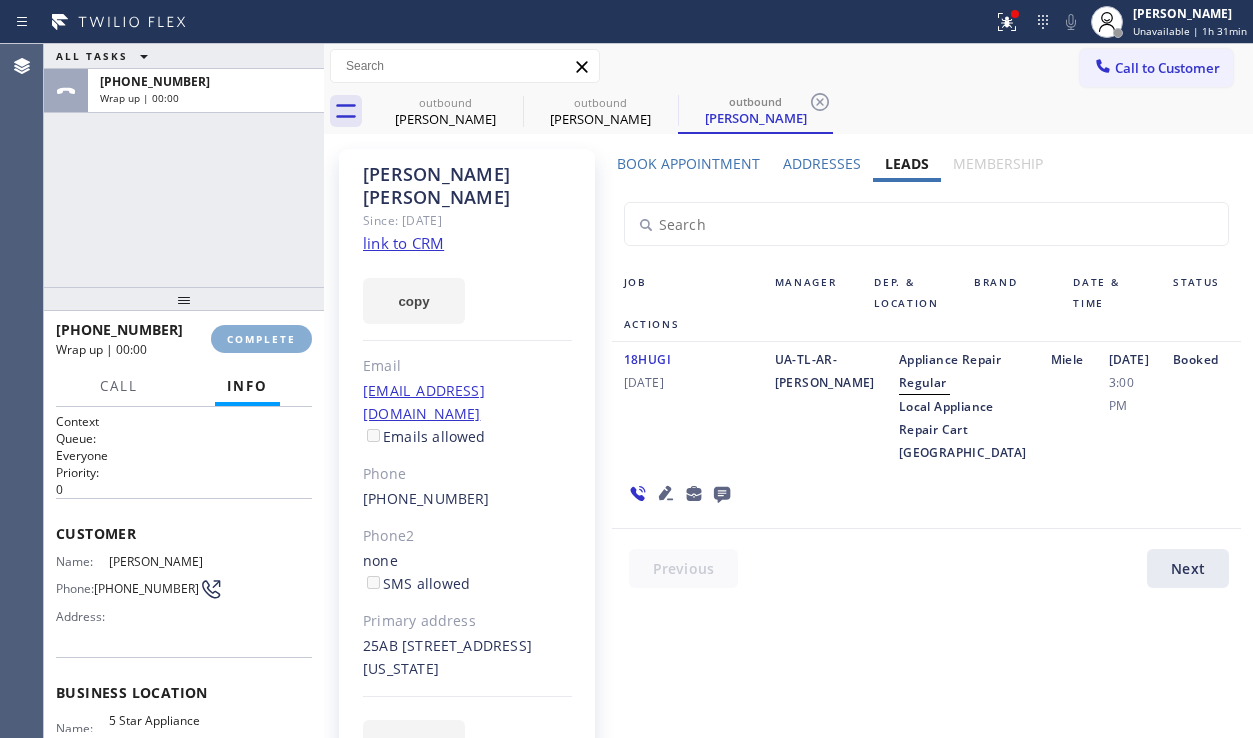 click on "COMPLETE" at bounding box center [261, 339] 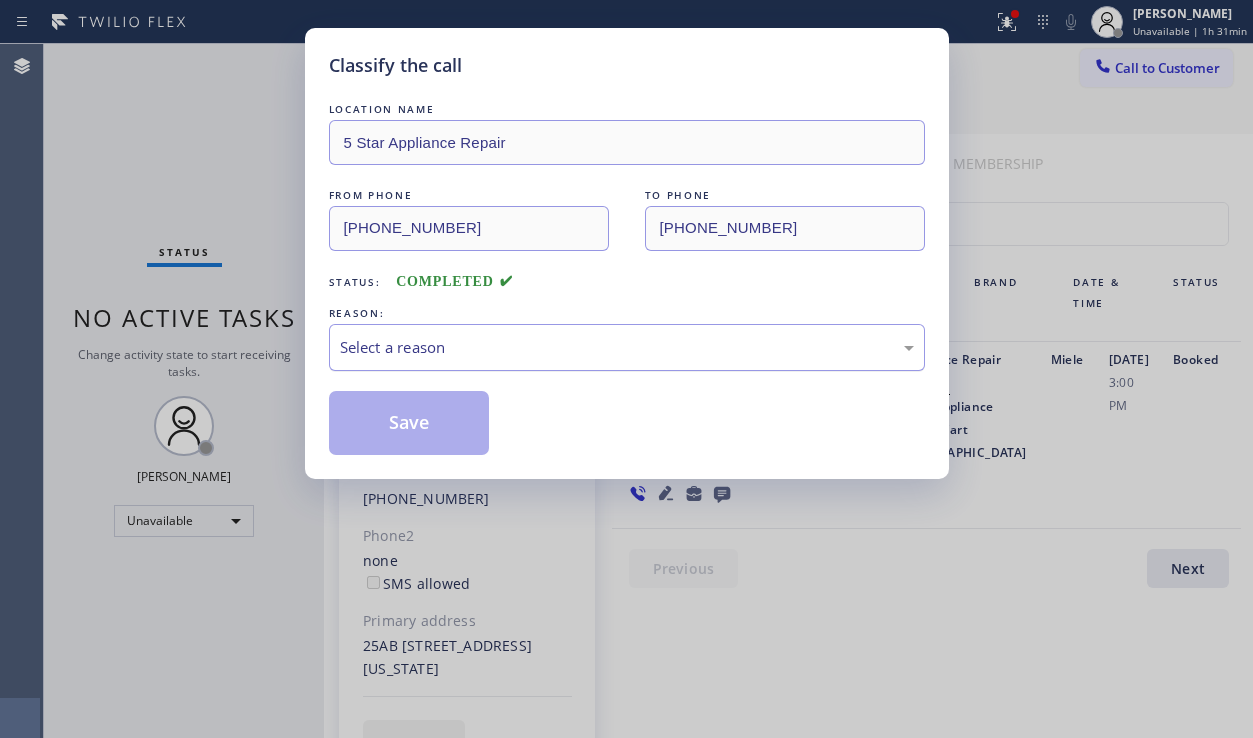 click on "Select a reason" at bounding box center [627, 347] 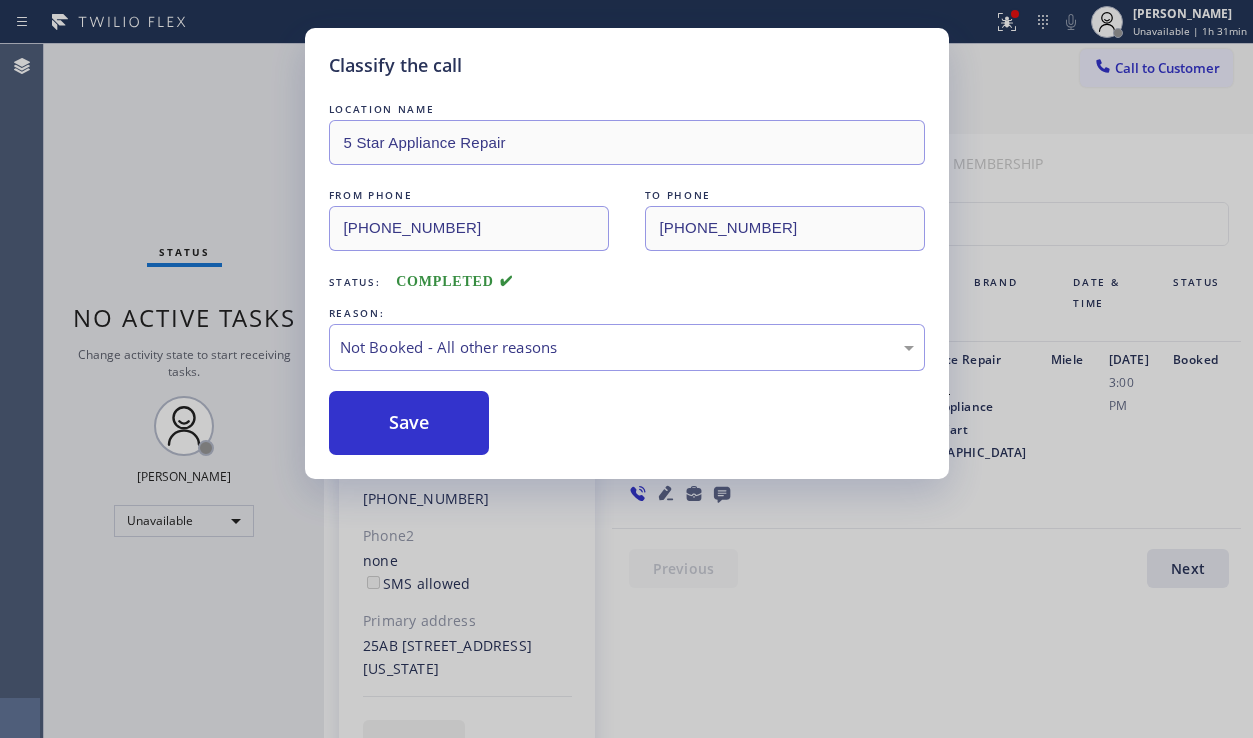 click on "Save" at bounding box center (409, 423) 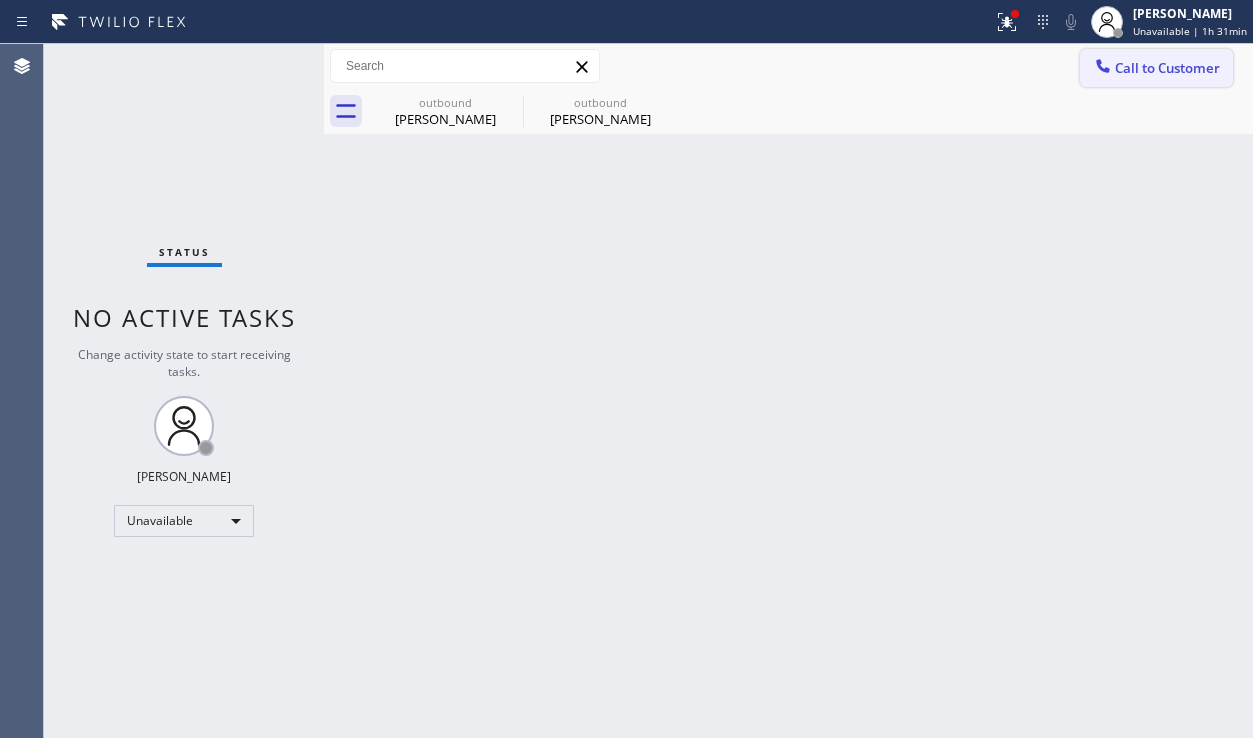 click on "Call to Customer" at bounding box center [1167, 68] 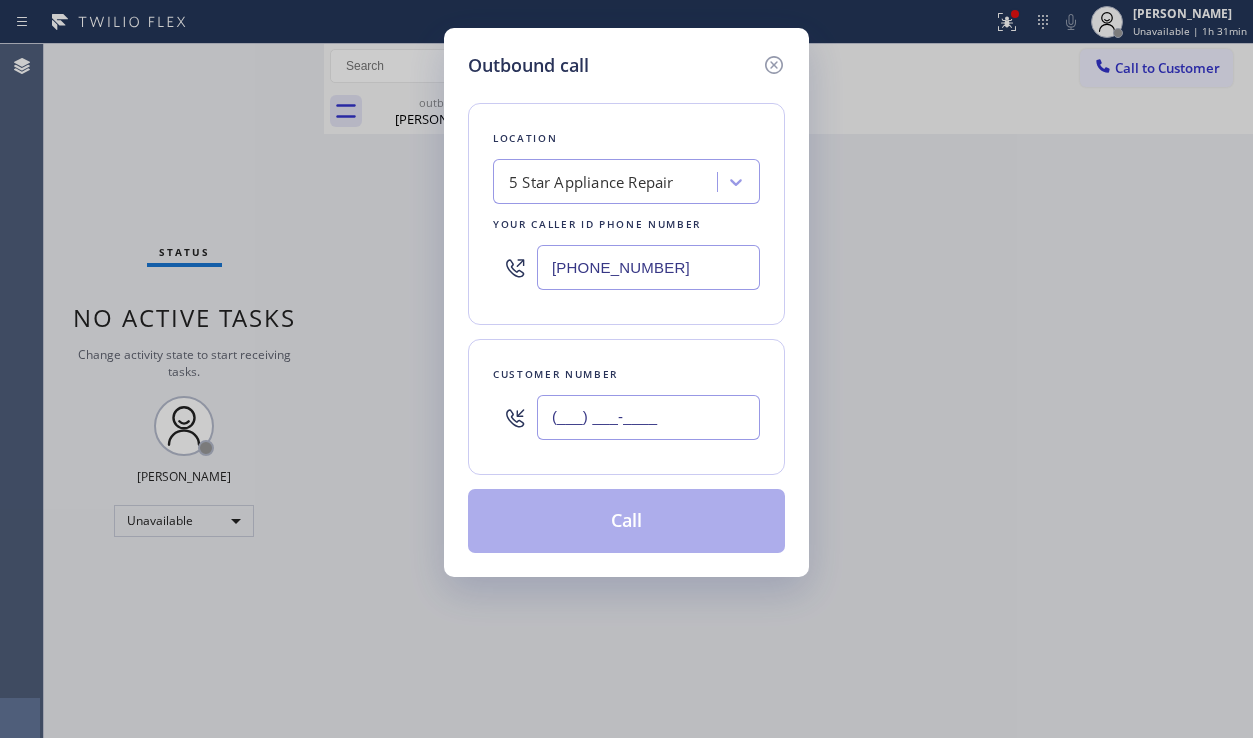 click on "(___) ___-____" at bounding box center (648, 417) 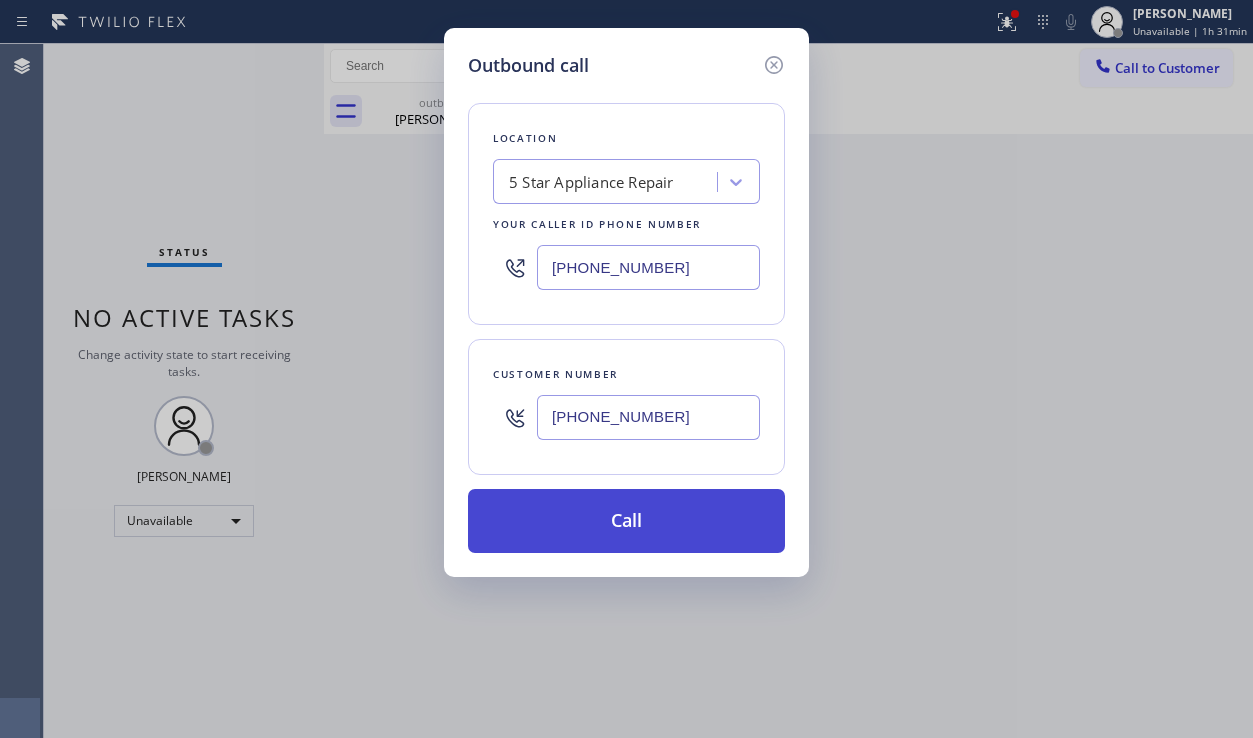 type on "[PHONE_NUMBER]" 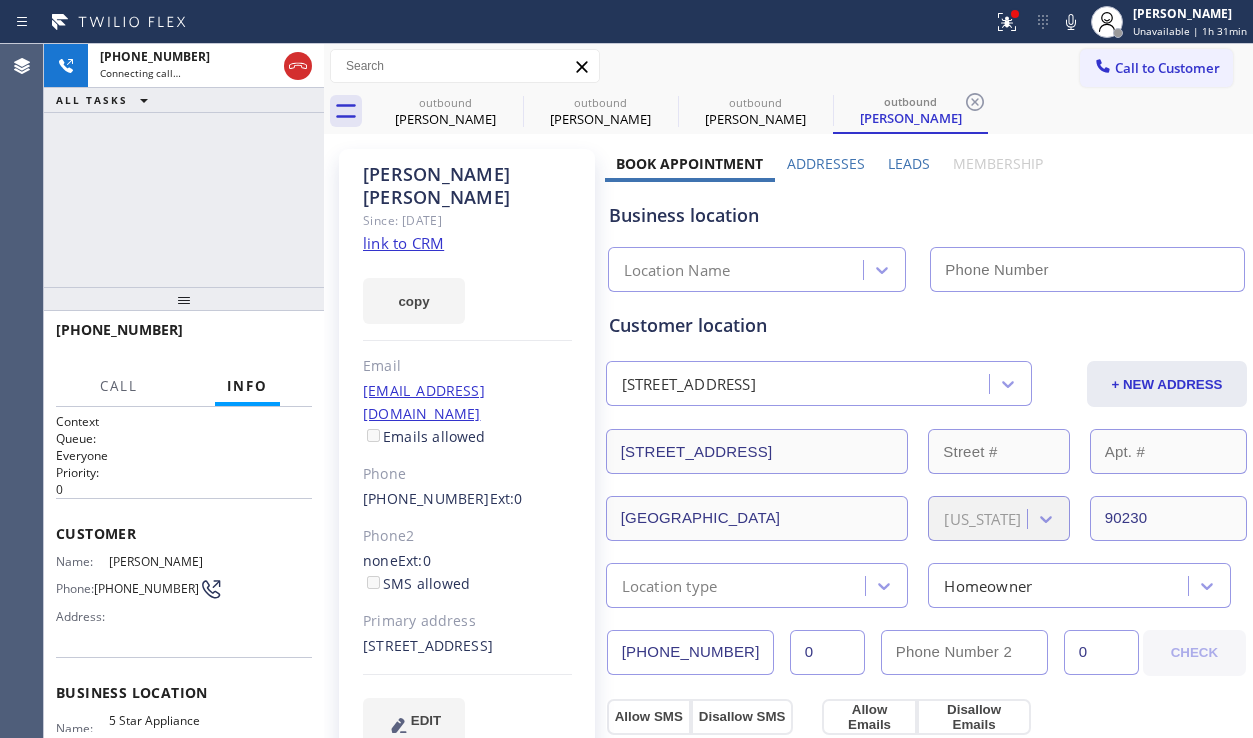 type on "[PHONE_NUMBER]" 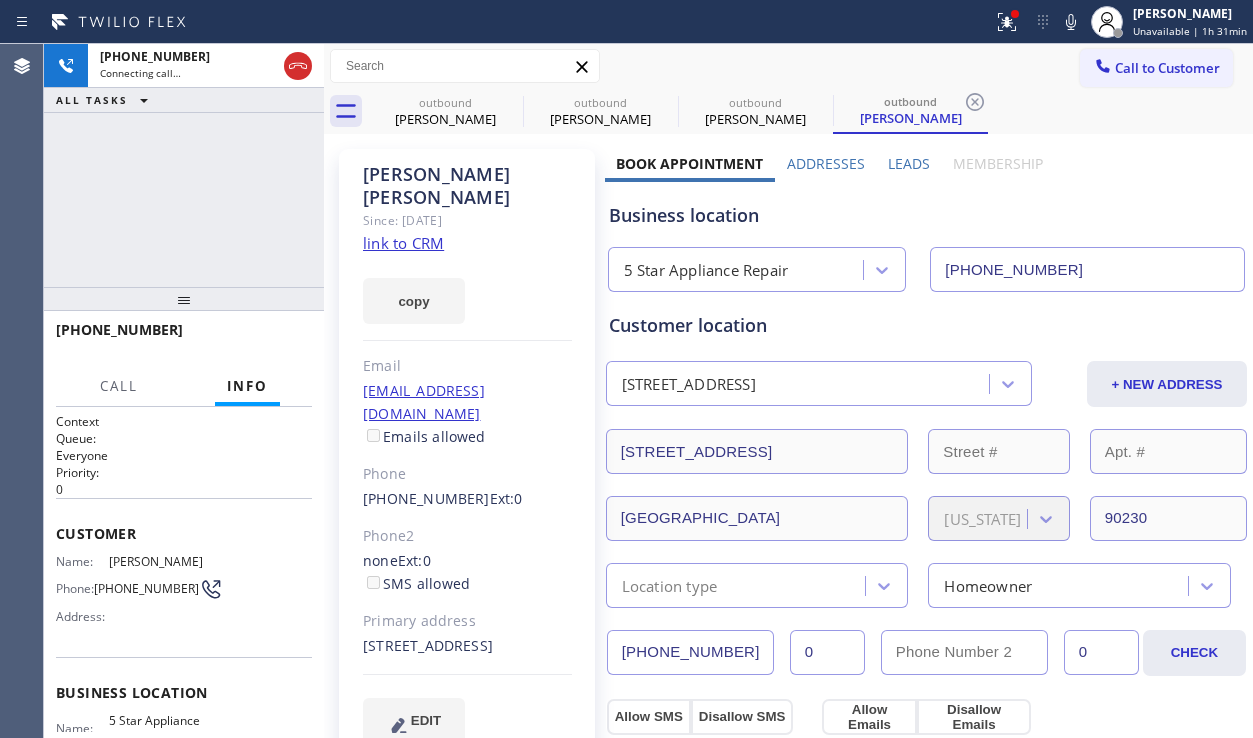 click on "Leads" at bounding box center (909, 163) 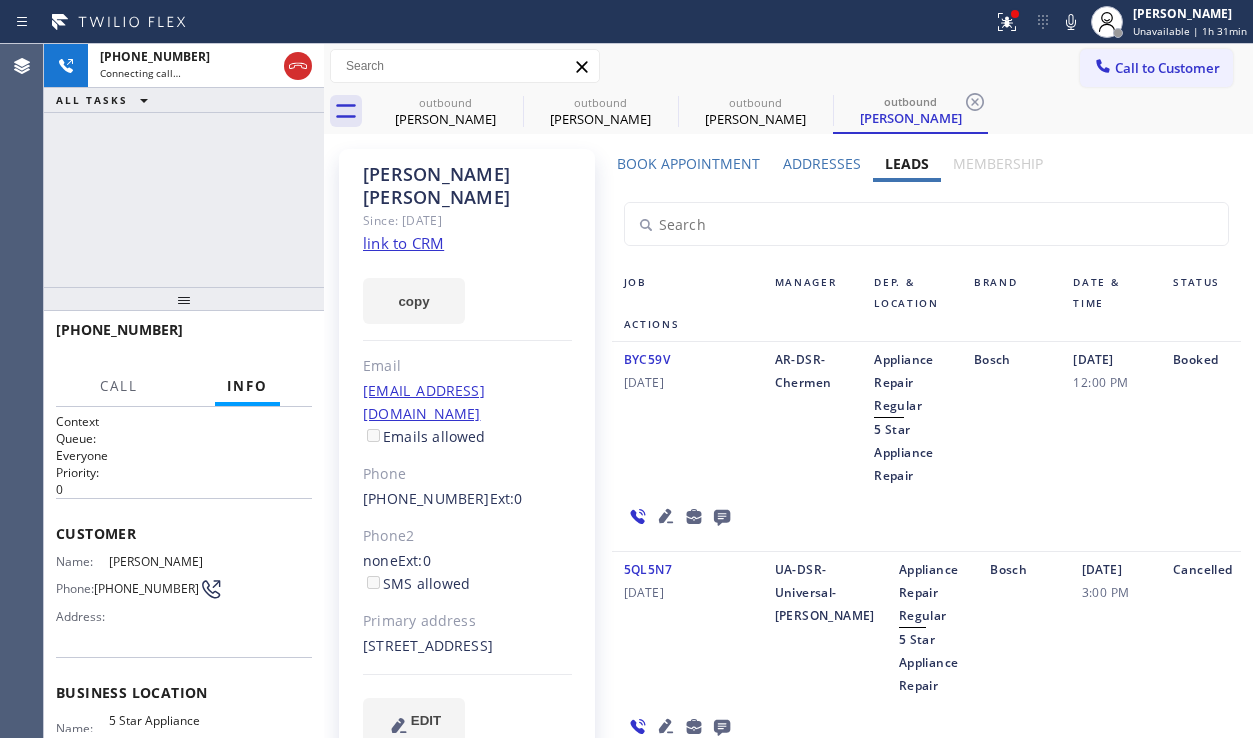 click 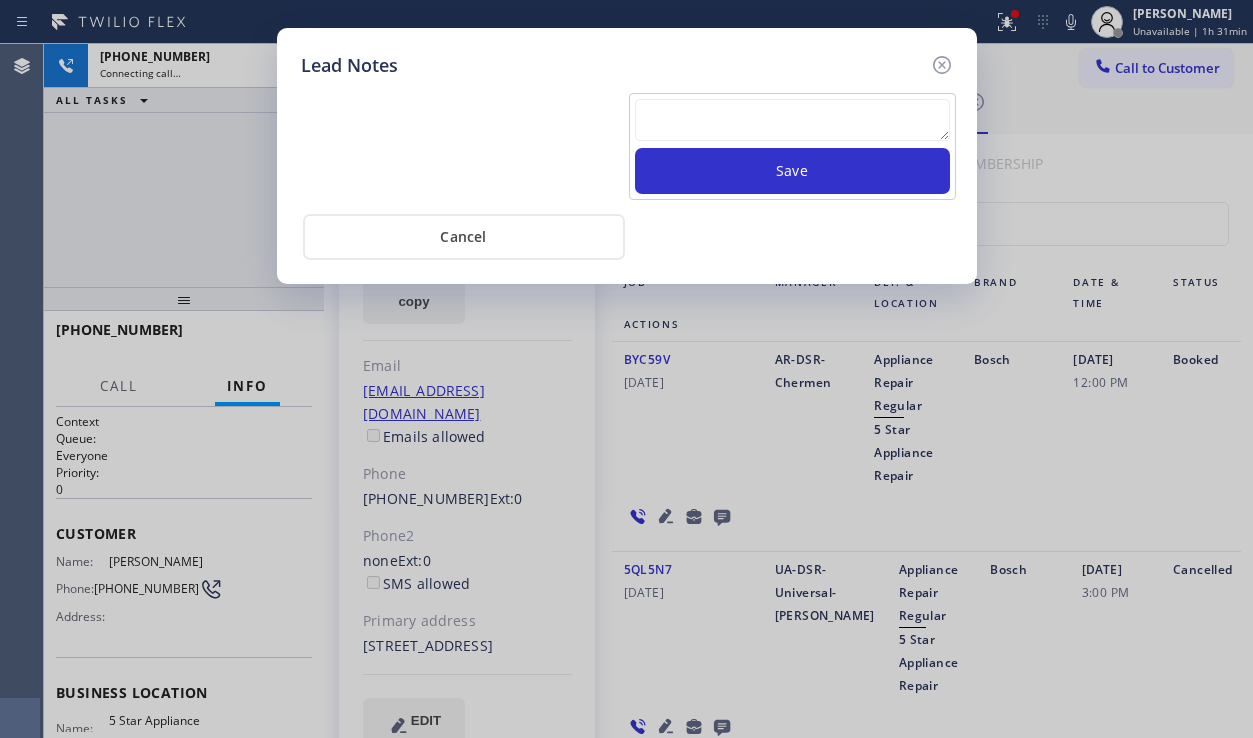 click at bounding box center (792, 120) 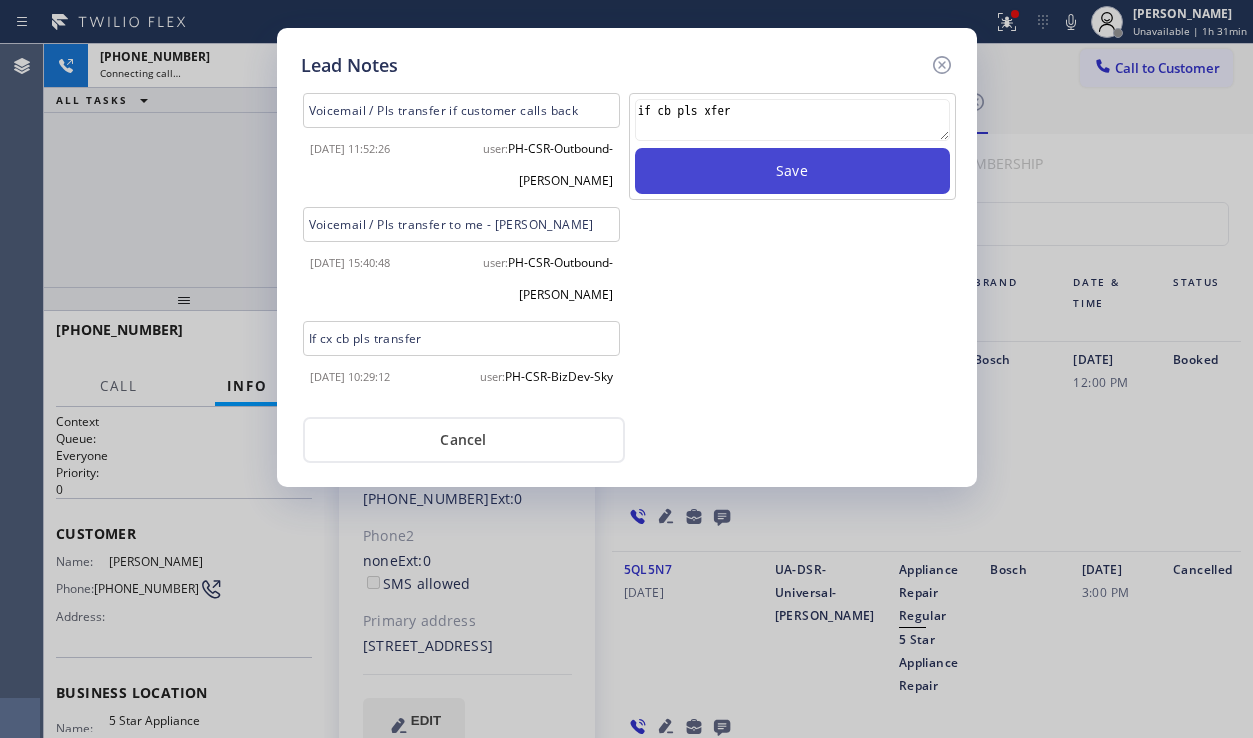 type on "if cb pls xfer" 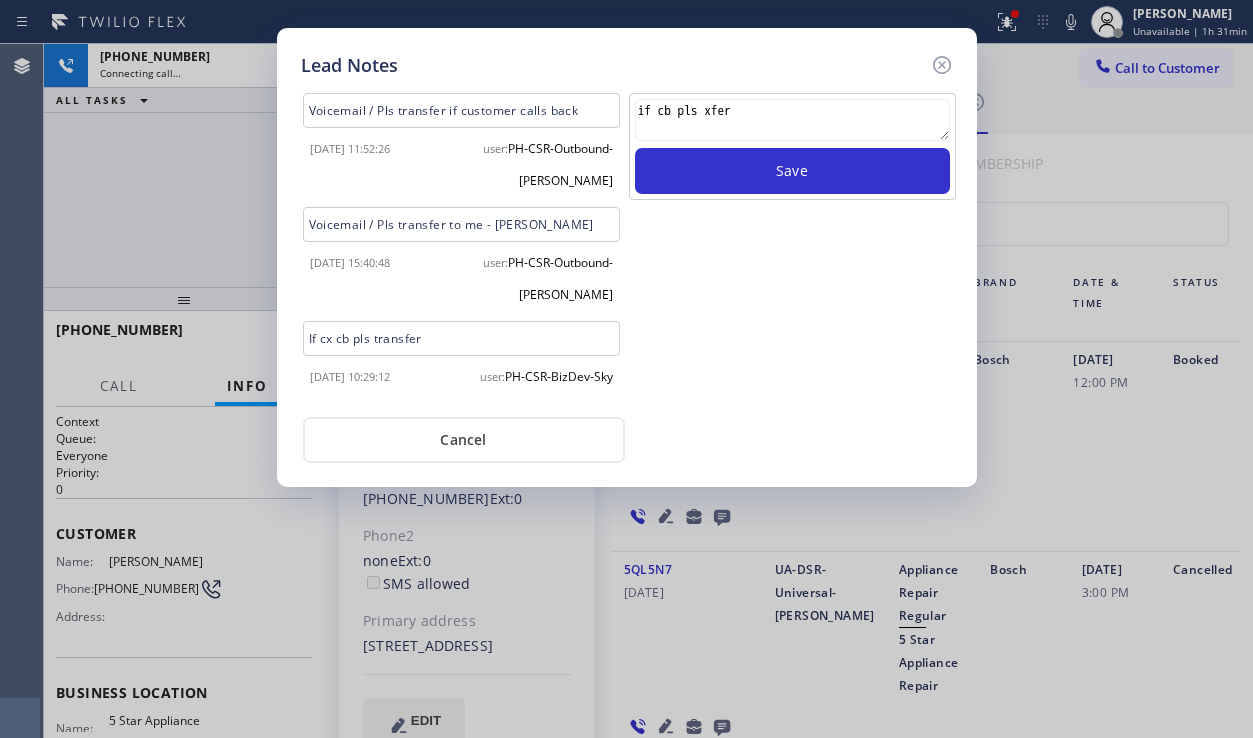 type 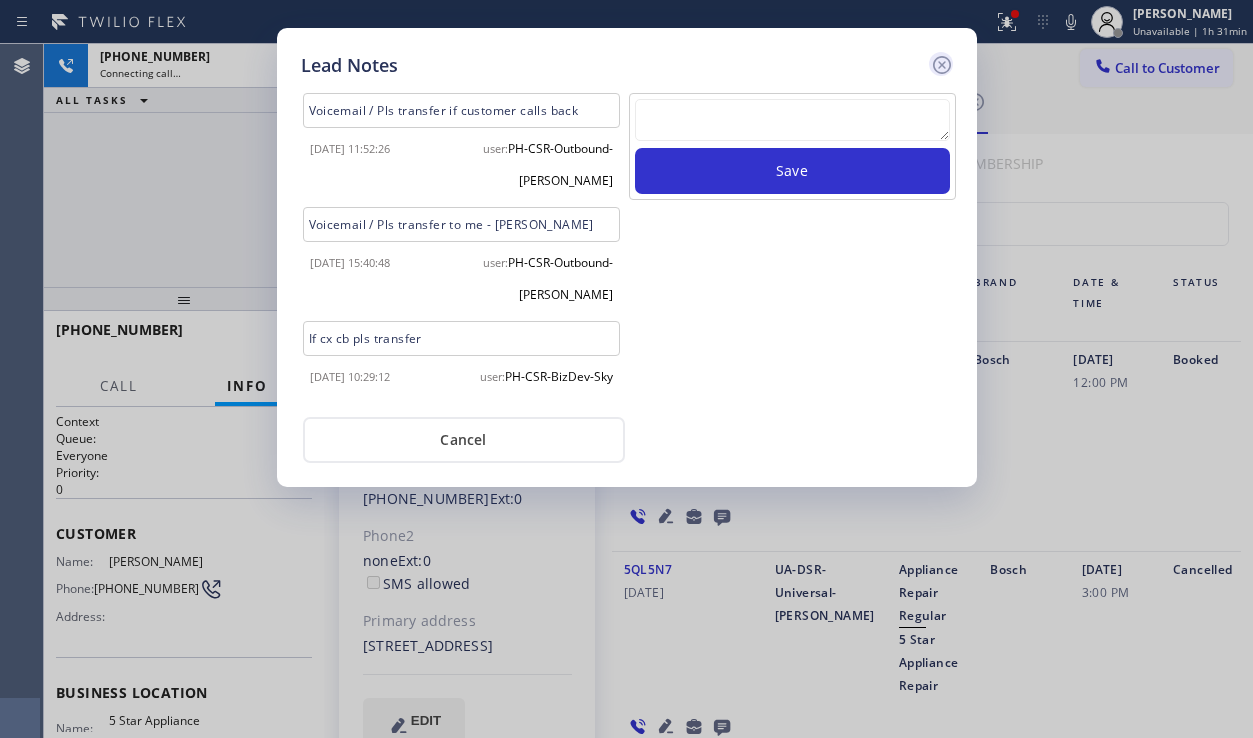 click 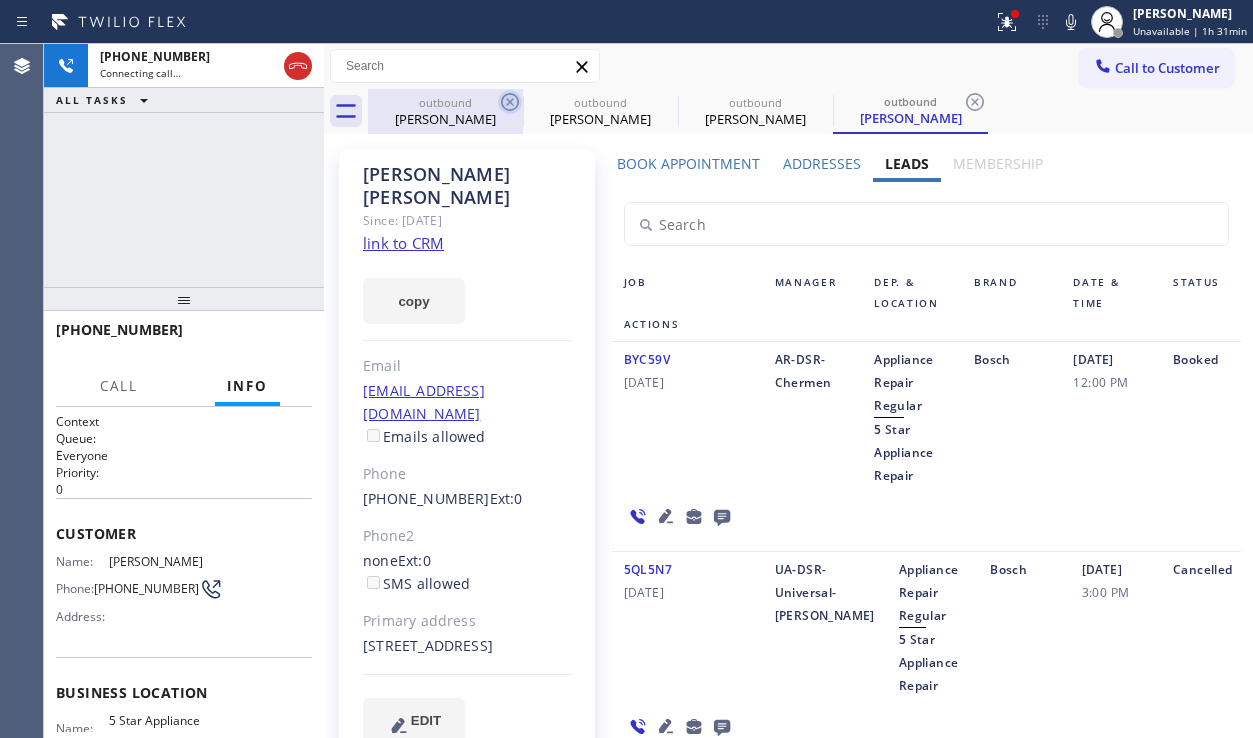 click 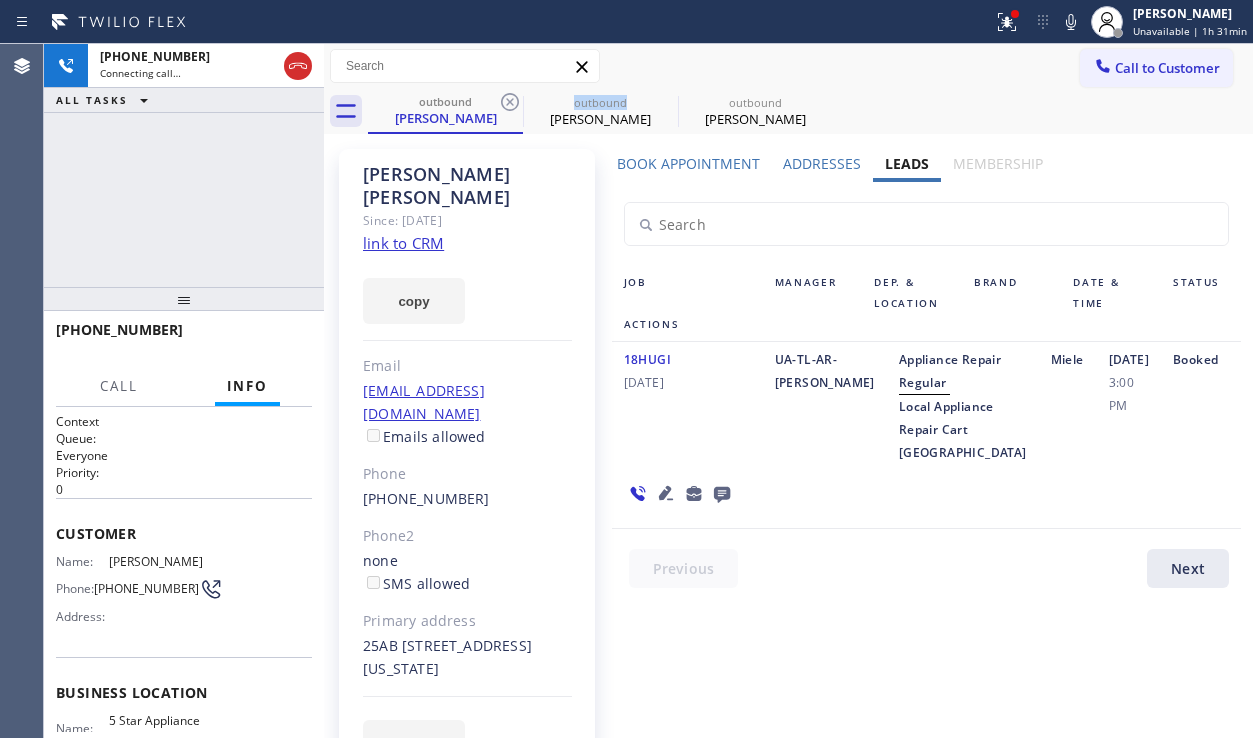 click 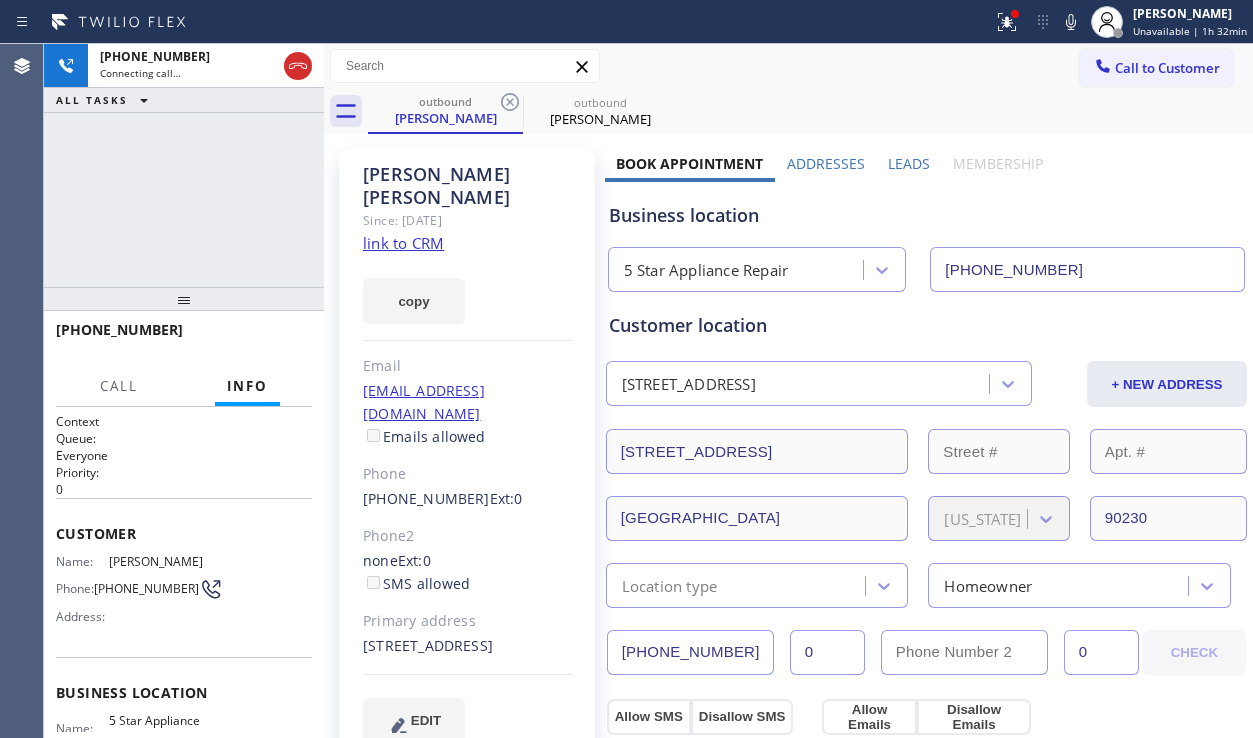 click on "Business location" at bounding box center [926, 215] 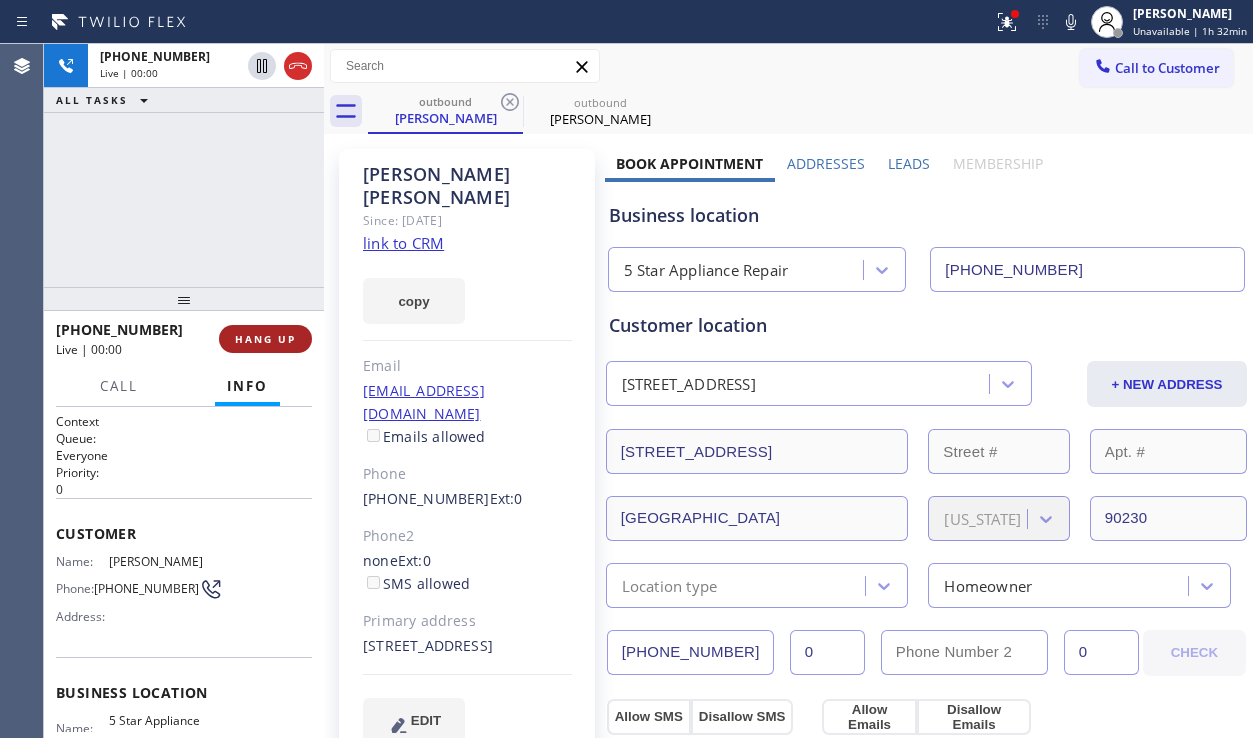 click on "HANG UP" at bounding box center (265, 339) 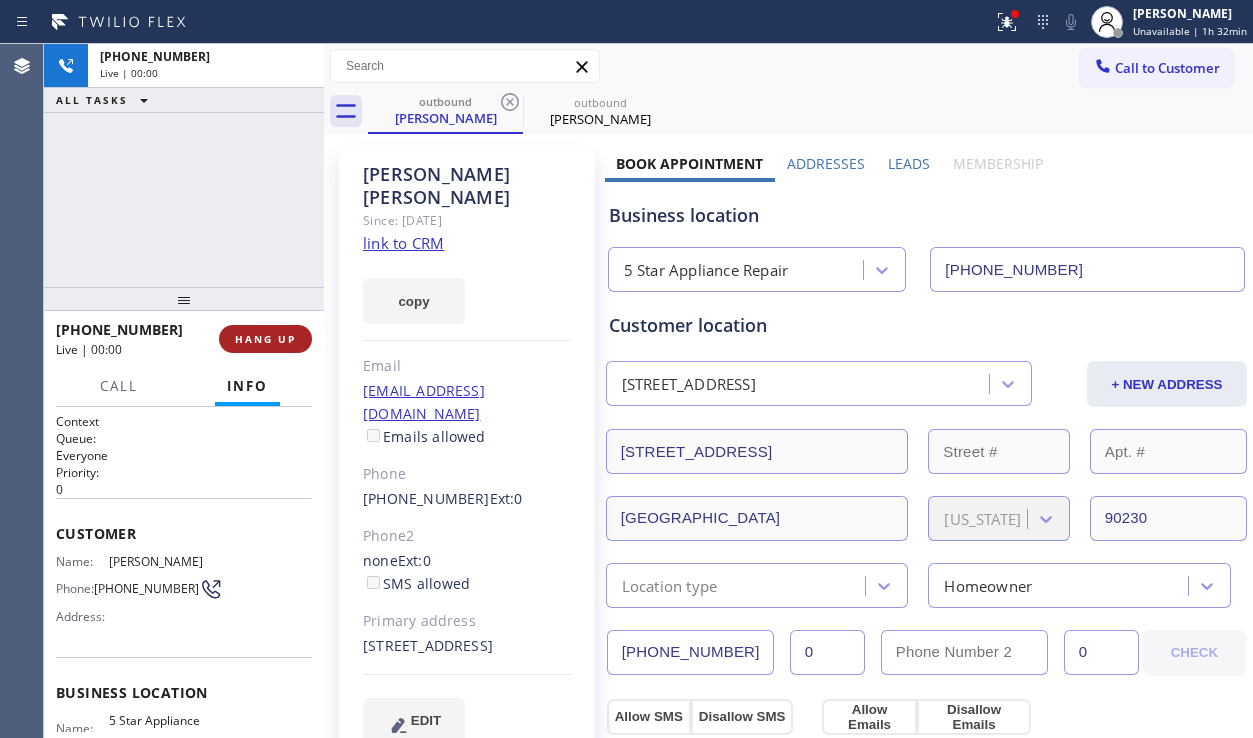 click on "HANG UP" at bounding box center [265, 339] 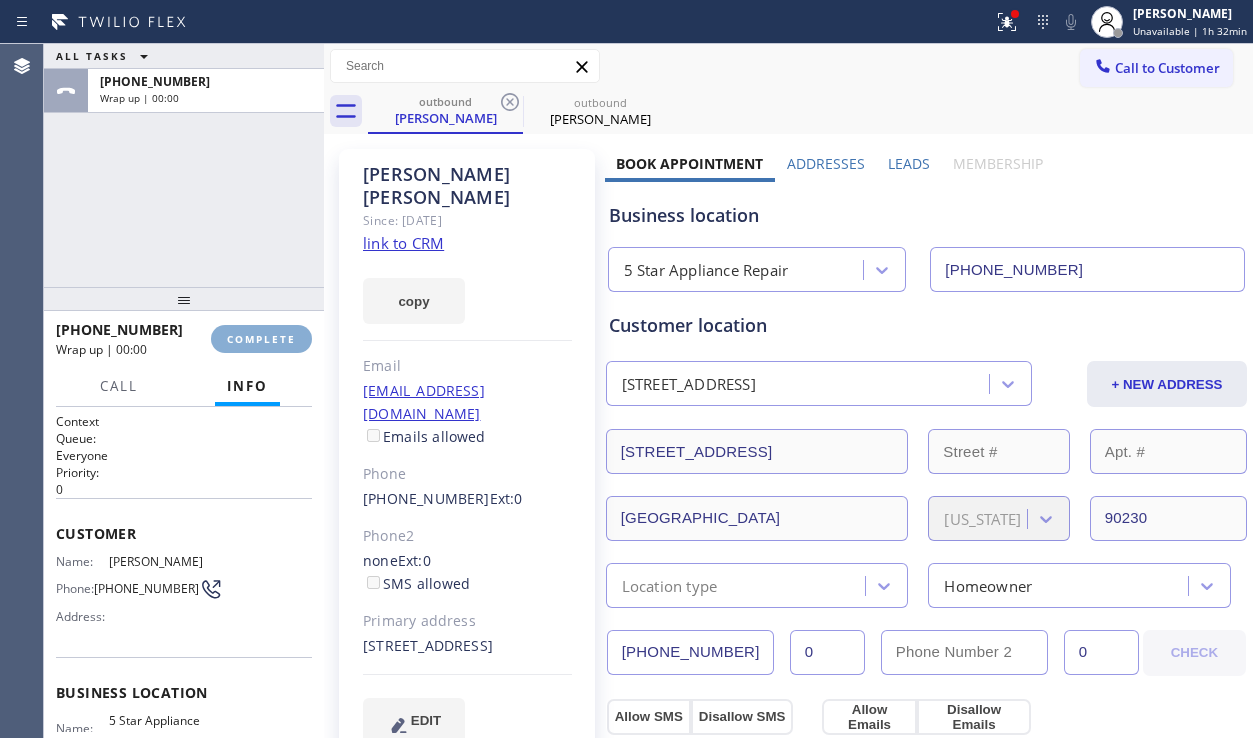 click on "COMPLETE" at bounding box center [261, 339] 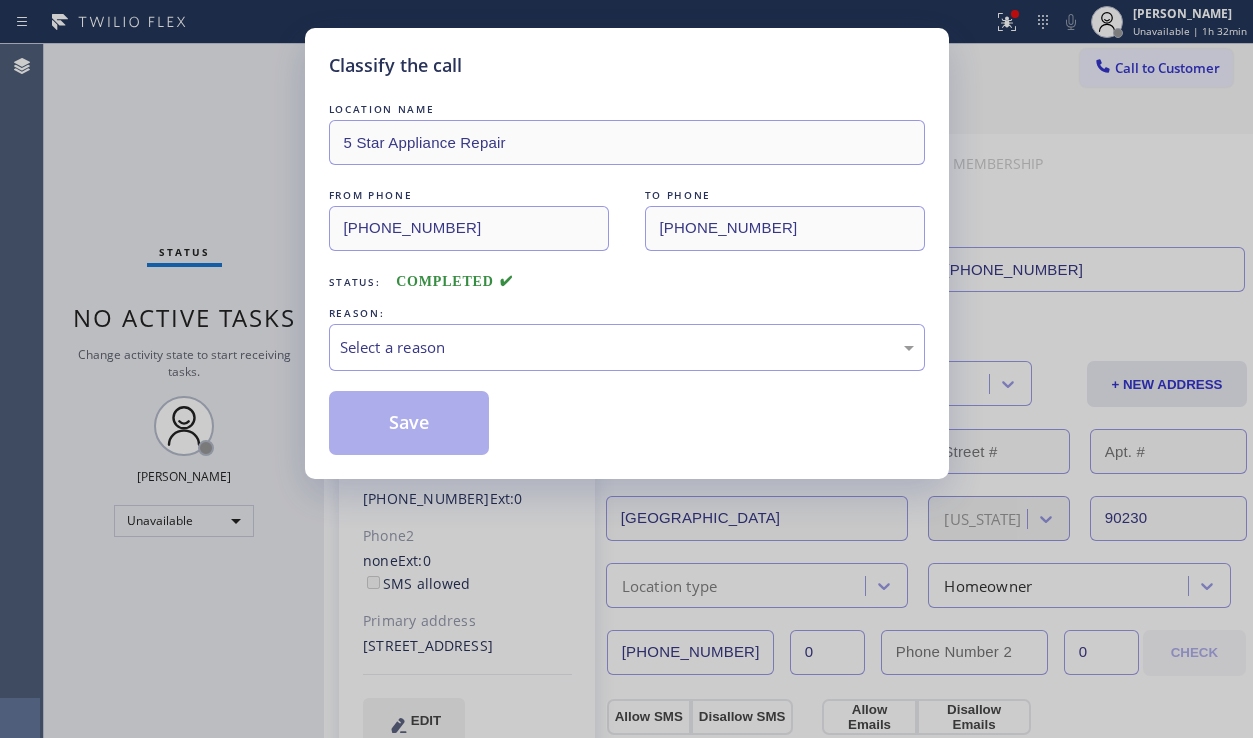 click on "Select a reason" at bounding box center [627, 347] 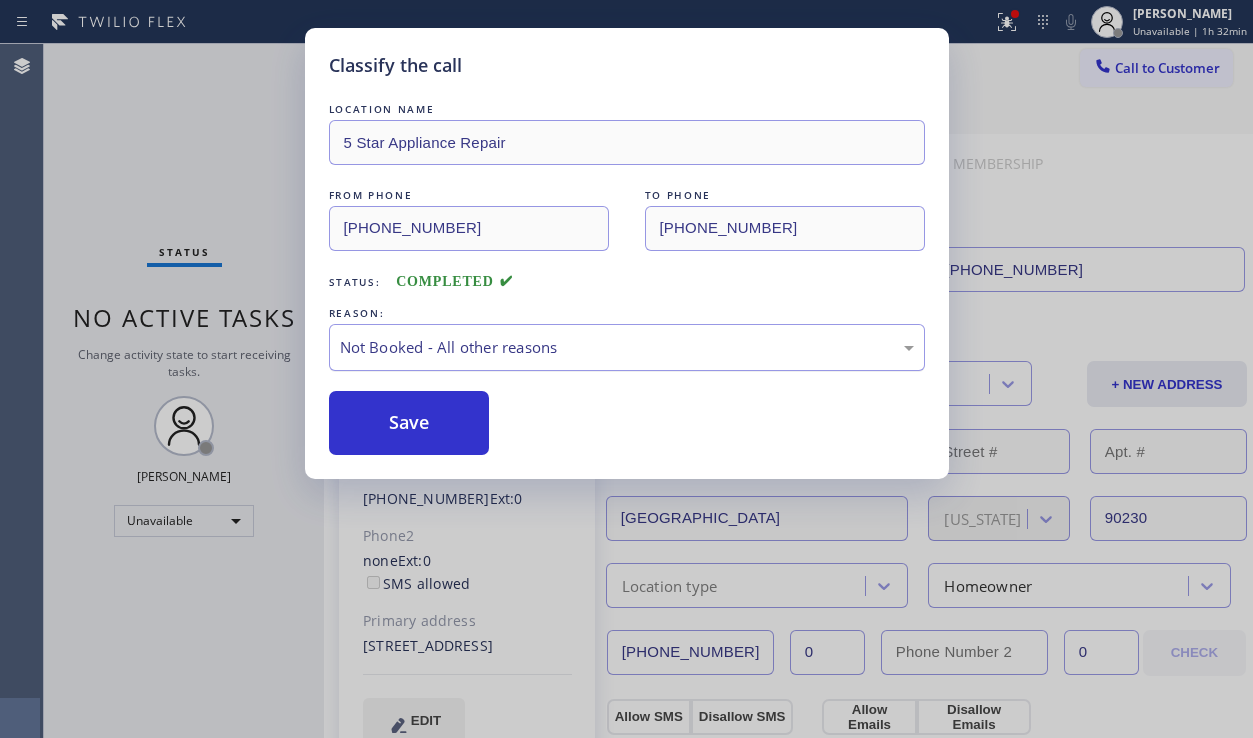 click on "Save" at bounding box center [409, 423] 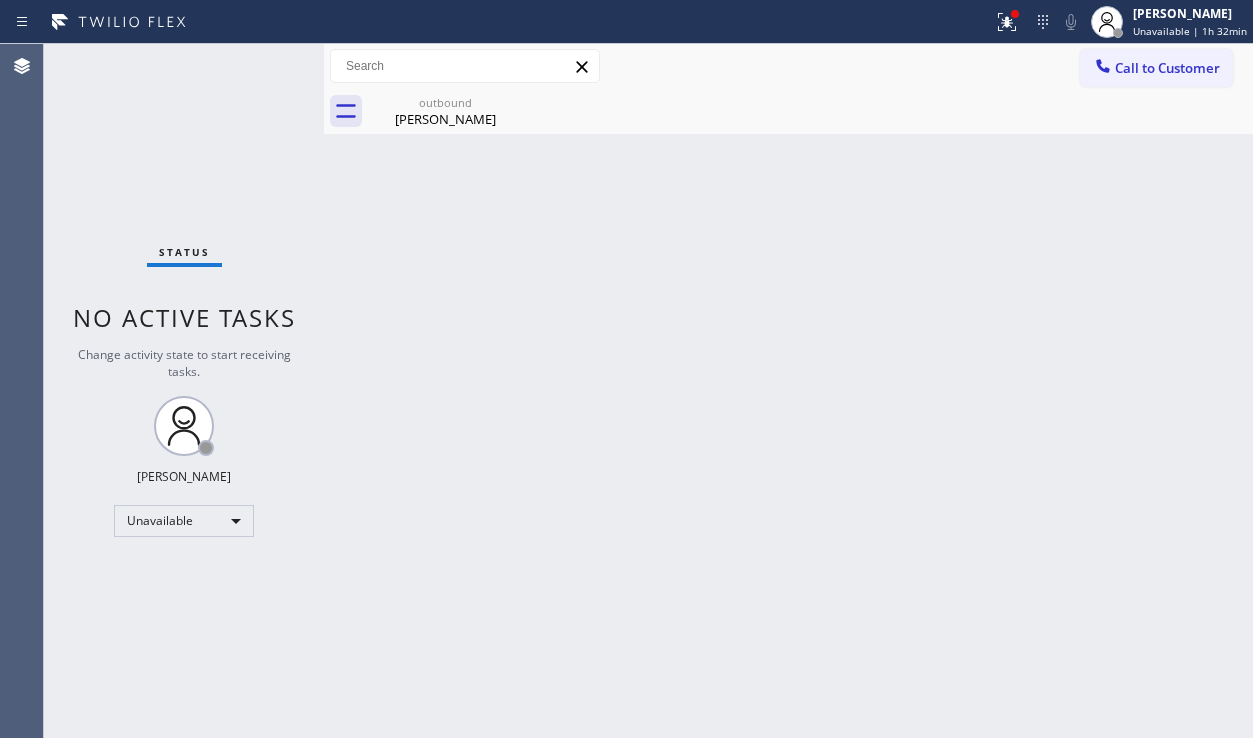 click on "Call to Customer" at bounding box center [1156, 68] 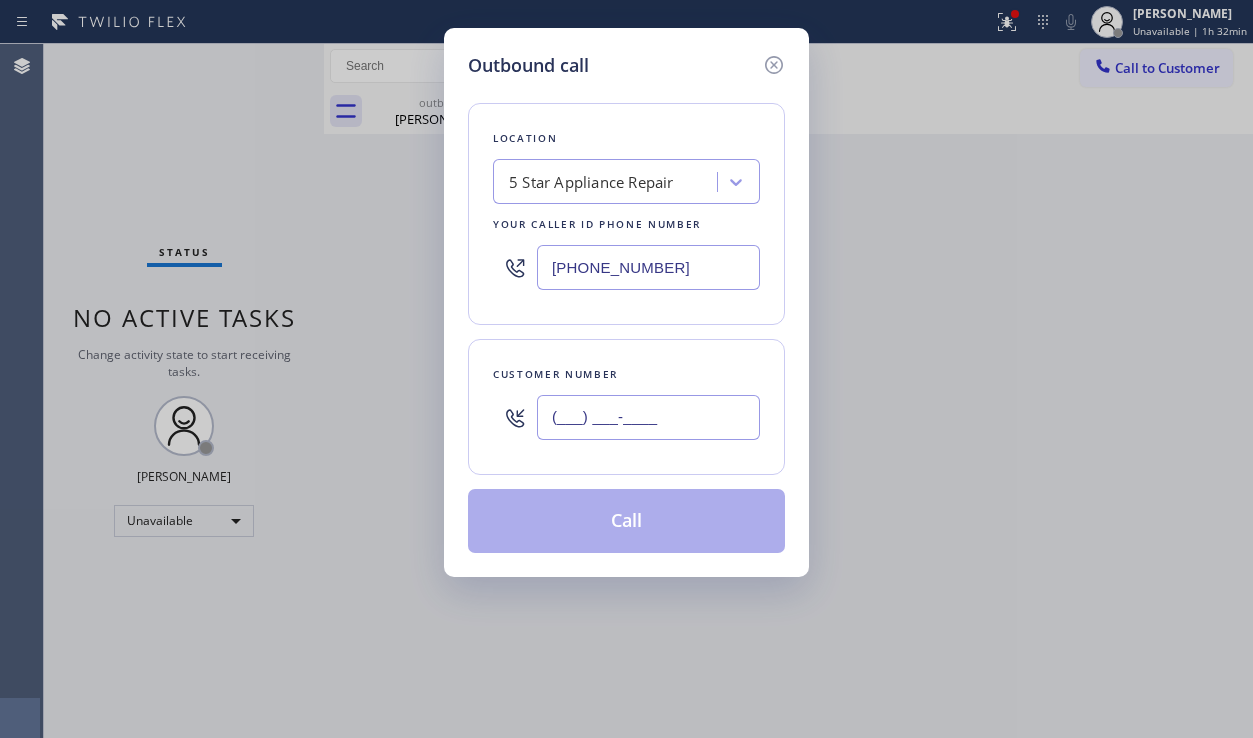 click on "(___) ___-____" at bounding box center (648, 417) 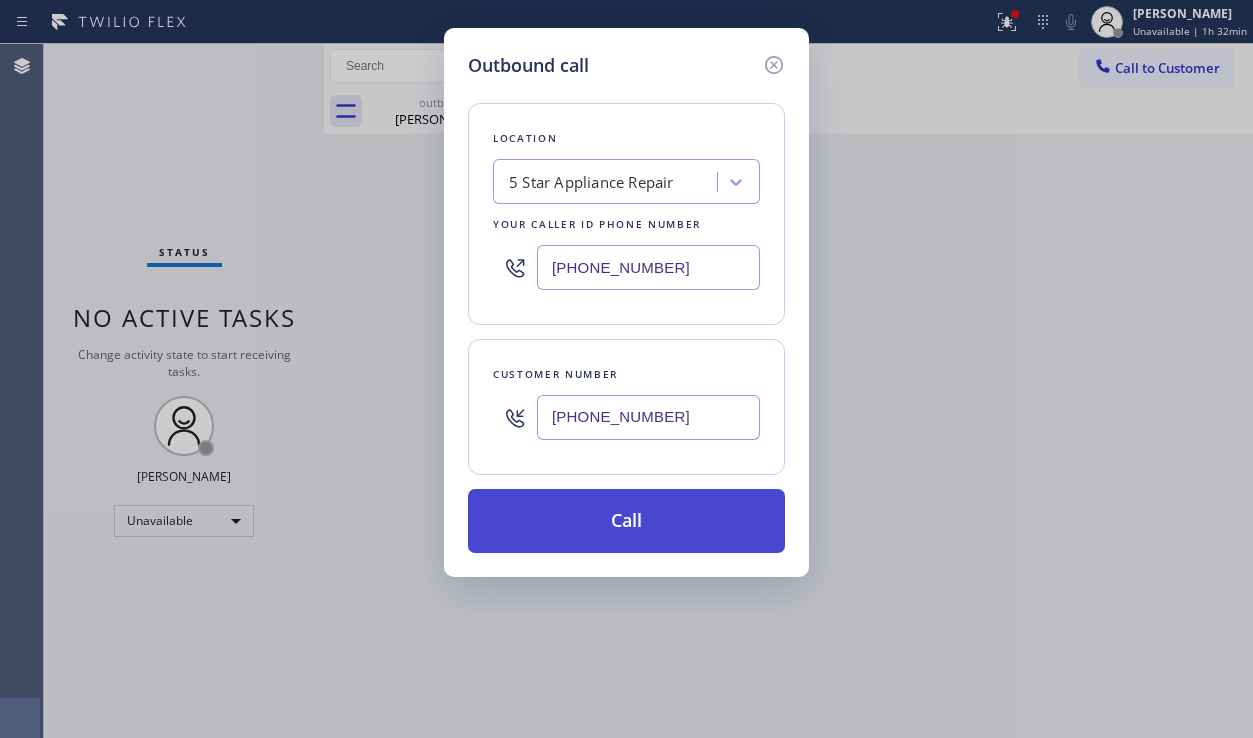 type on "[PHONE_NUMBER]" 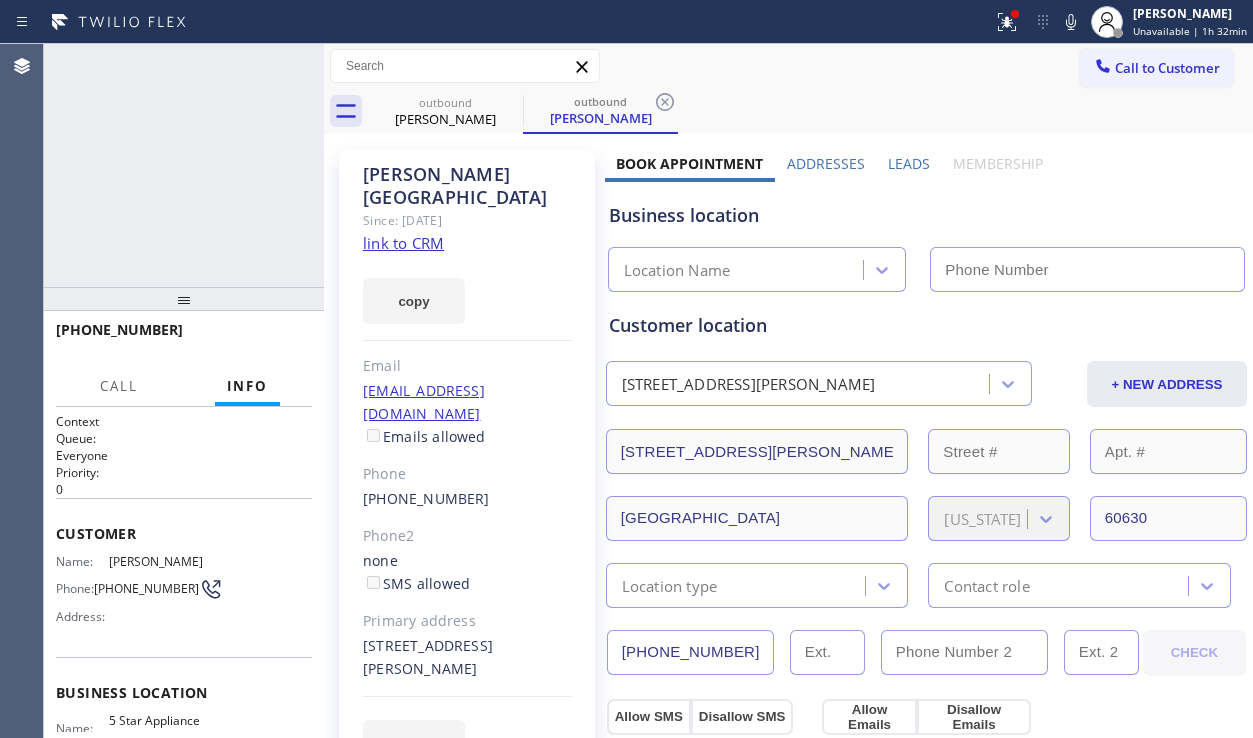 type on "[PHONE_NUMBER]" 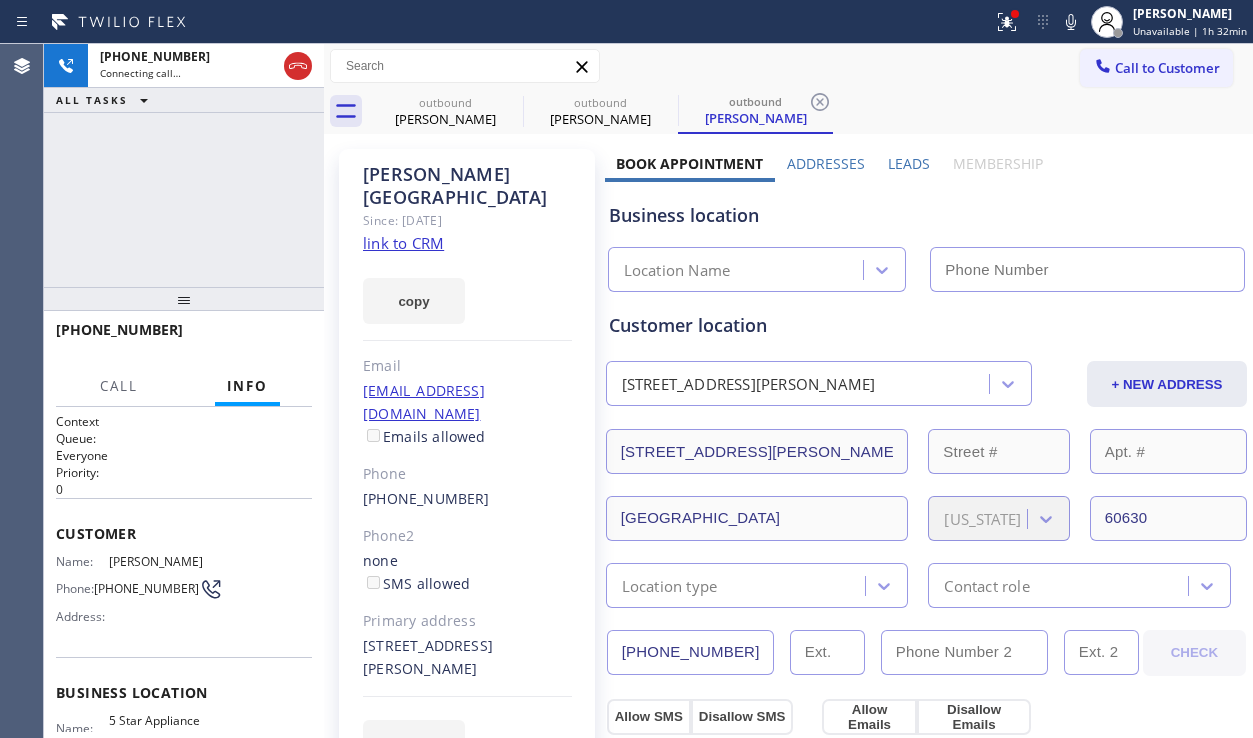 type on "[PHONE_NUMBER]" 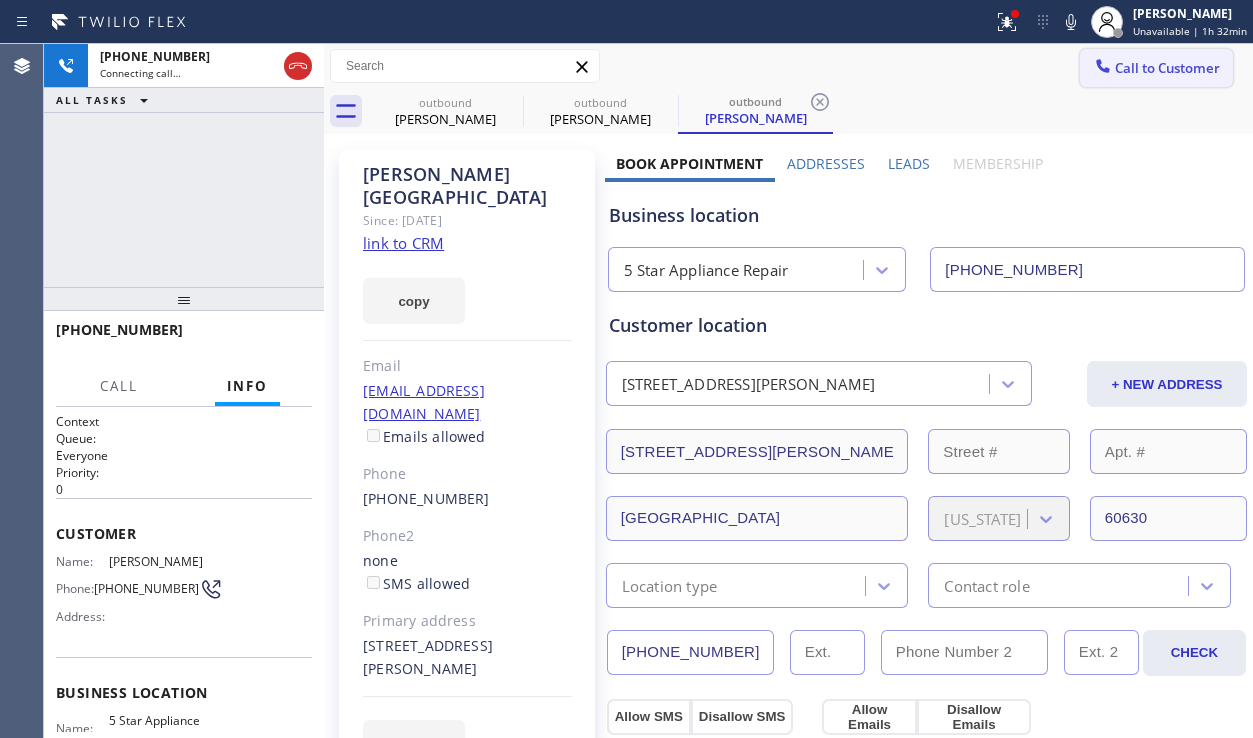 click on "Call to Customer" at bounding box center (1167, 68) 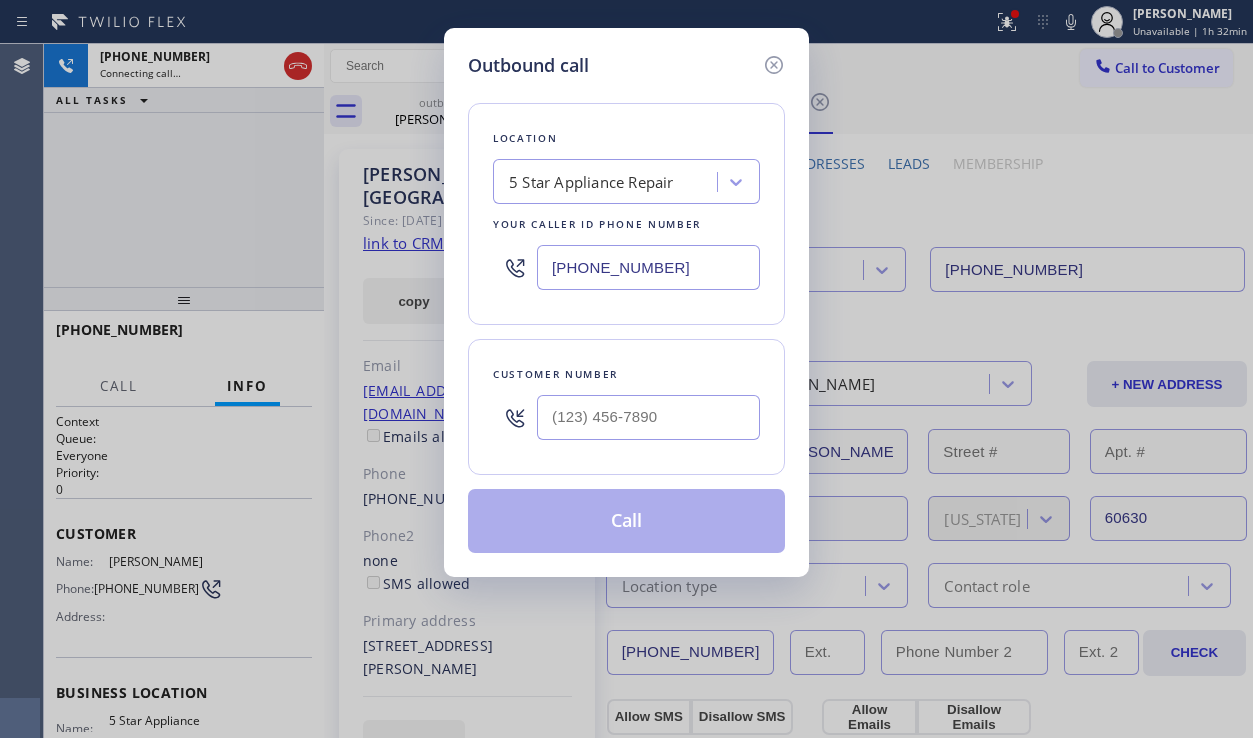 click at bounding box center [648, 417] 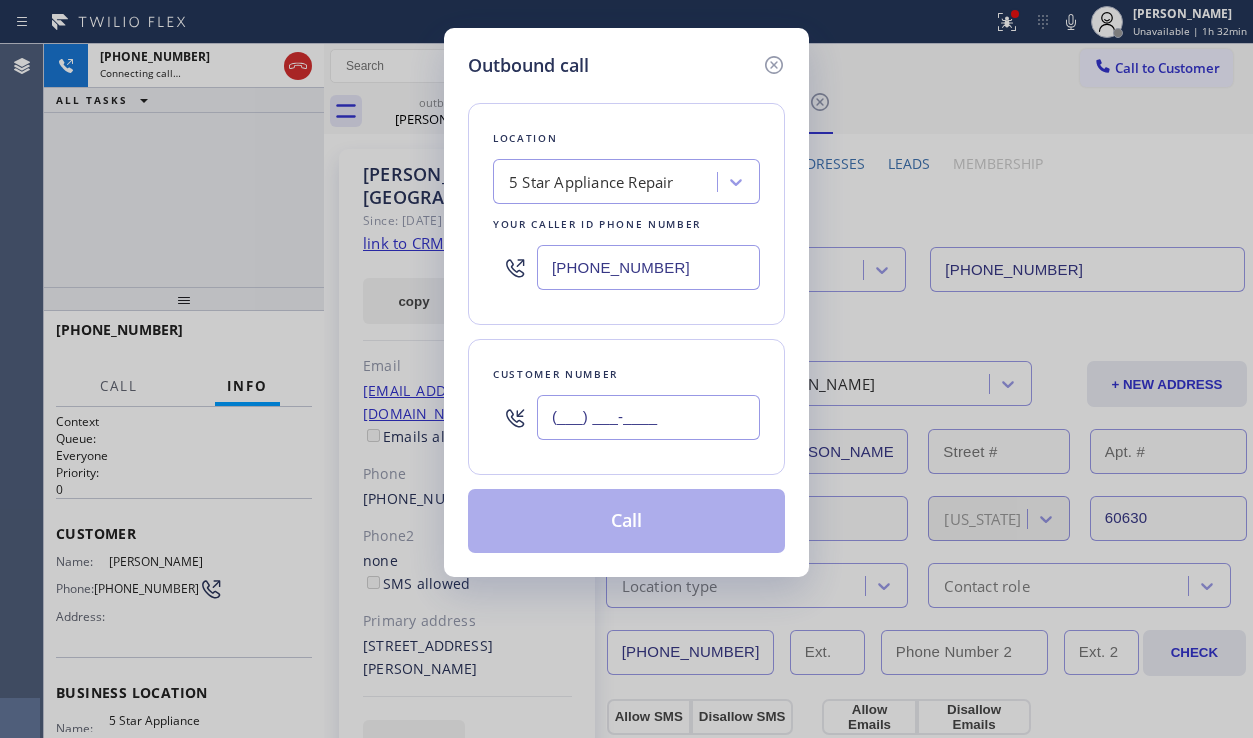click on "(___) ___-____" at bounding box center [648, 417] 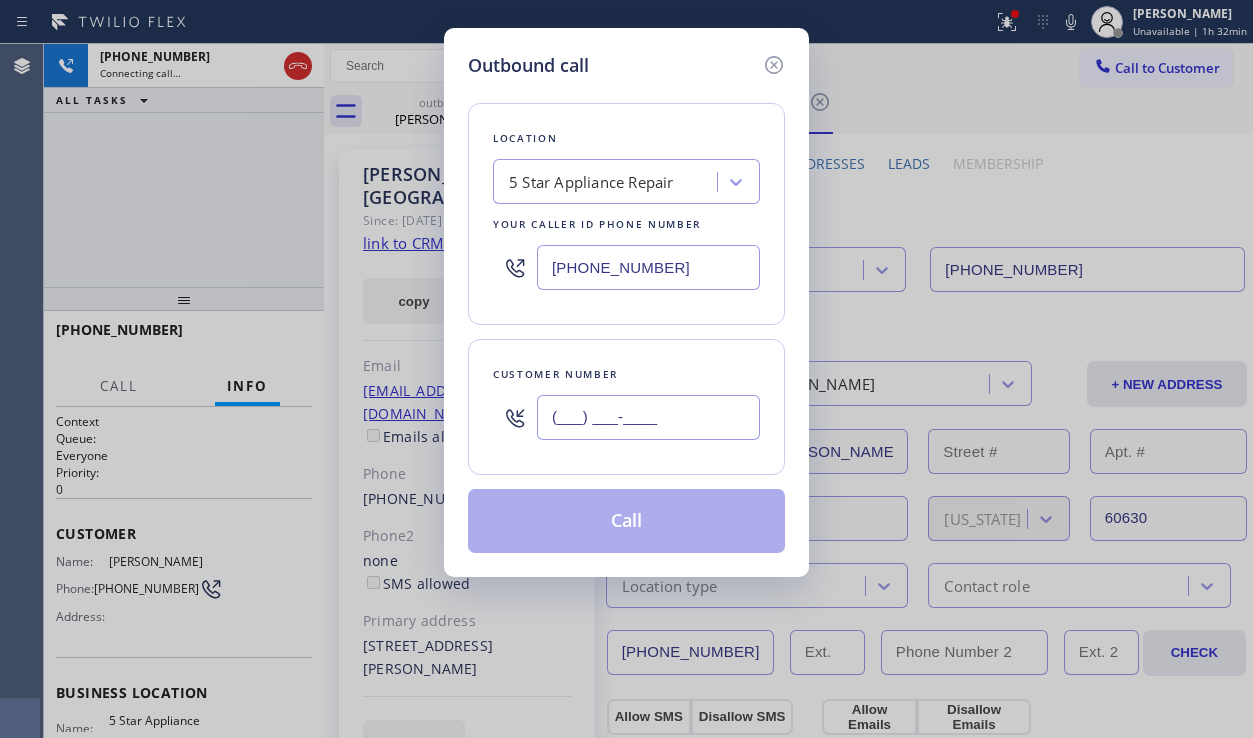 paste on "562) 761-3298" 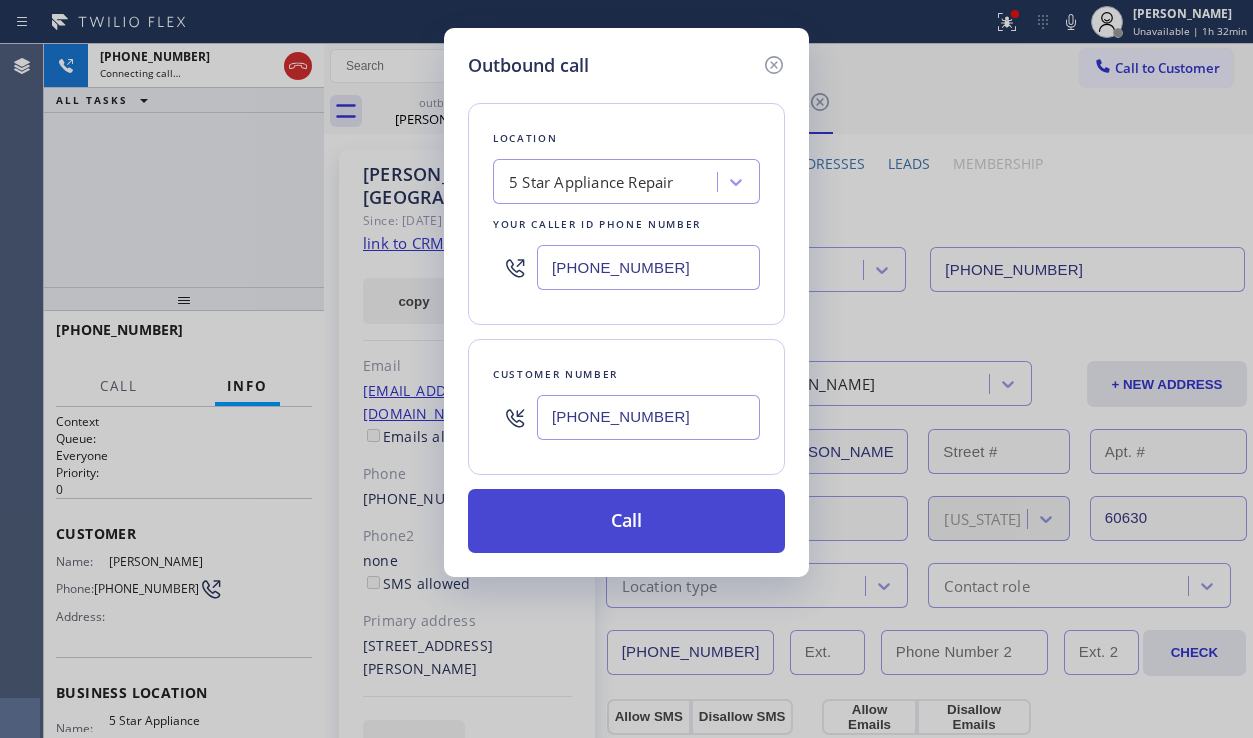 type on "[PHONE_NUMBER]" 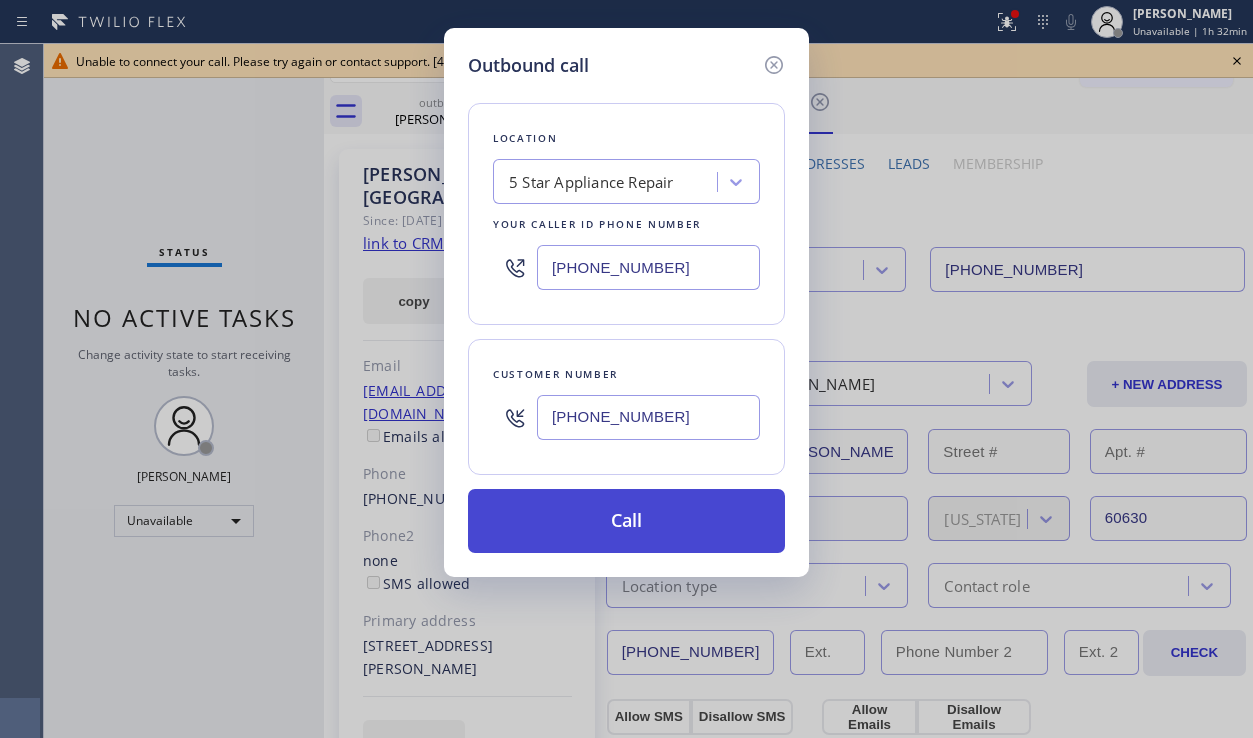 click on "Call" at bounding box center (626, 521) 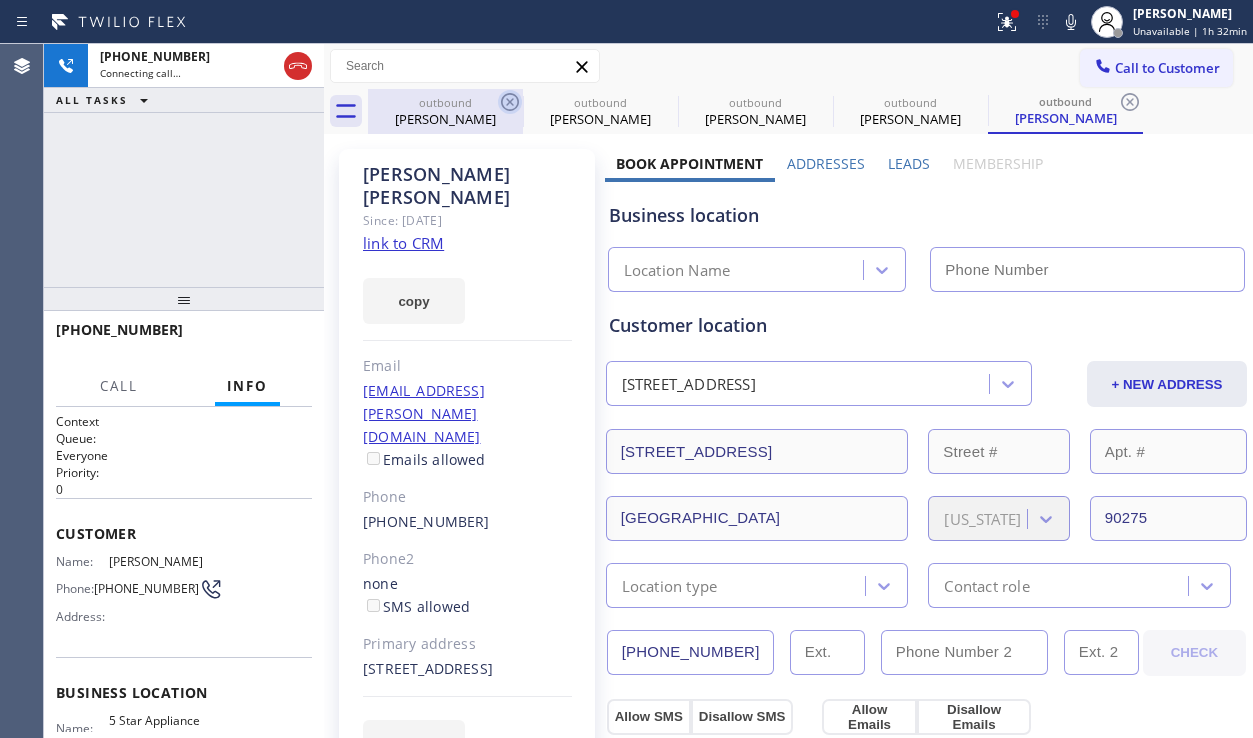 click 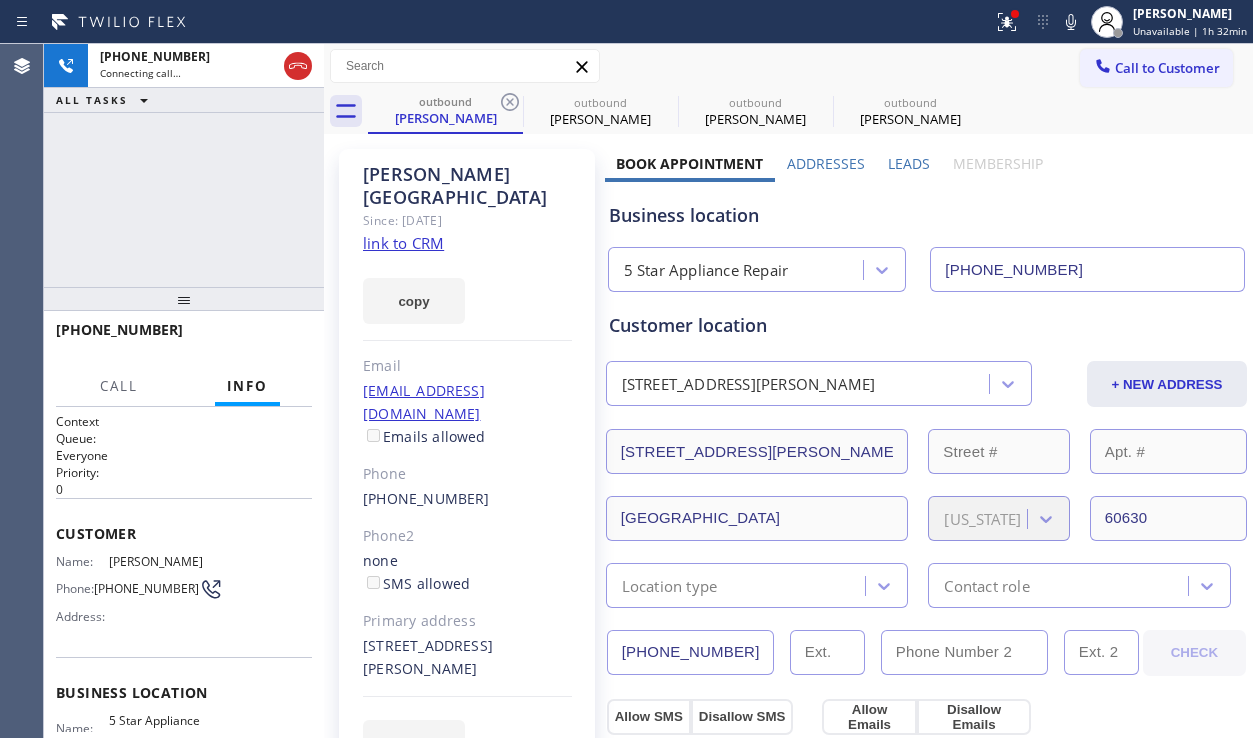 click 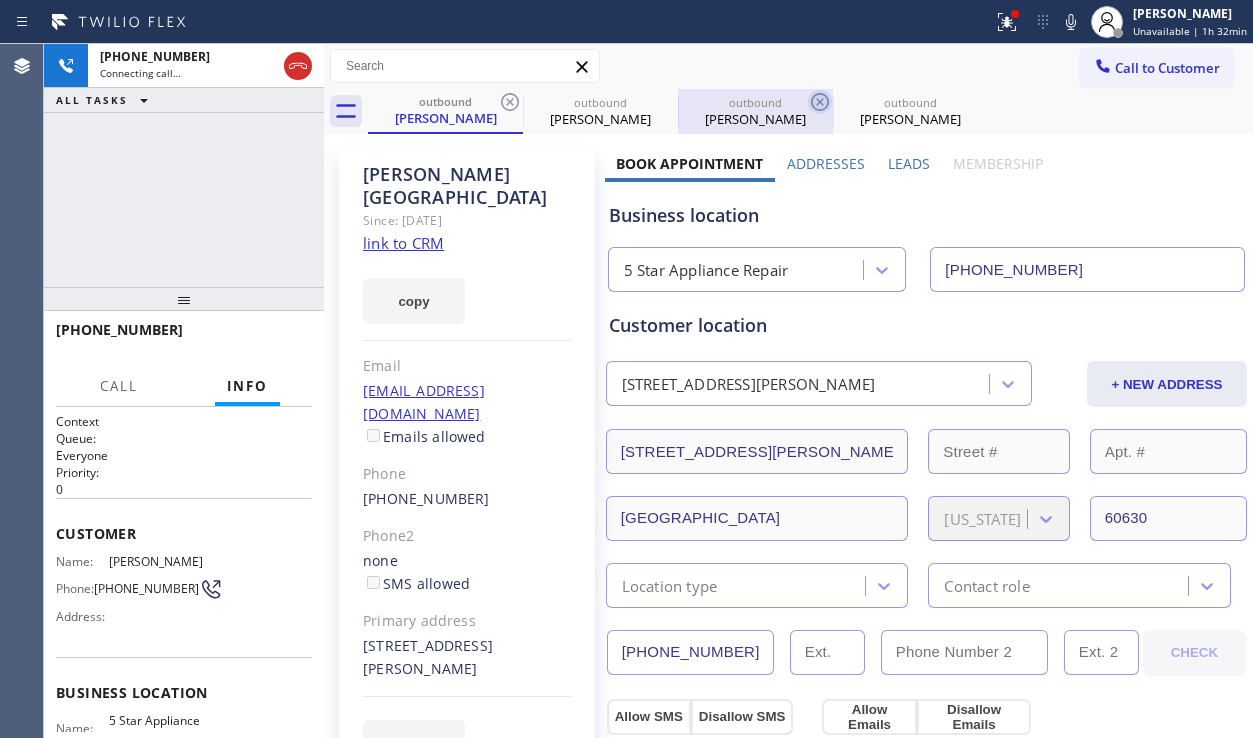 click 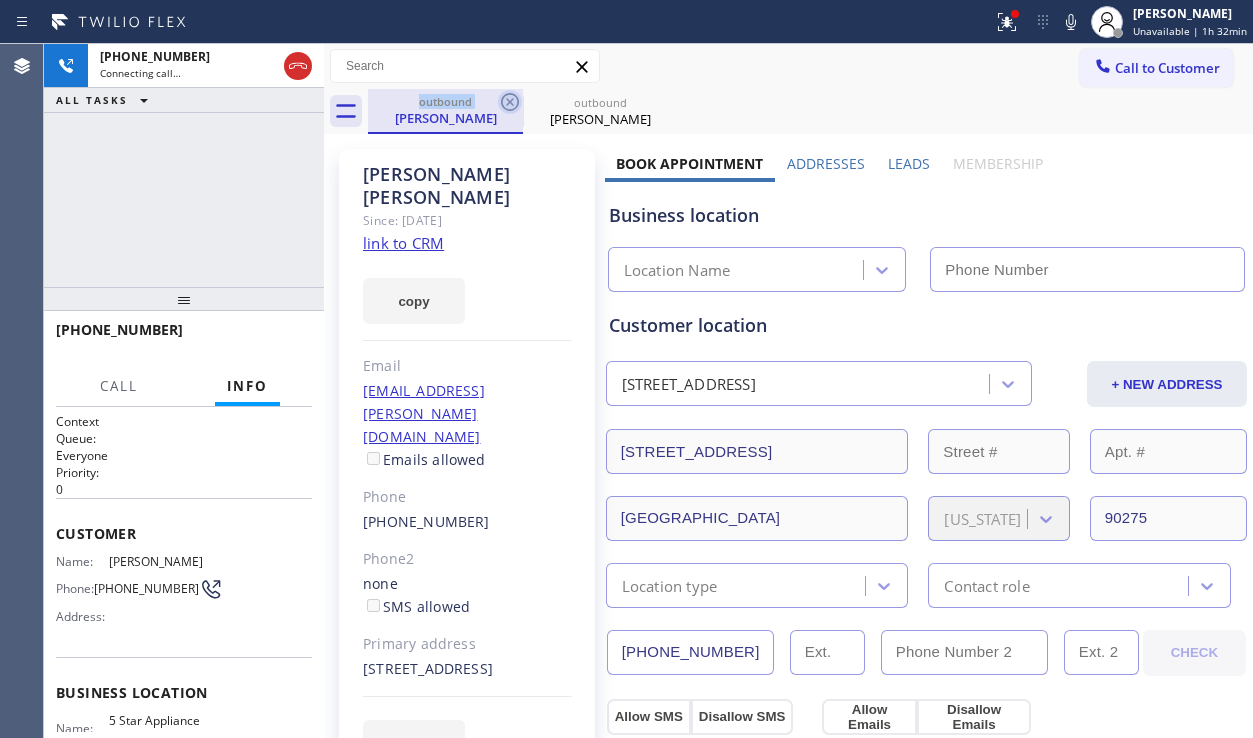 type on "[PHONE_NUMBER]" 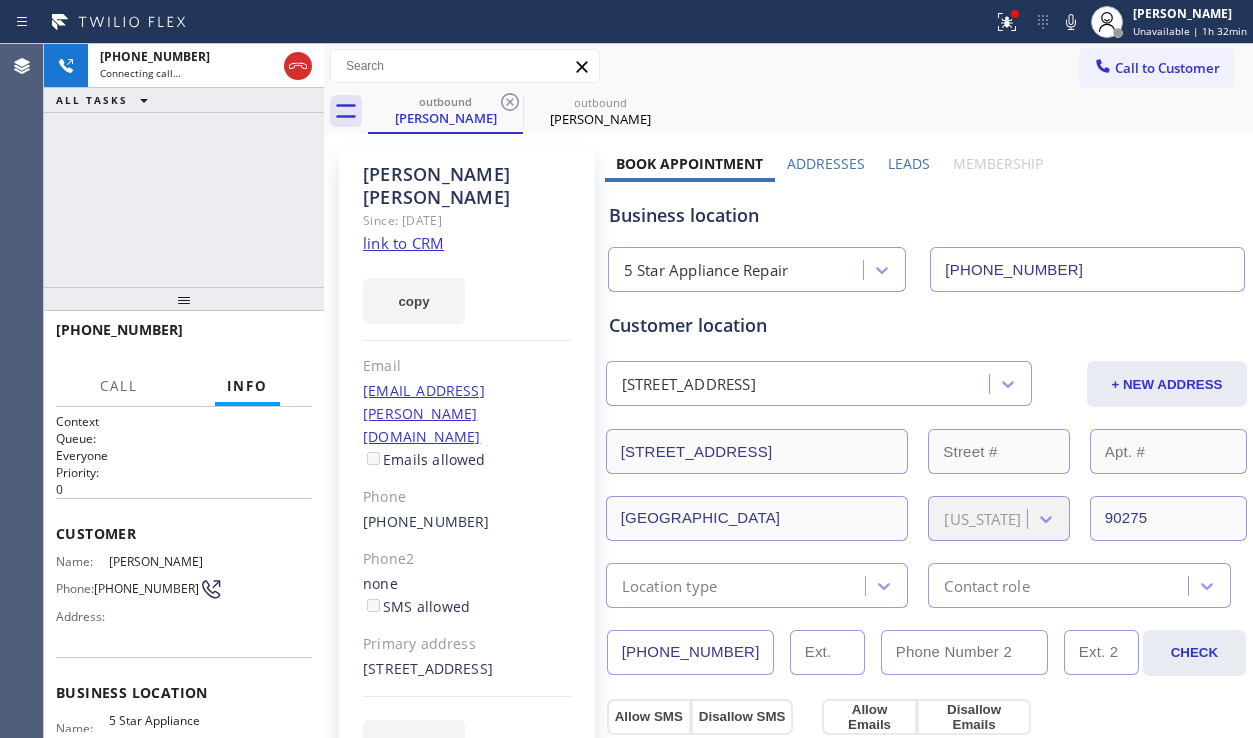 drag, startPoint x: 1122, startPoint y: 214, endPoint x: 1170, endPoint y: 278, distance: 80 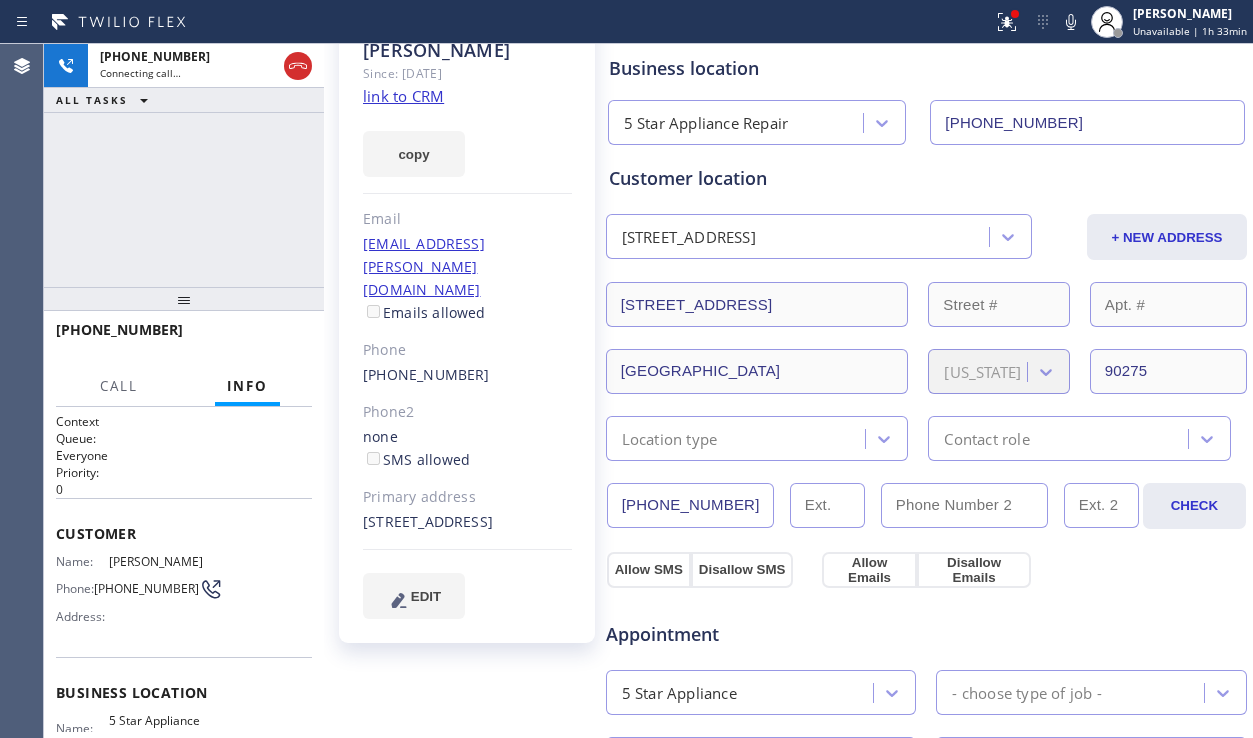 scroll, scrollTop: 0, scrollLeft: 0, axis: both 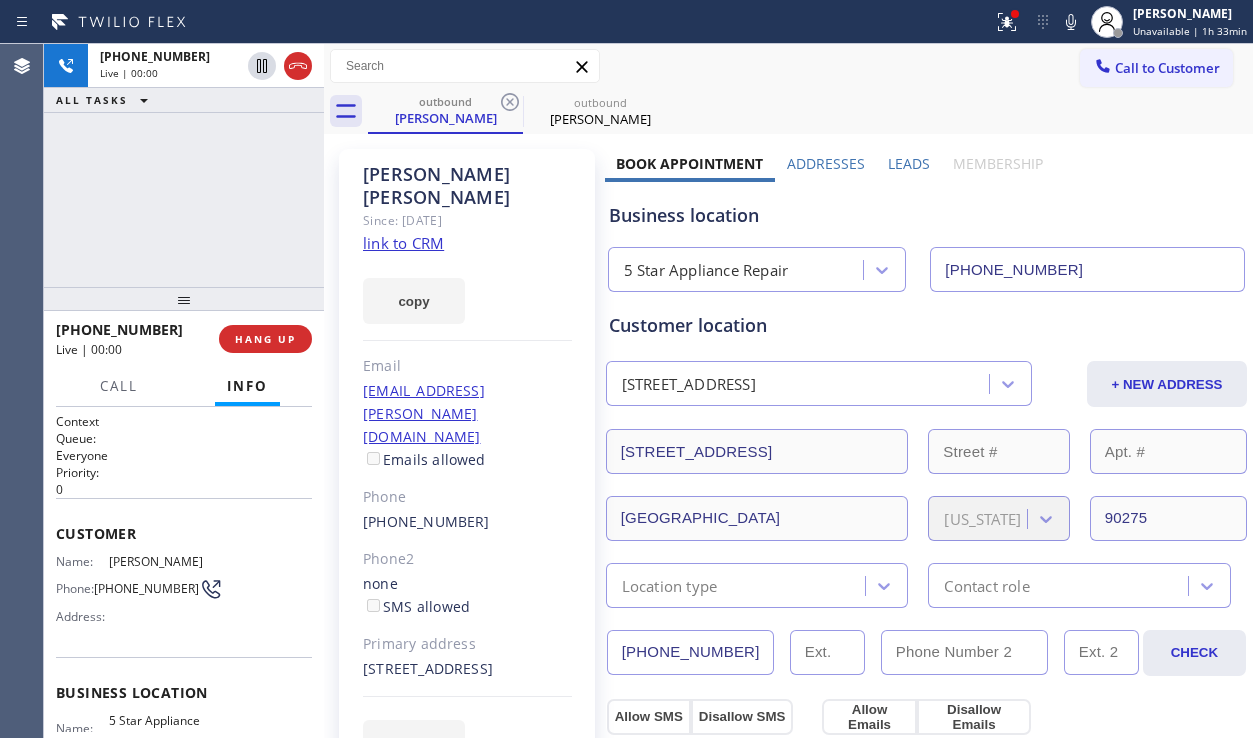 click on "Leads" at bounding box center [908, 168] 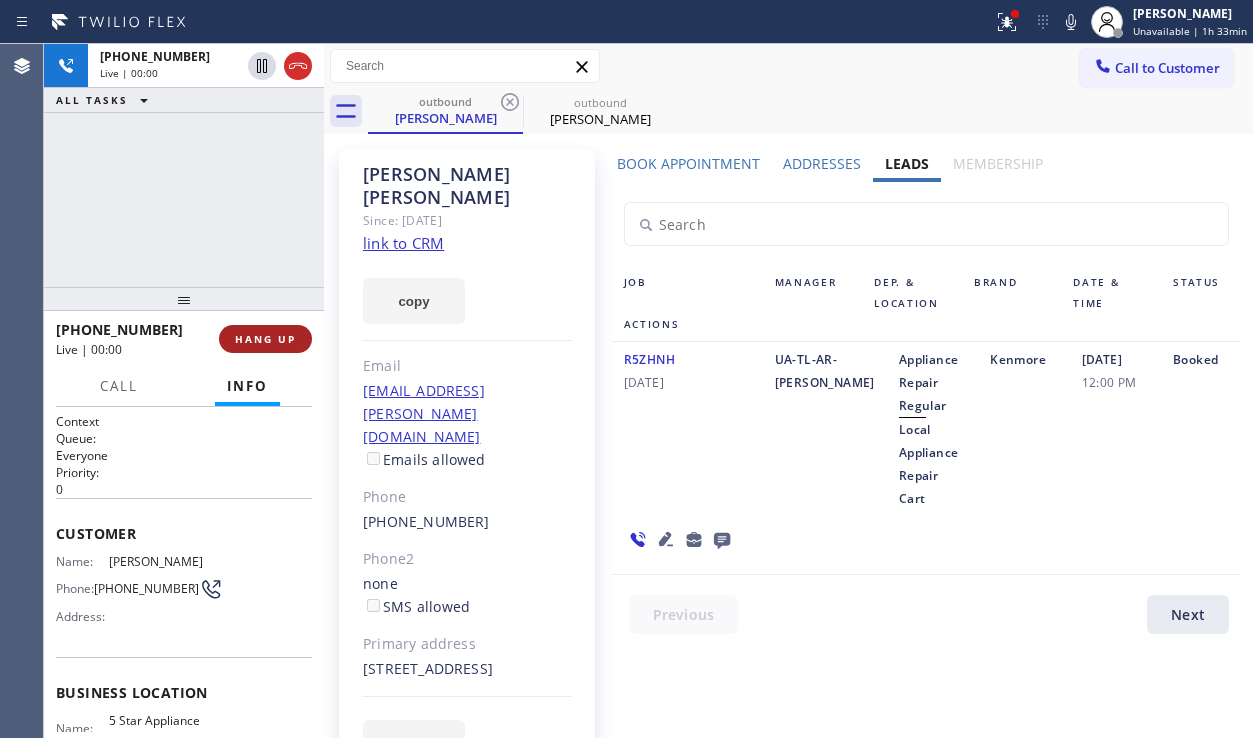 click on "HANG UP" at bounding box center (265, 339) 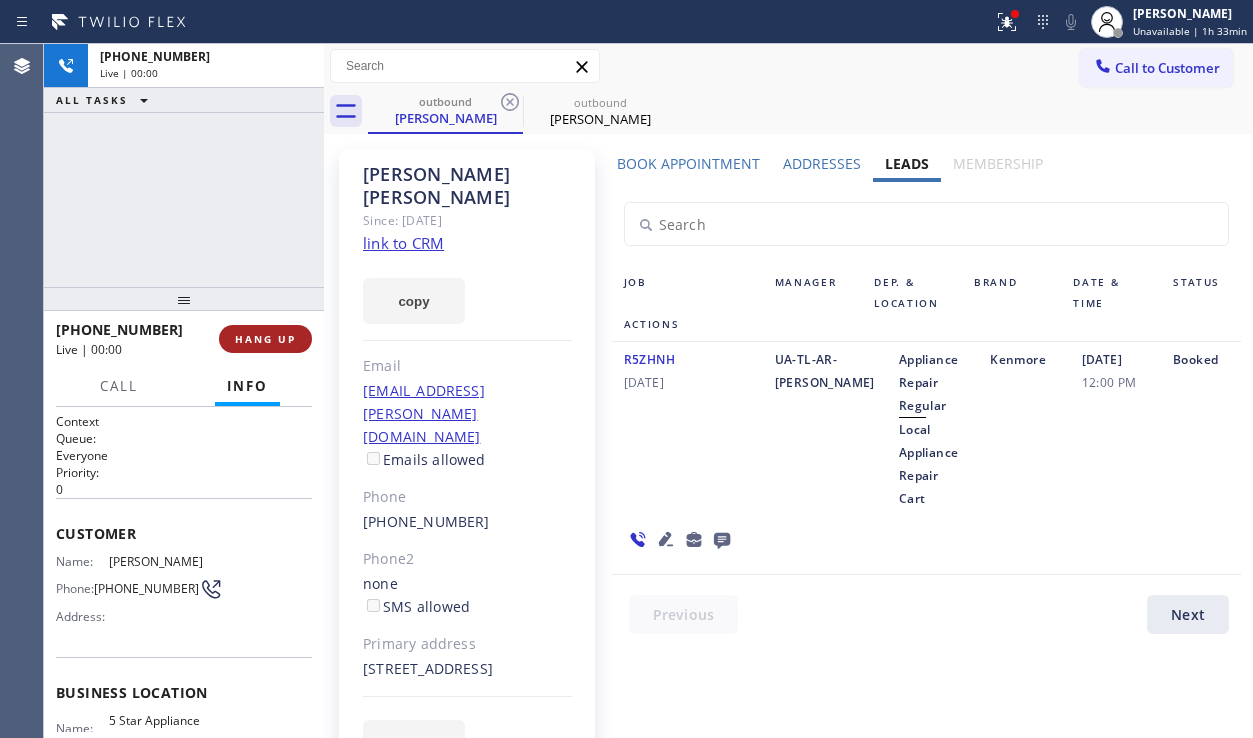 click on "HANG UP" at bounding box center [265, 339] 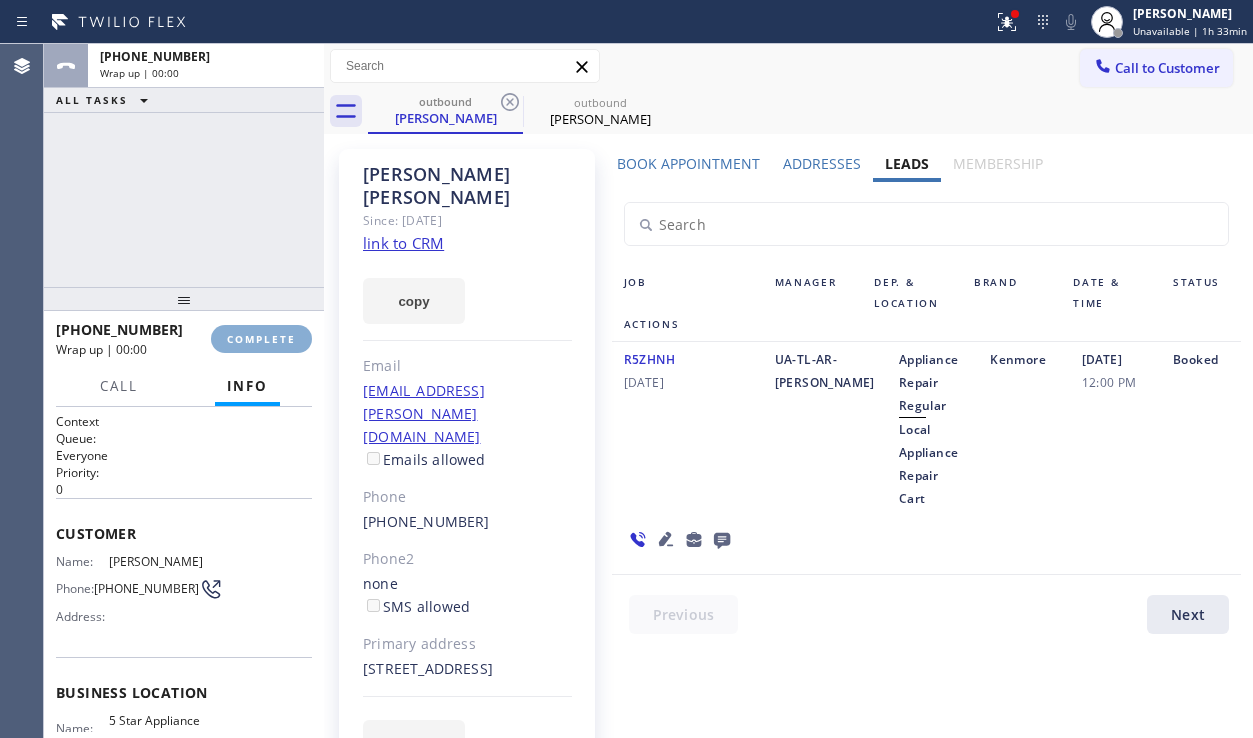 click on "COMPLETE" at bounding box center (261, 339) 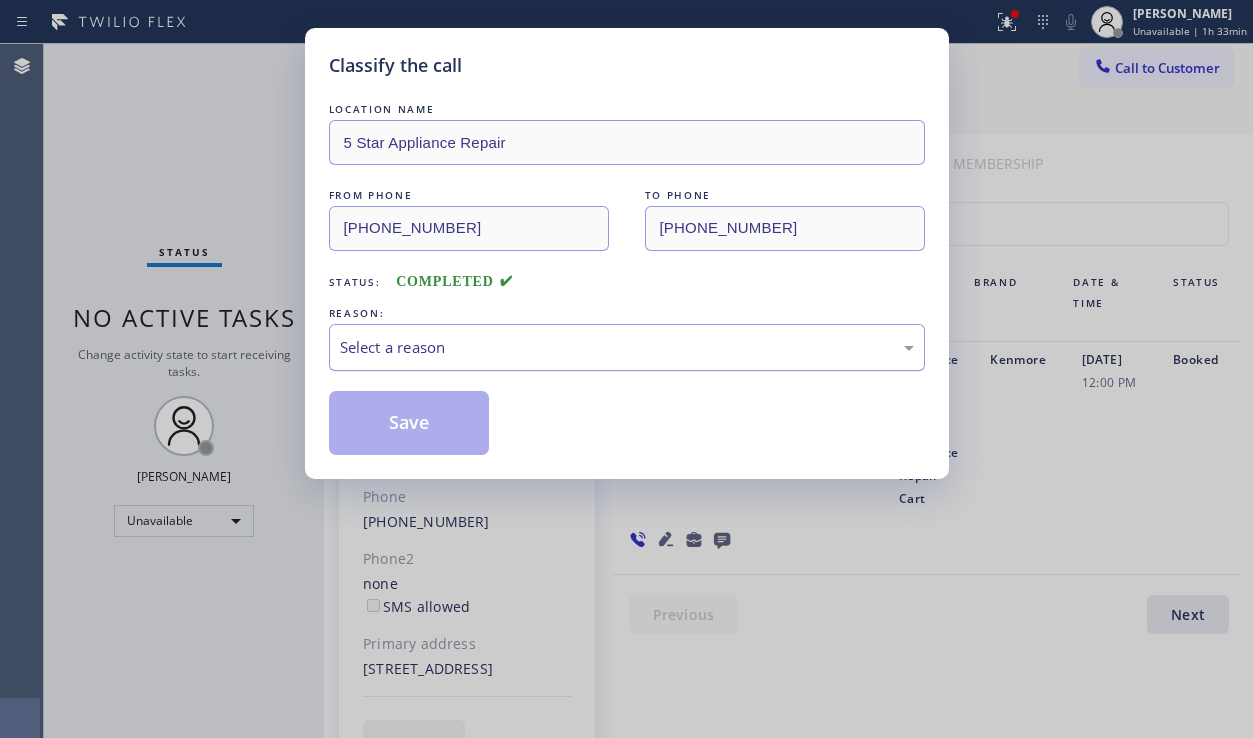 click on "Select a reason" at bounding box center [627, 347] 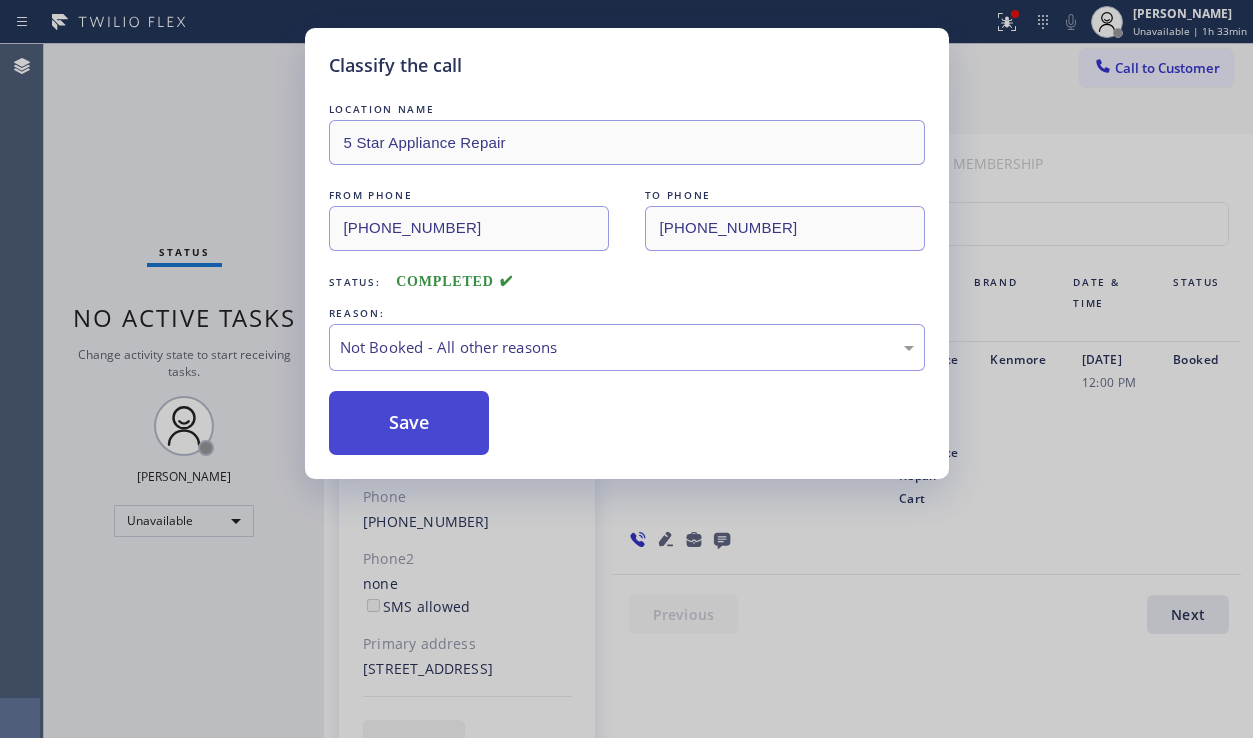 click on "Save" at bounding box center (409, 423) 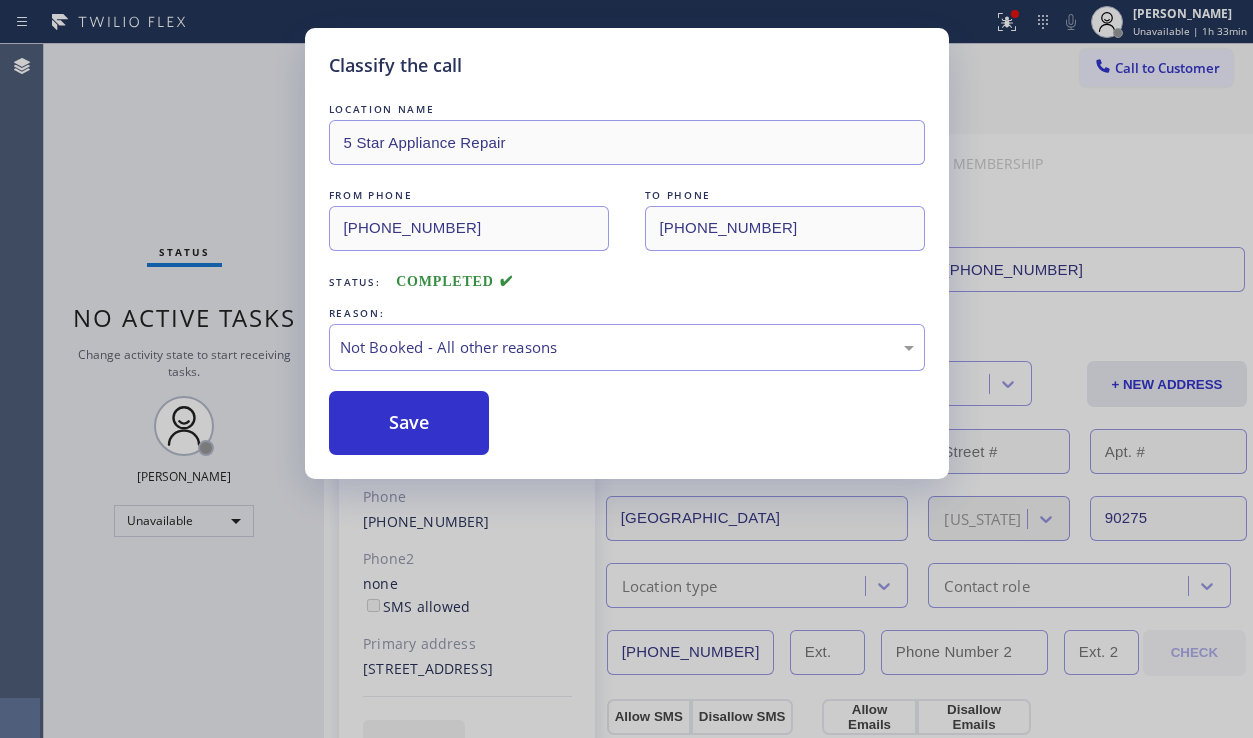 click on "Classify the call LOCATION NAME 5 Star Appliance Repair FROM PHONE [PHONE_NUMBER] TO PHONE [PHONE_NUMBER] Status: COMPLETED REASON: Not Booked - All other reasons Save Classify the call LOCATION NAME 5 Star Appliance Repair FROM PHONE [PHONE_NUMBER] TO PHONE [PHONE_NUMBER] Status: COMPLETED REASON: Not Booked - All other reasons Save Classify the call LOCATION NAME 5 Star Appliance Repair FROM PHONE [PHONE_NUMBER] TO PHONE [PHONE_NUMBER] Status: COMPLETED REASON: Not Booked - All other reasons Save Classify the call LOCATION NAME 5 Star Appliance Repair FROM PHONE [PHONE_NUMBER] TO PHONE [PHONE_NUMBER] Status: COMPLETED REASON: Not Booked - All other reasons Save Classify the call LOCATION NAME 5 Star Appliance Repair FROM PHONE [PHONE_NUMBER] TO PHONE [PHONE_NUMBER] Status: COMPLETED REASON: Not Booked - All other reasons Save Classify the call LOCATION NAME 5 Star Appliance Repair FROM PHONE [PHONE_NUMBER] TO PHONE [PHONE_NUMBER] Status: COMPLETED REASON: Not Booked - All other reasons Save LOCATION NAME" at bounding box center [648, 391] 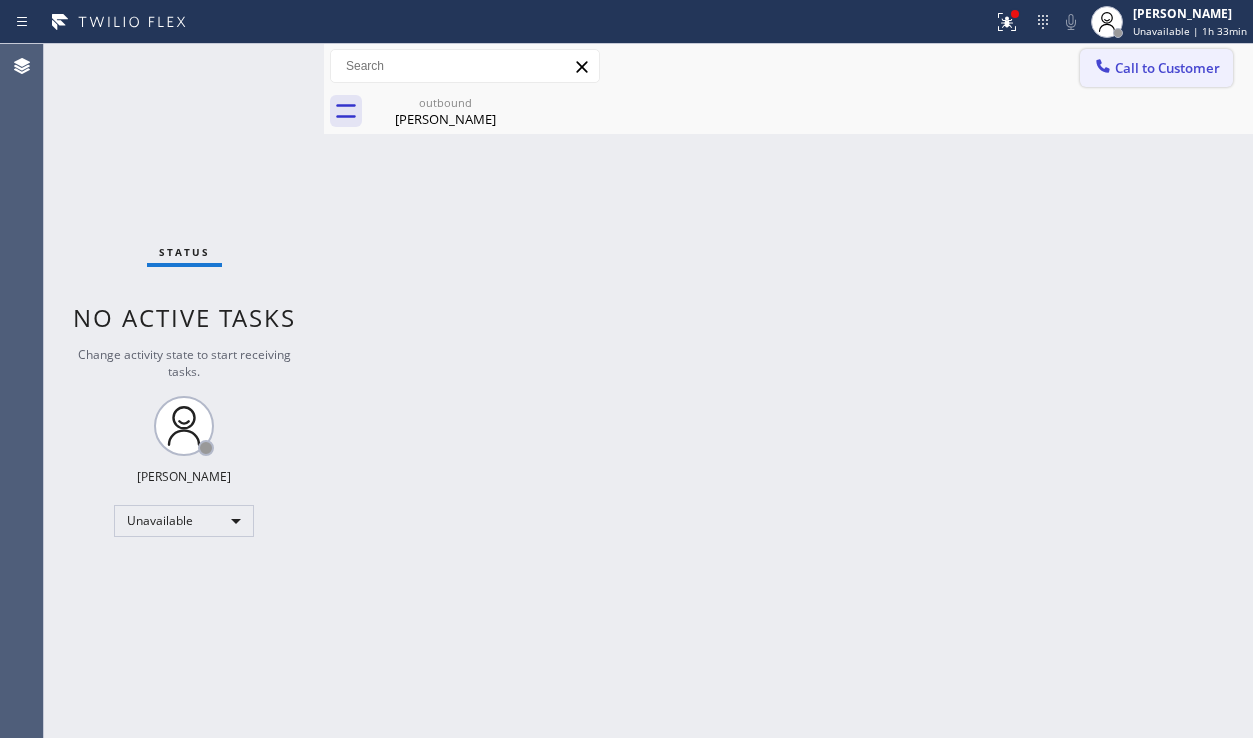 click on "Call to Customer" at bounding box center (1156, 68) 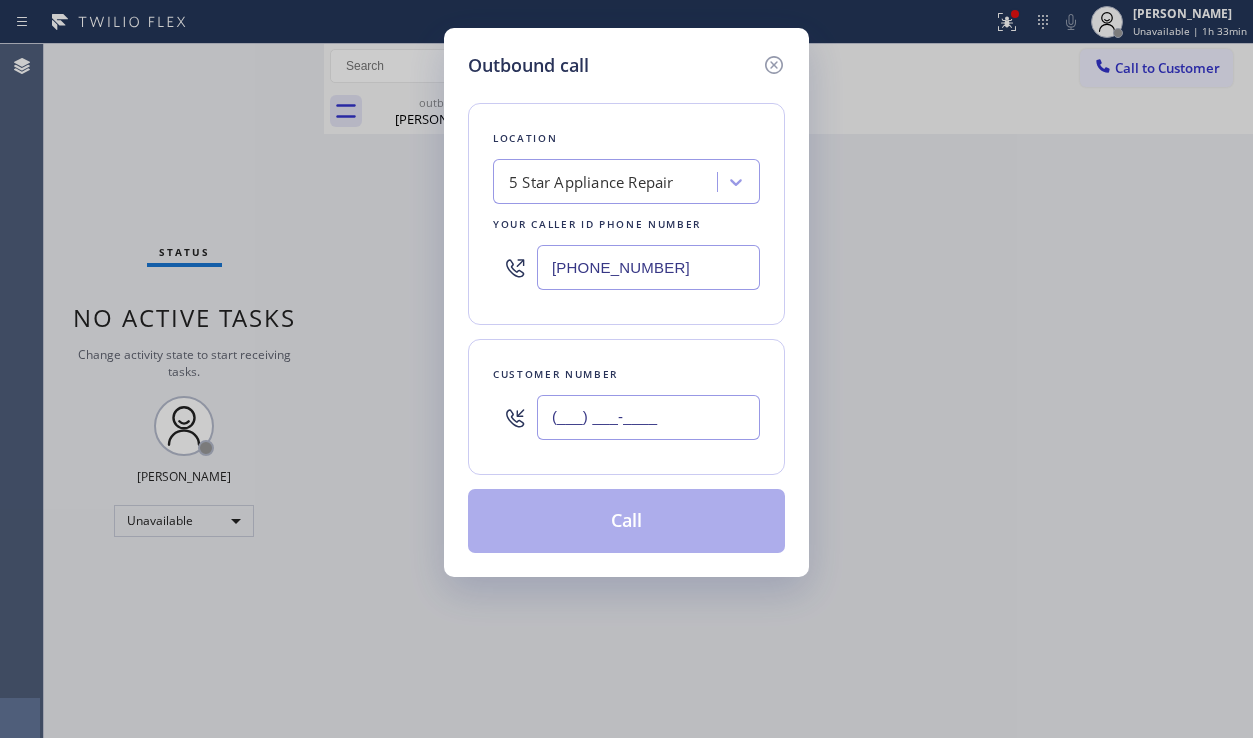 click on "(___) ___-____" at bounding box center [648, 417] 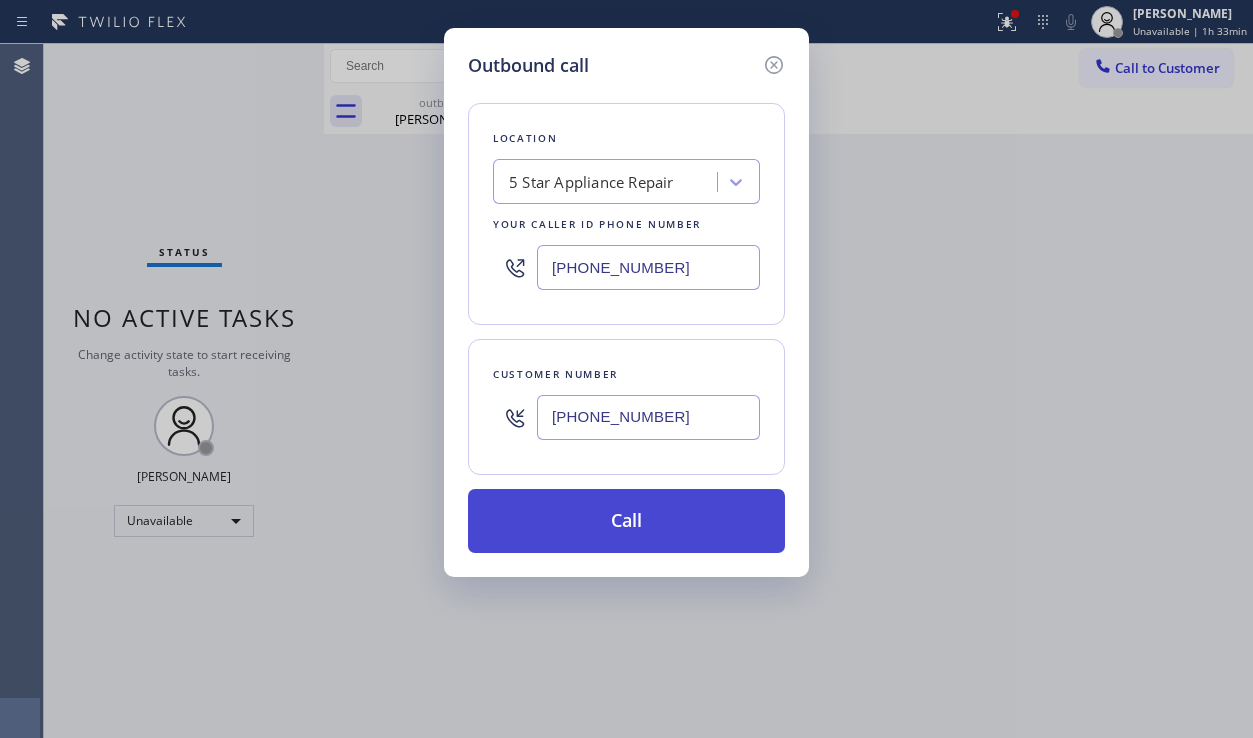 type on "[PHONE_NUMBER]" 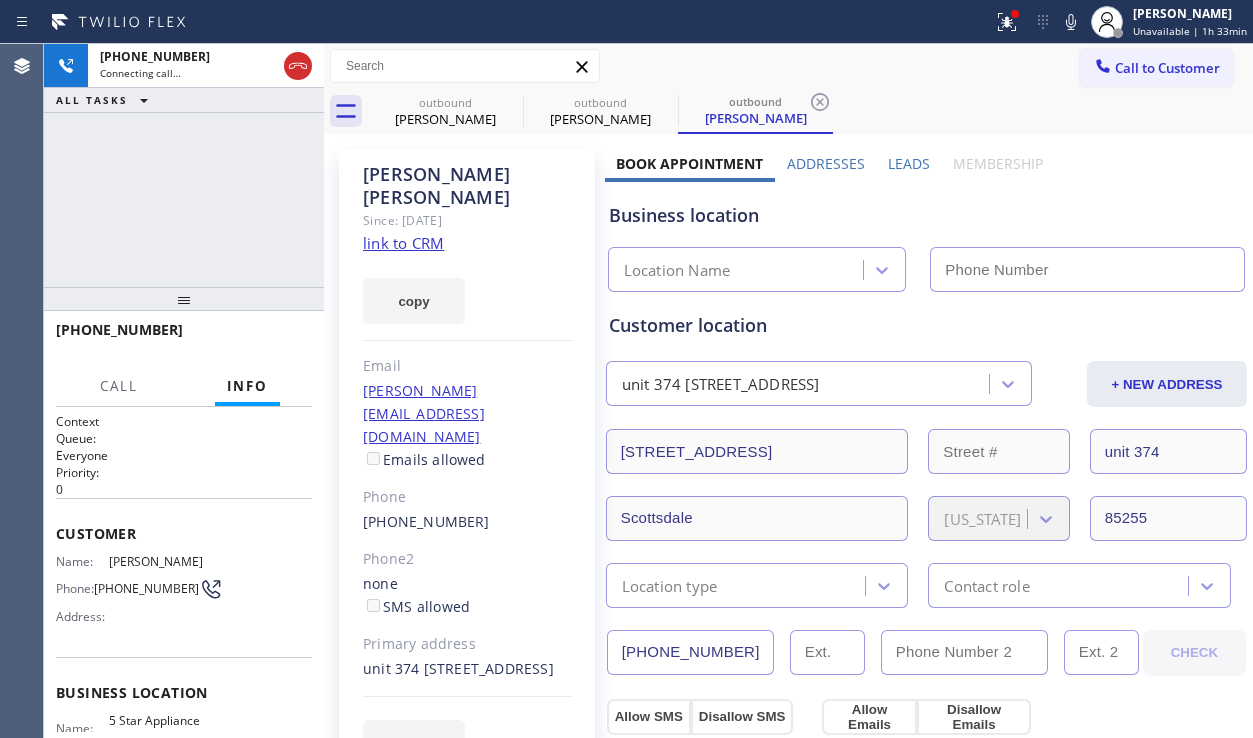 click on "Leads" at bounding box center [908, 168] 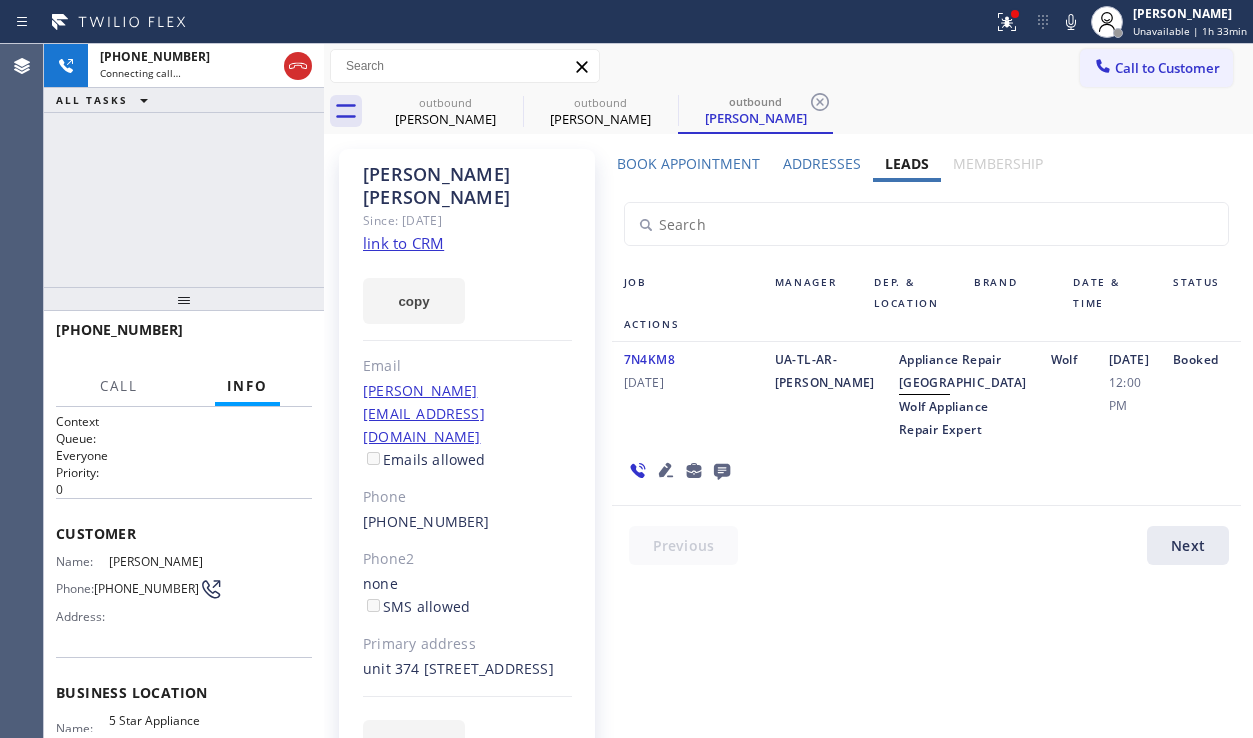click 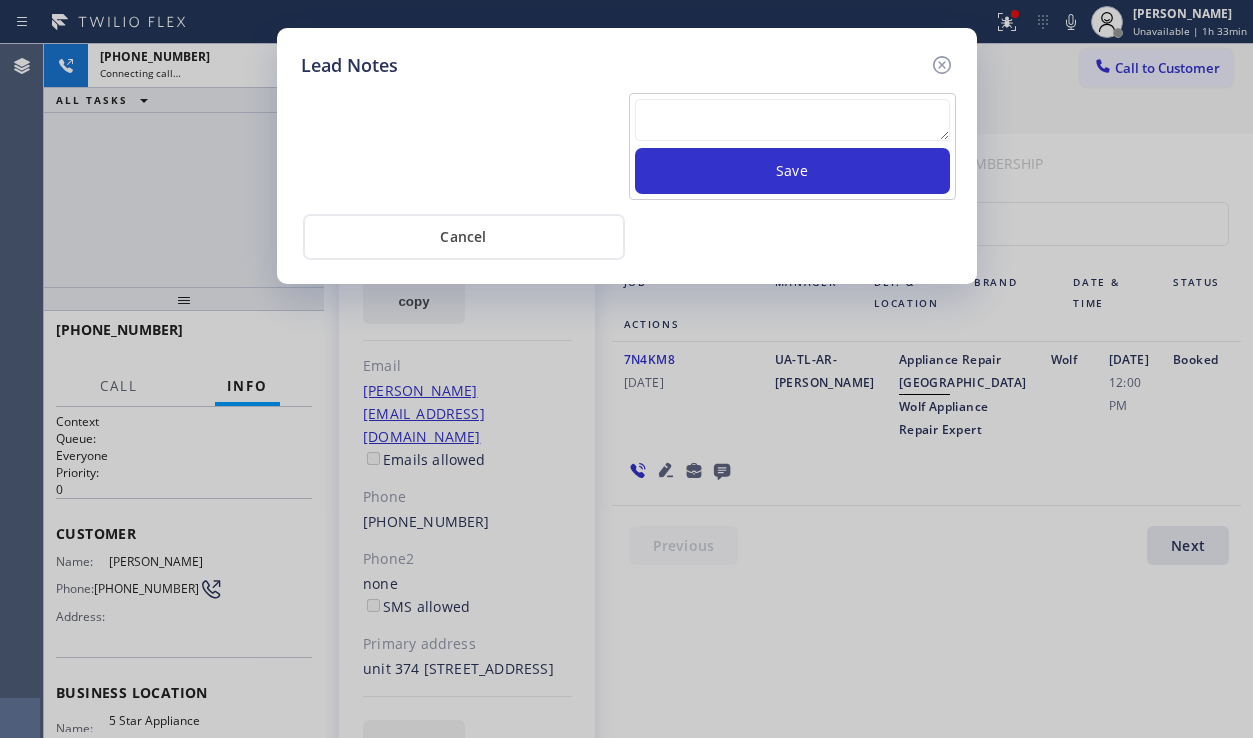 click at bounding box center [792, 120] 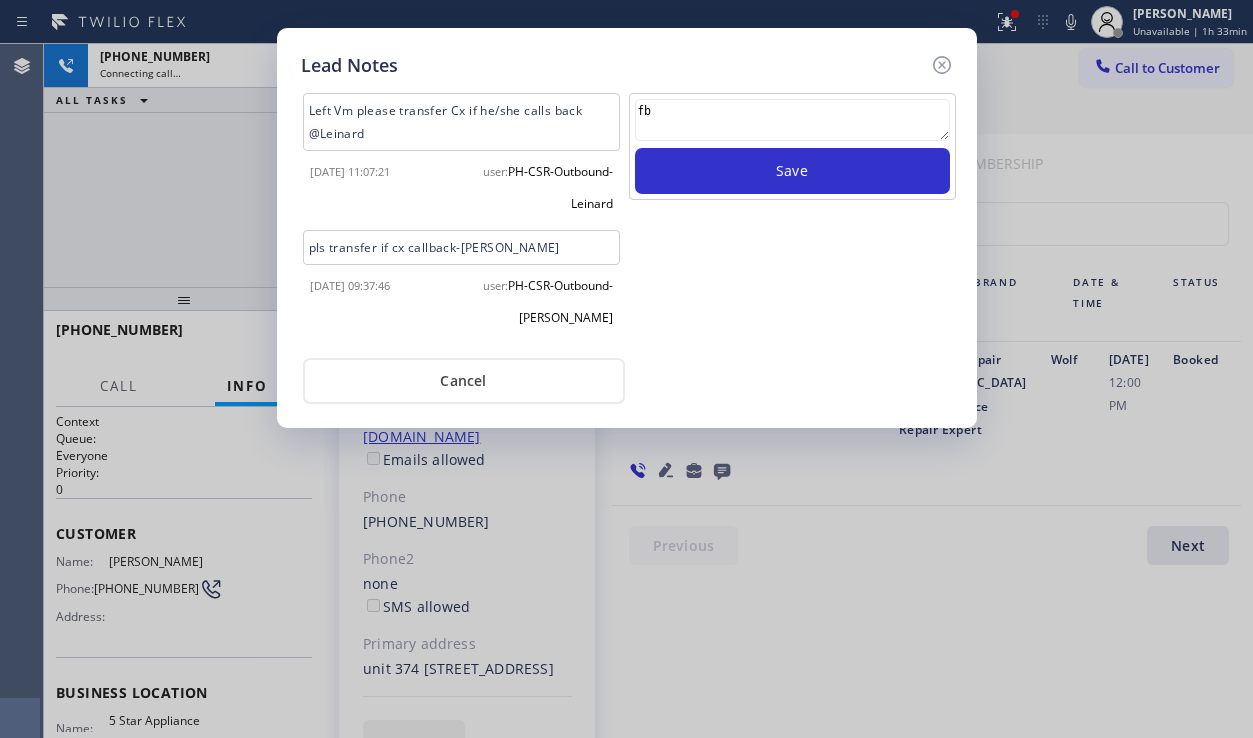 type on "f" 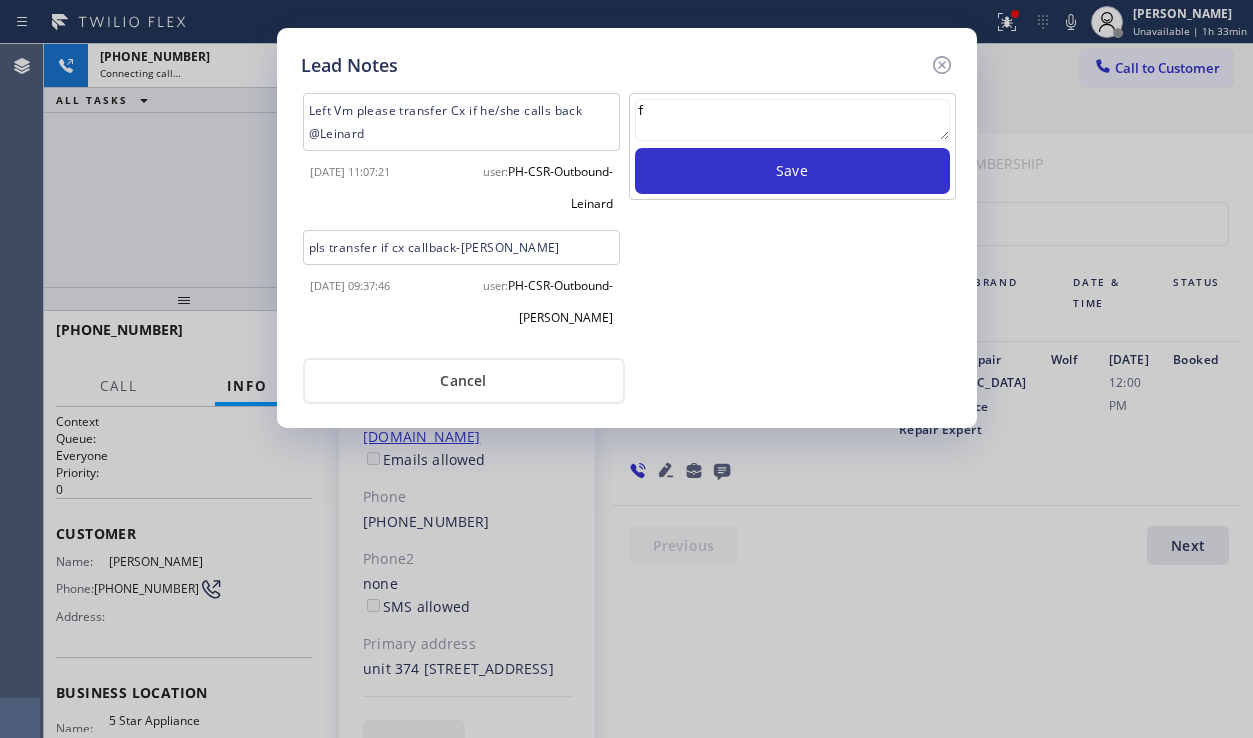 type 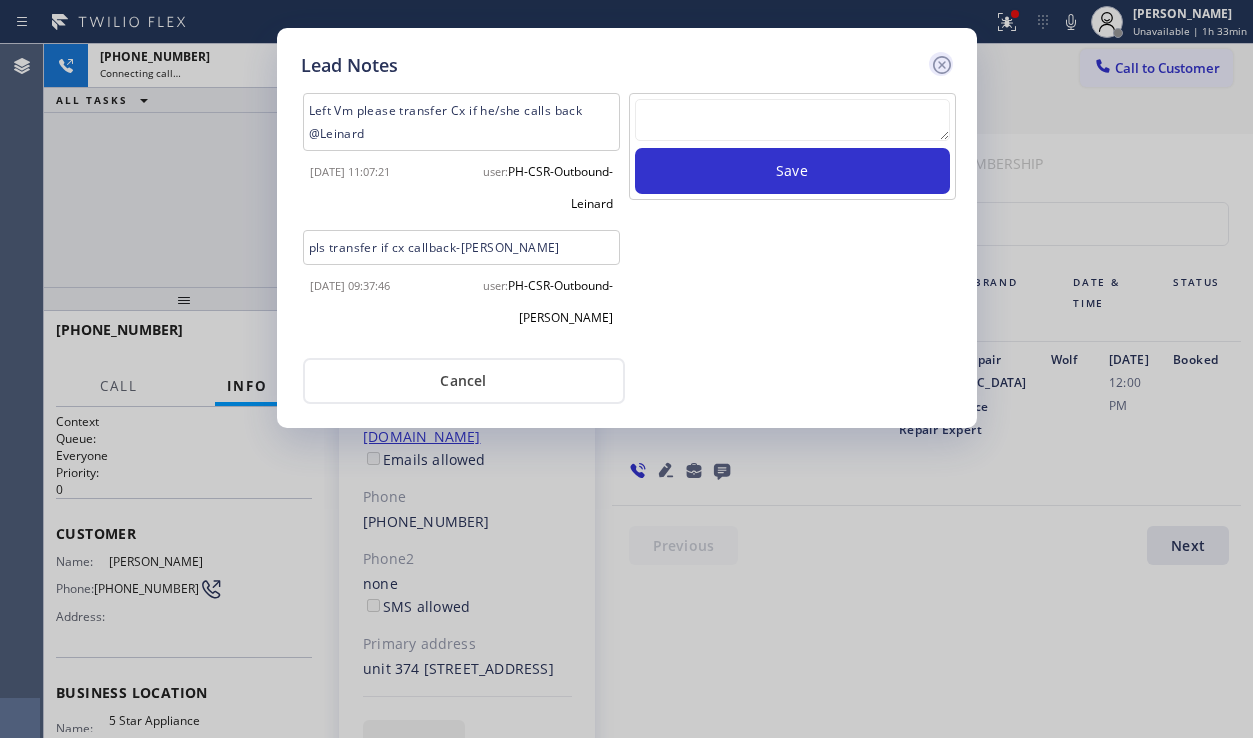 click 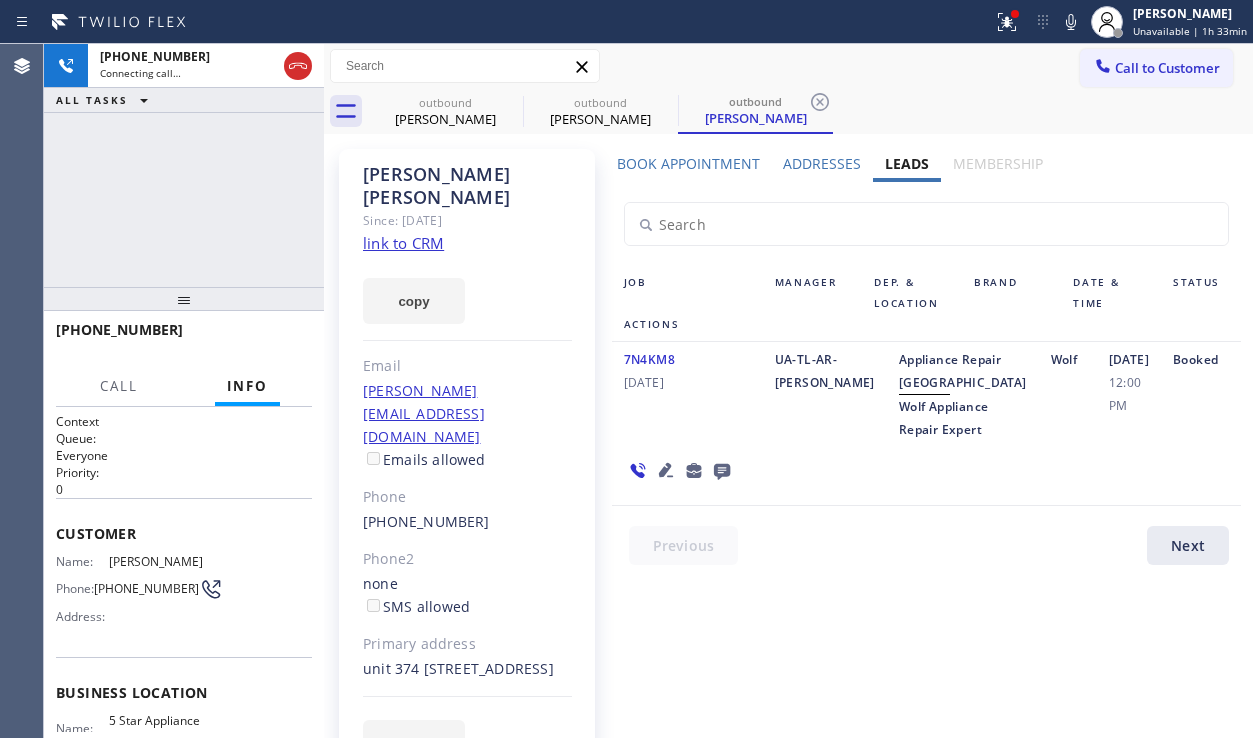click on "[DATE] 12:00 PM" at bounding box center (1129, 394) 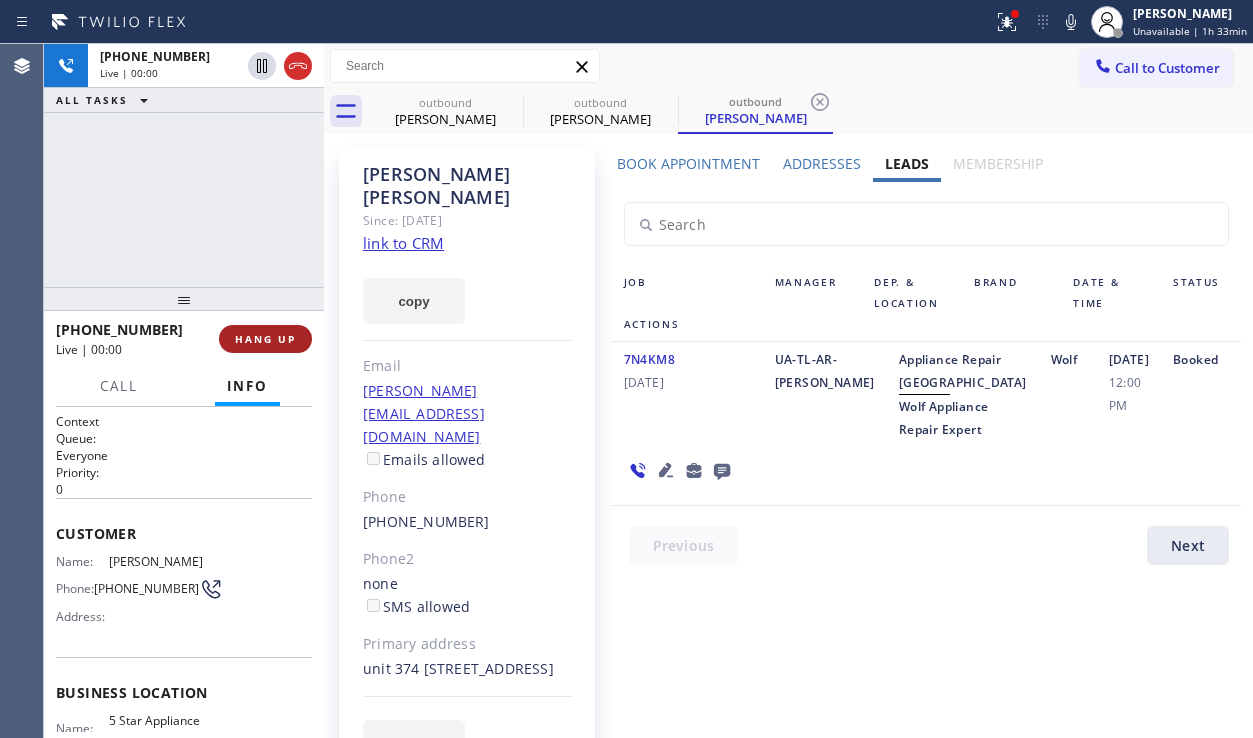 click on "HANG UP" at bounding box center [265, 339] 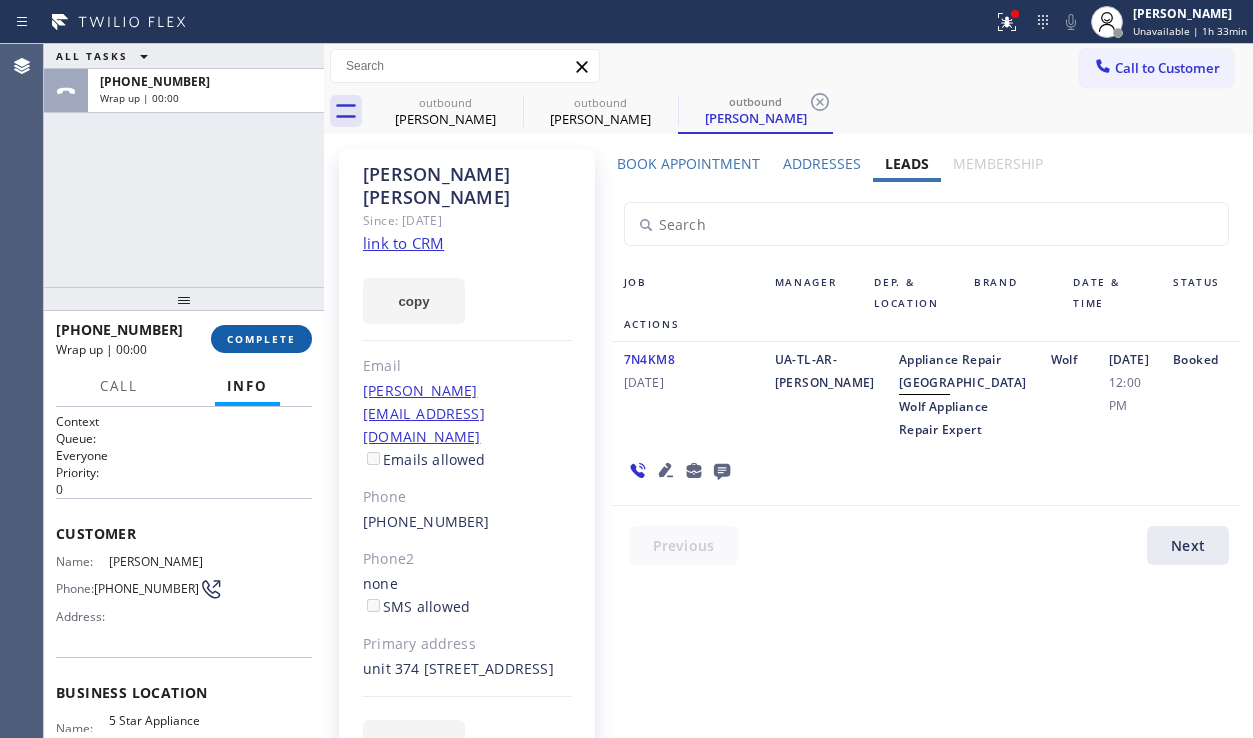click on "COMPLETE" at bounding box center (261, 339) 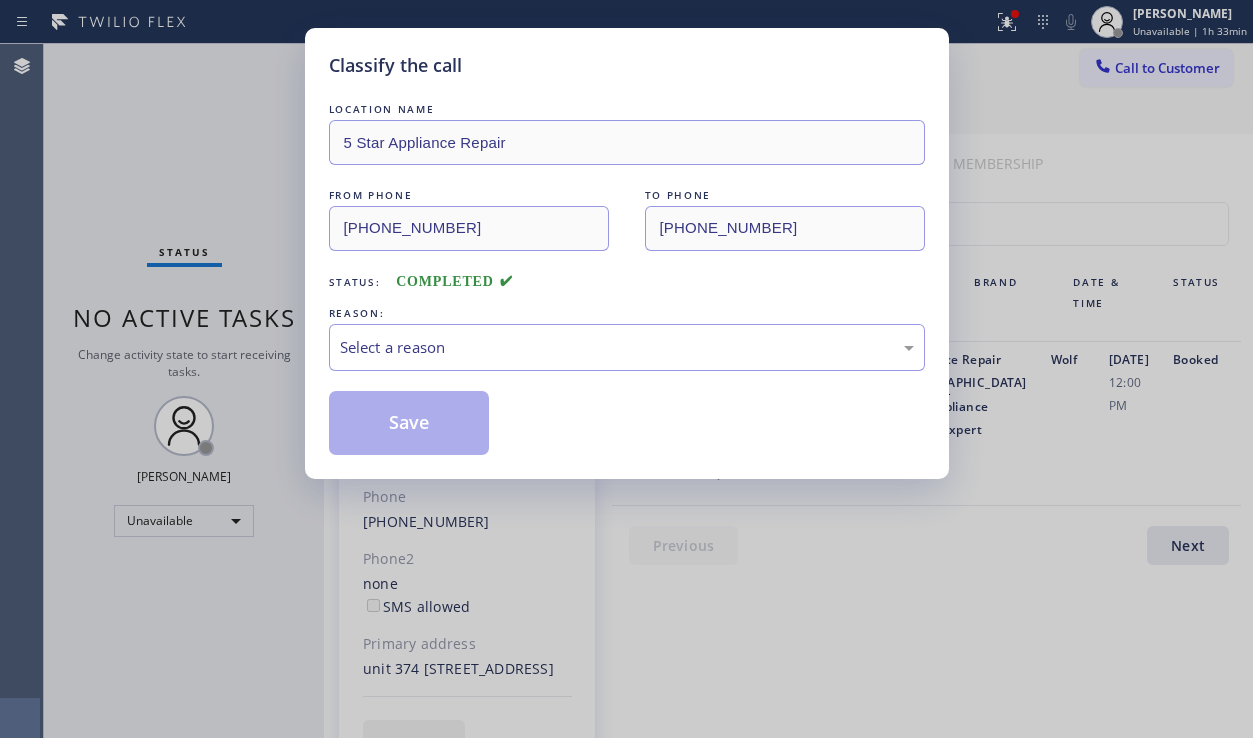click on "Select a reason" at bounding box center [627, 347] 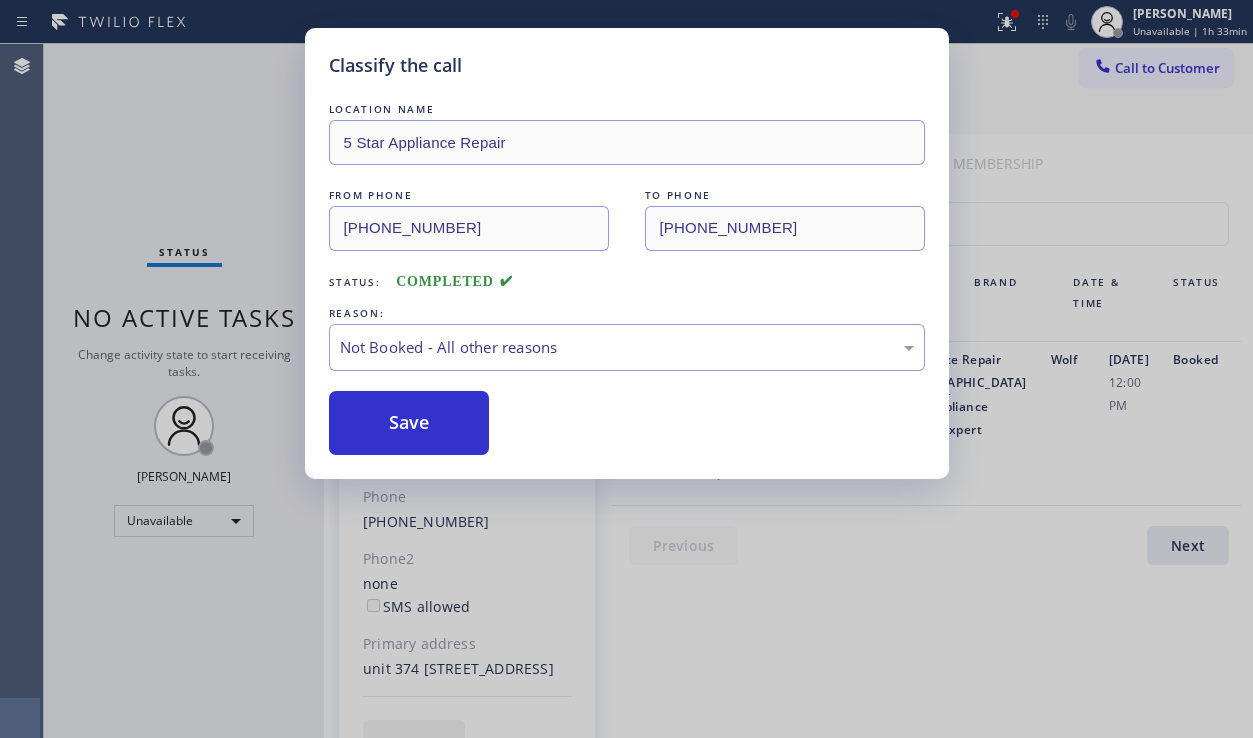 click on "Save" at bounding box center [409, 423] 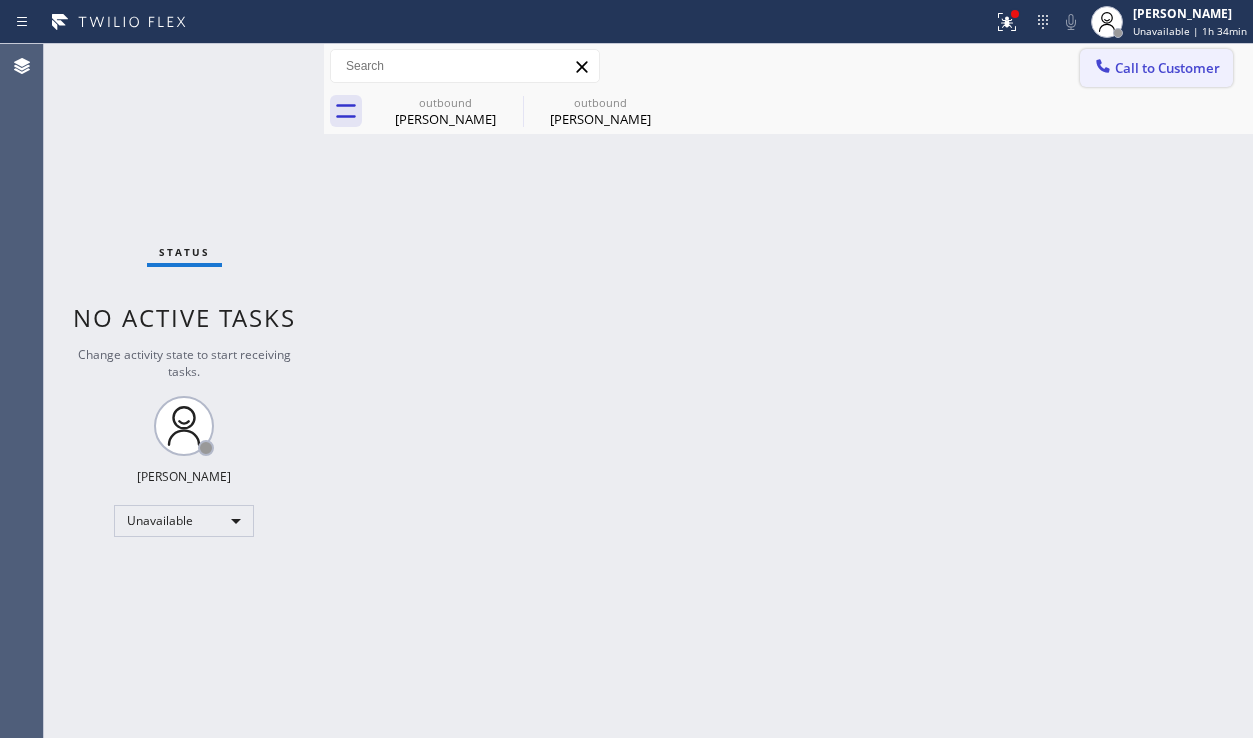 click on "Call to Customer" at bounding box center (1156, 68) 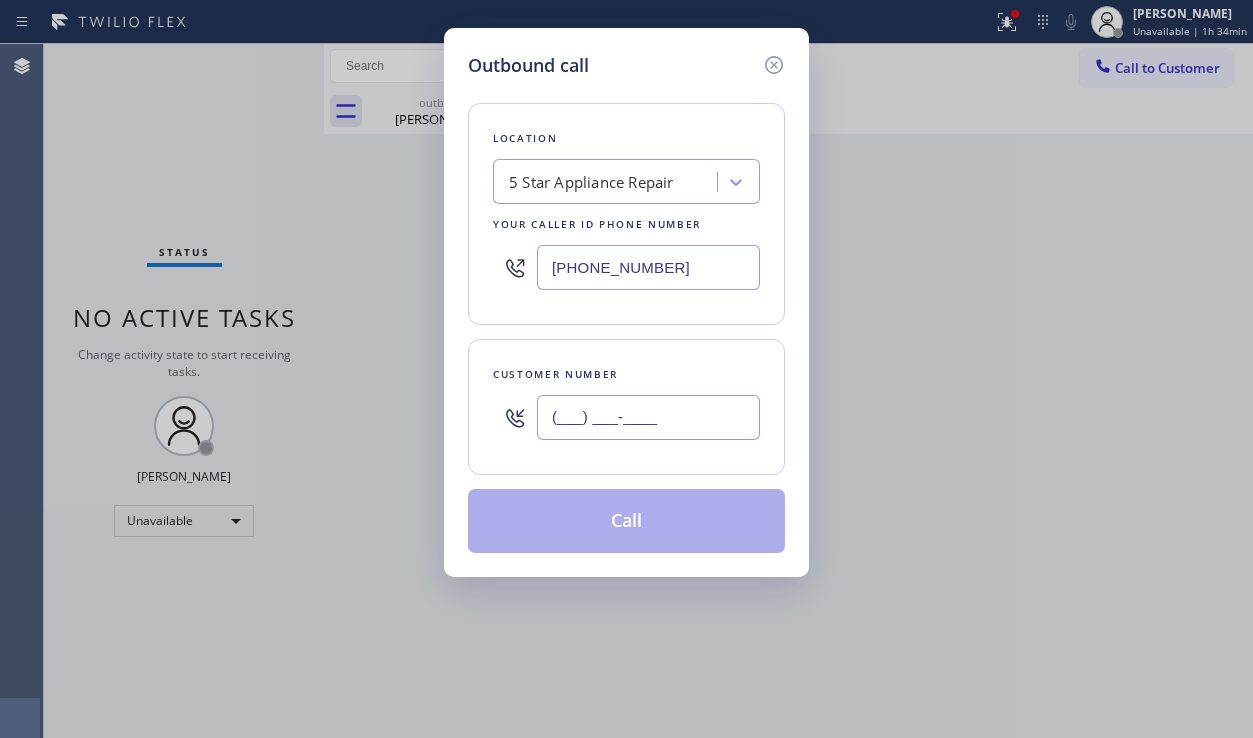 click on "(___) ___-____" at bounding box center (648, 417) 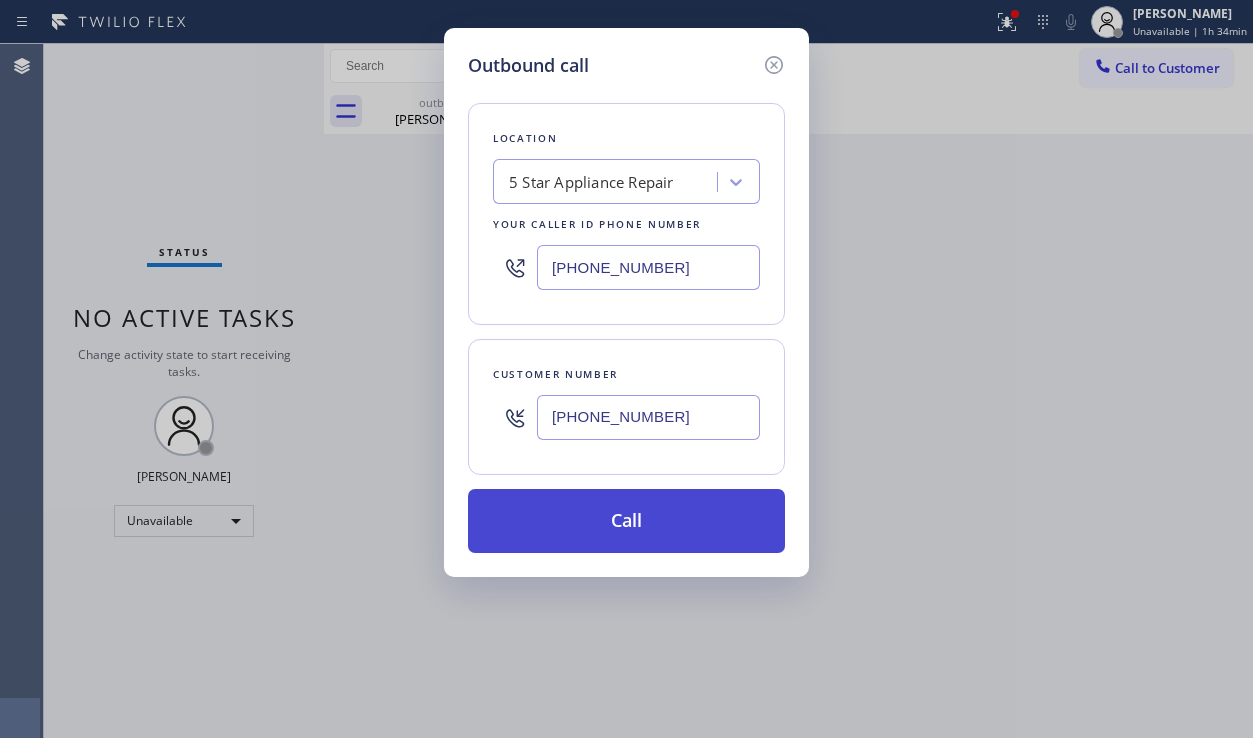 type on "[PHONE_NUMBER]" 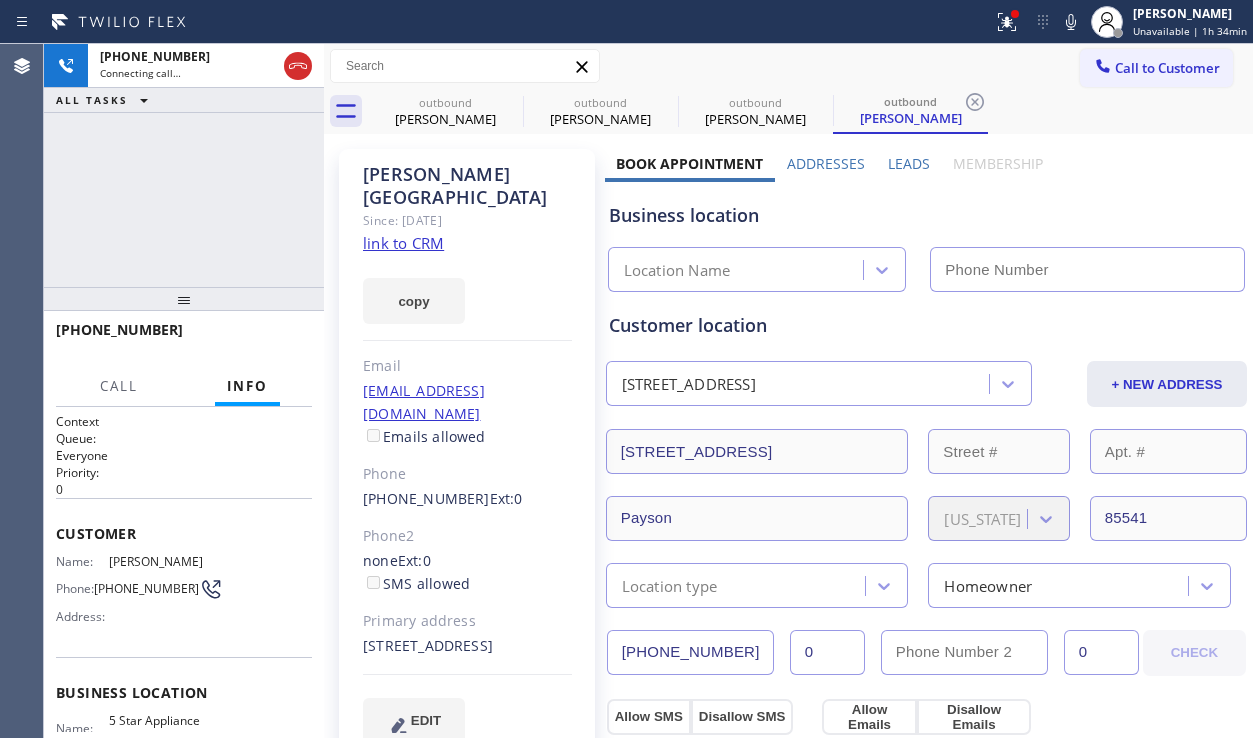 type on "[PHONE_NUMBER]" 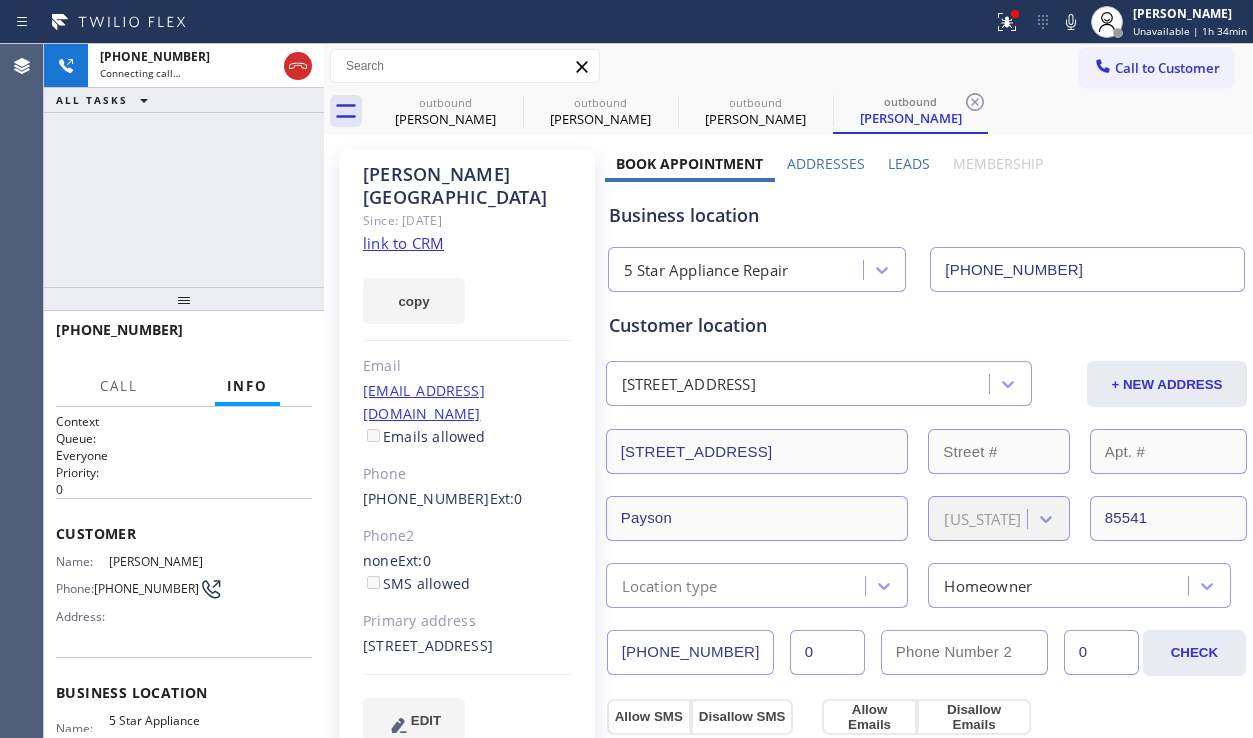 click on "Leads" at bounding box center (909, 163) 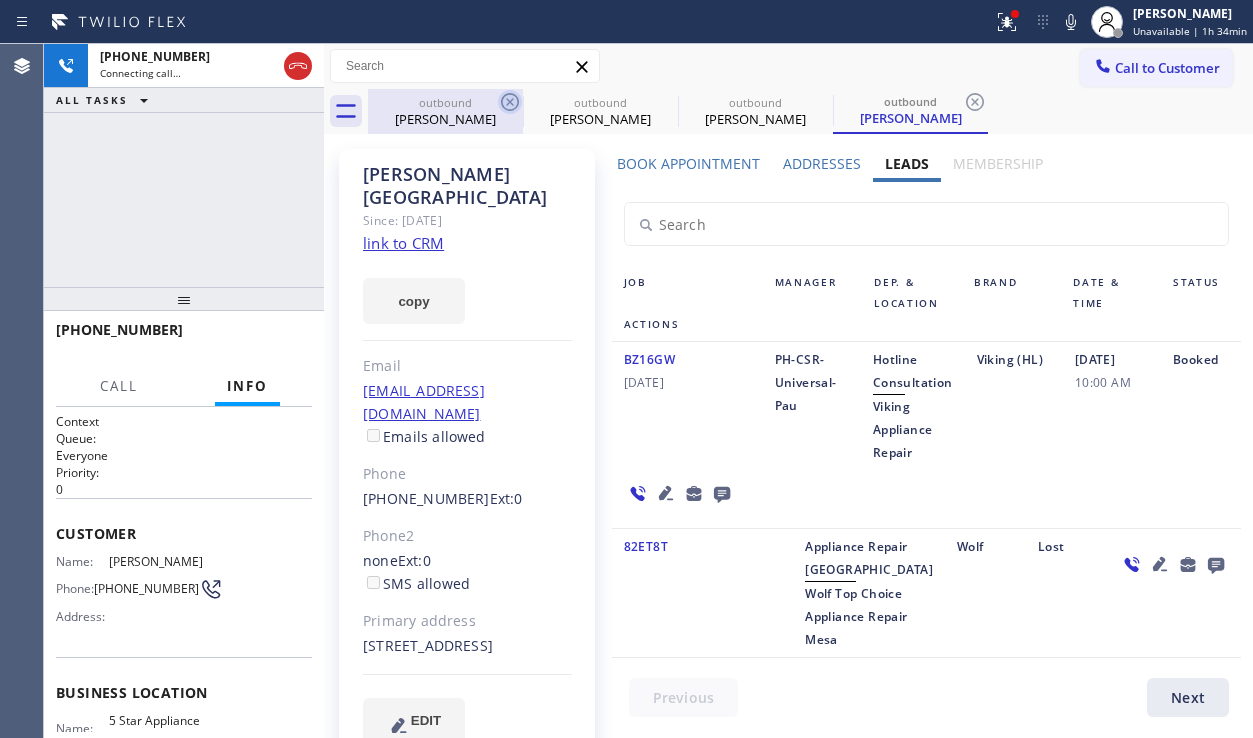 click 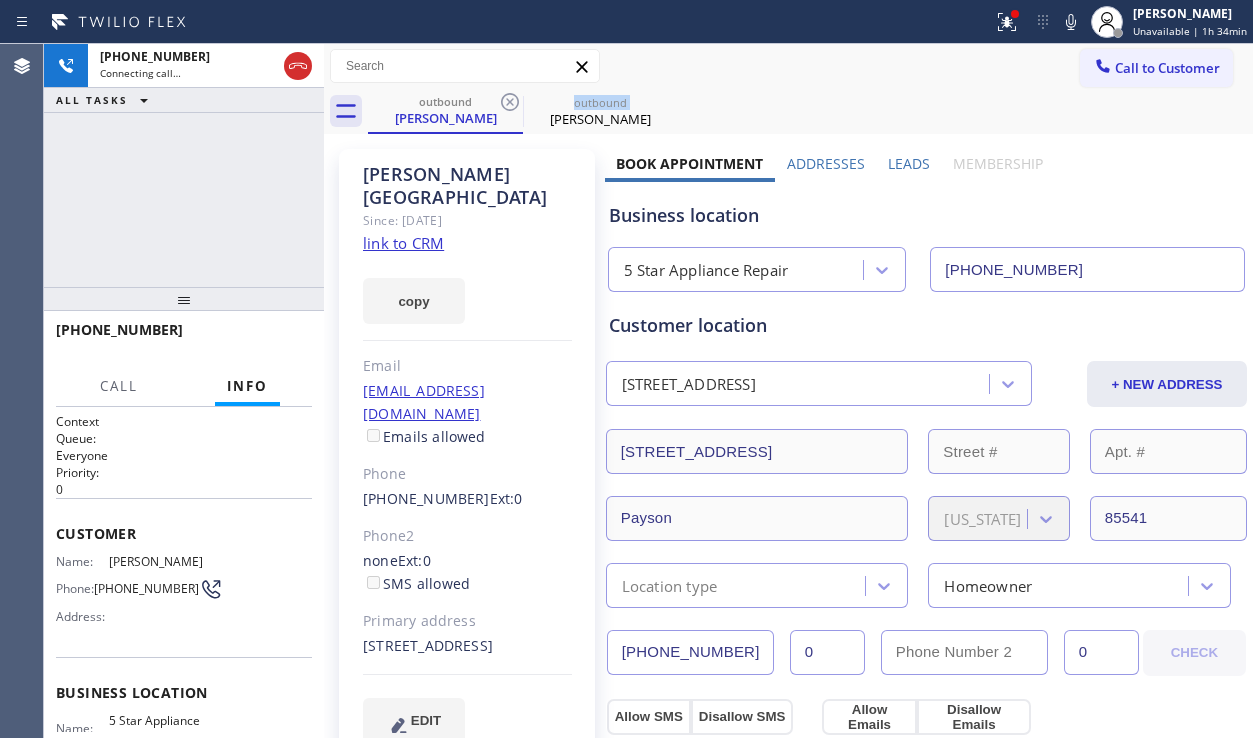 click 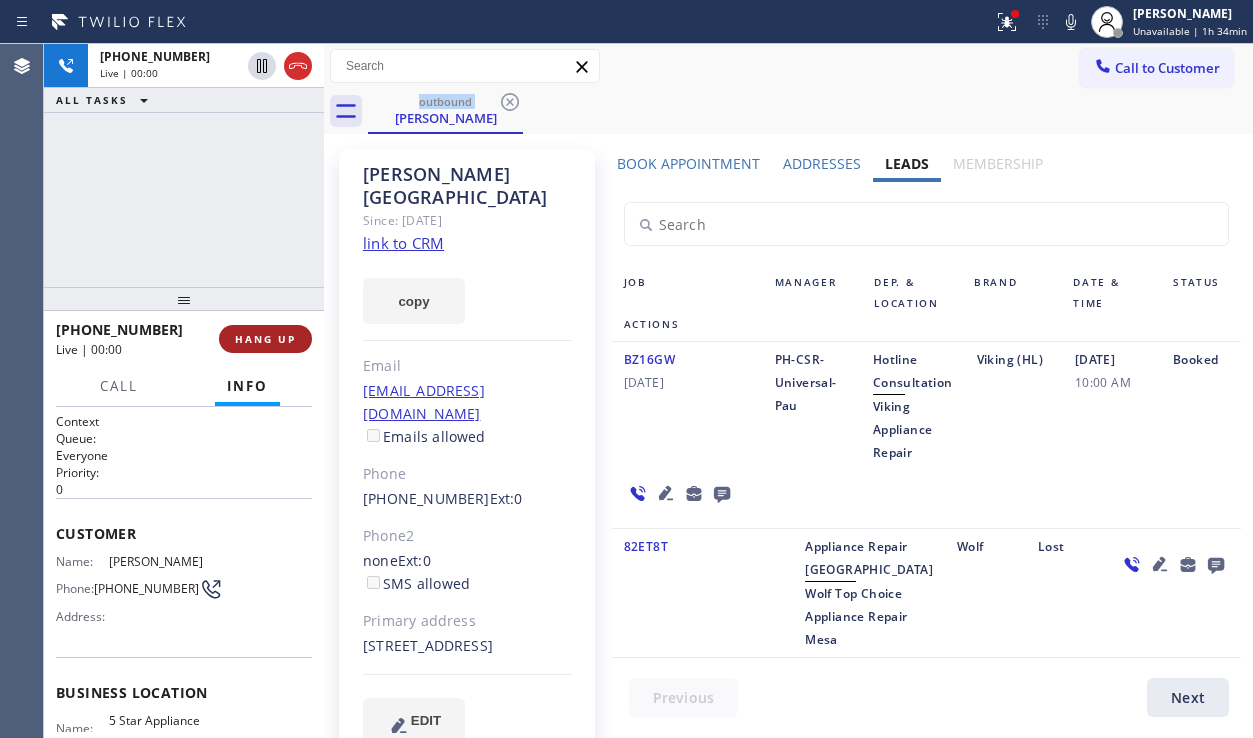 click on "HANG UP" at bounding box center [265, 339] 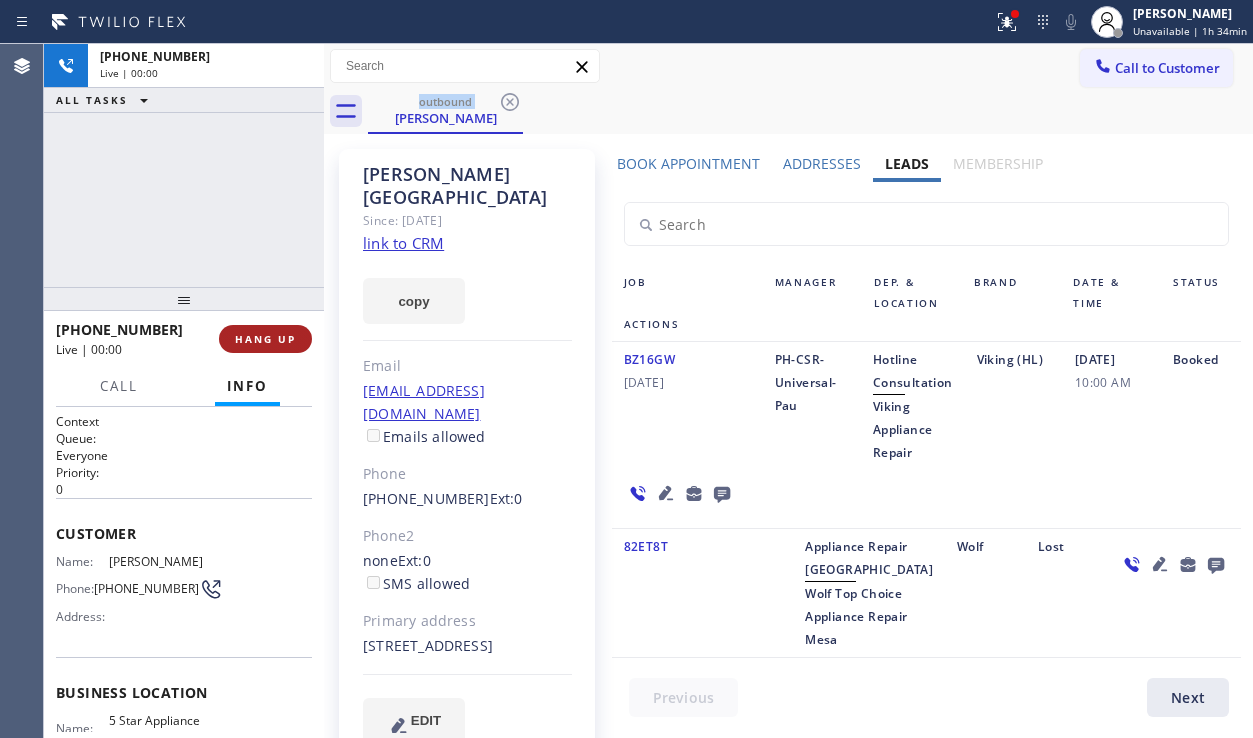 click on "HANG UP" at bounding box center [265, 339] 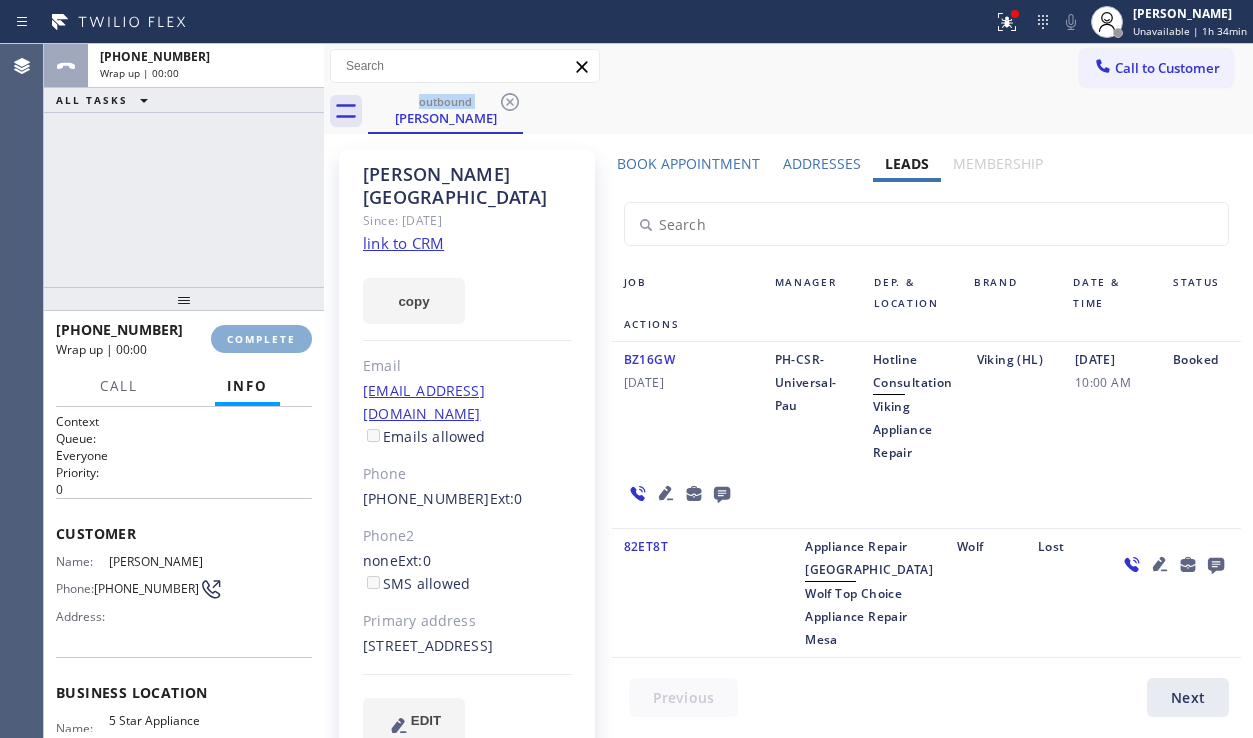 click on "COMPLETE" at bounding box center [261, 339] 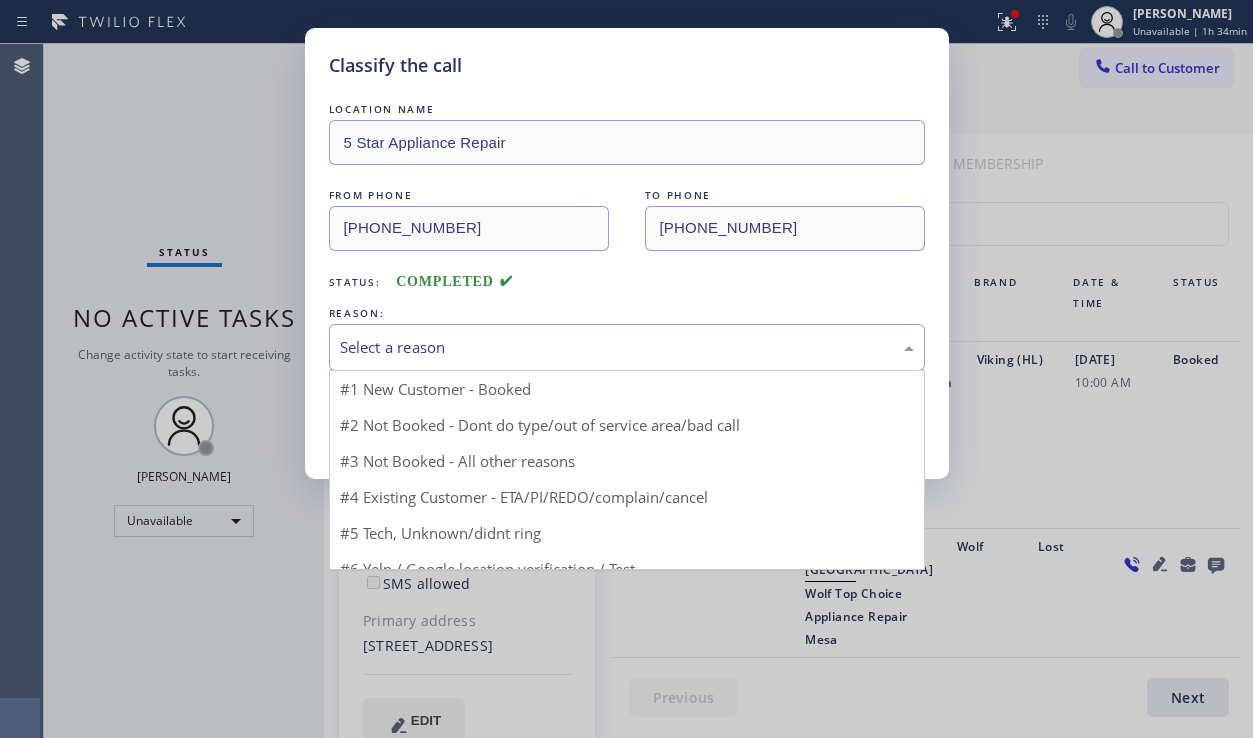 click on "Select a reason" at bounding box center (627, 347) 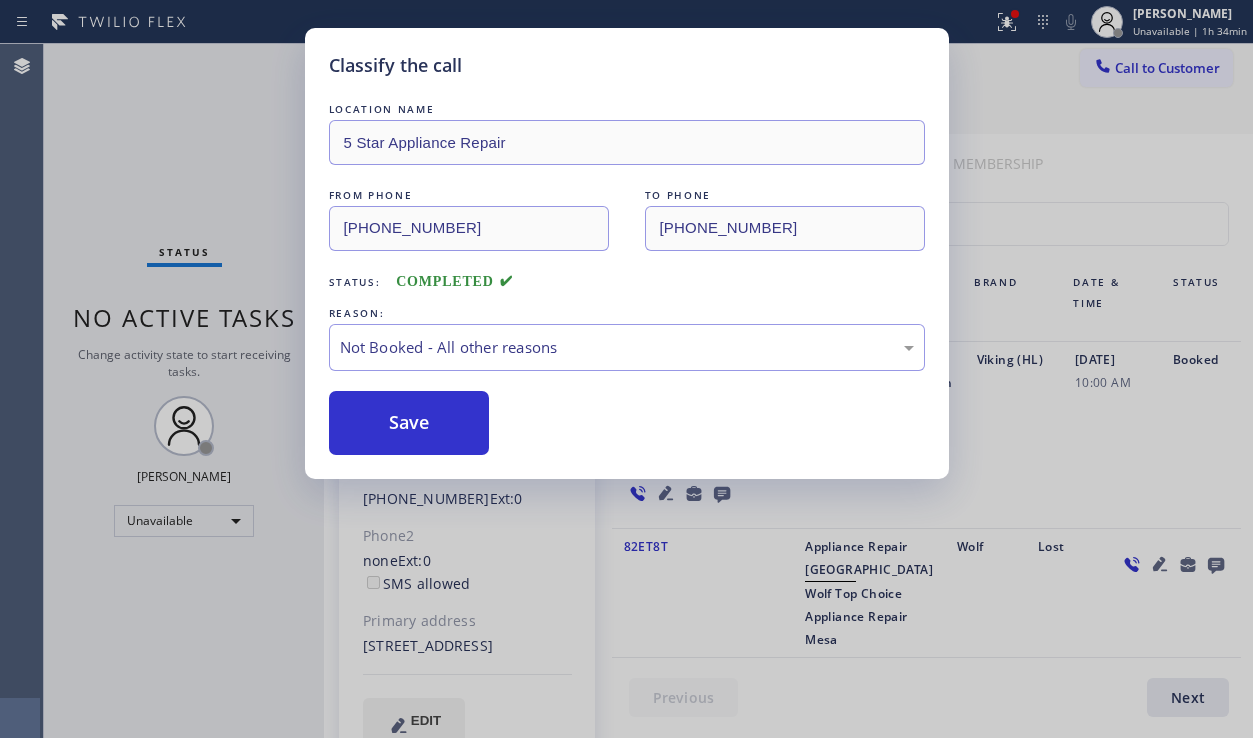 click on "Save" at bounding box center [409, 423] 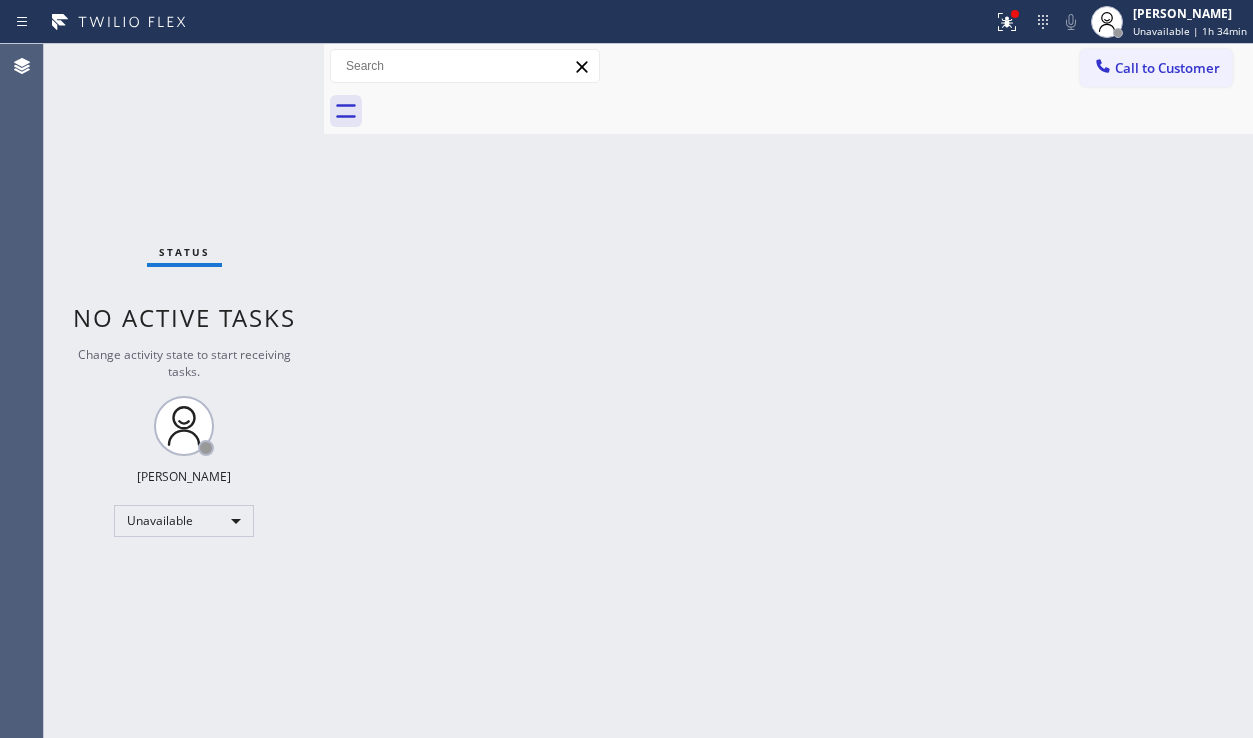 click on "Classify the call LOCATION NAME 5 Star Appliance Repair FROM PHONE [PHONE_NUMBER] TO PHONE [PHONE_NUMBER] Status: COMPLETED REASON: Not Booked - All other reasons Save Classify the call LOCATION NAME 5 Star Appliance Repair FROM PHONE [PHONE_NUMBER] TO PHONE [PHONE_NUMBER] Status: COMPLETED REASON: Not Booked - All other reasons Save Classify the call LOCATION NAME 5 Star Appliance Repair FROM PHONE [PHONE_NUMBER] TO PHONE [PHONE_NUMBER] Status: COMPLETED REASON: Not Booked - All other reasons Save Classify the call LOCATION NAME 5 Star Appliance Repair FROM PHONE [PHONE_NUMBER] TO PHONE [PHONE_NUMBER] Status: COMPLETED REASON: Not Booked - All other reasons Save Classify the call LOCATION NAME 5 Star Appliance Repair FROM PHONE [PHONE_NUMBER] TO PHONE [PHONE_NUMBER] Status: COMPLETED REASON: Not Booked - All other reasons Save Classify the call LOCATION NAME 5 Star Appliance Repair FROM PHONE [PHONE_NUMBER] TO PHONE [PHONE_NUMBER] Status: COMPLETED REASON: Not Booked - All other reasons Save LOCATION NAME" at bounding box center (648, 391) 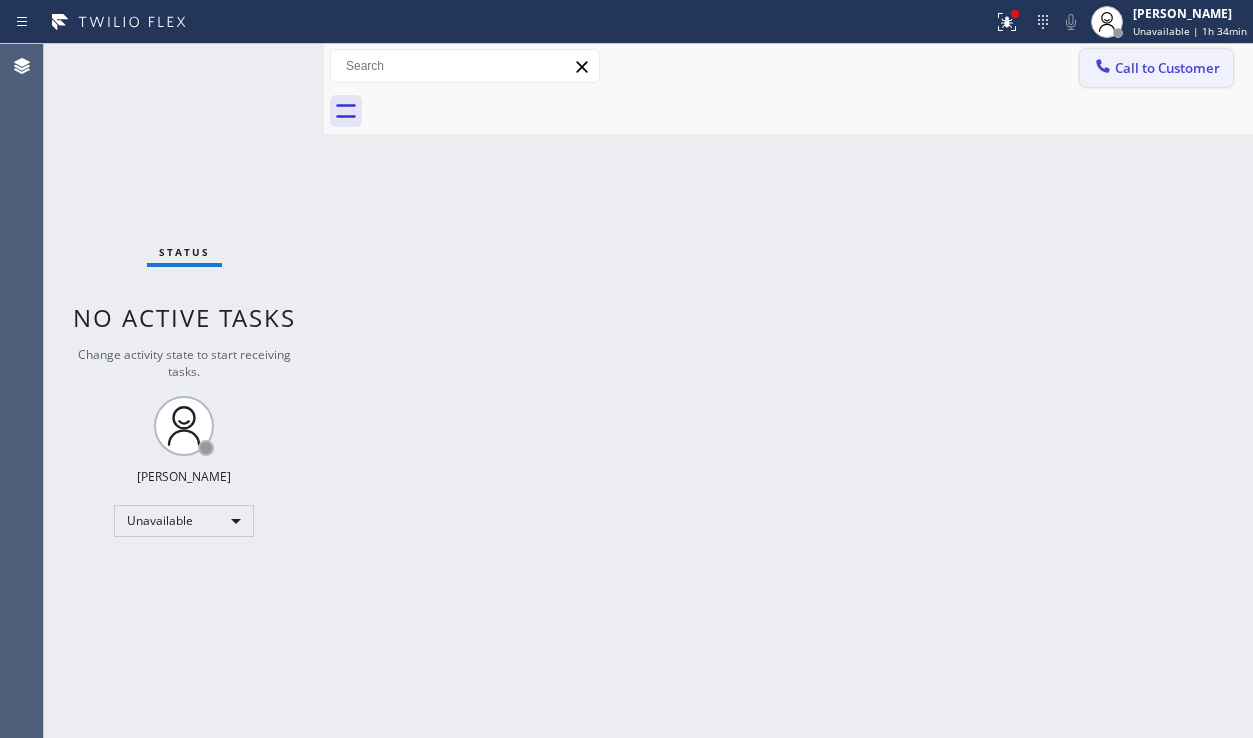 click on "Call to Customer" at bounding box center (1167, 68) 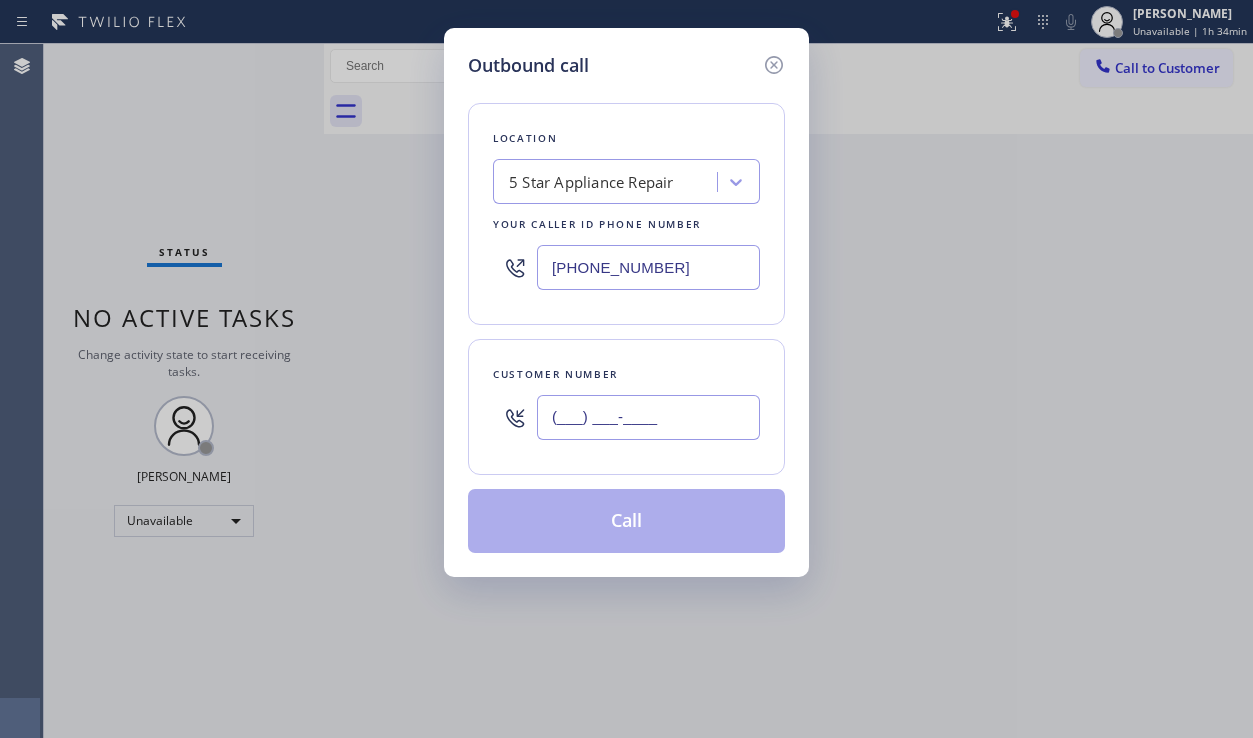 click on "(___) ___-____" at bounding box center (648, 417) 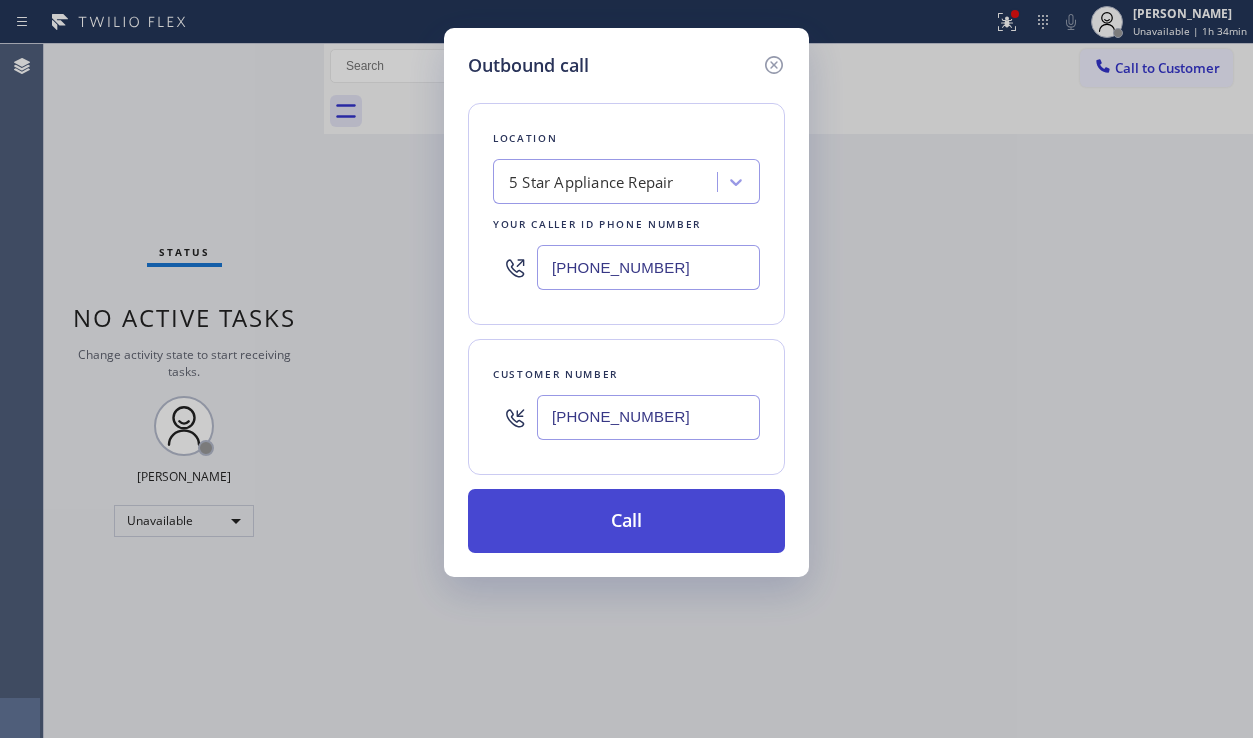 type on "[PHONE_NUMBER]" 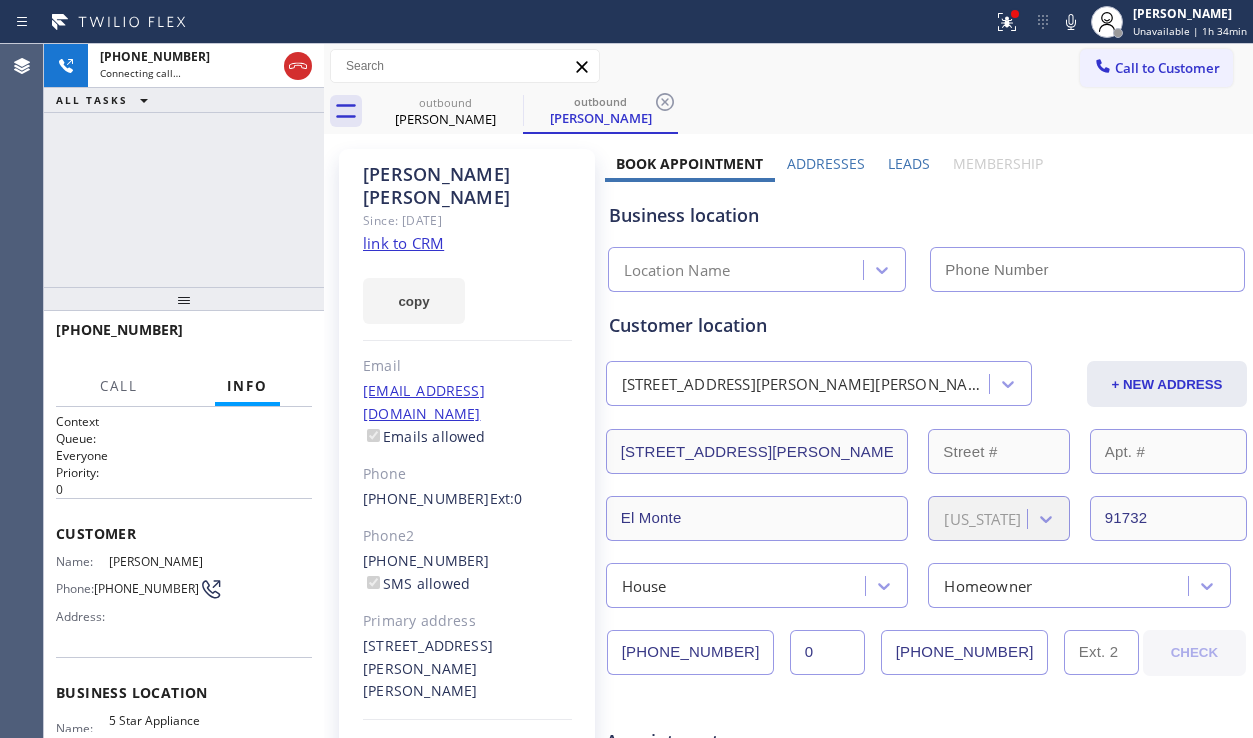 type on "[PHONE_NUMBER]" 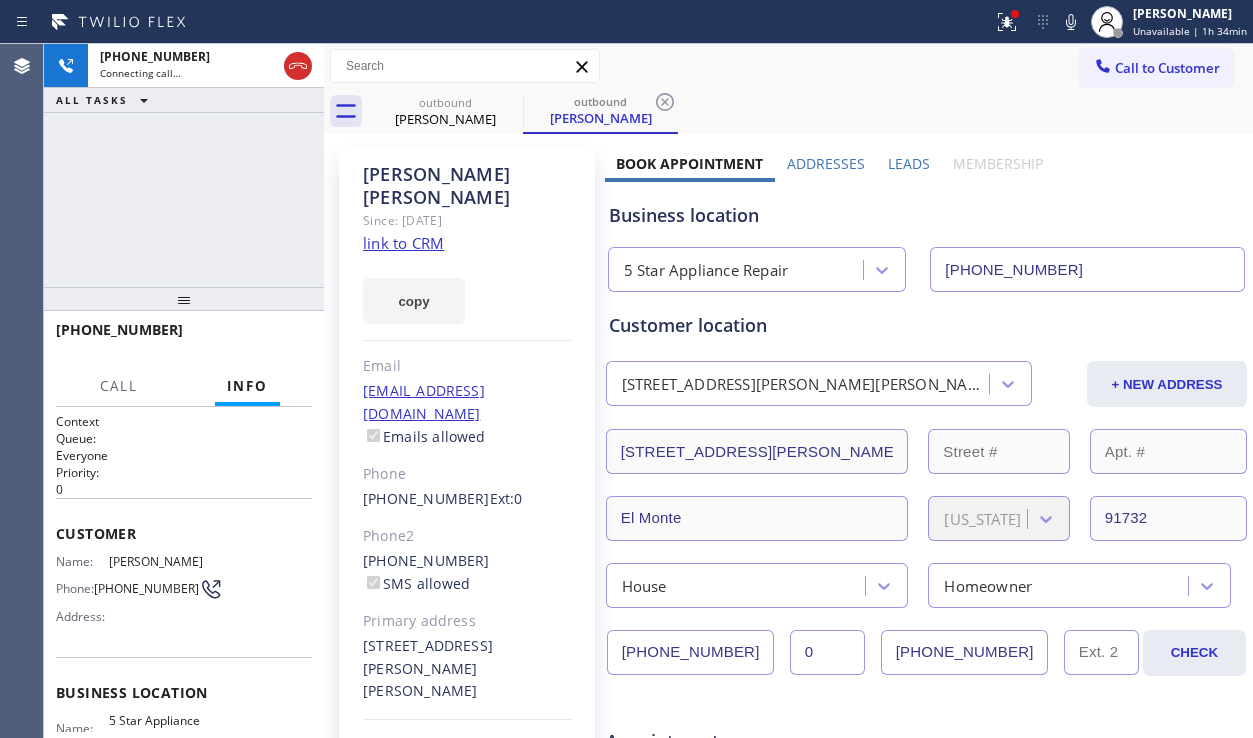 click on "Leads" at bounding box center (909, 163) 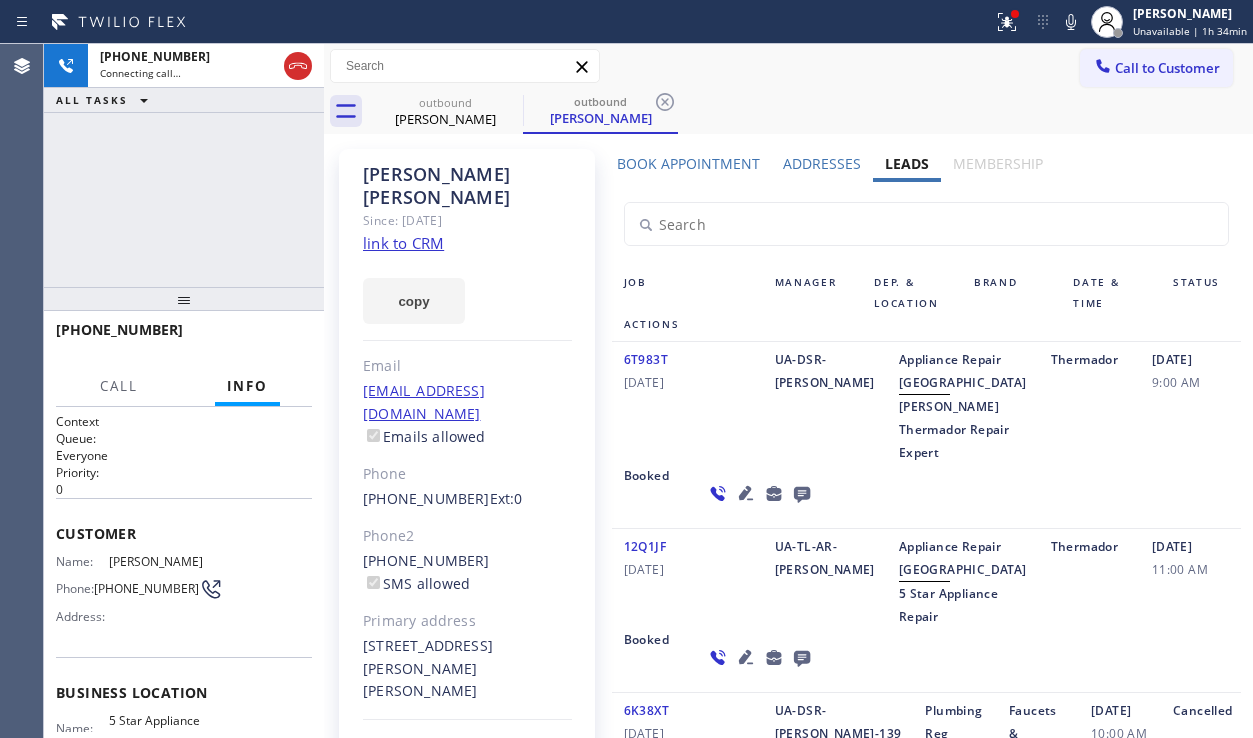 click 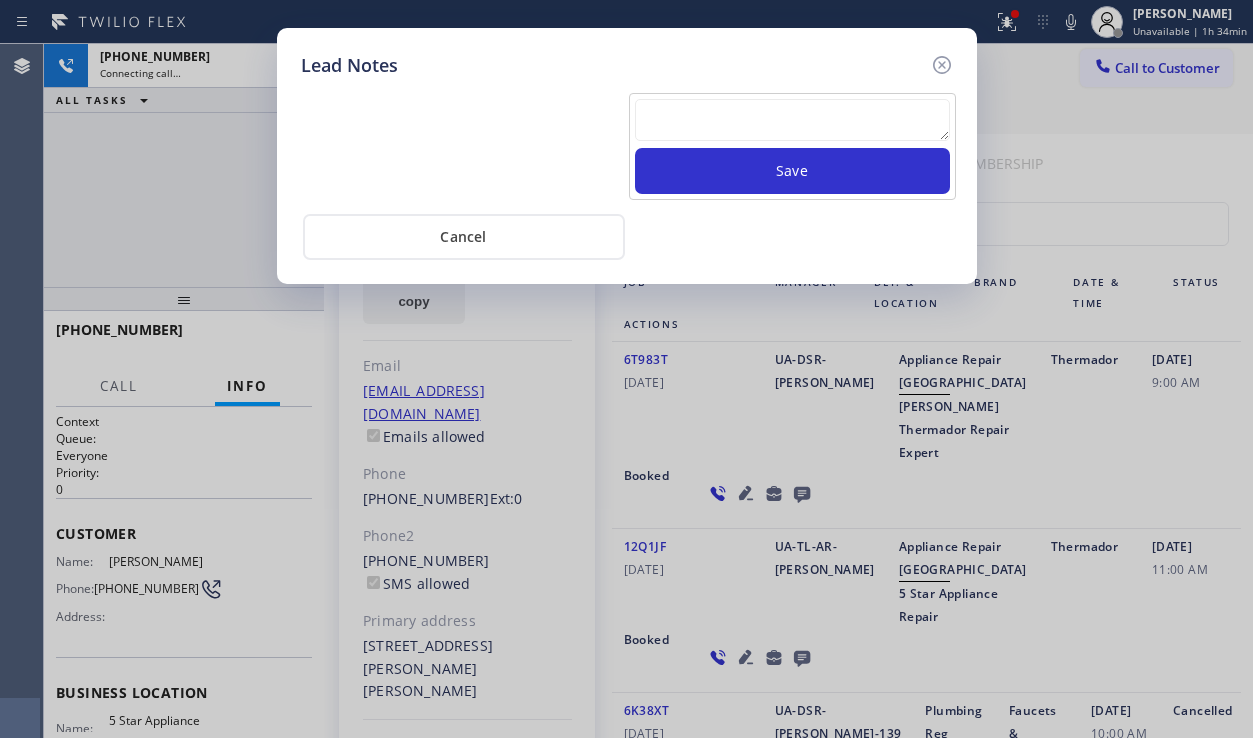 click at bounding box center (792, 120) 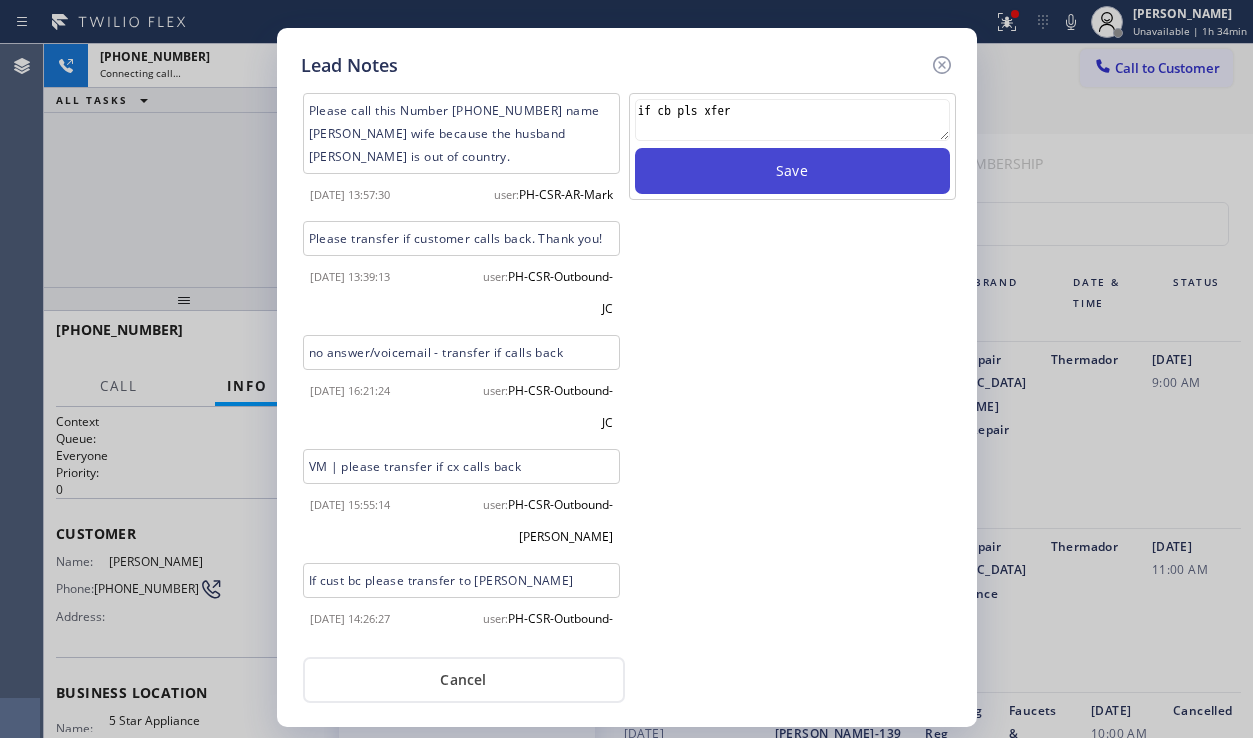 type on "if cb pls xfer" 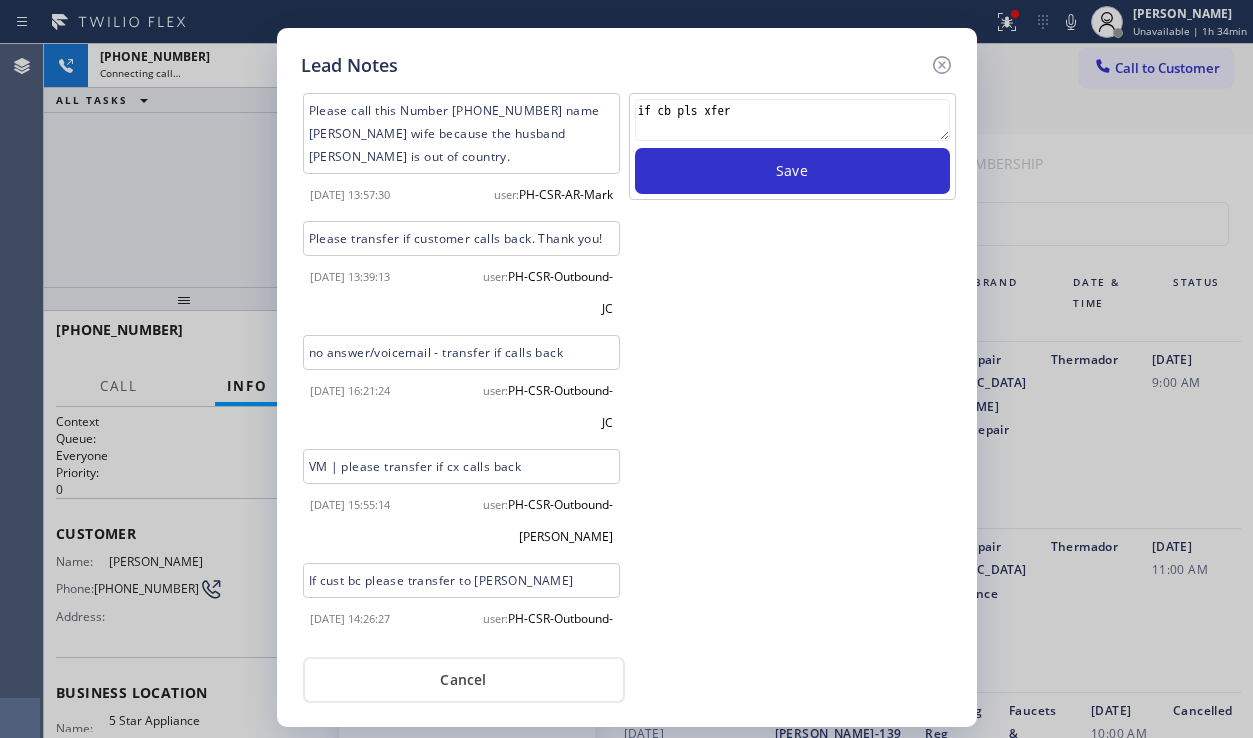 type 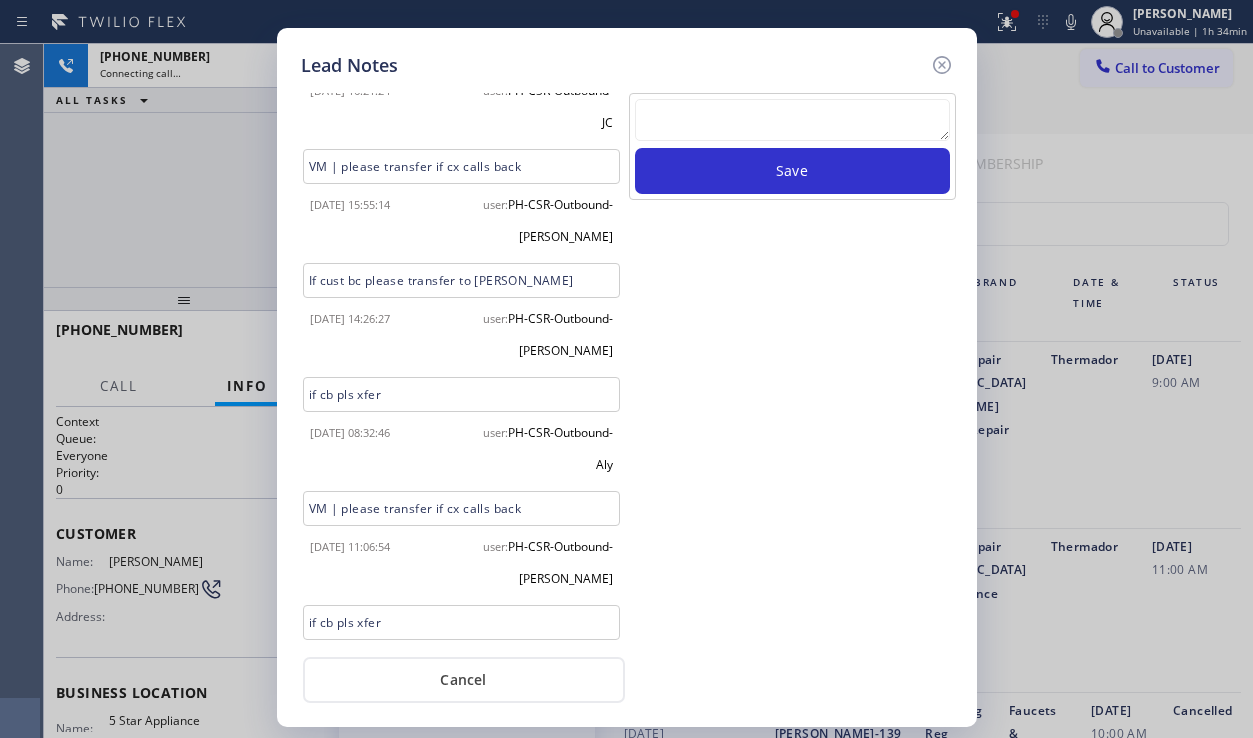 scroll, scrollTop: 399, scrollLeft: 0, axis: vertical 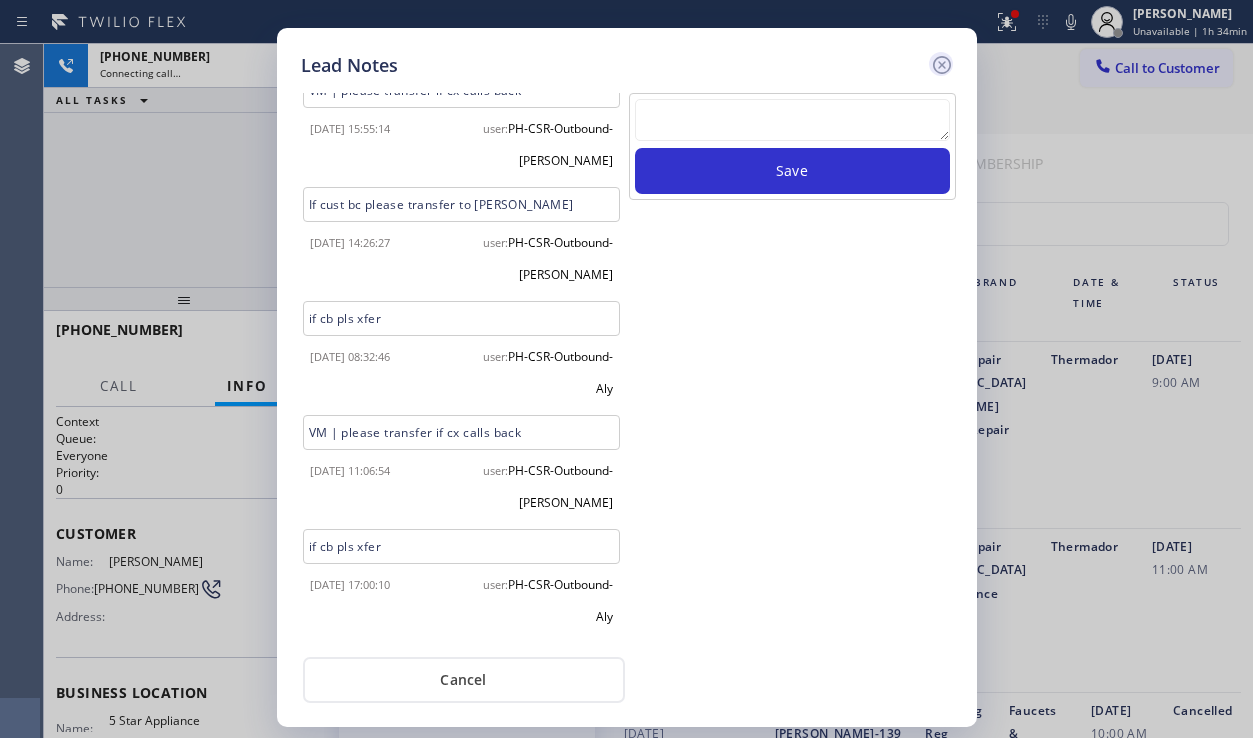 click 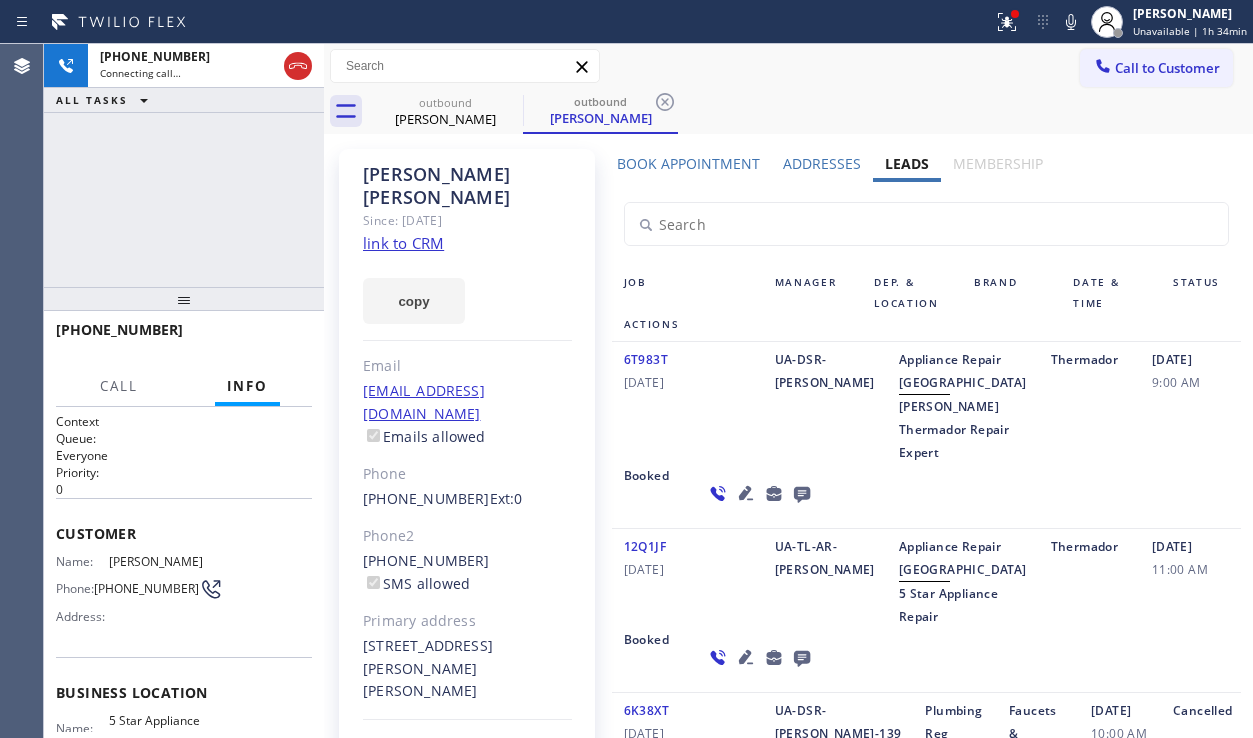 click 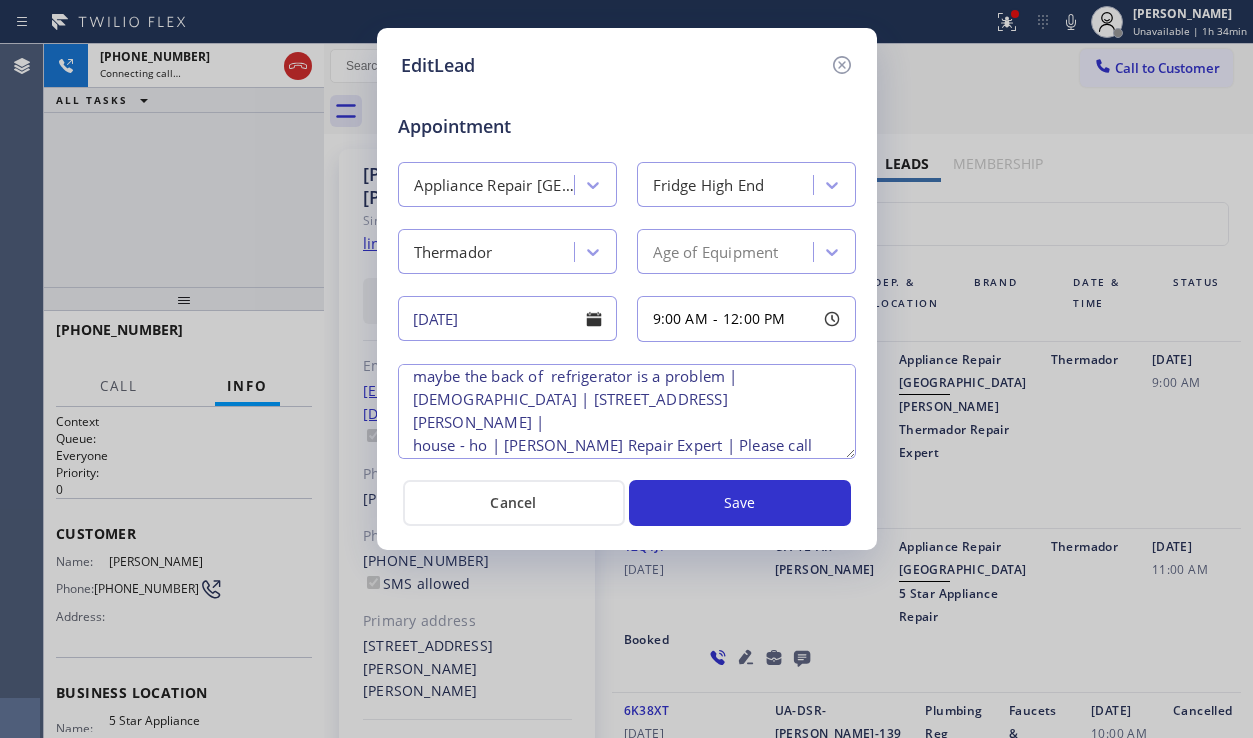 scroll, scrollTop: 133, scrollLeft: 0, axis: vertical 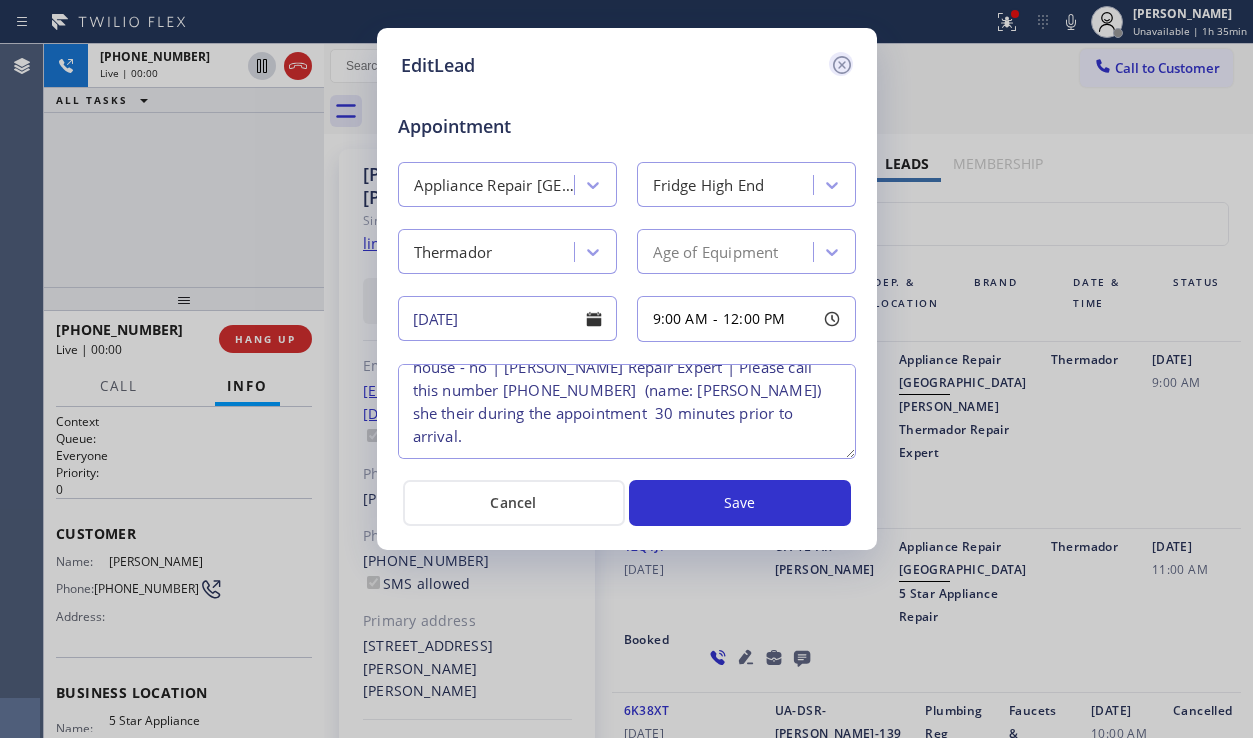 click 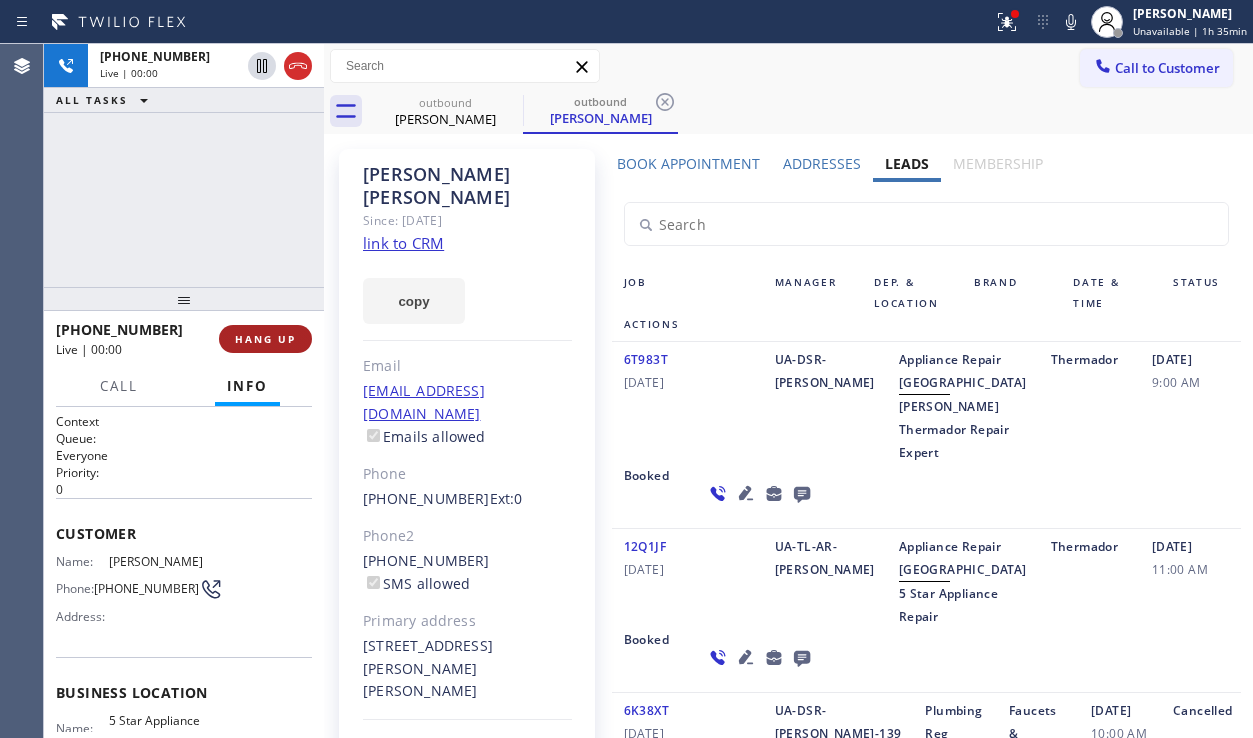 click on "HANG UP" at bounding box center (265, 339) 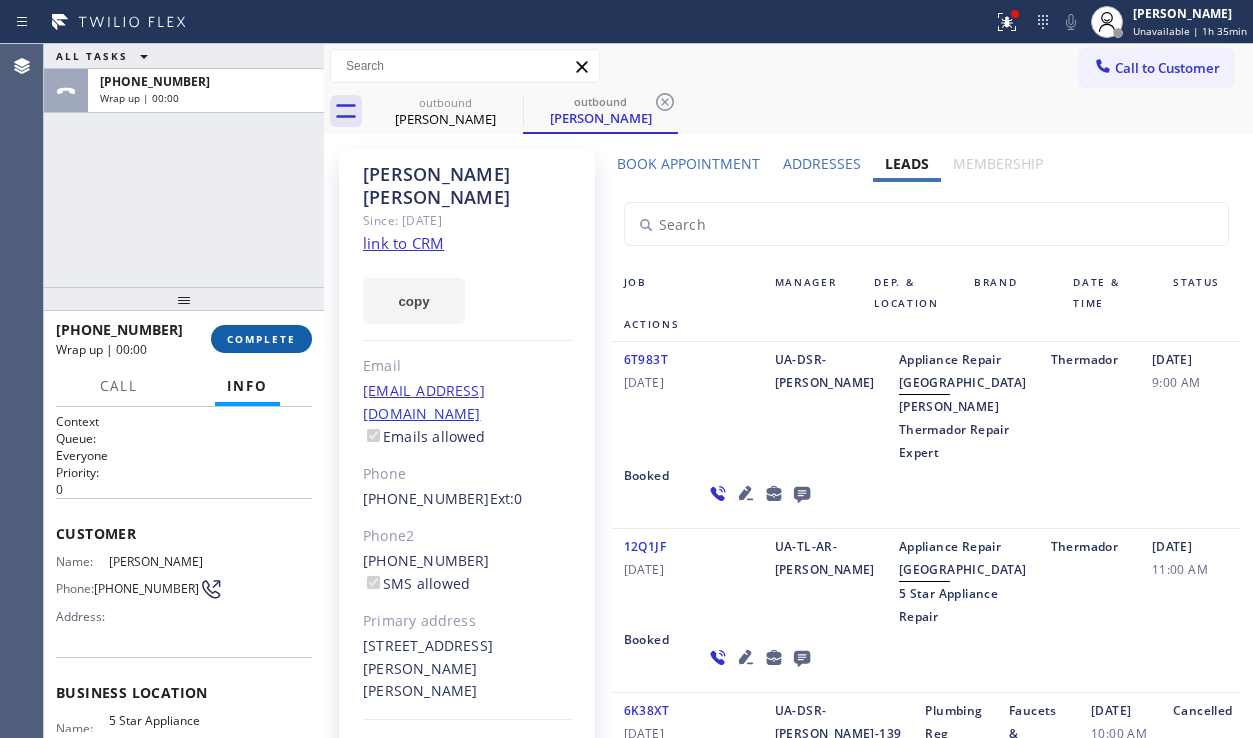 click on "COMPLETE" at bounding box center [261, 339] 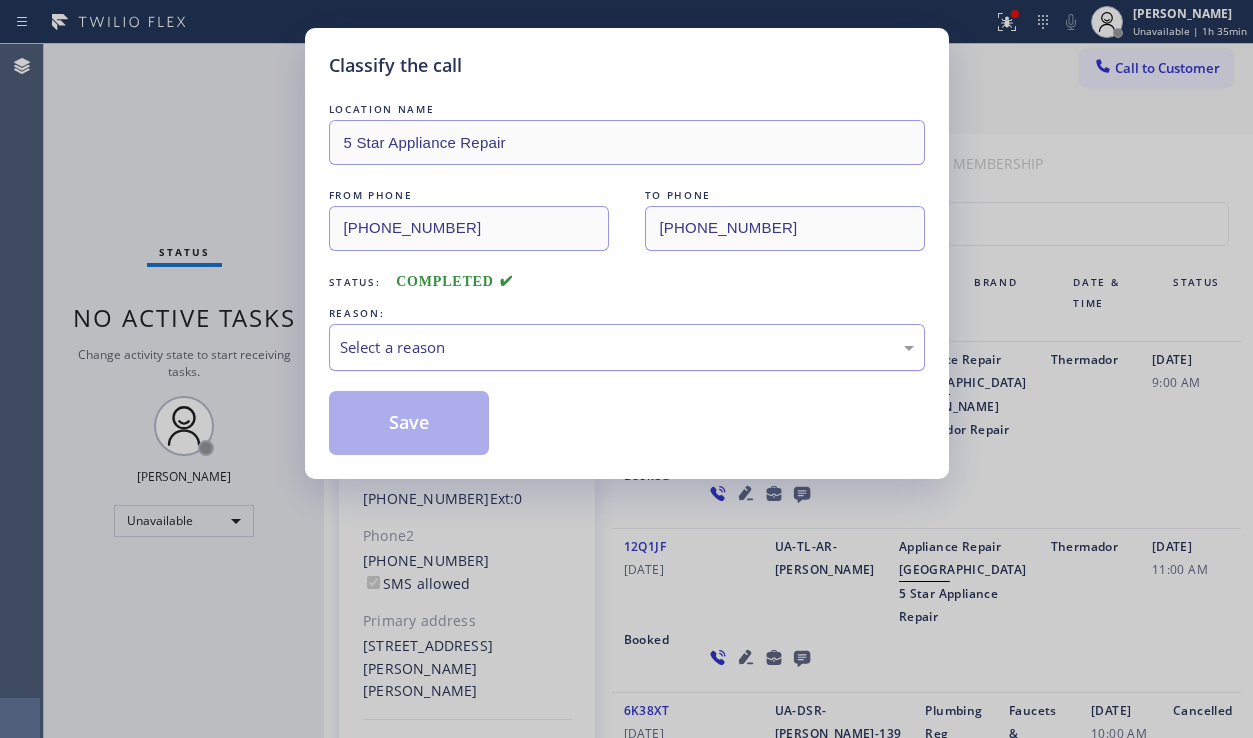 click on "Select a reason" at bounding box center (627, 347) 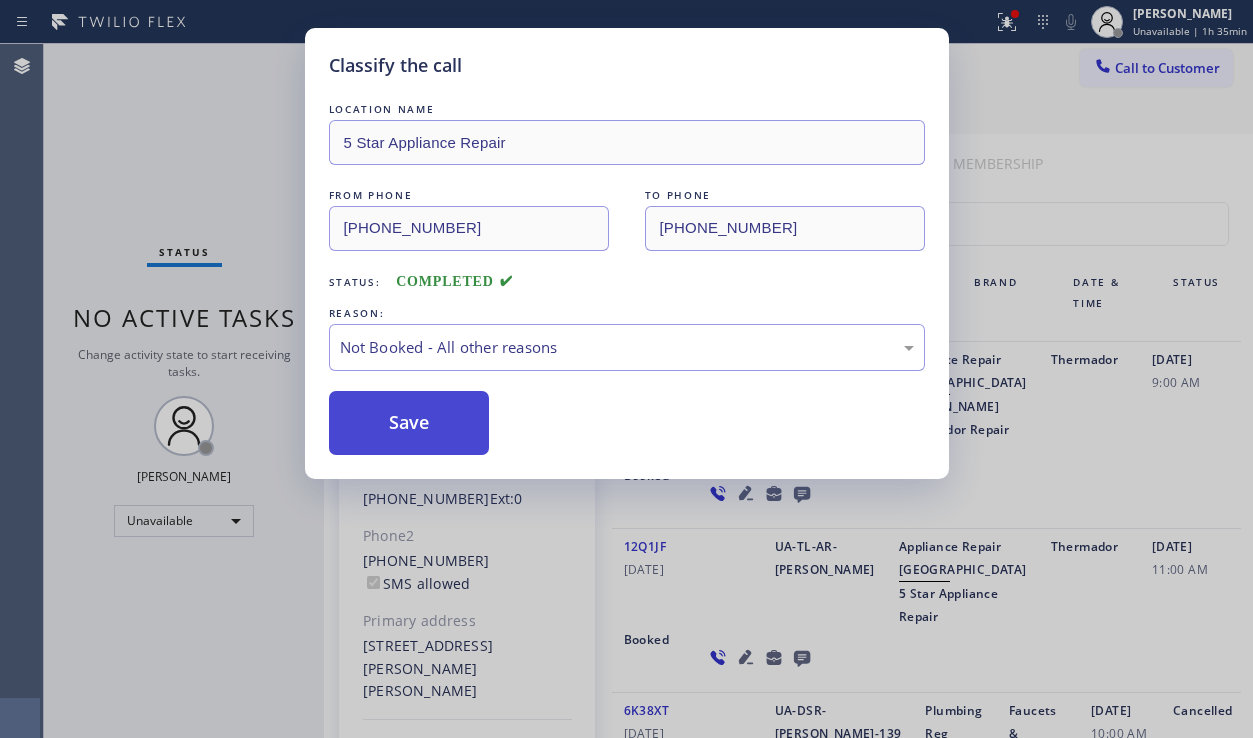 click on "Save" at bounding box center (409, 423) 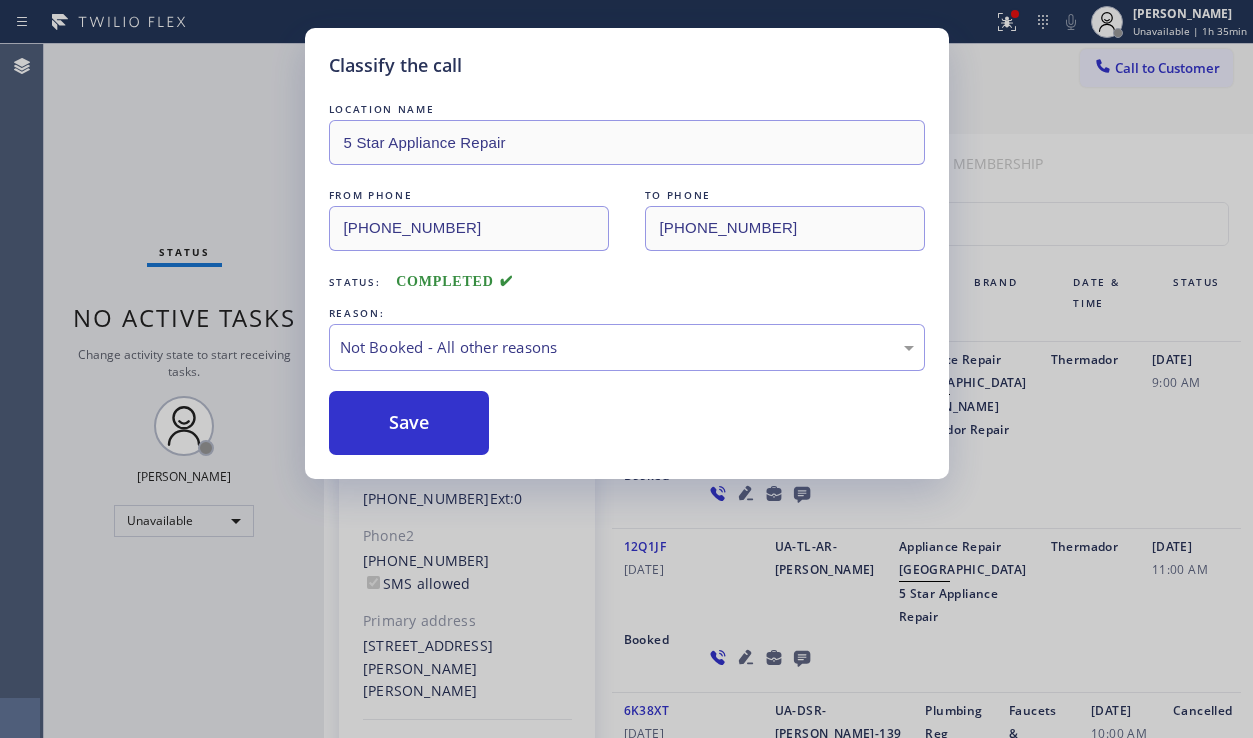 click on "Classify the call LOCATION NAME 5 Star Appliance Repair FROM PHONE [PHONE_NUMBER] TO PHONE [PHONE_NUMBER] Status: COMPLETED REASON: Not Booked - All other reasons Save Classify the call LOCATION NAME 5 Star Appliance Repair FROM PHONE [PHONE_NUMBER] TO PHONE [PHONE_NUMBER] Status: COMPLETED REASON: Not Booked - All other reasons Save Classify the call LOCATION NAME 5 Star Appliance Repair FROM PHONE [PHONE_NUMBER] TO PHONE [PHONE_NUMBER] Status: COMPLETED REASON: Not Booked - All other reasons Save Classify the call LOCATION NAME 5 Star Appliance Repair FROM PHONE [PHONE_NUMBER] TO PHONE [PHONE_NUMBER] Status: COMPLETED REASON: Not Booked - All other reasons Save Classify the call LOCATION NAME 5 Star Appliance Repair FROM PHONE [PHONE_NUMBER] TO PHONE [PHONE_NUMBER] Status: COMPLETED REASON: Not Booked - All other reasons Save Classify the call LOCATION NAME 5 Star Appliance Repair FROM PHONE [PHONE_NUMBER] TO PHONE [PHONE_NUMBER] Status: COMPLETED REASON: Not Booked - All other reasons Save LOCATION NAME" at bounding box center (648, 391) 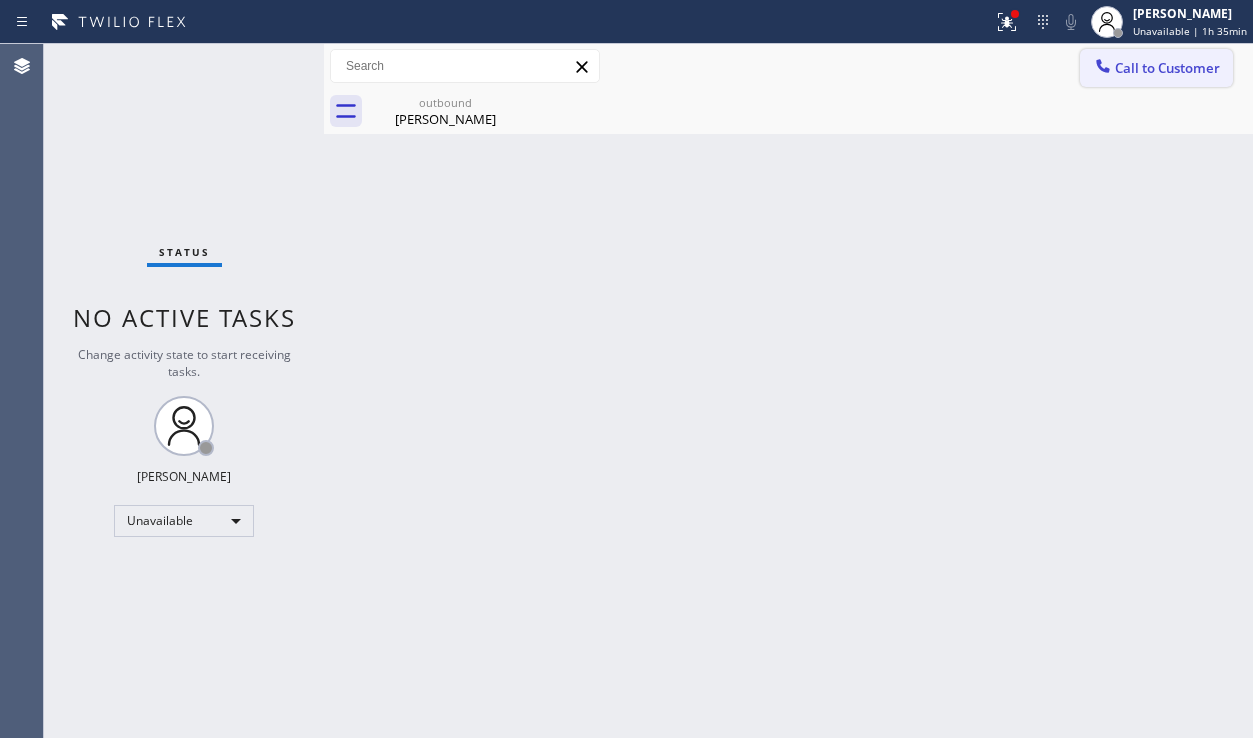 click on "Call to Customer" at bounding box center [1167, 68] 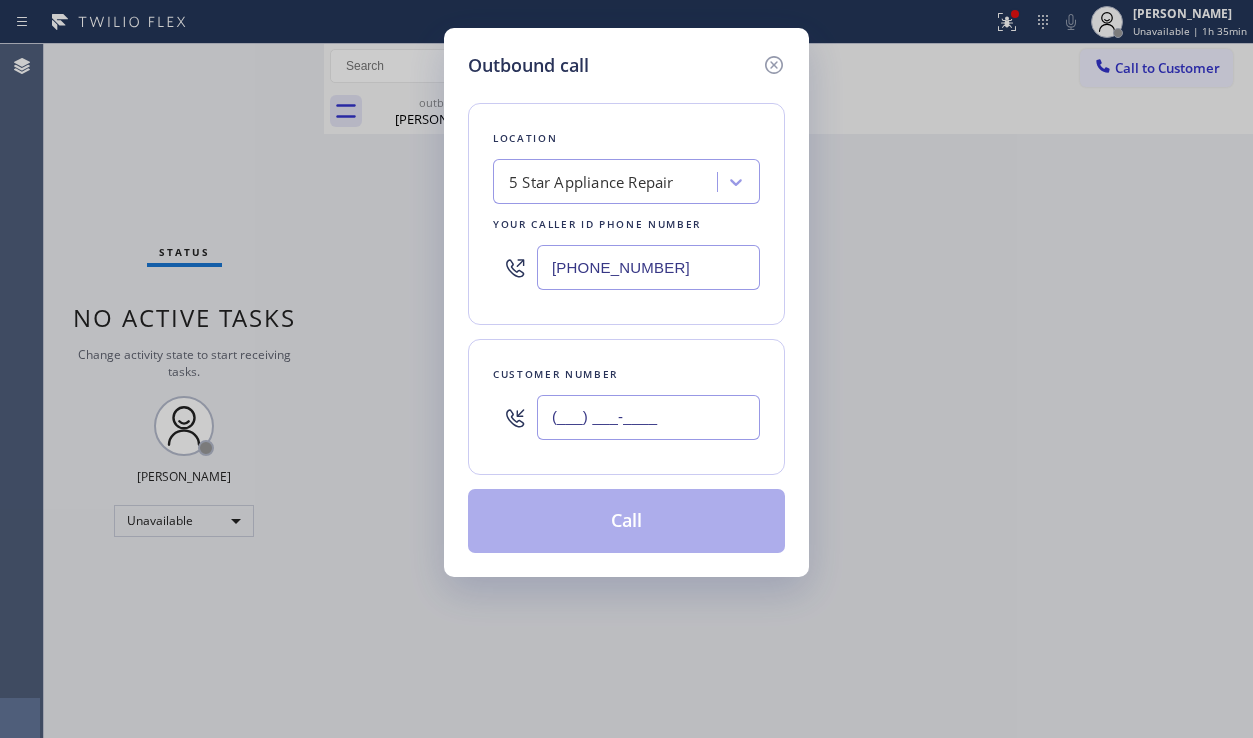 click on "(___) ___-____" at bounding box center (648, 417) 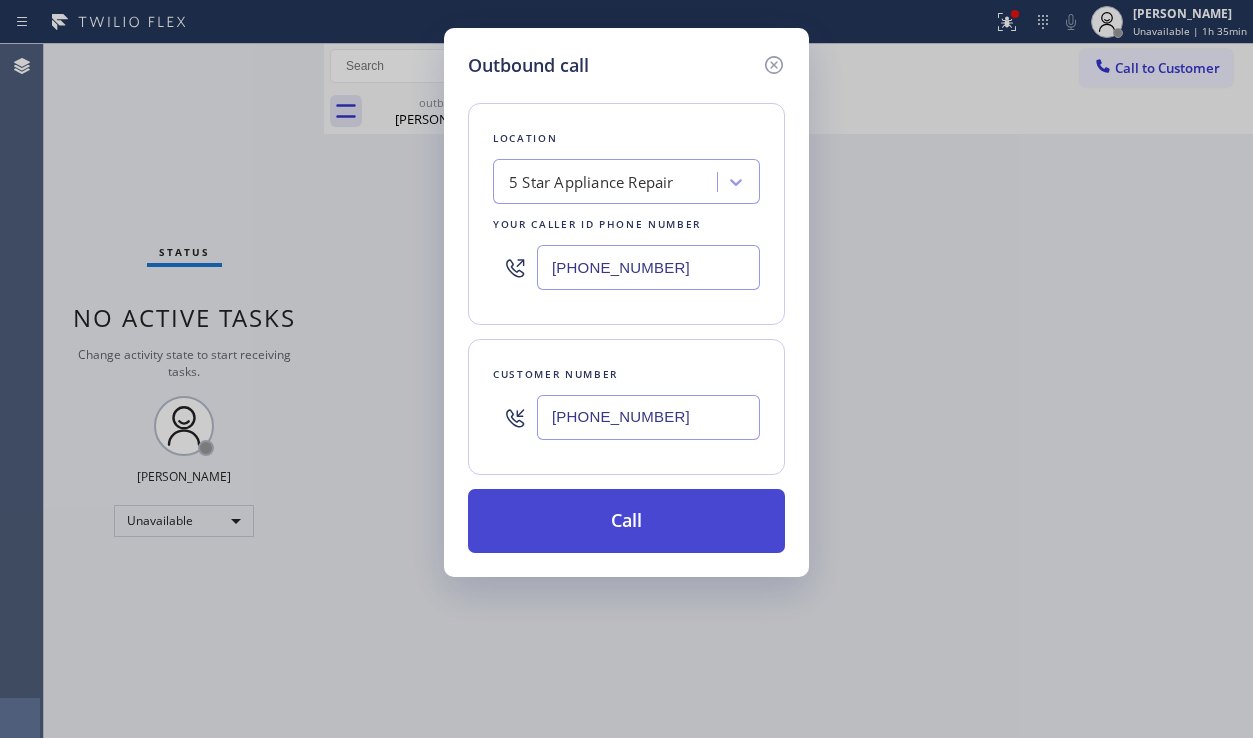 type on "[PHONE_NUMBER]" 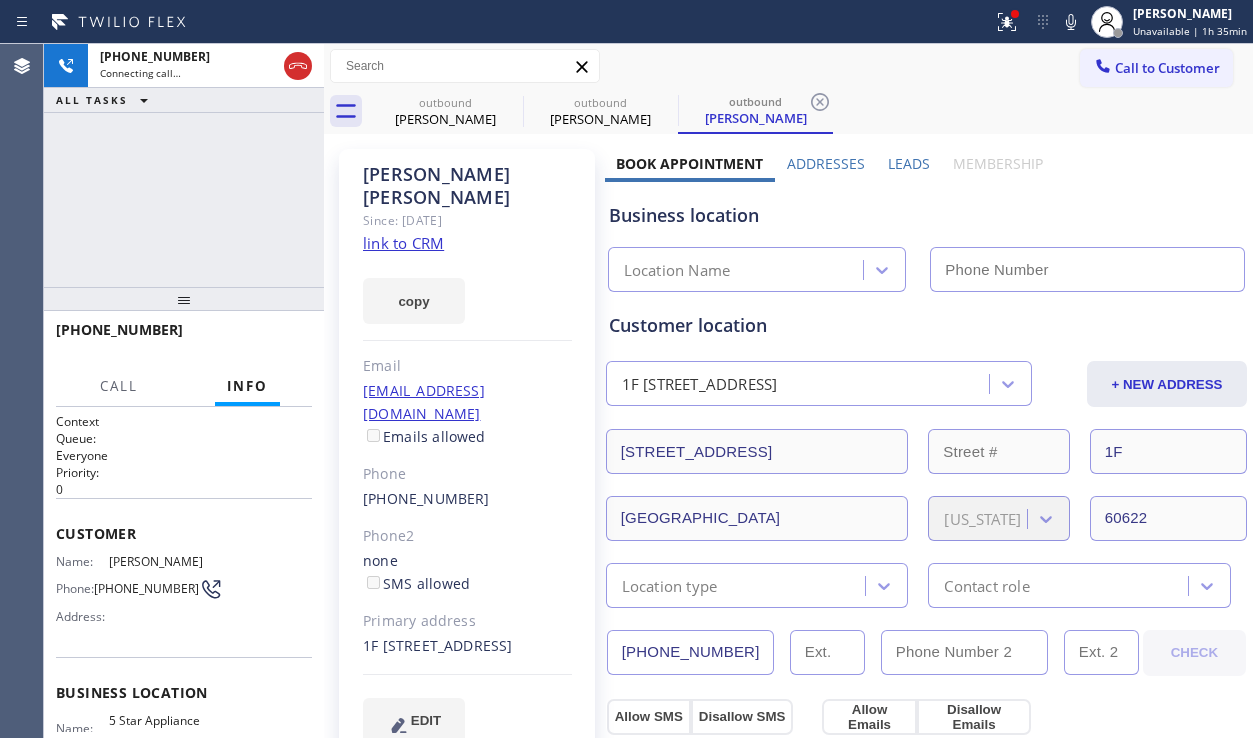 type on "[PHONE_NUMBER]" 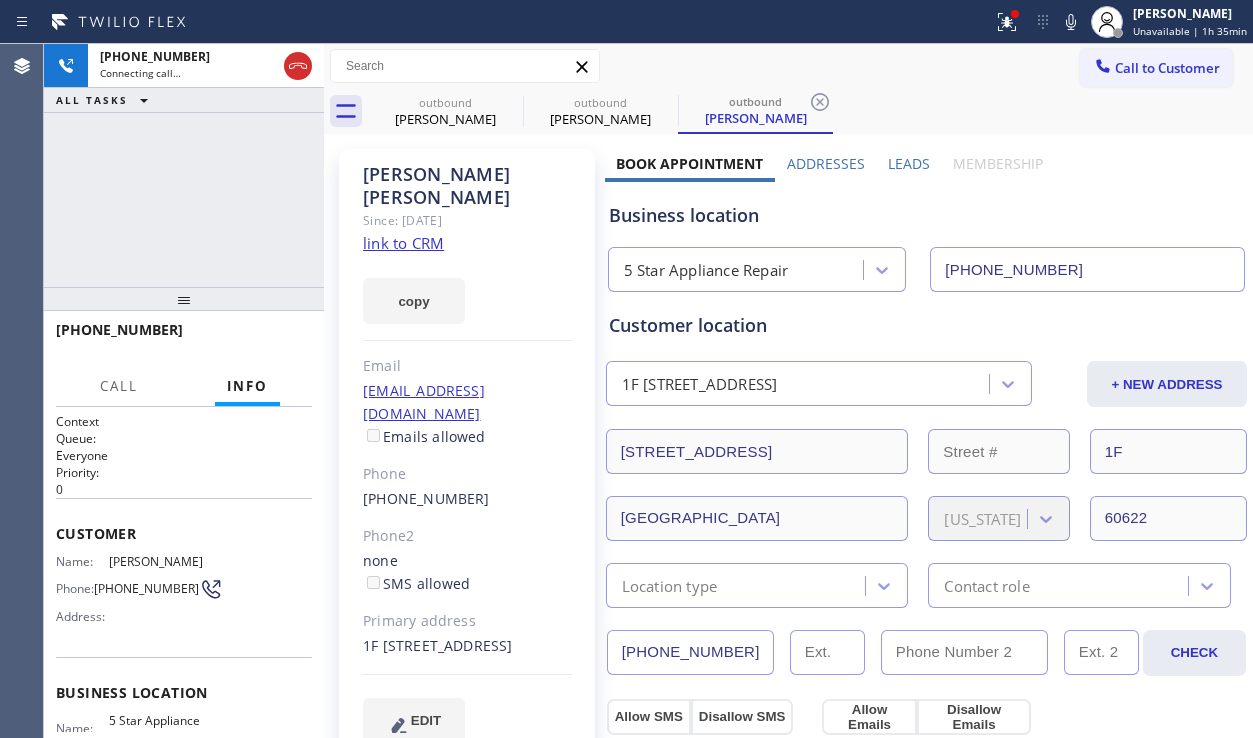 click on "Leads" at bounding box center (909, 163) 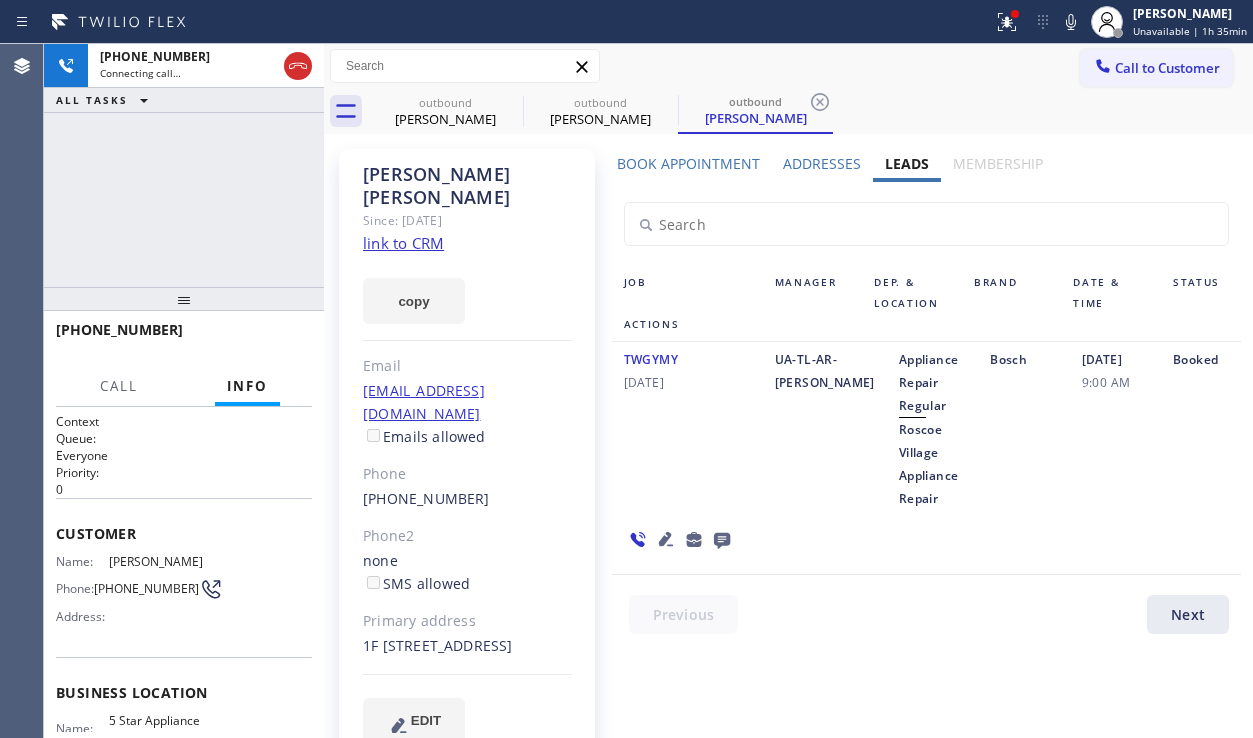 click 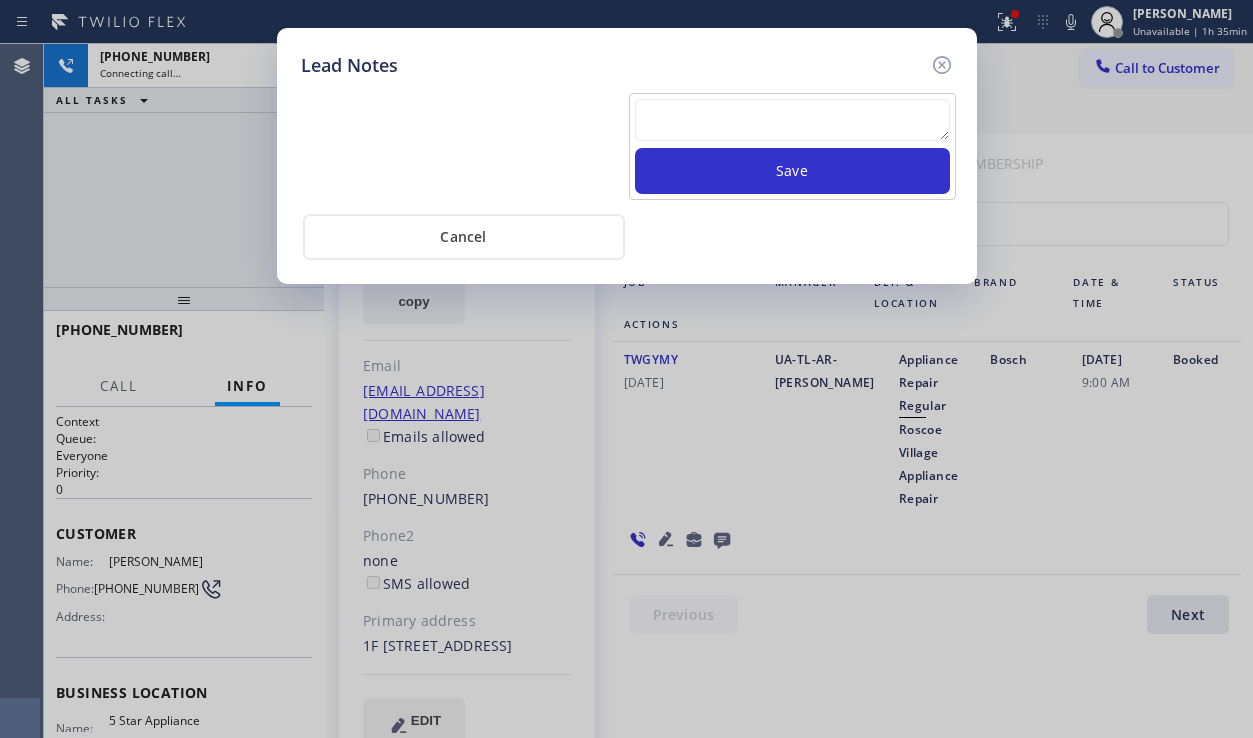 click at bounding box center (792, 120) 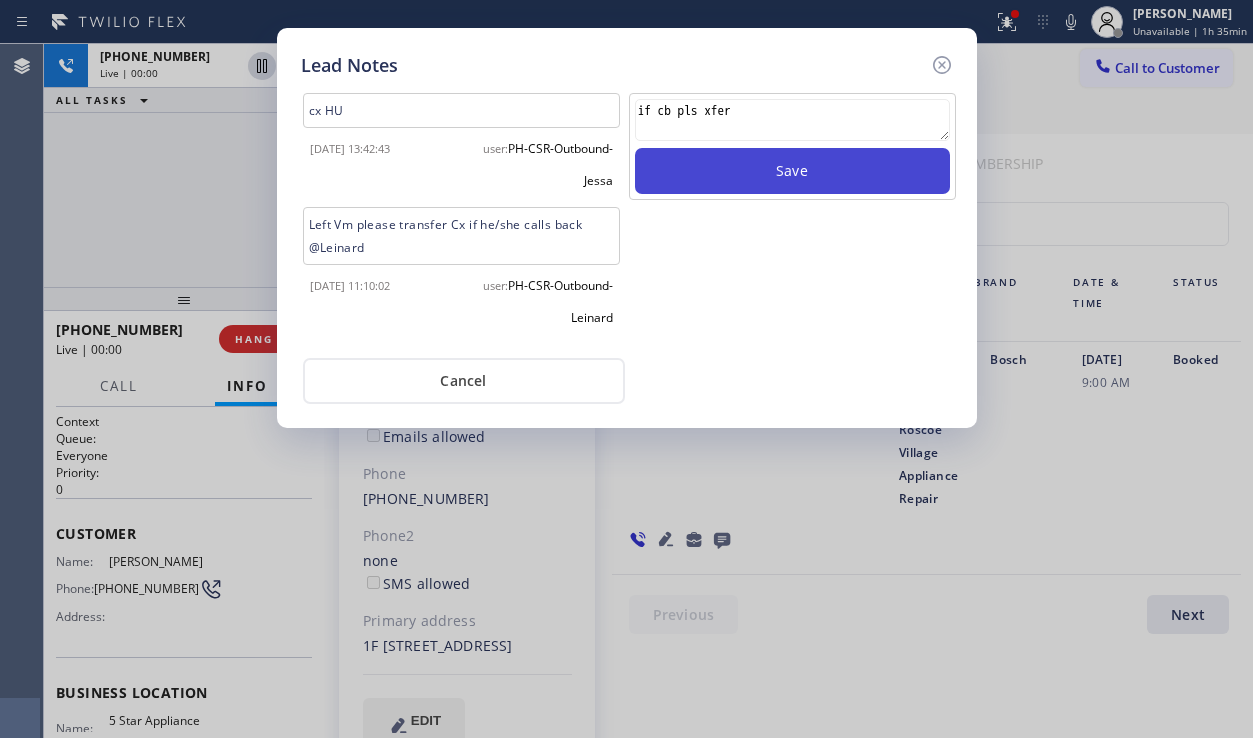 type on "if cb pls xfer" 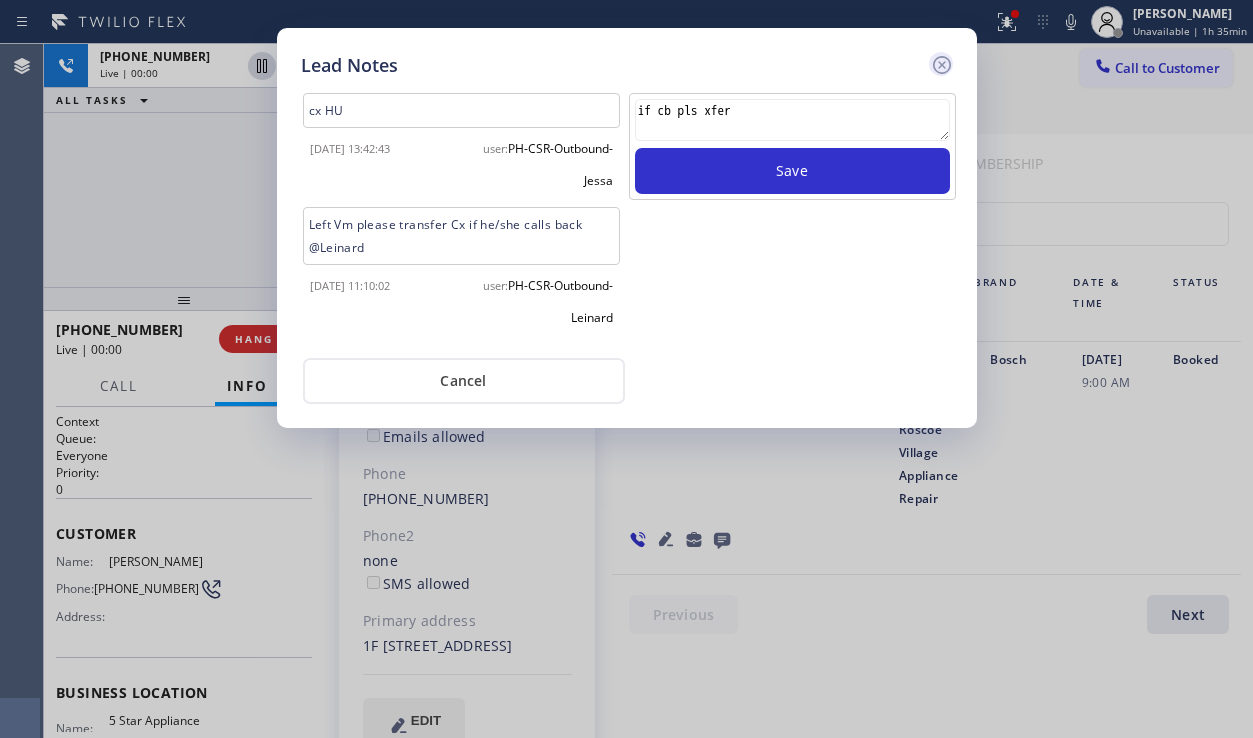 type 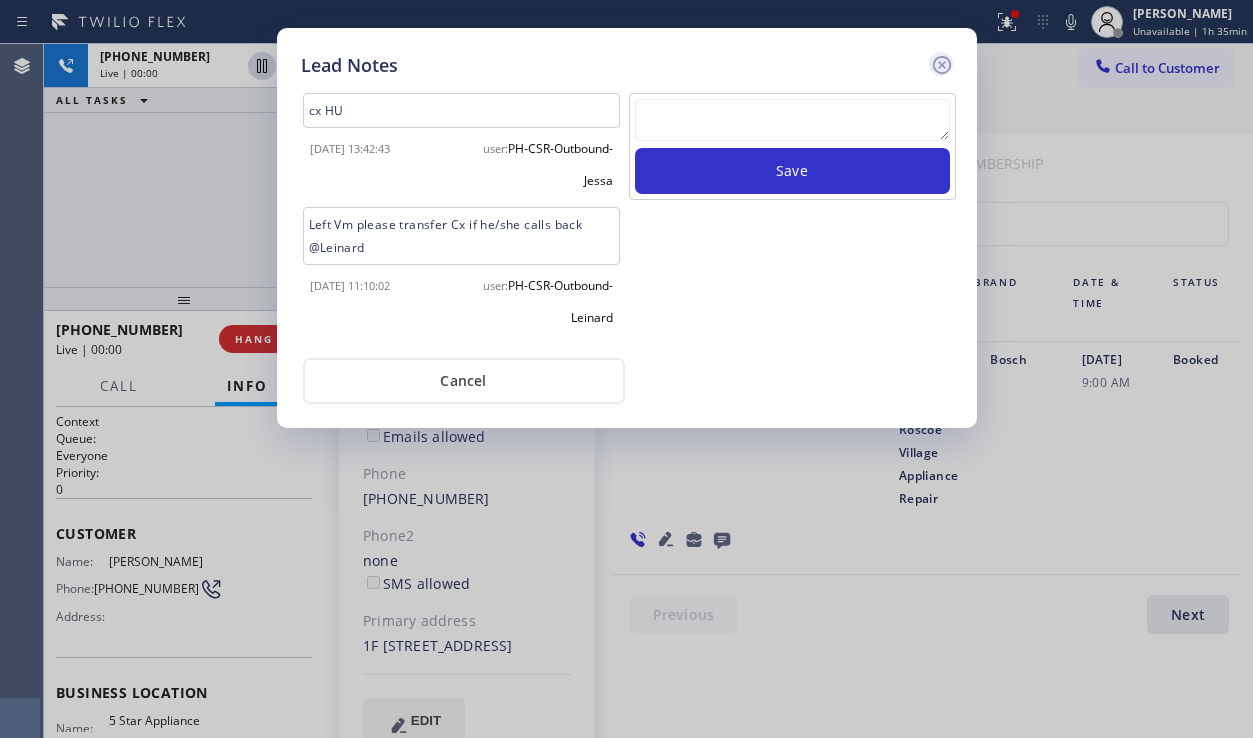 click 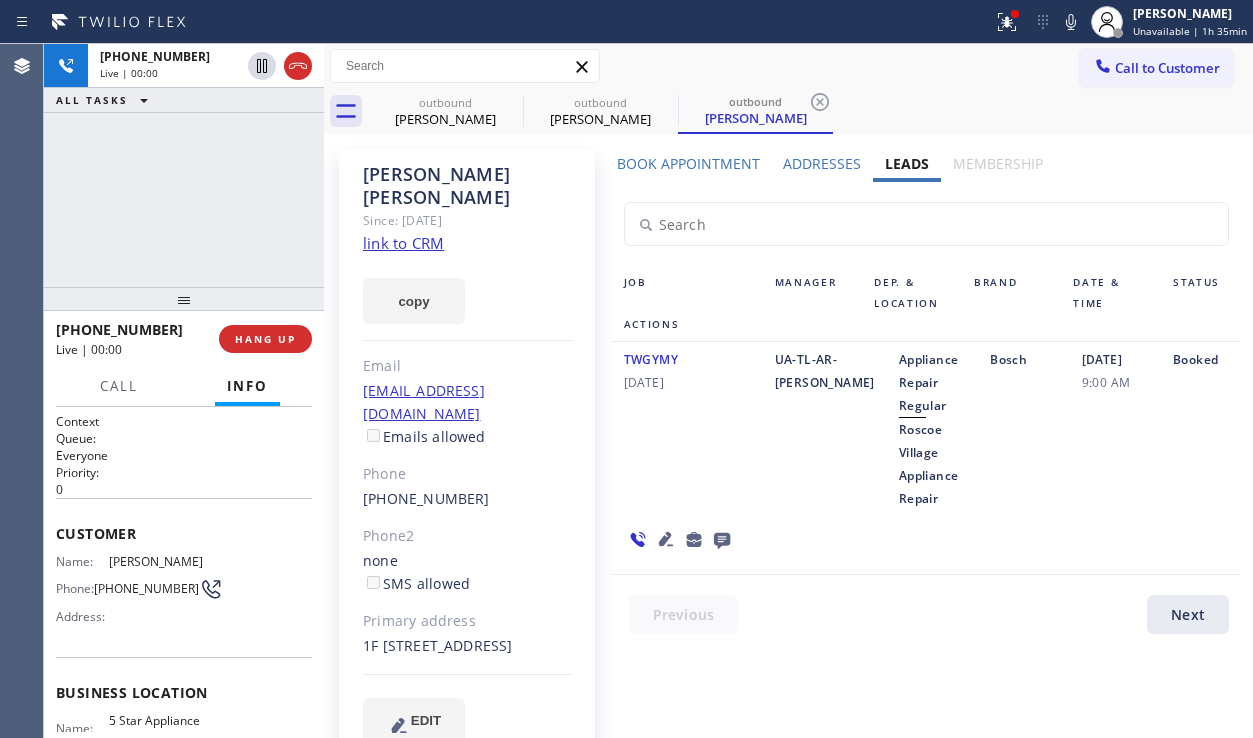 click on "[PHONE_NUMBER] Live | 00:00 HANG UP" at bounding box center [184, 339] 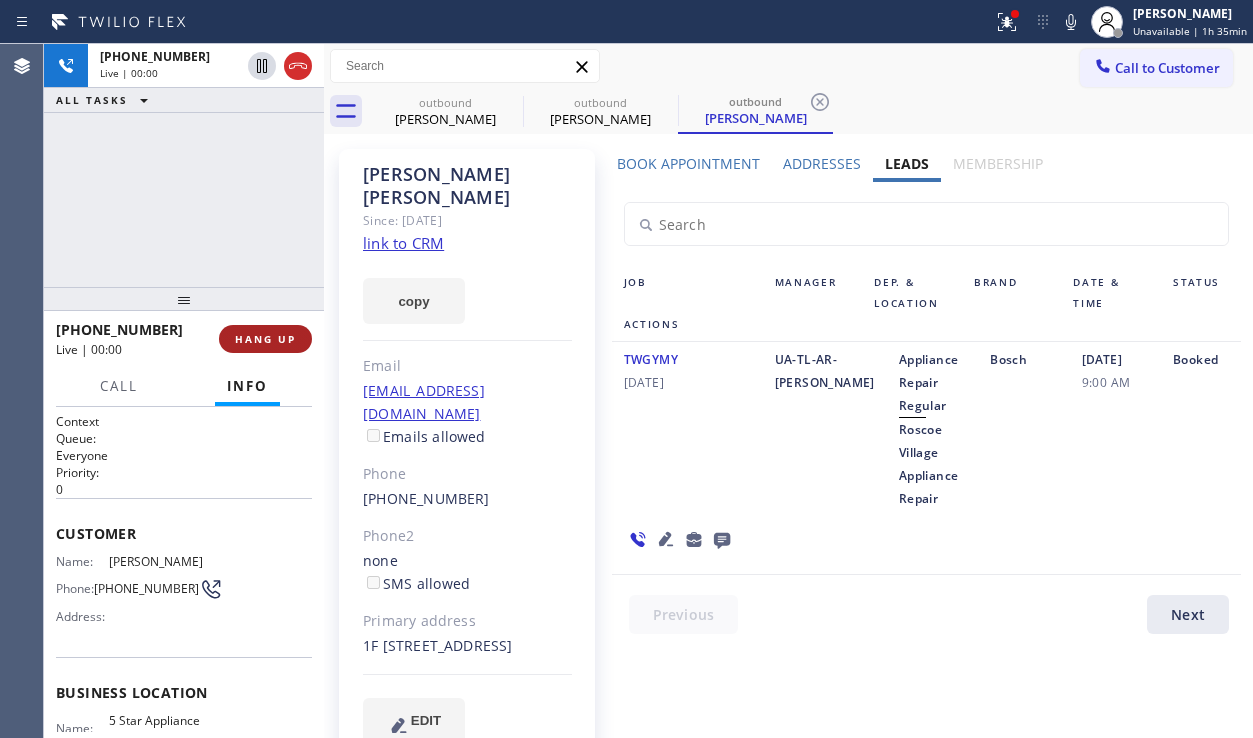 click on "HANG UP" at bounding box center (265, 339) 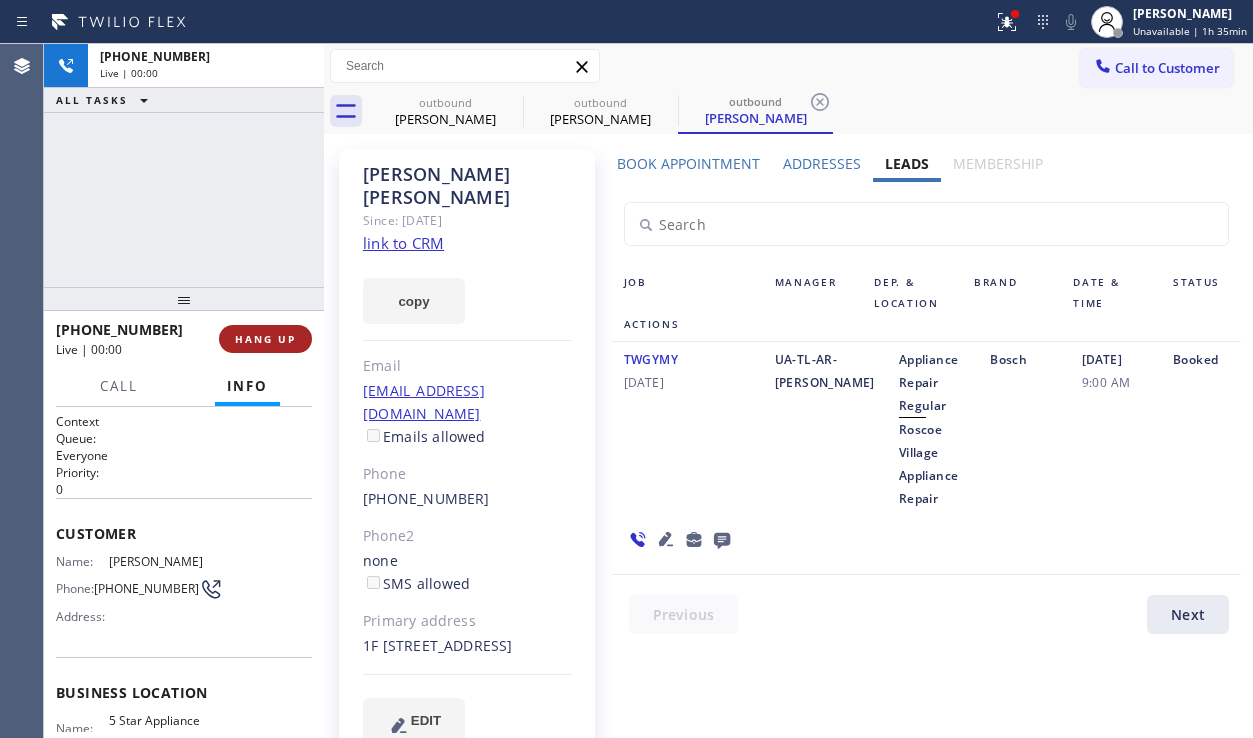 click on "HANG UP" at bounding box center [265, 339] 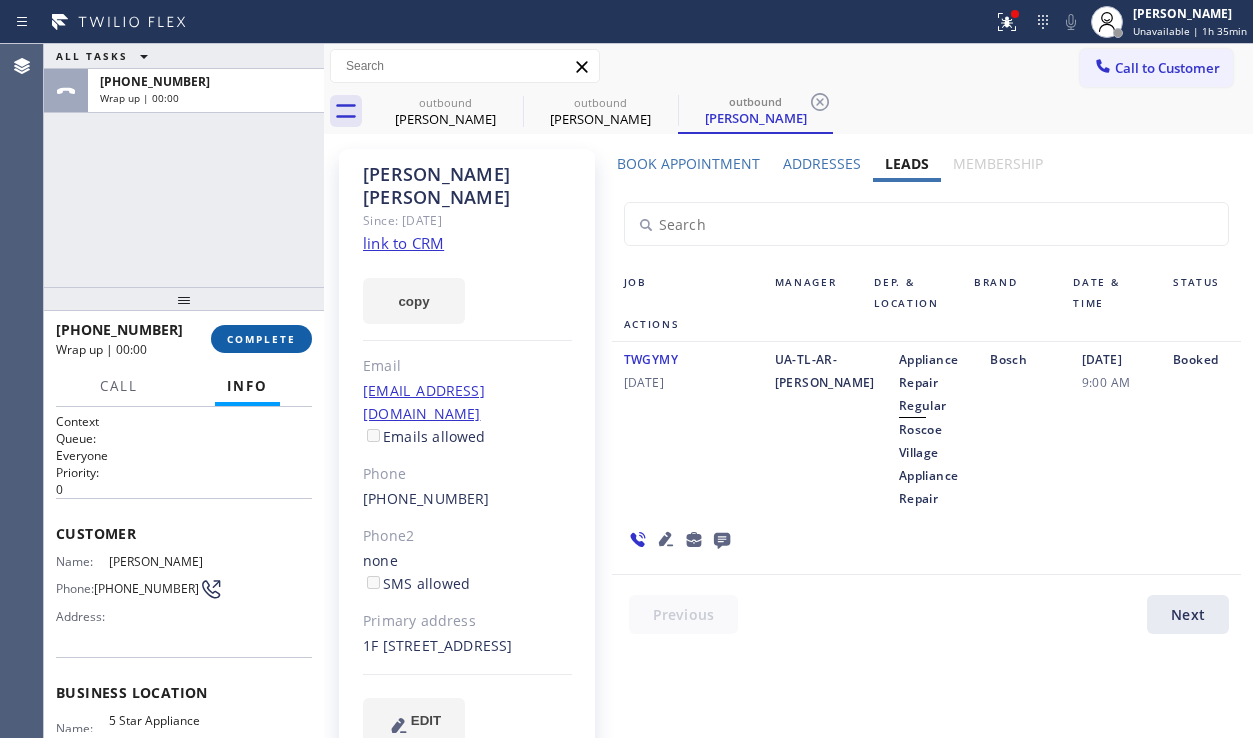 click on "COMPLETE" at bounding box center (261, 339) 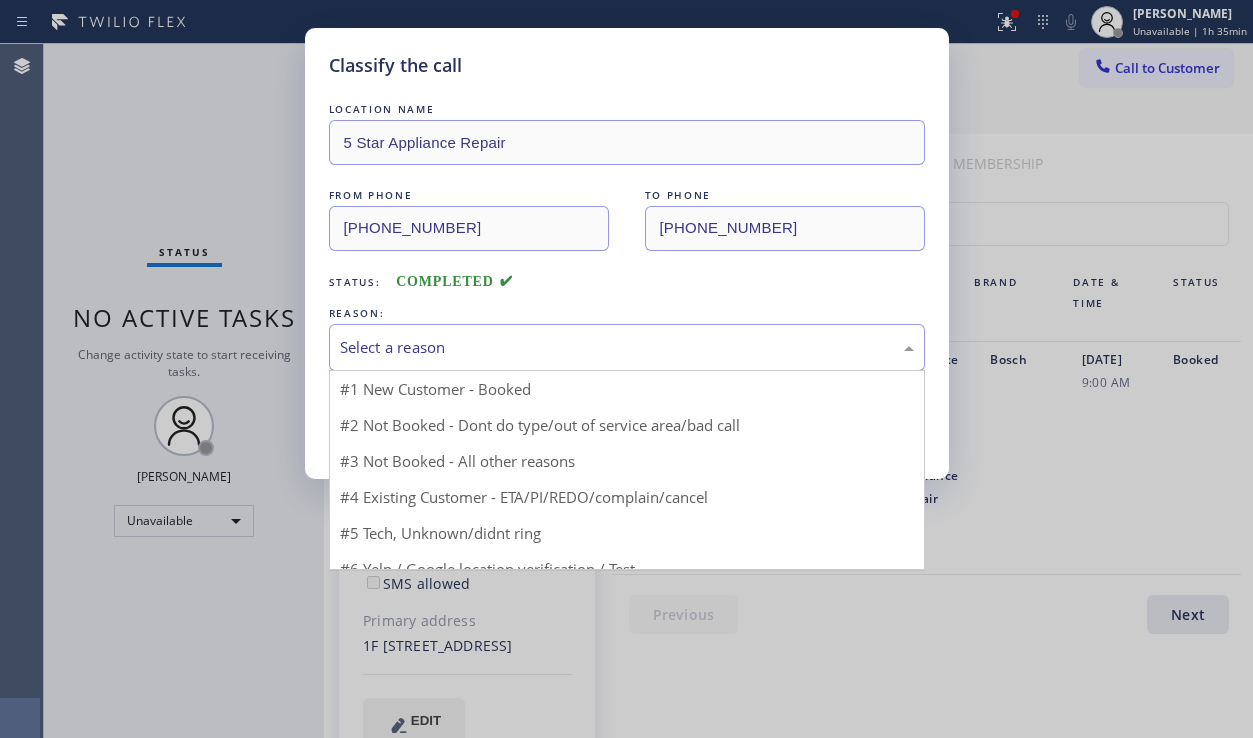 click on "Select a reason" at bounding box center [627, 347] 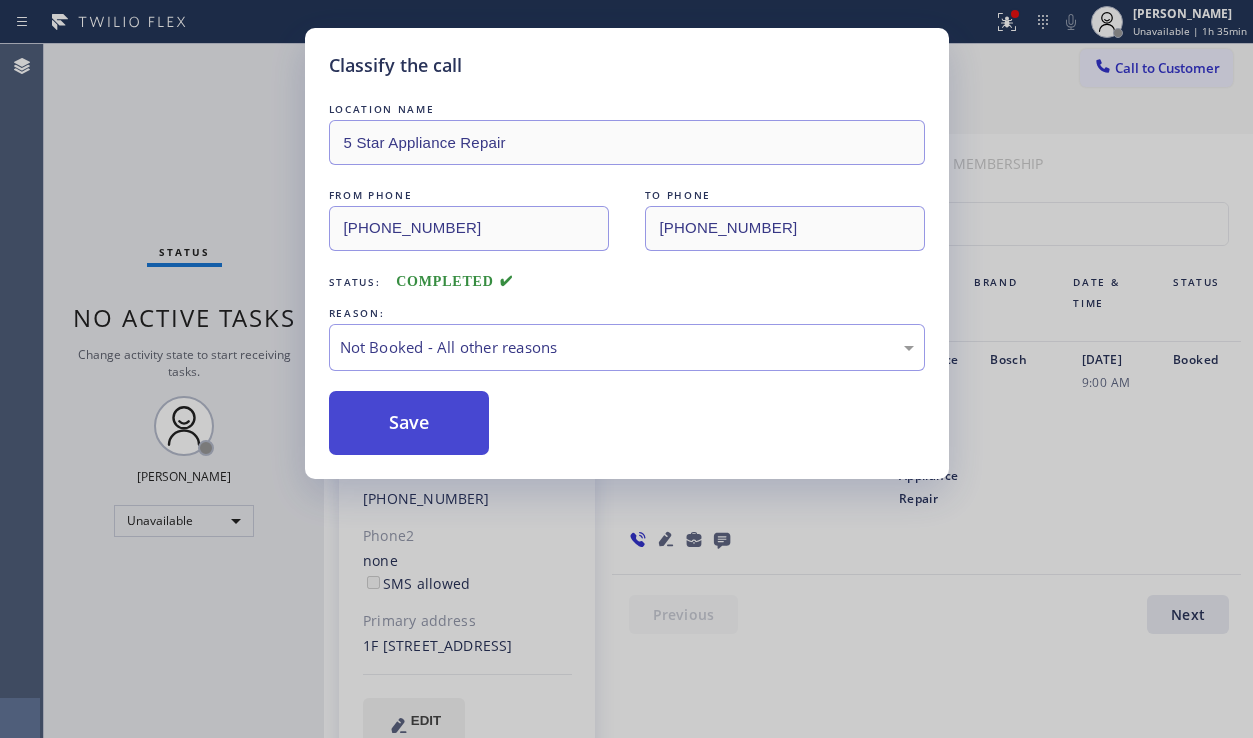 click on "Save" at bounding box center [409, 423] 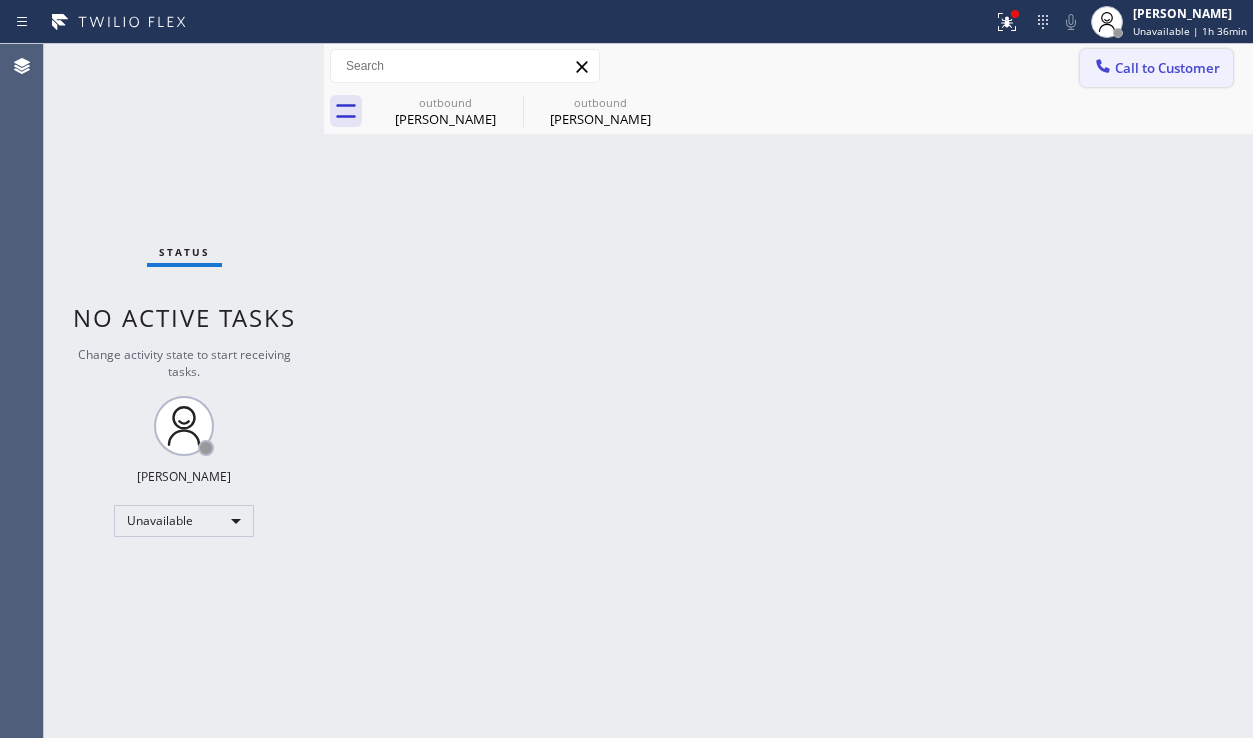 click 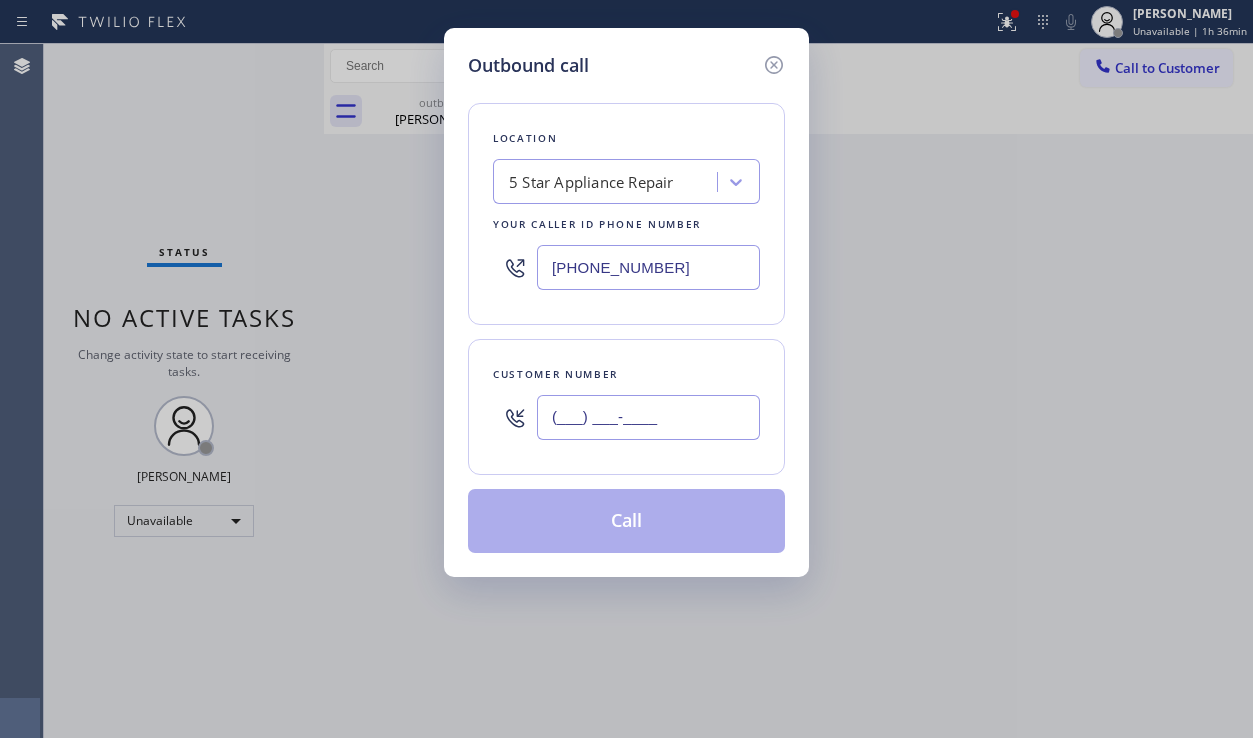 click on "(___) ___-____" at bounding box center (648, 417) 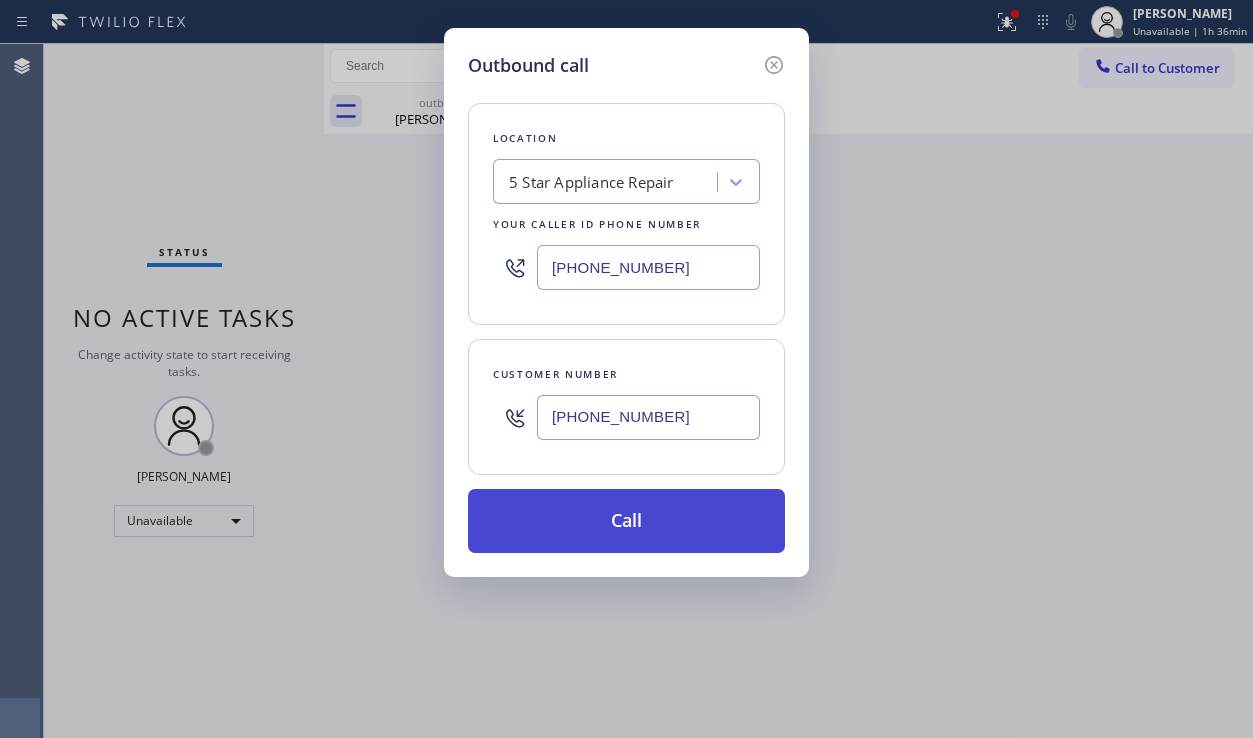 type on "[PHONE_NUMBER]" 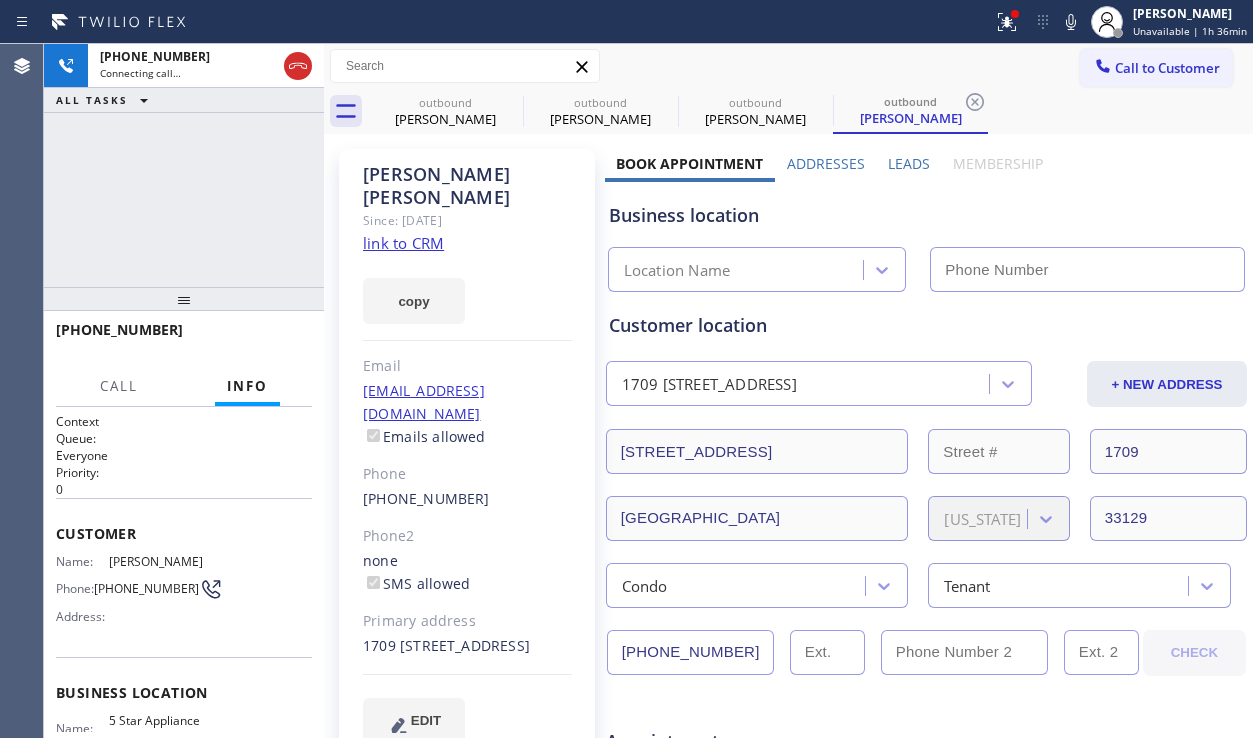 type on "[PHONE_NUMBER]" 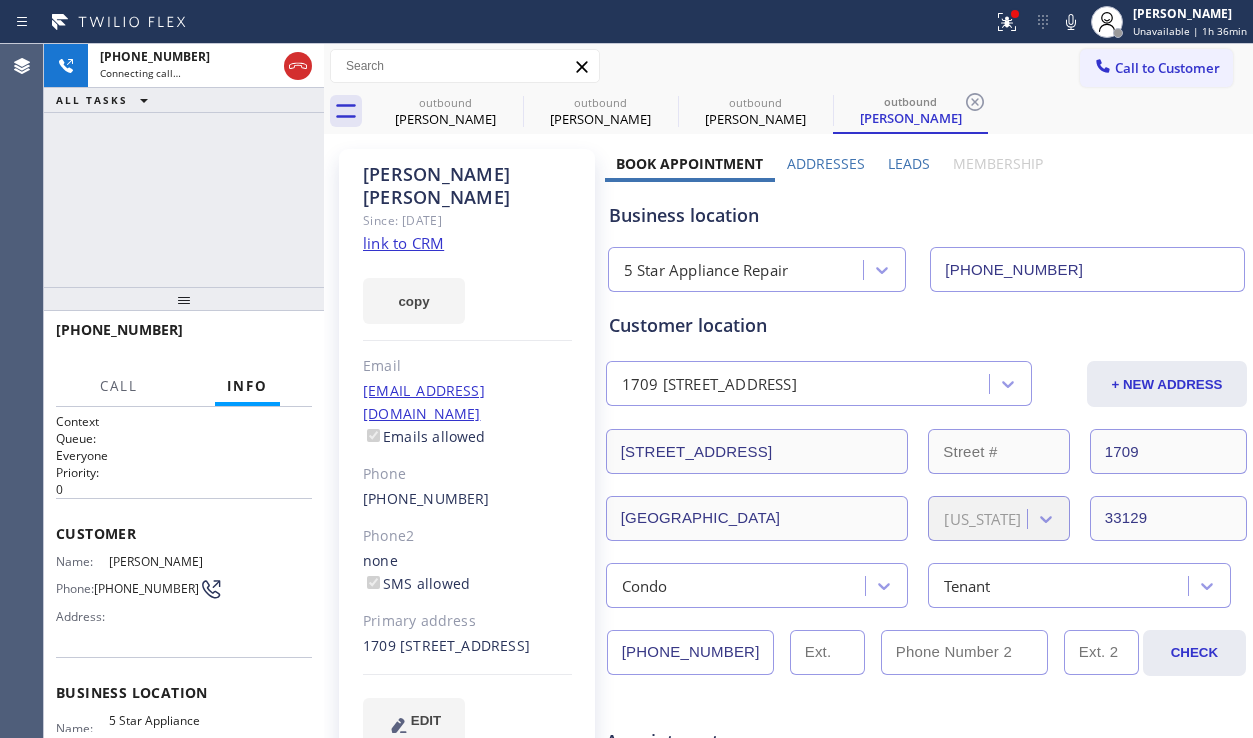 click on "Leads" at bounding box center (909, 163) 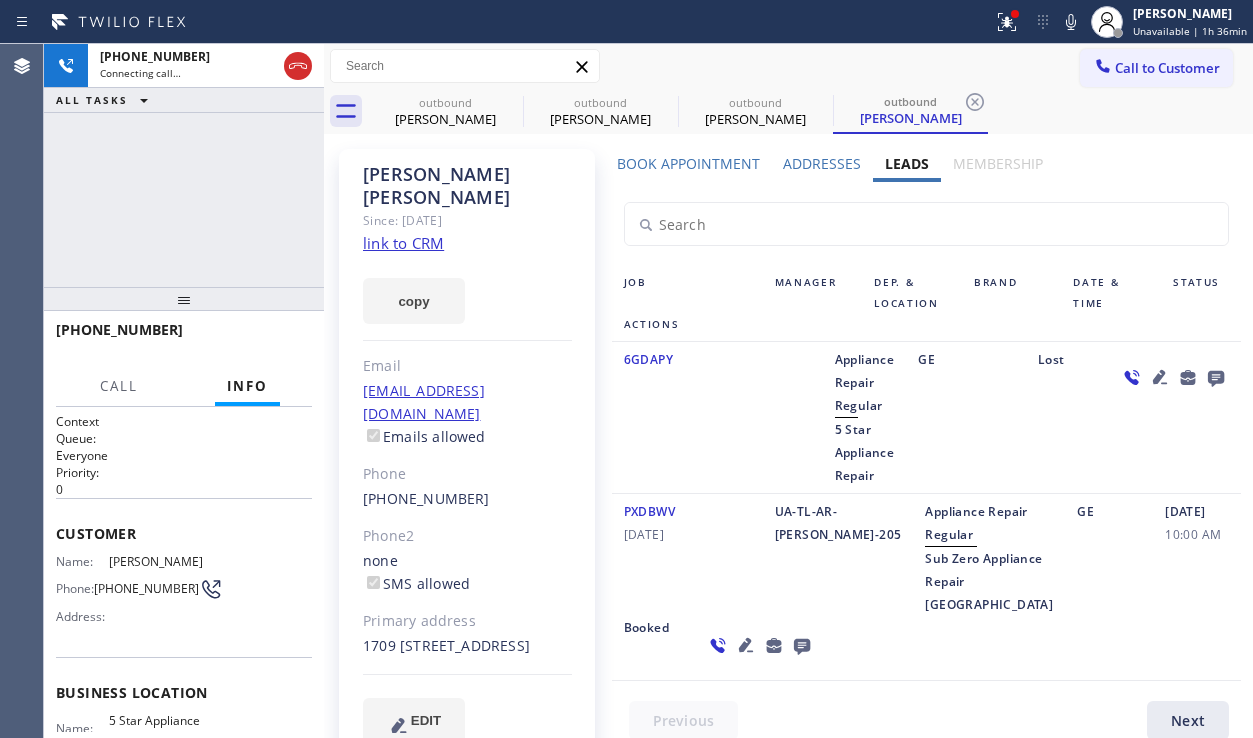 scroll, scrollTop: 86, scrollLeft: 0, axis: vertical 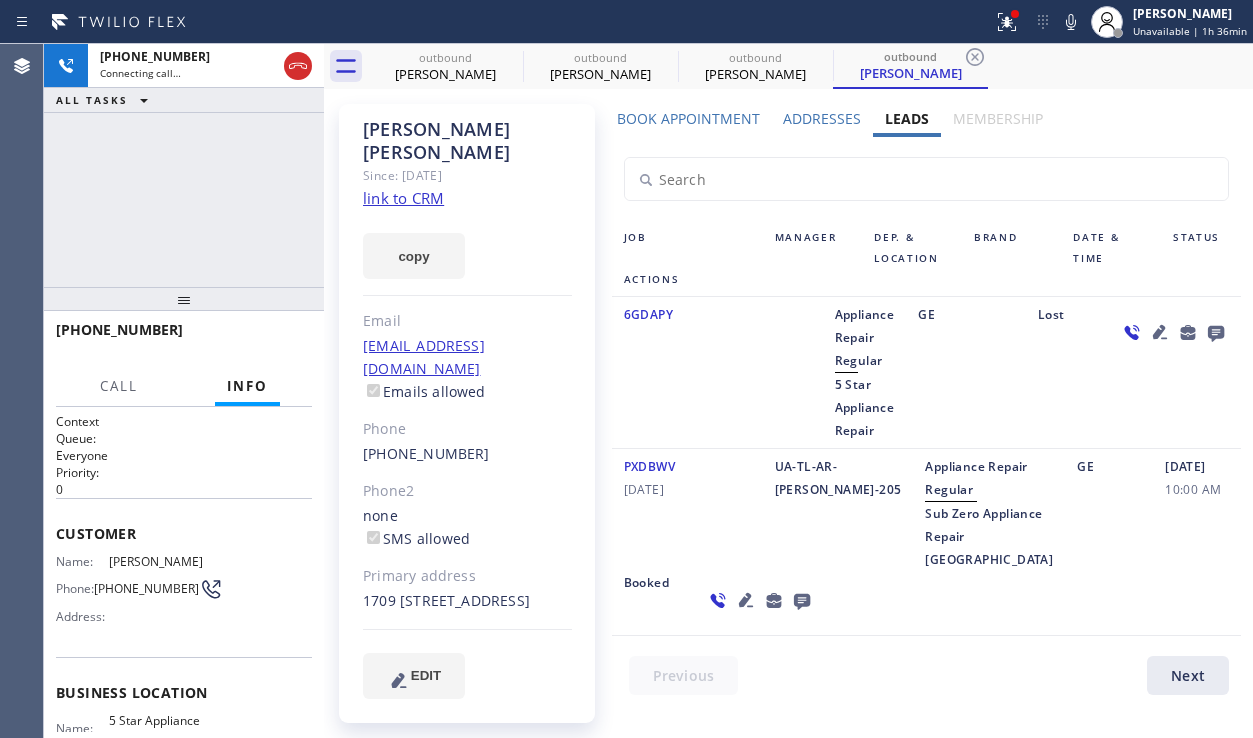 click on "[PERSON_NAME] Since: [DATE] link to CRM copy Email [EMAIL_ADDRESS][DOMAIN_NAME]  Emails allowed Phone [PHONE_NUMBER] Phone2 none  SMS allowed Primary address [STREET_ADDRESS] EDIT Outbound call Location 5 Star Appliance Repair Your caller id phone number [PHONE_NUMBER] Customer number Call Benefits" at bounding box center (467, 413) 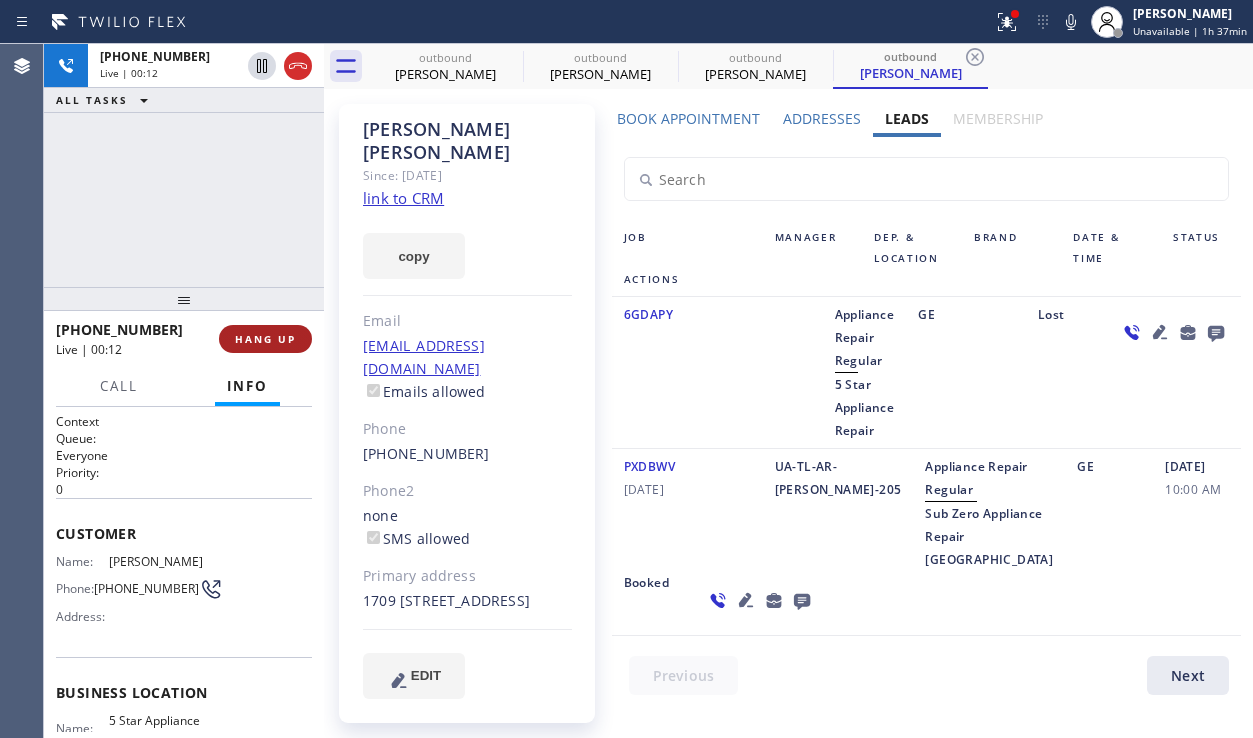 click on "HANG UP" at bounding box center (265, 339) 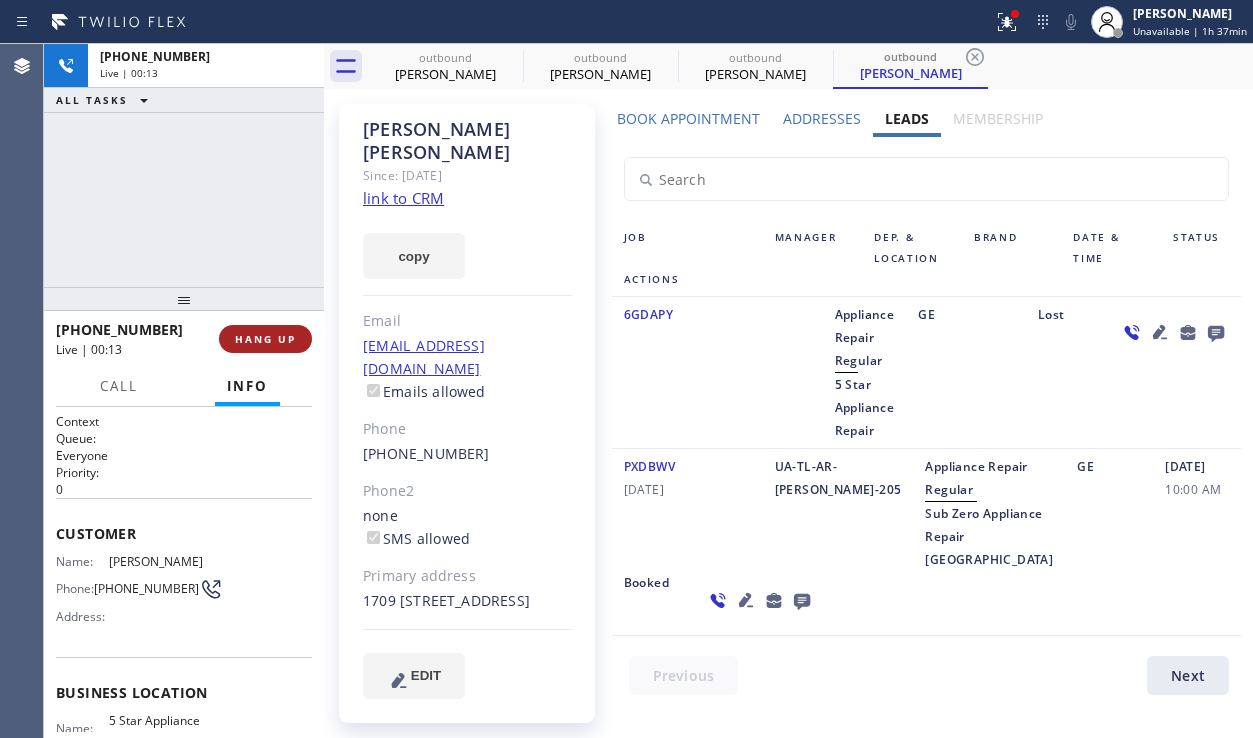 click on "HANG UP" at bounding box center [265, 339] 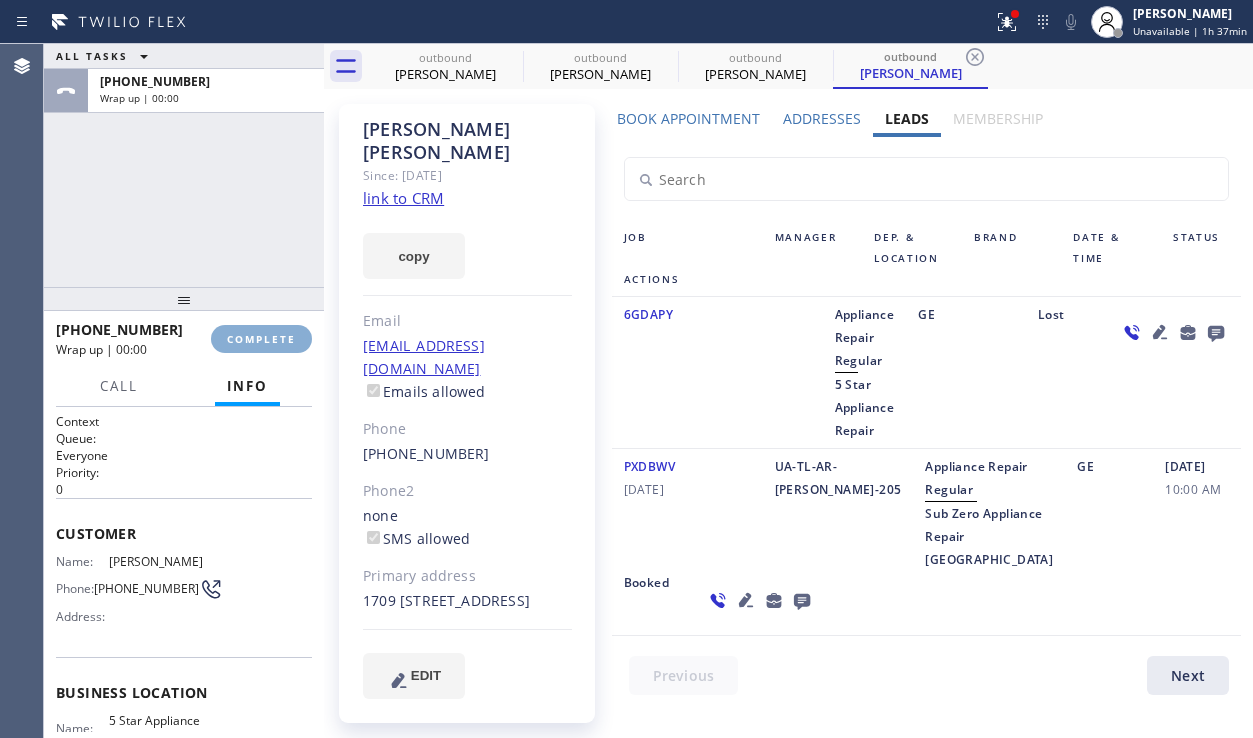 click on "COMPLETE" at bounding box center (261, 339) 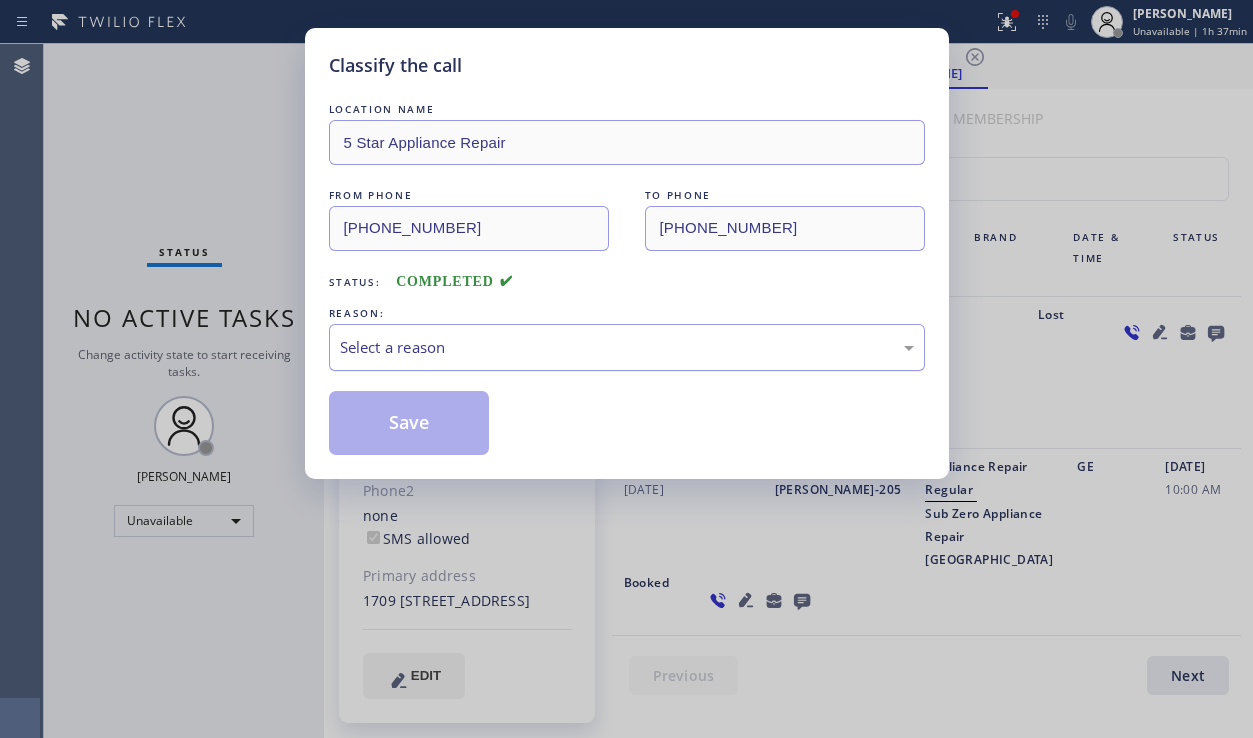 click on "Select a reason" at bounding box center [627, 347] 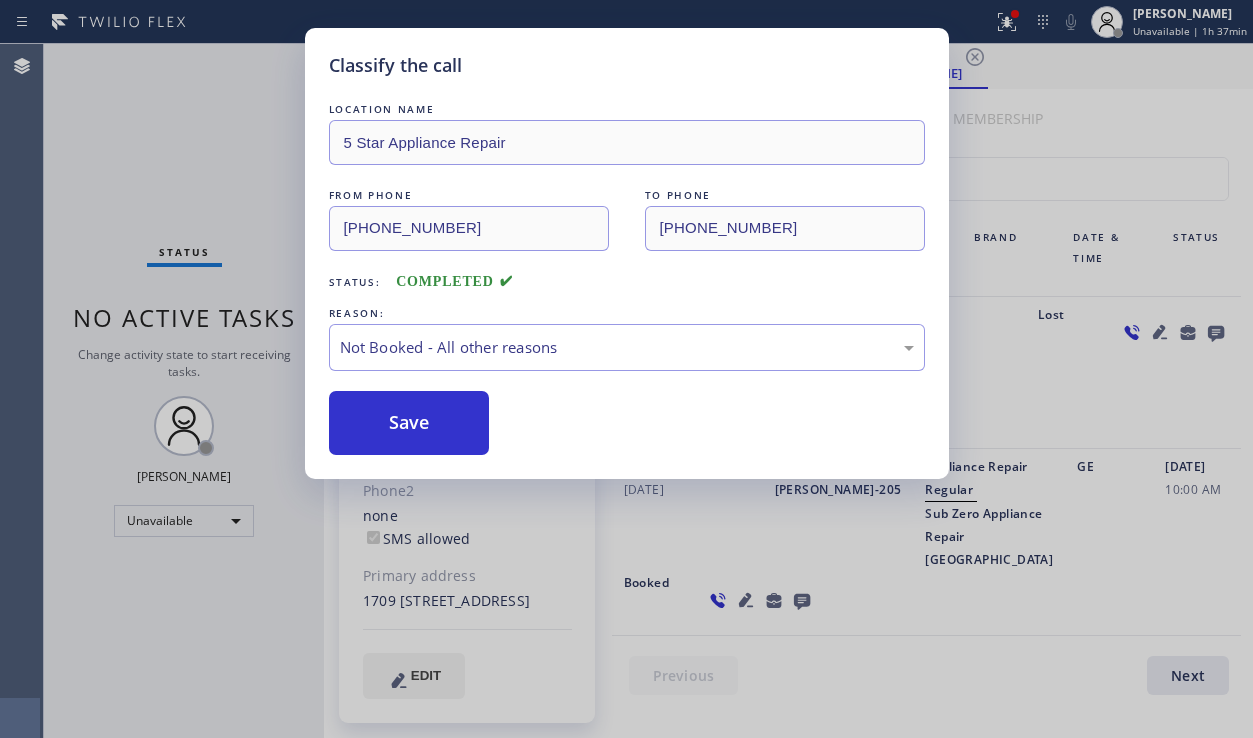 click on "Save" at bounding box center [409, 423] 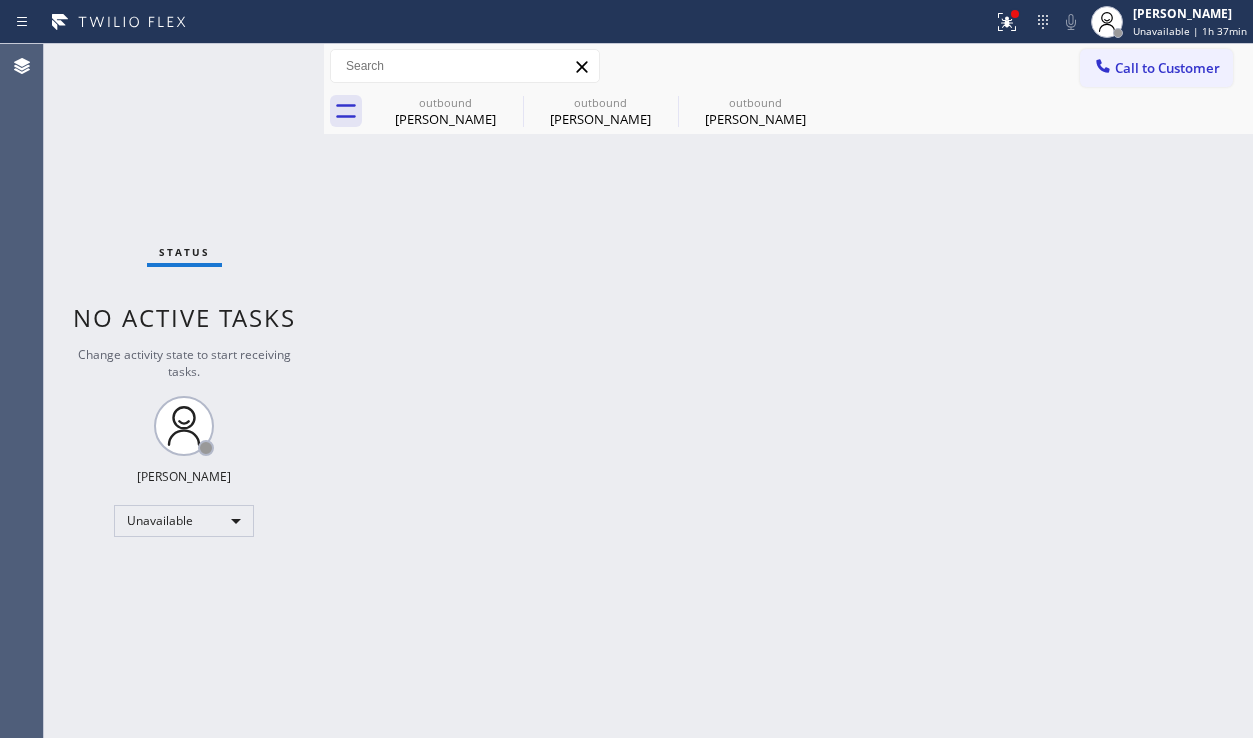 scroll, scrollTop: 0, scrollLeft: 0, axis: both 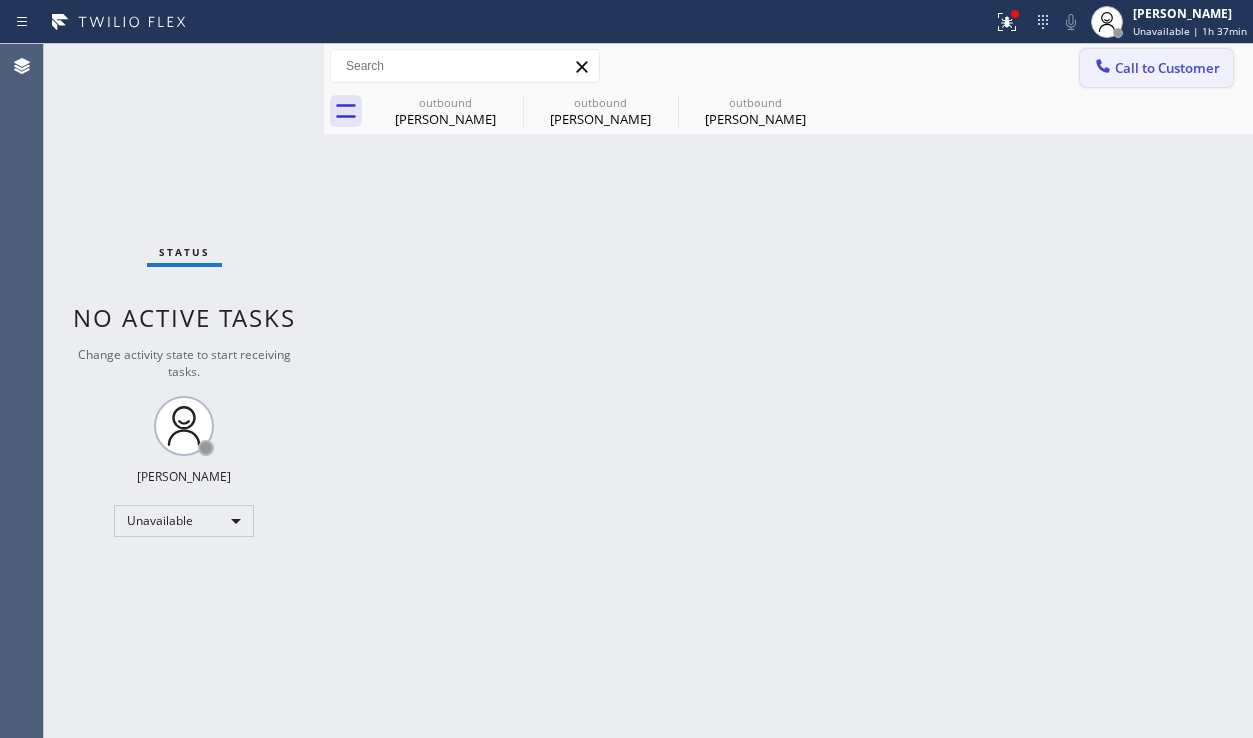click at bounding box center (1103, 68) 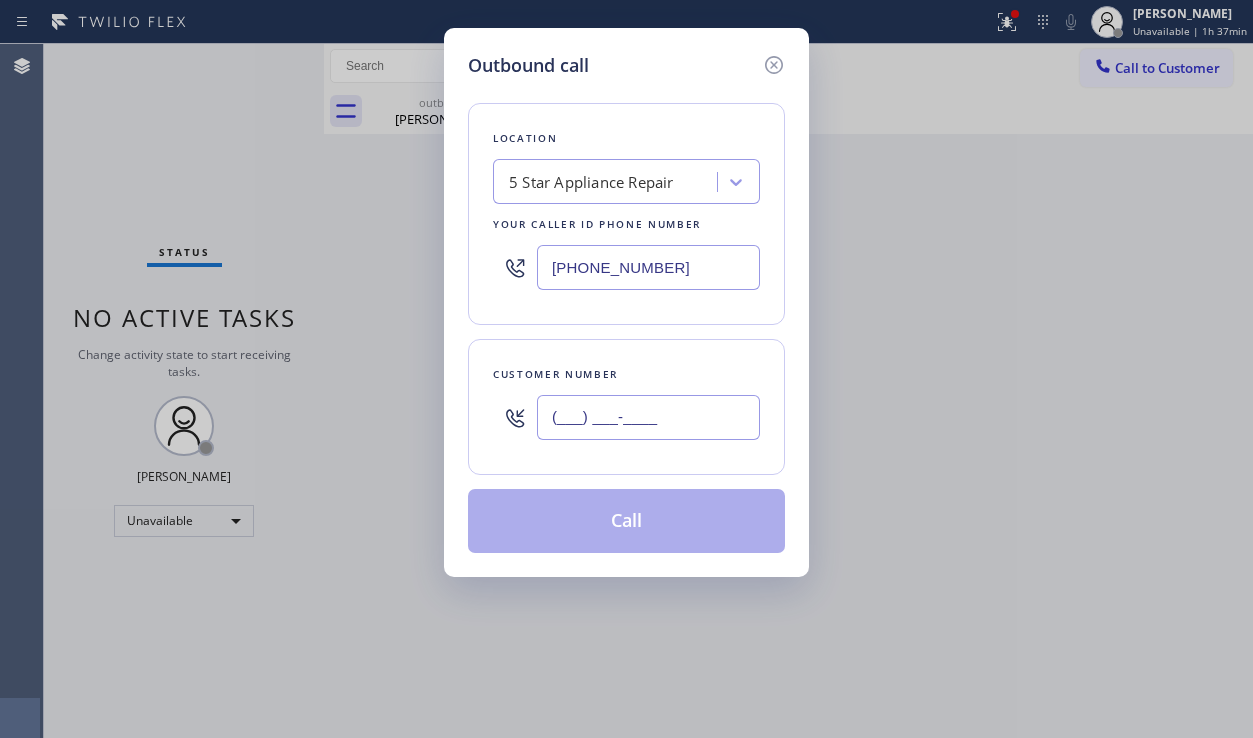 click on "(___) ___-____" at bounding box center (648, 417) 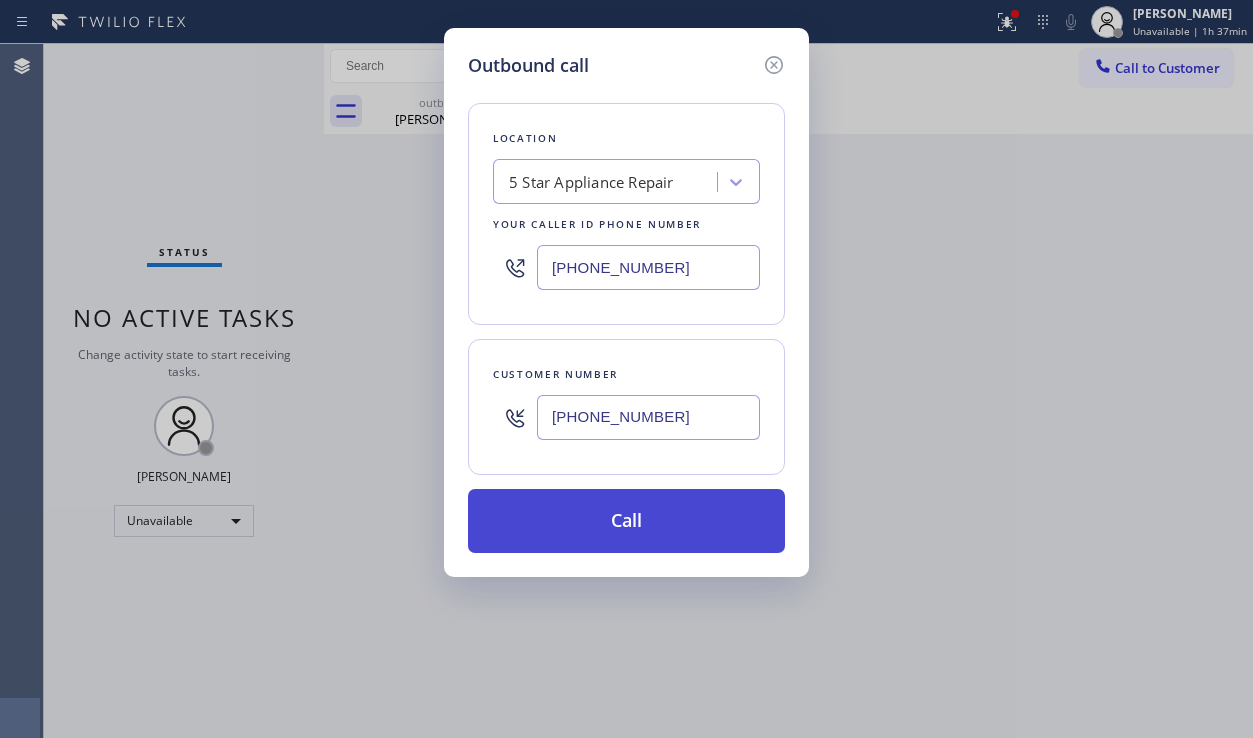 type on "[PHONE_NUMBER]" 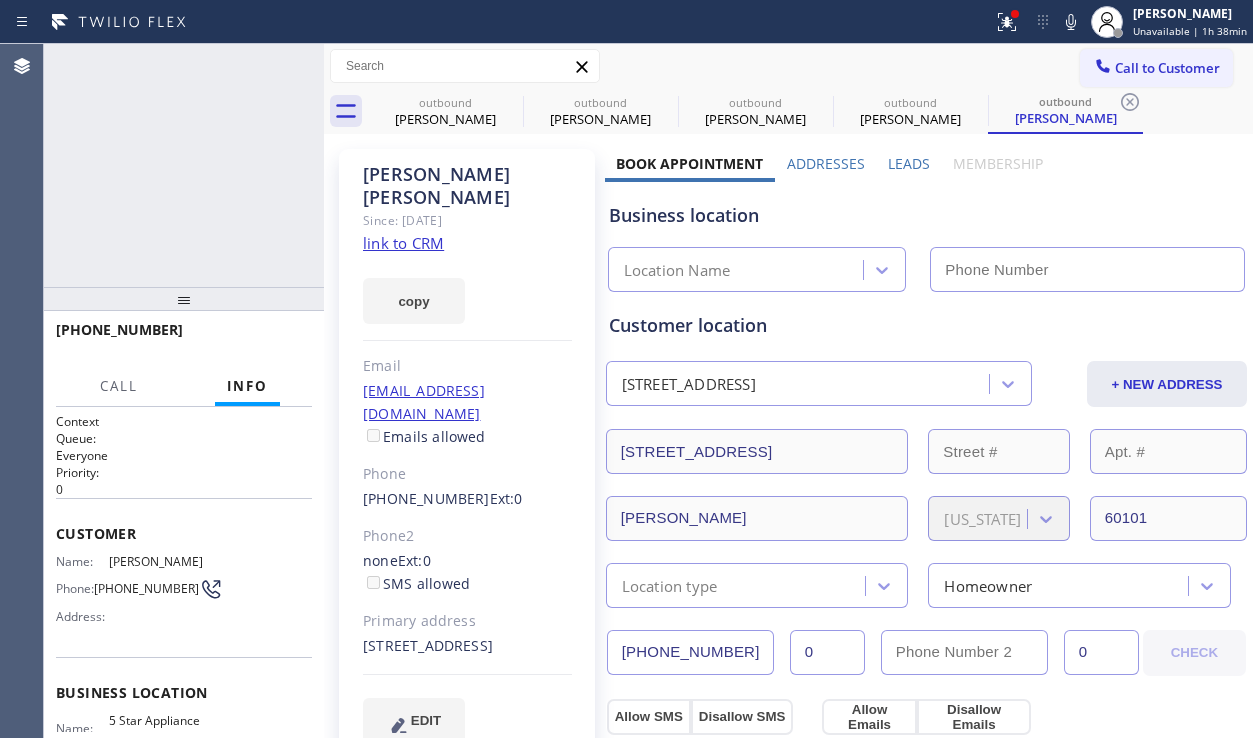 type on "[PHONE_NUMBER]" 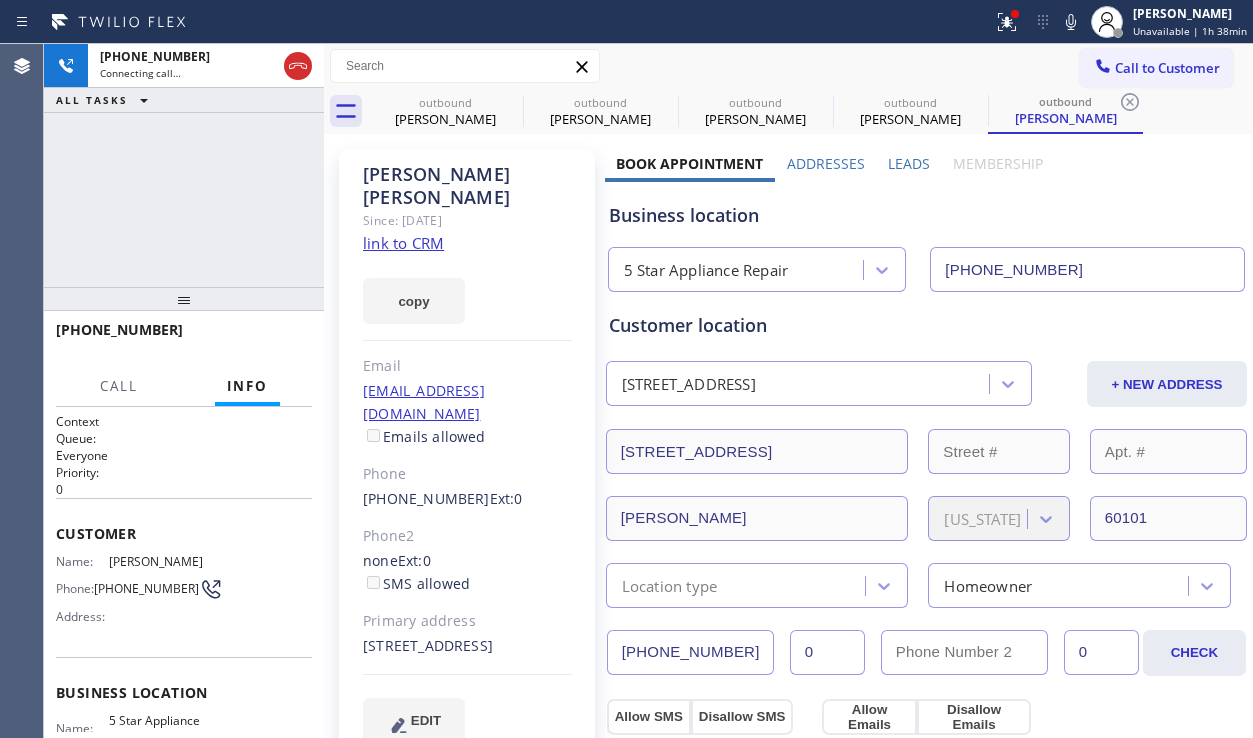click on "Leads" at bounding box center [909, 163] 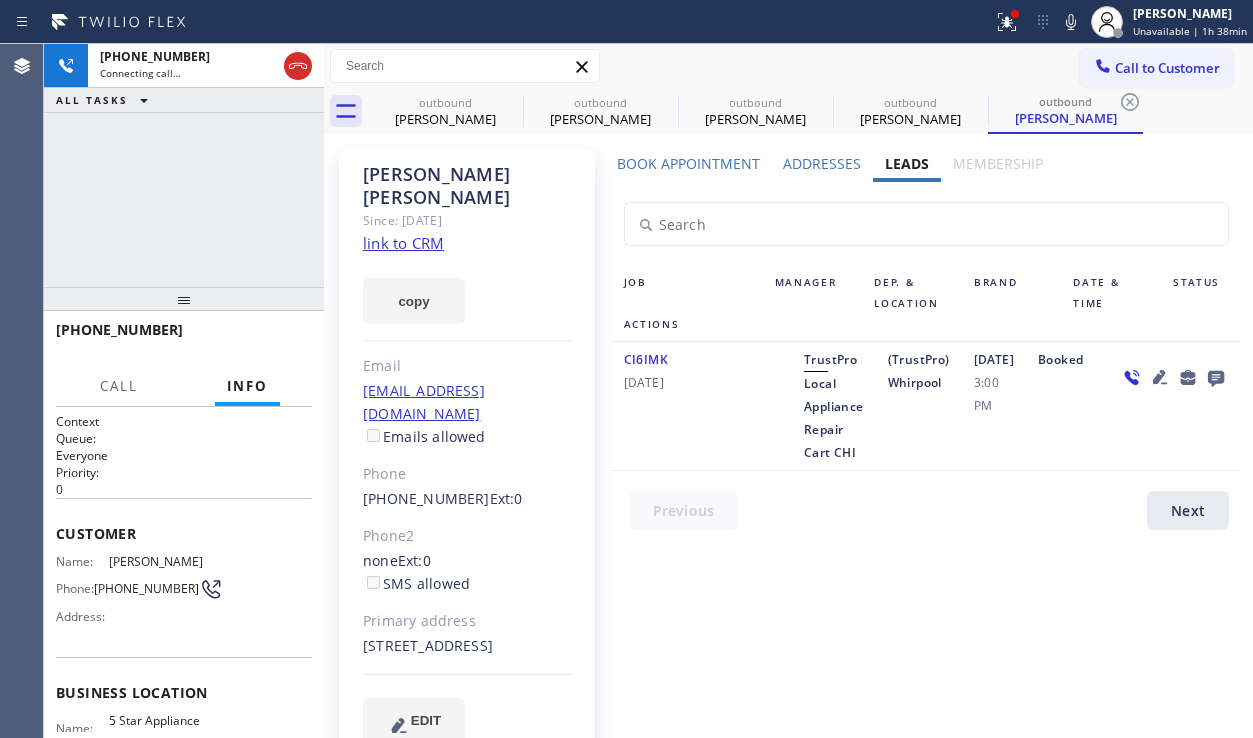click 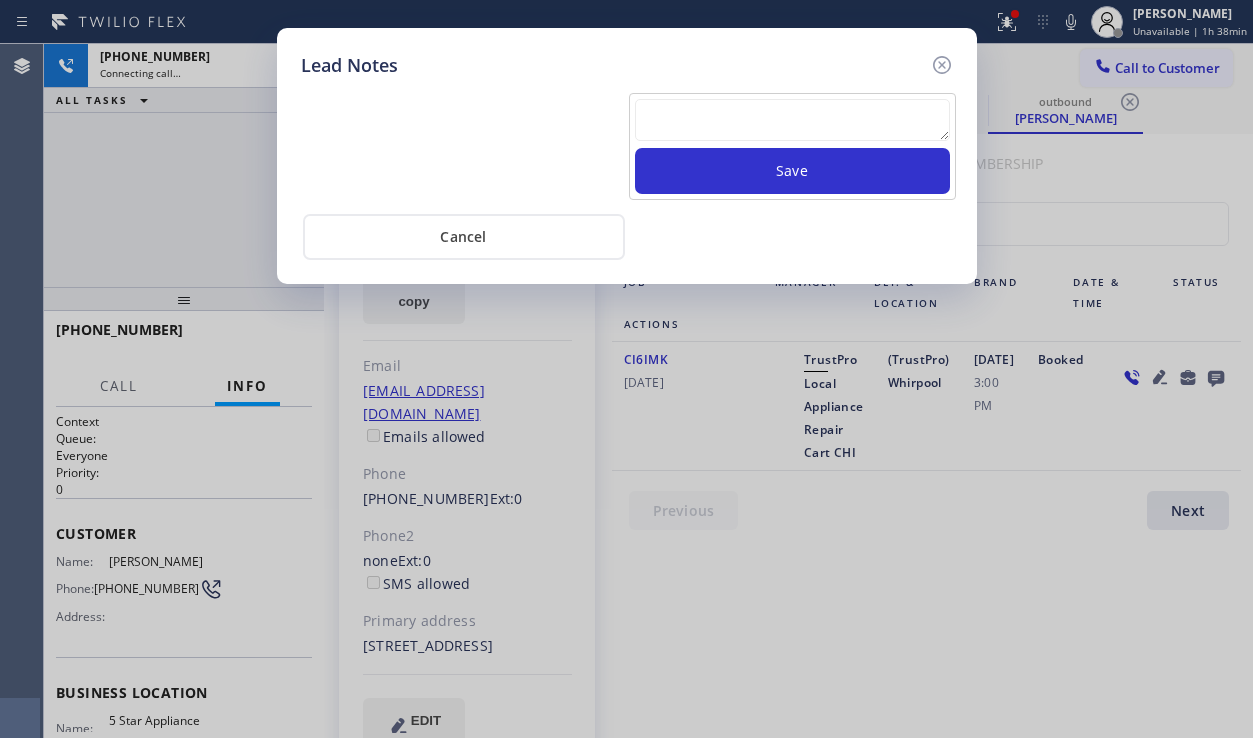 click on "Save" at bounding box center [792, 146] 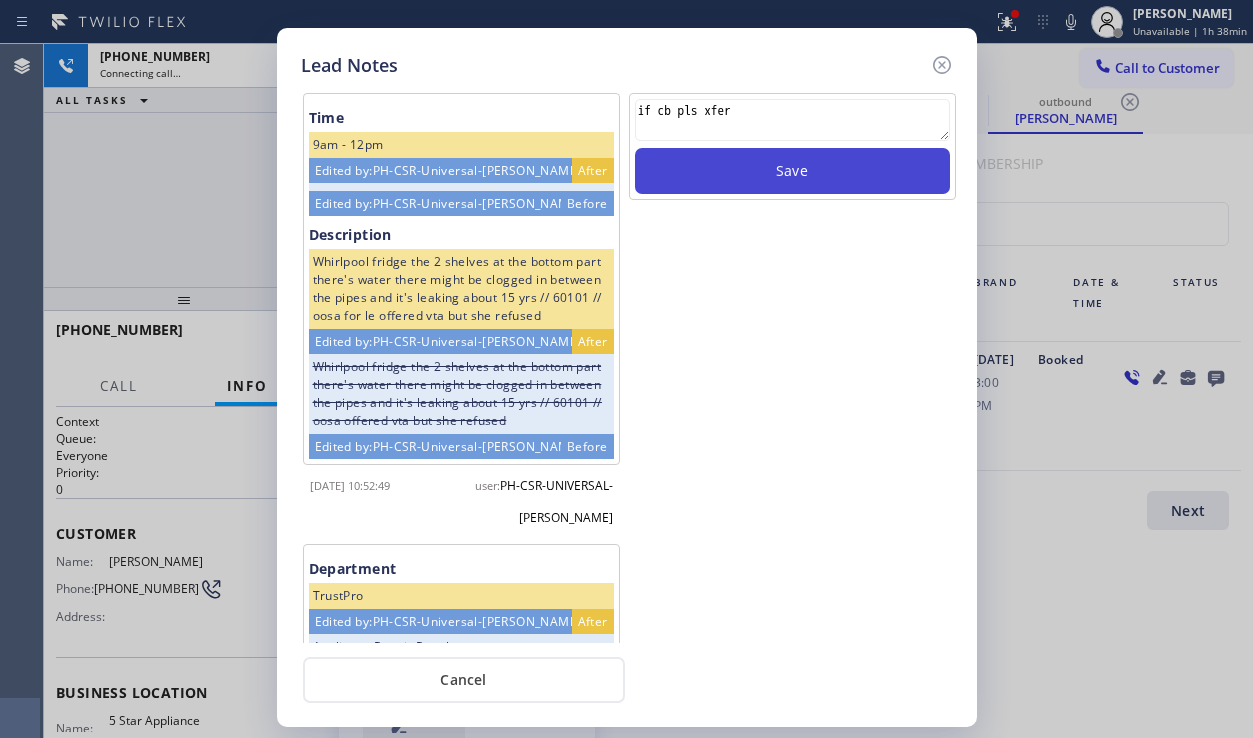 type on "if cb pls xfer" 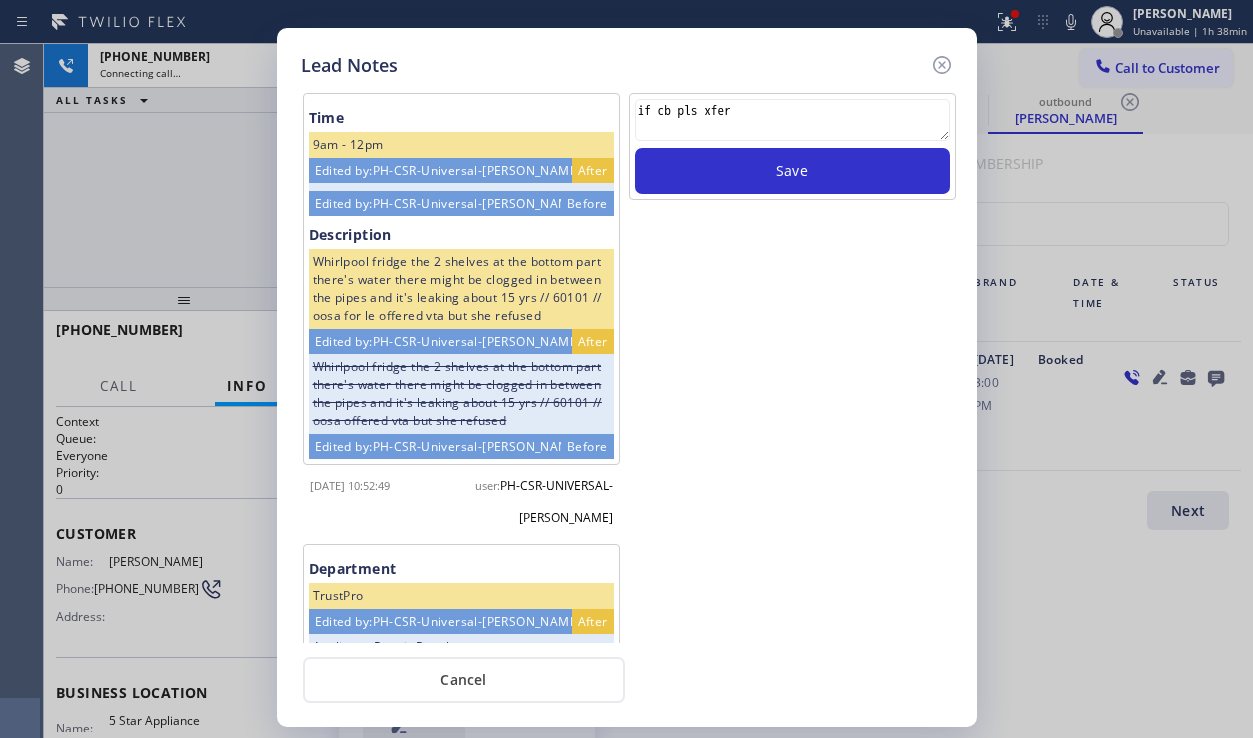 type 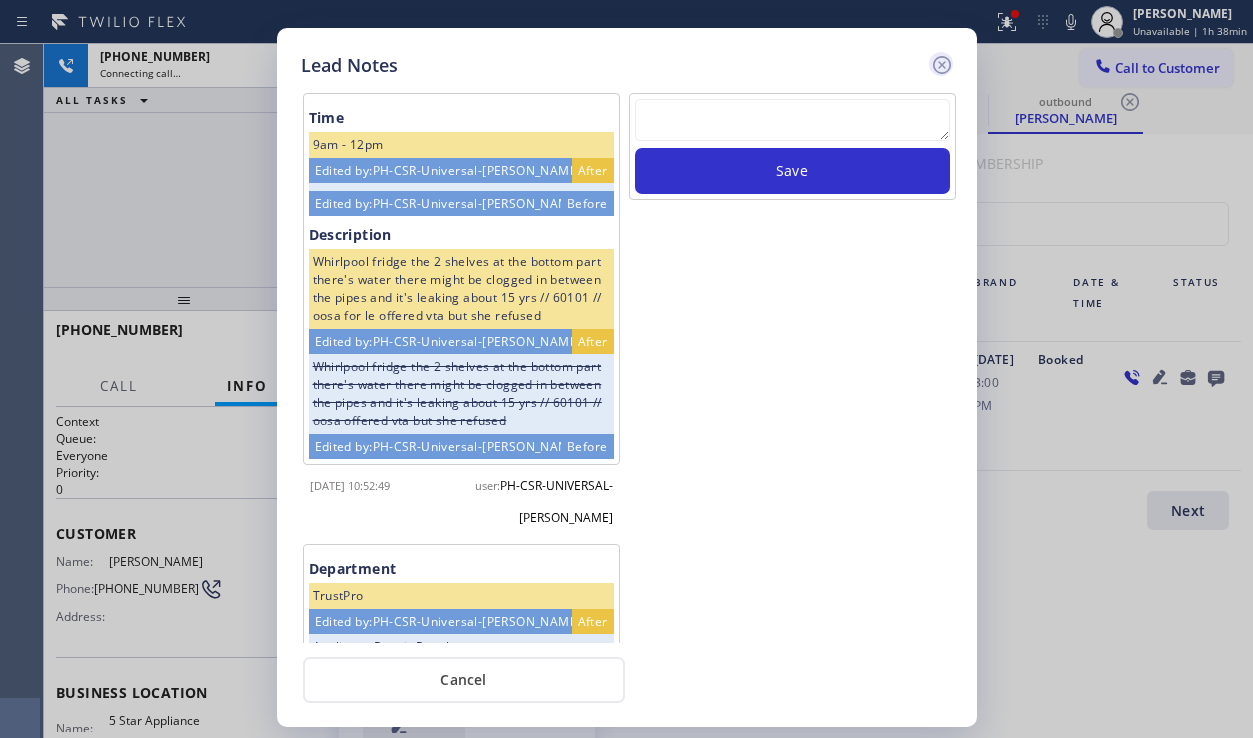 click 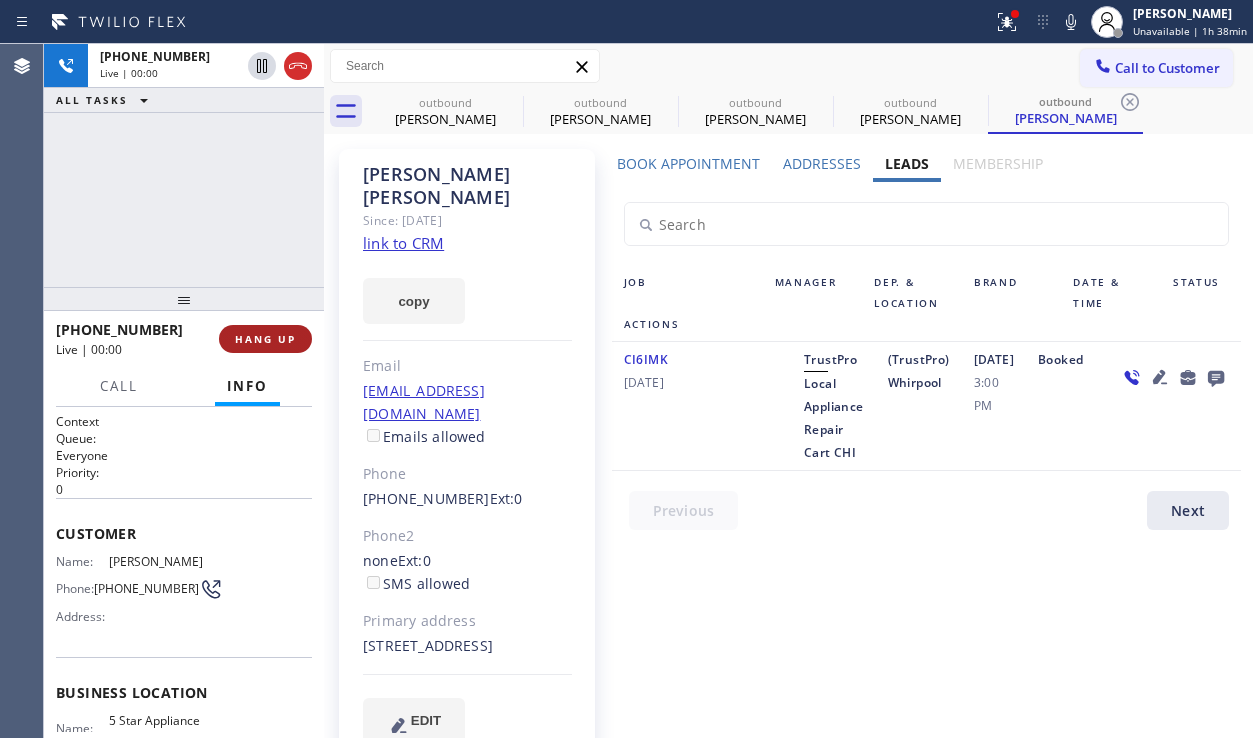 click on "HANG UP" at bounding box center (265, 339) 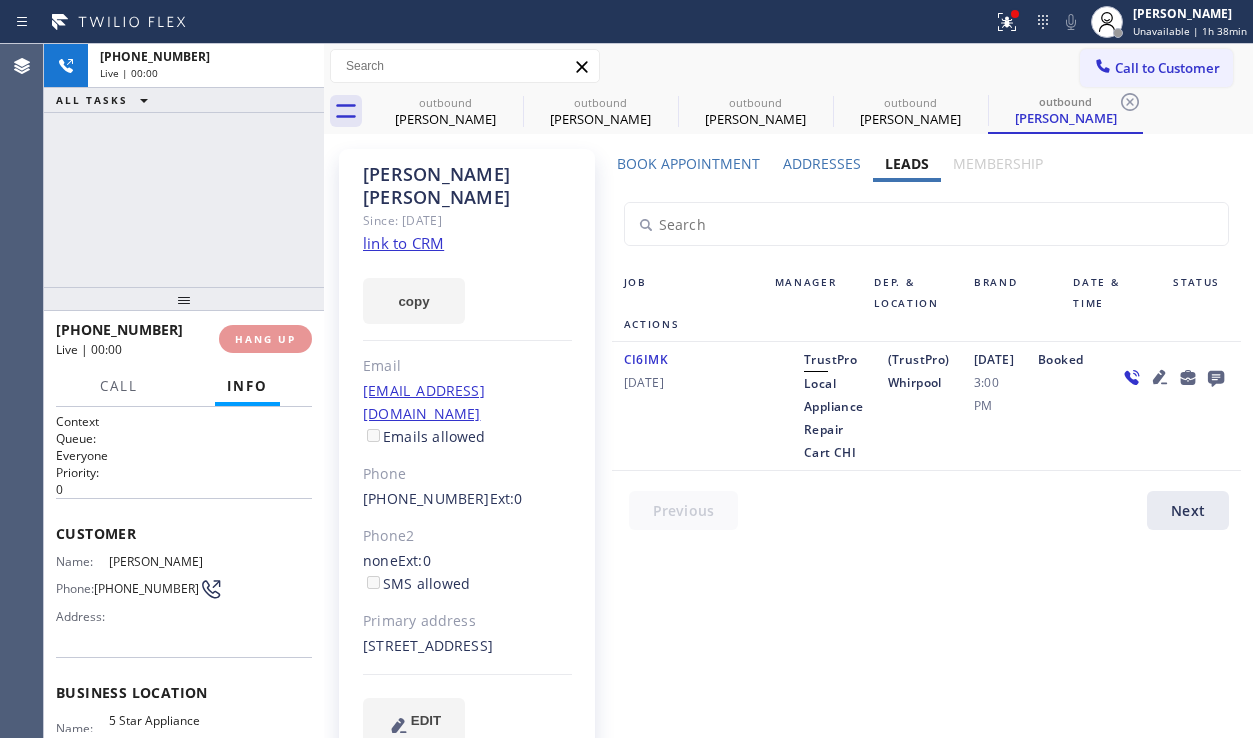 click on "[PHONE_NUMBER] Live | 00:00 HANG UP" at bounding box center [184, 339] 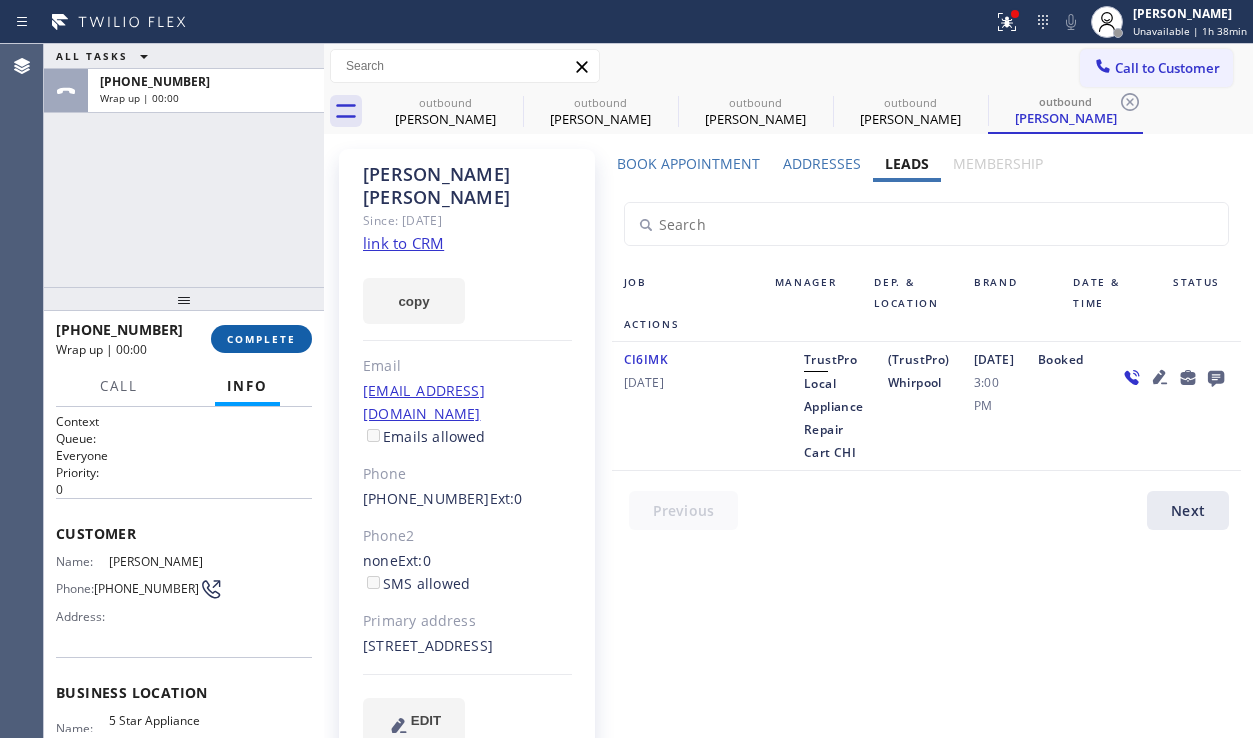 click on "COMPLETE" at bounding box center [261, 339] 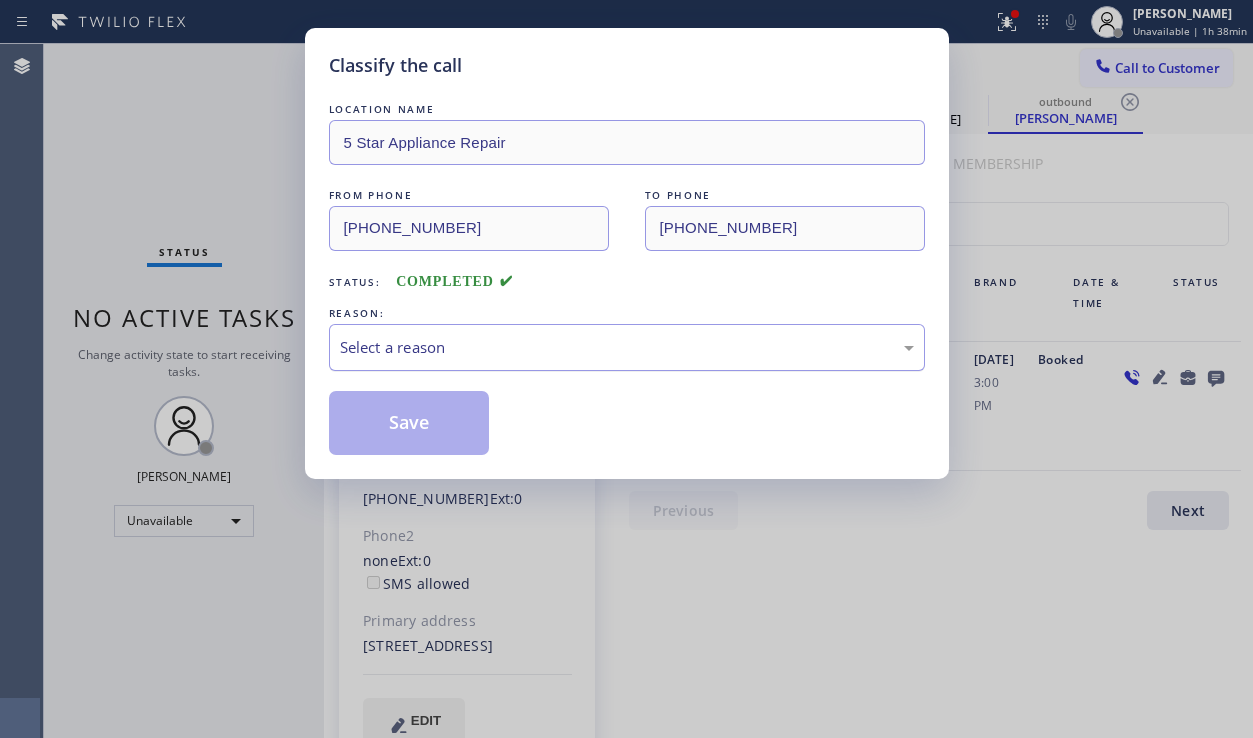 click on "Select a reason" at bounding box center [627, 347] 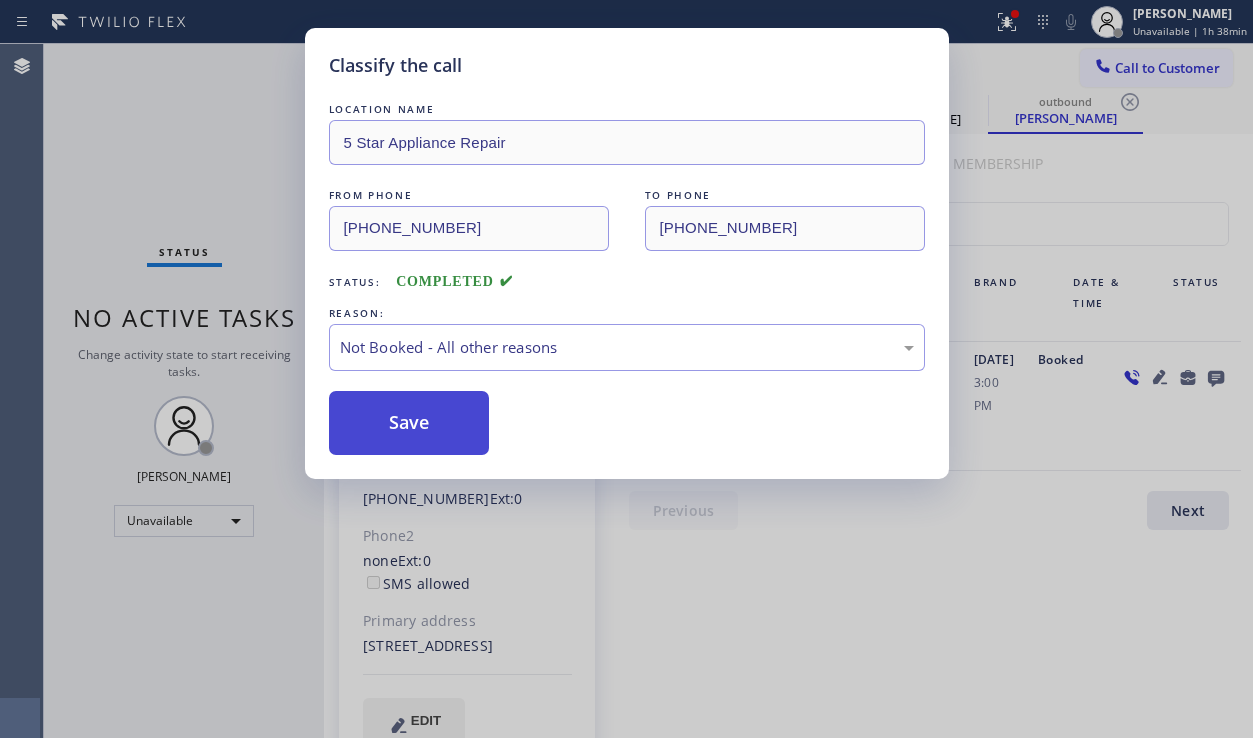click on "Save" at bounding box center [409, 423] 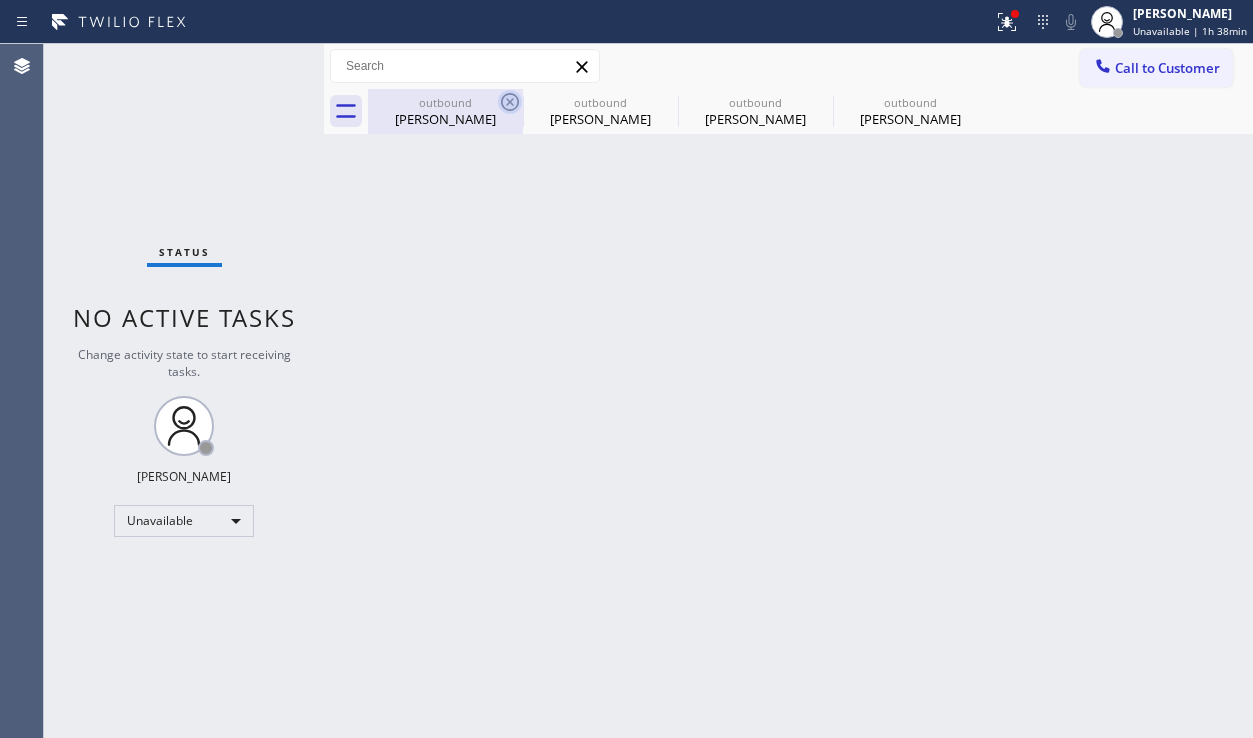 click 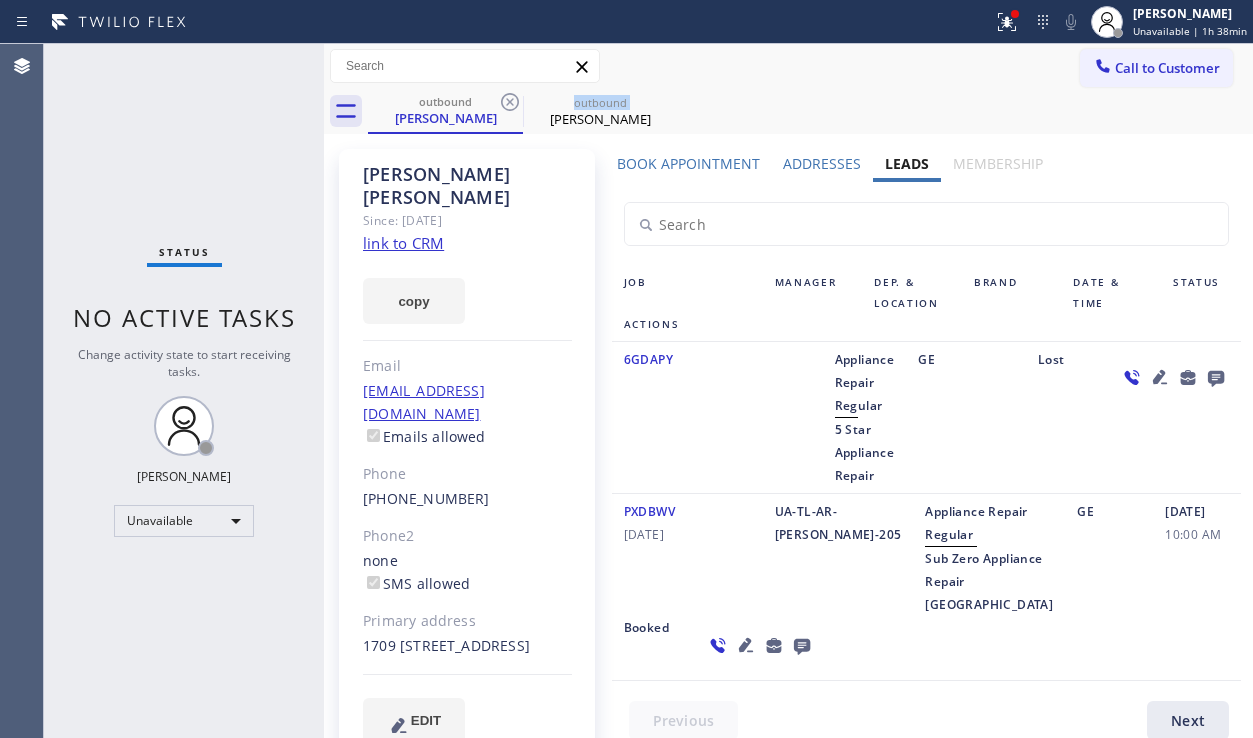 click 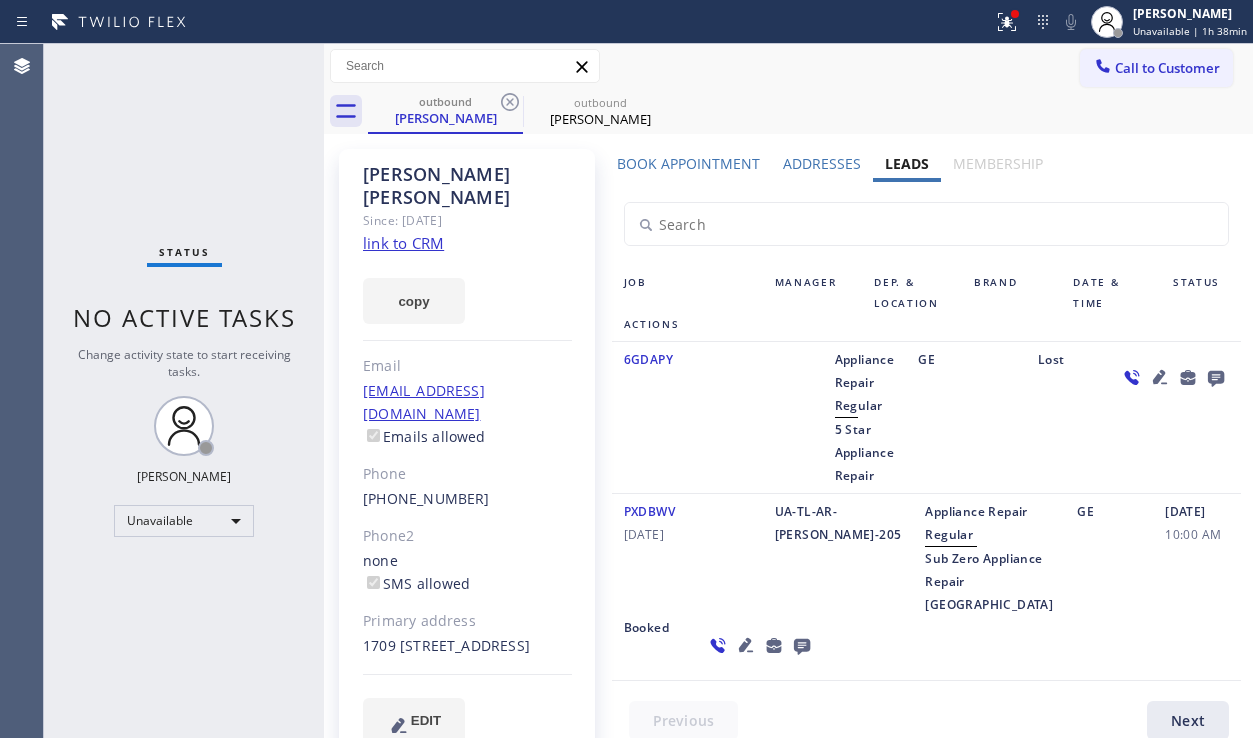 click 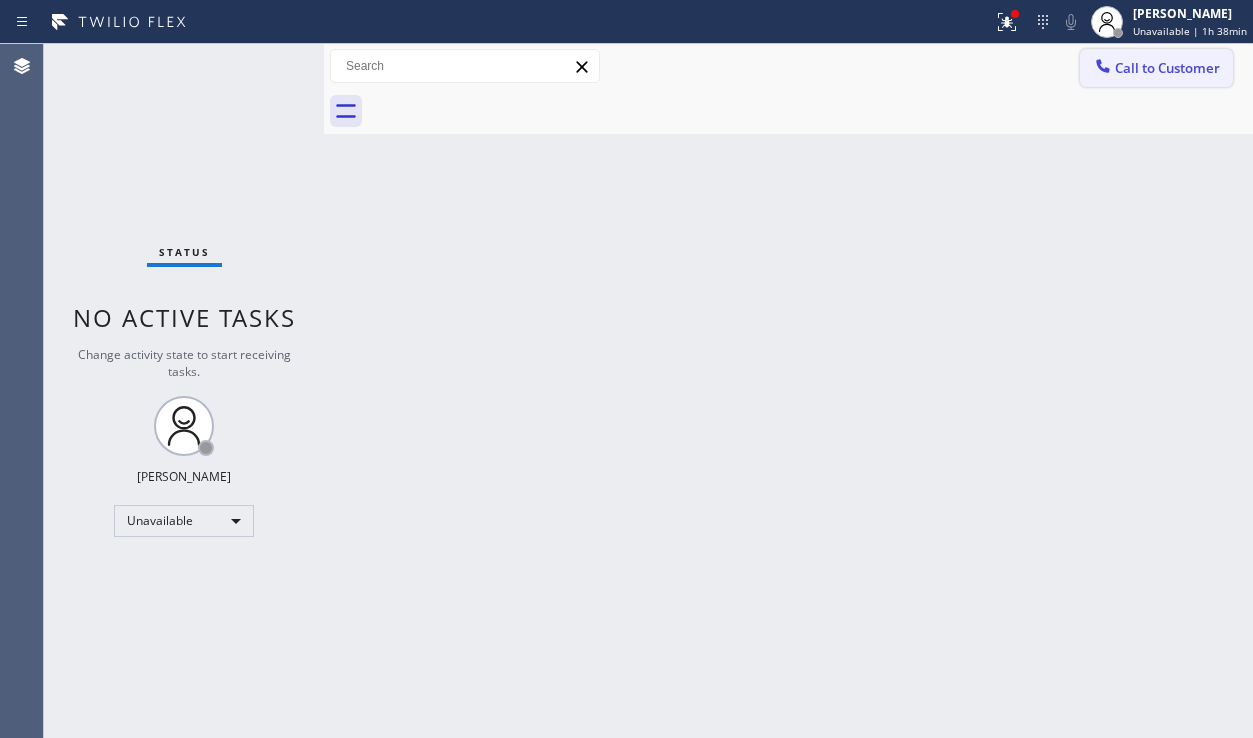 click on "Call to Customer" at bounding box center [1167, 68] 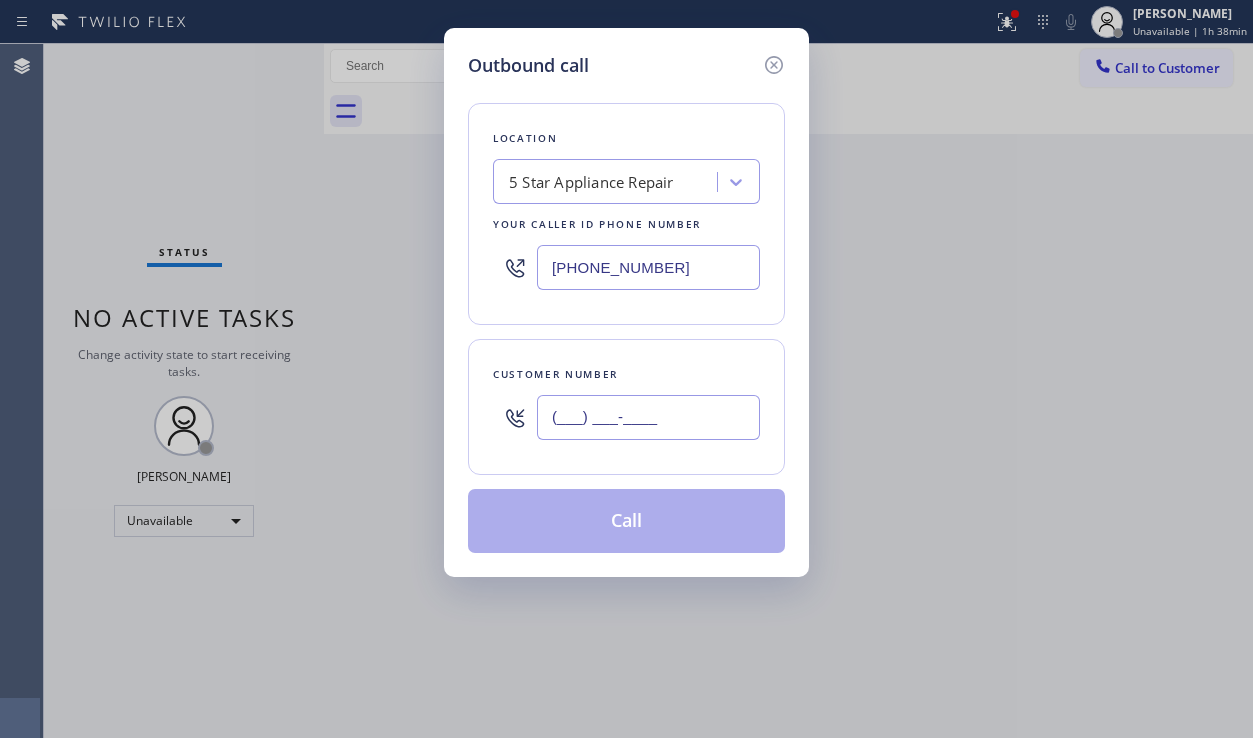 click on "(___) ___-____" at bounding box center (648, 417) 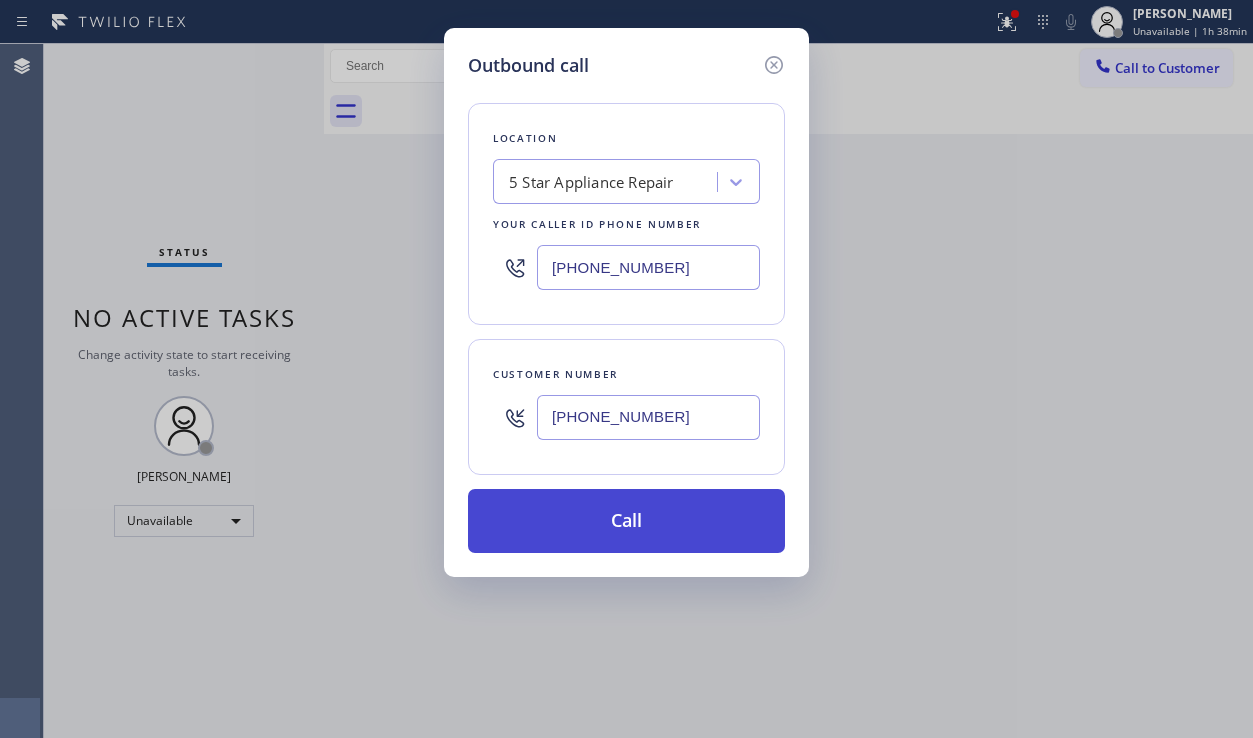 type on "[PHONE_NUMBER]" 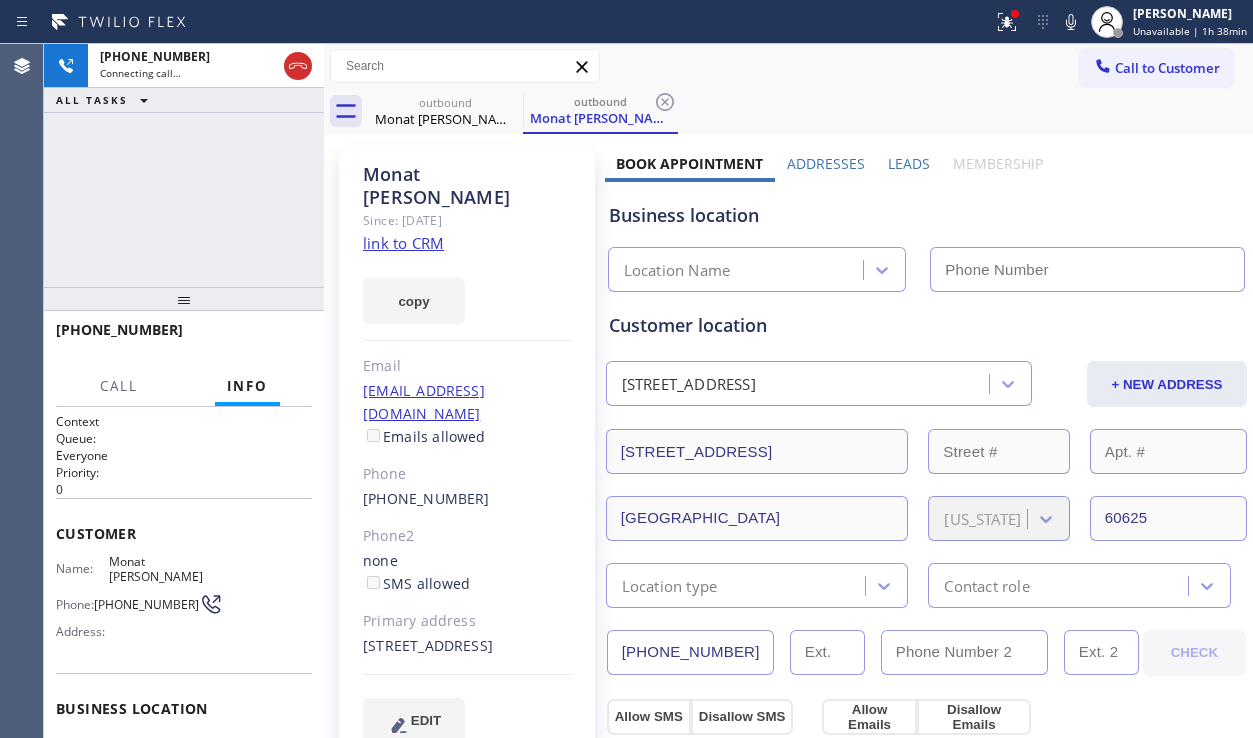 type on "[PHONE_NUMBER]" 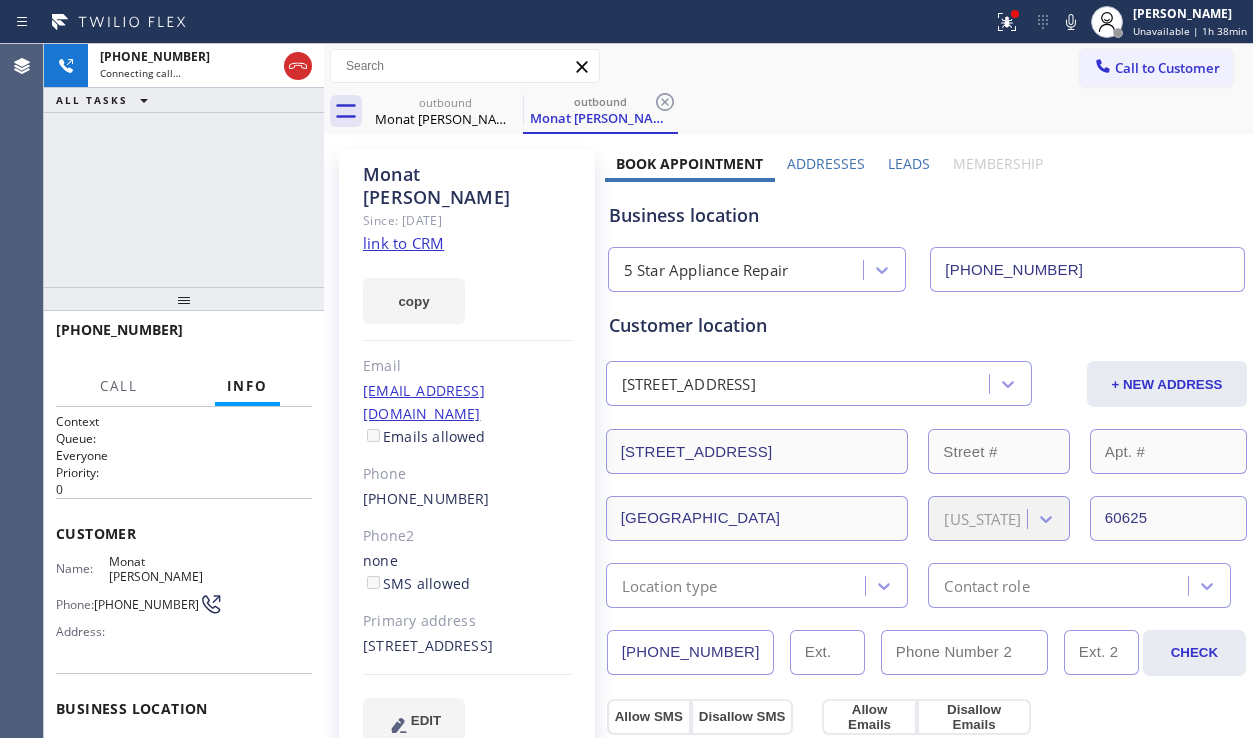 click on "Leads" at bounding box center (909, 163) 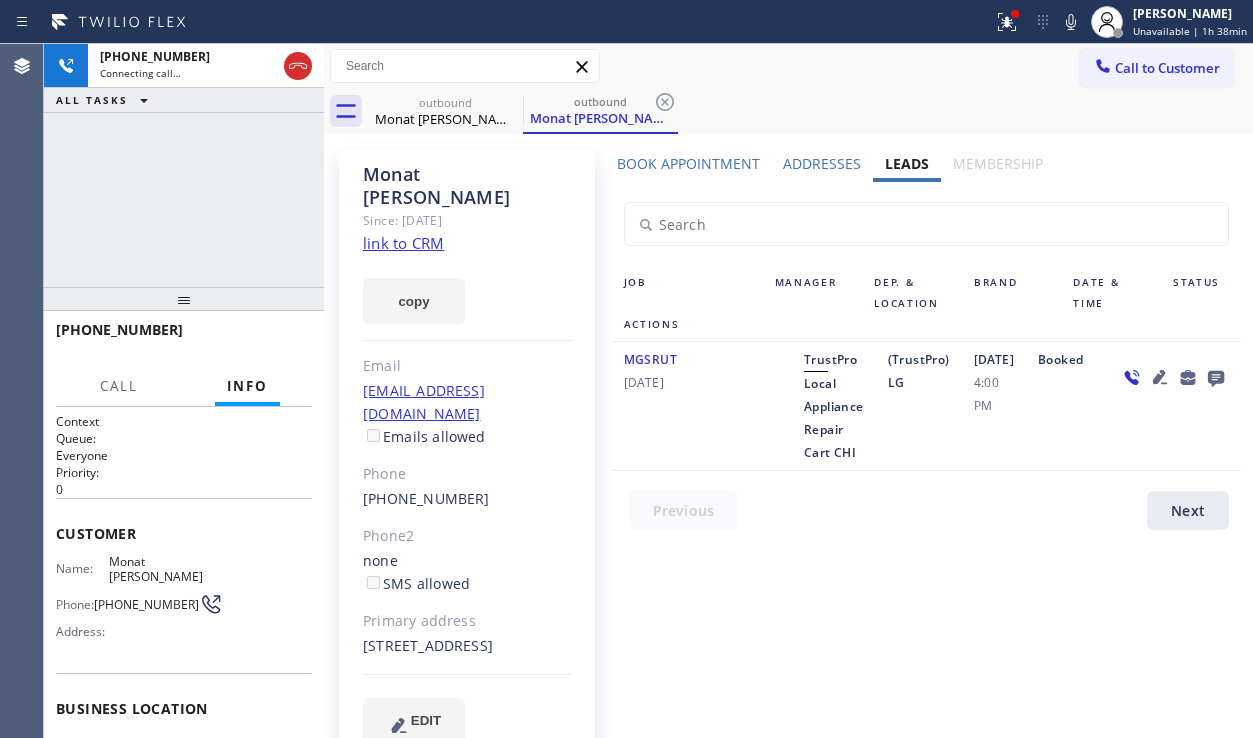 click 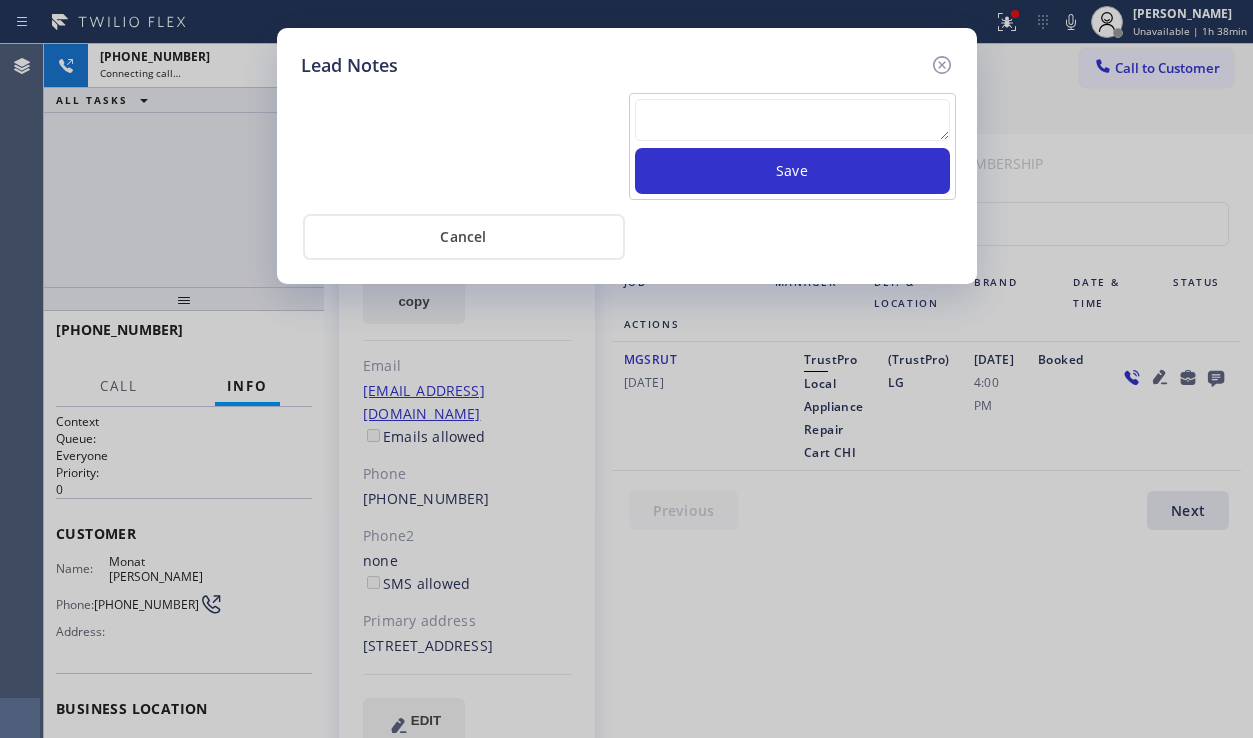 click at bounding box center [792, 120] 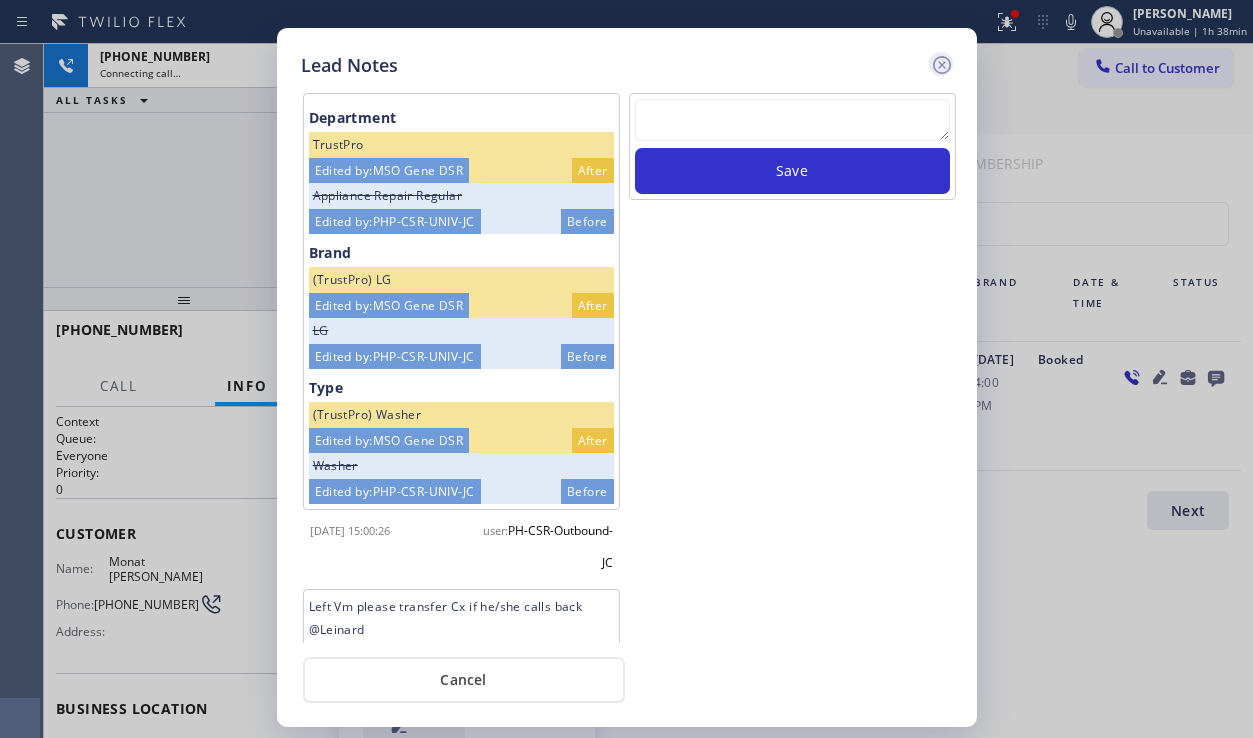 click 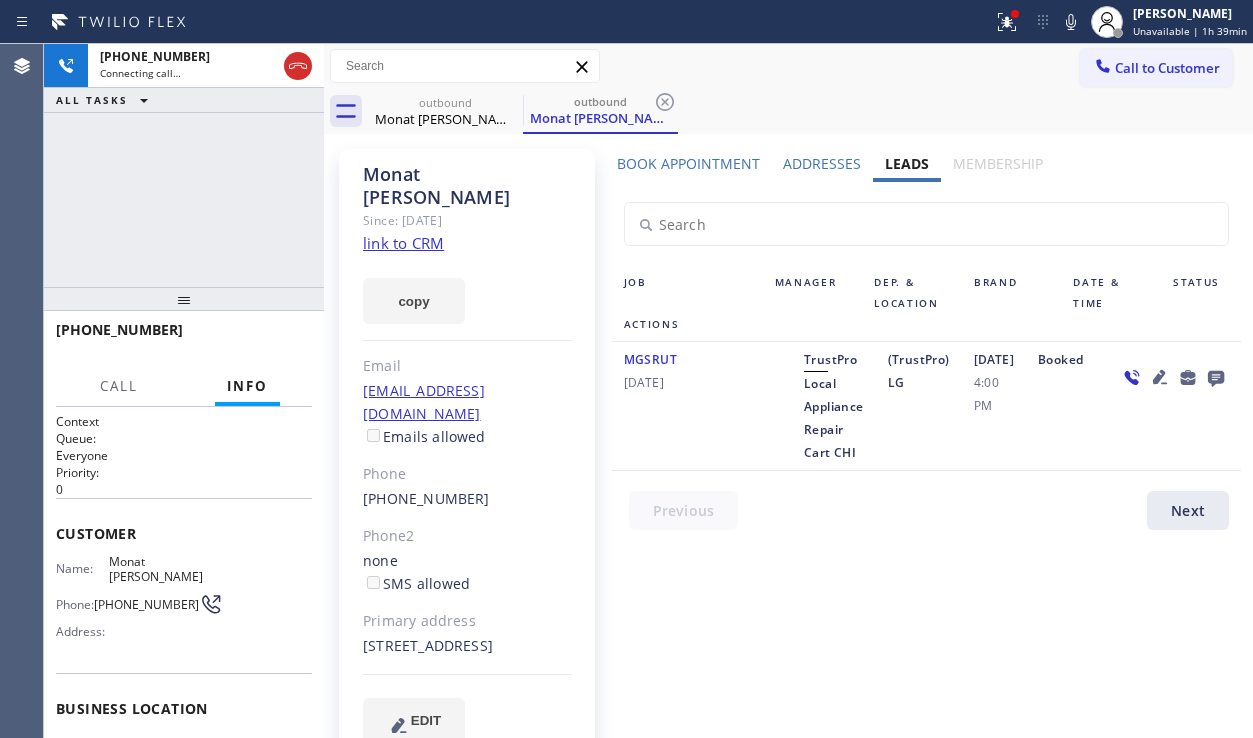 click on "MGSRUT [DATE] TrustPro Local Appliance Repair Cart CHI (TrustPro) LG [DATE] 4:00 PM Booked" at bounding box center (926, 406) 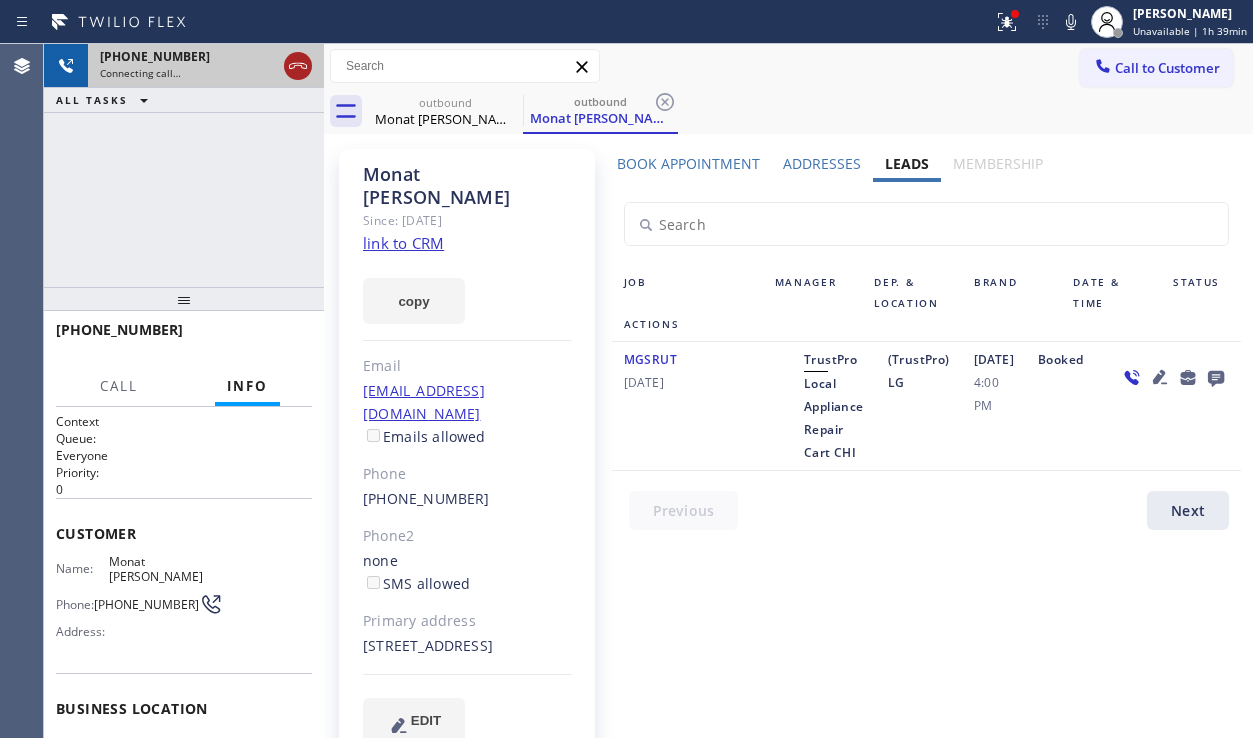 click 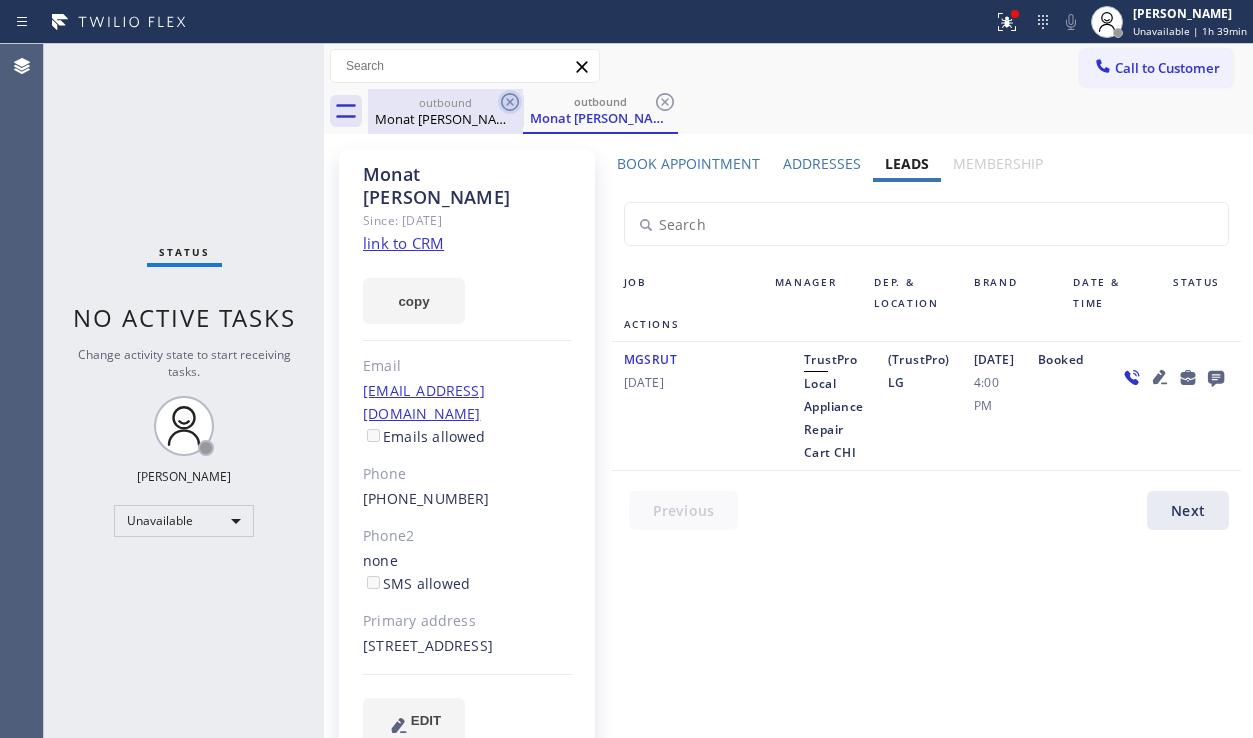 click 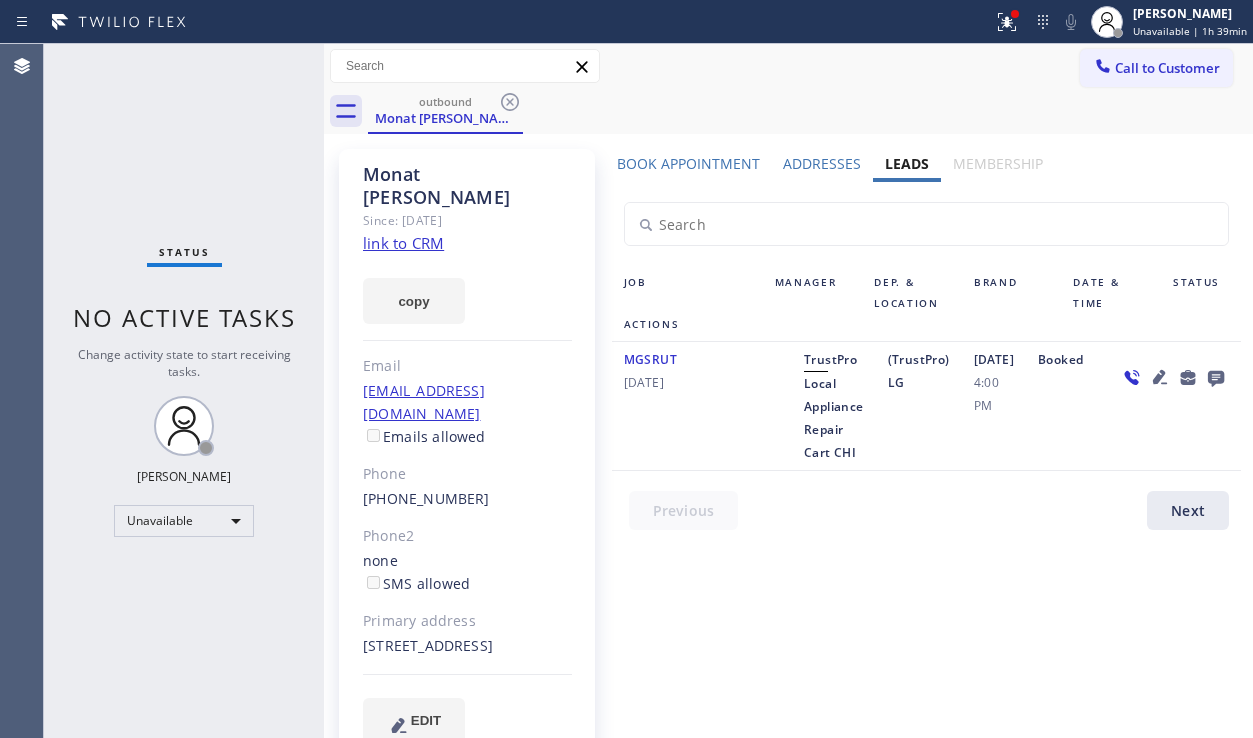 click 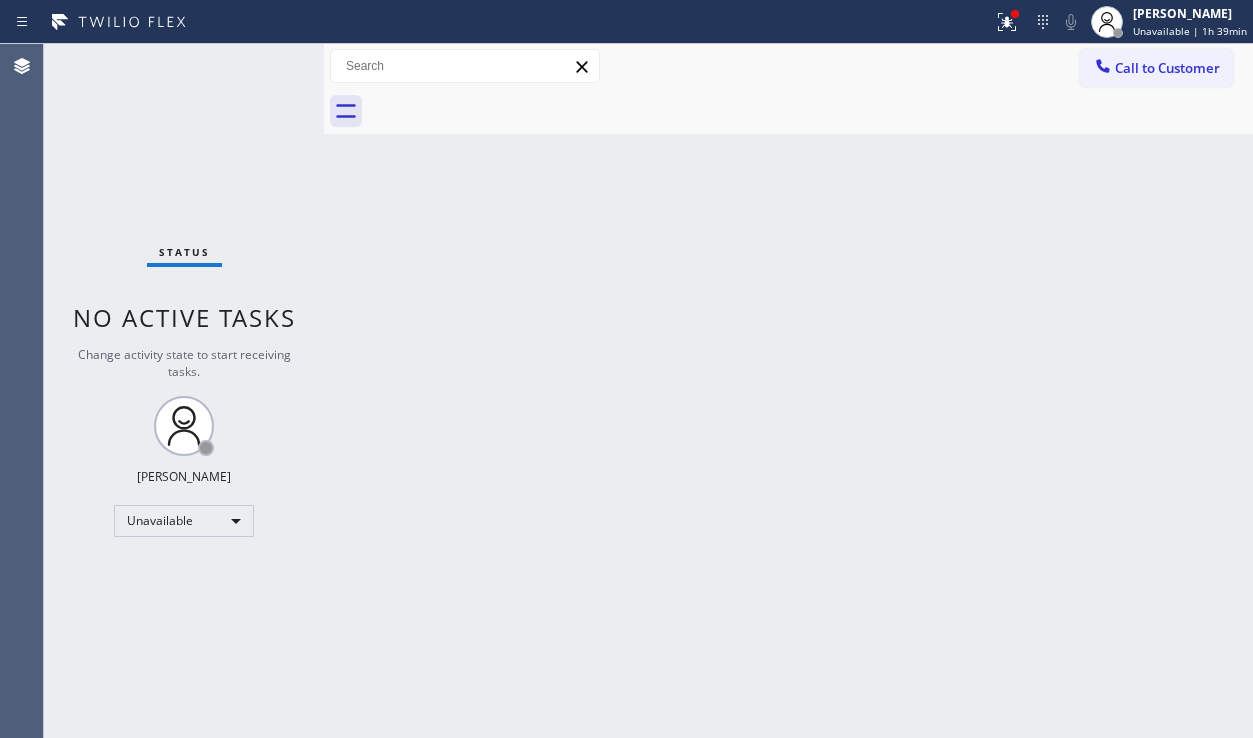 click at bounding box center [810, 111] 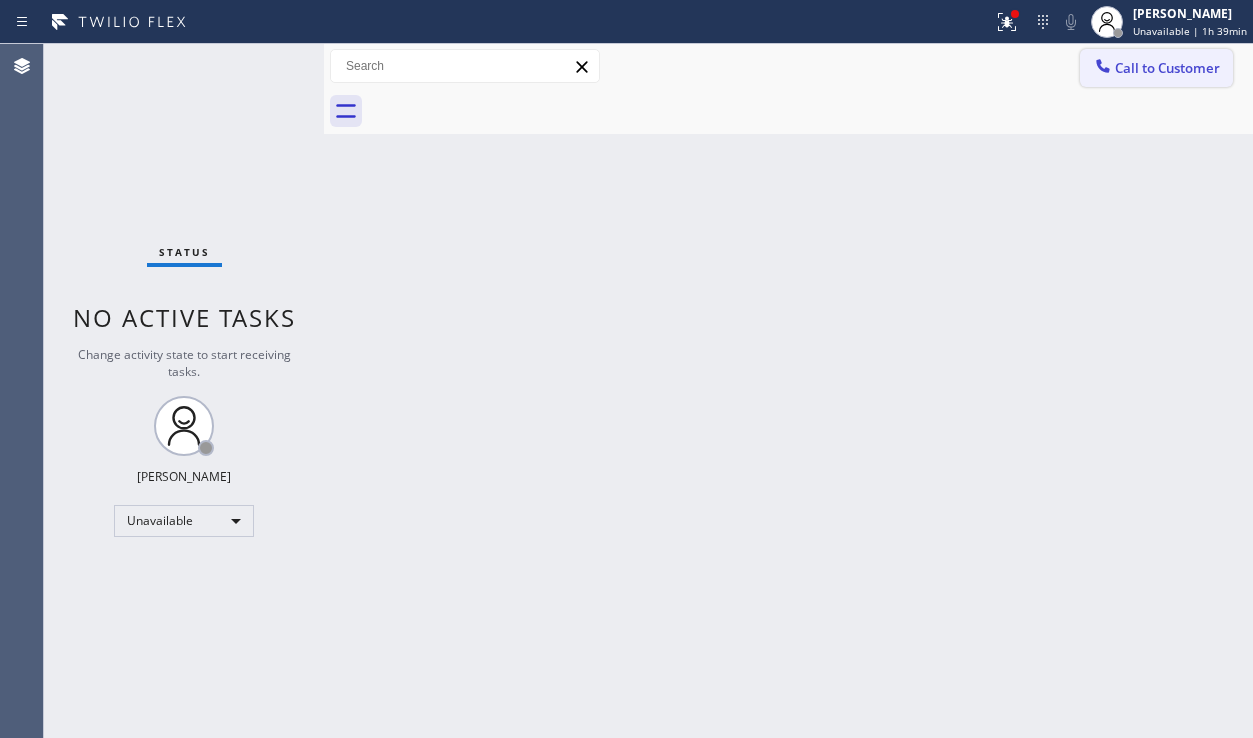 click at bounding box center (1103, 68) 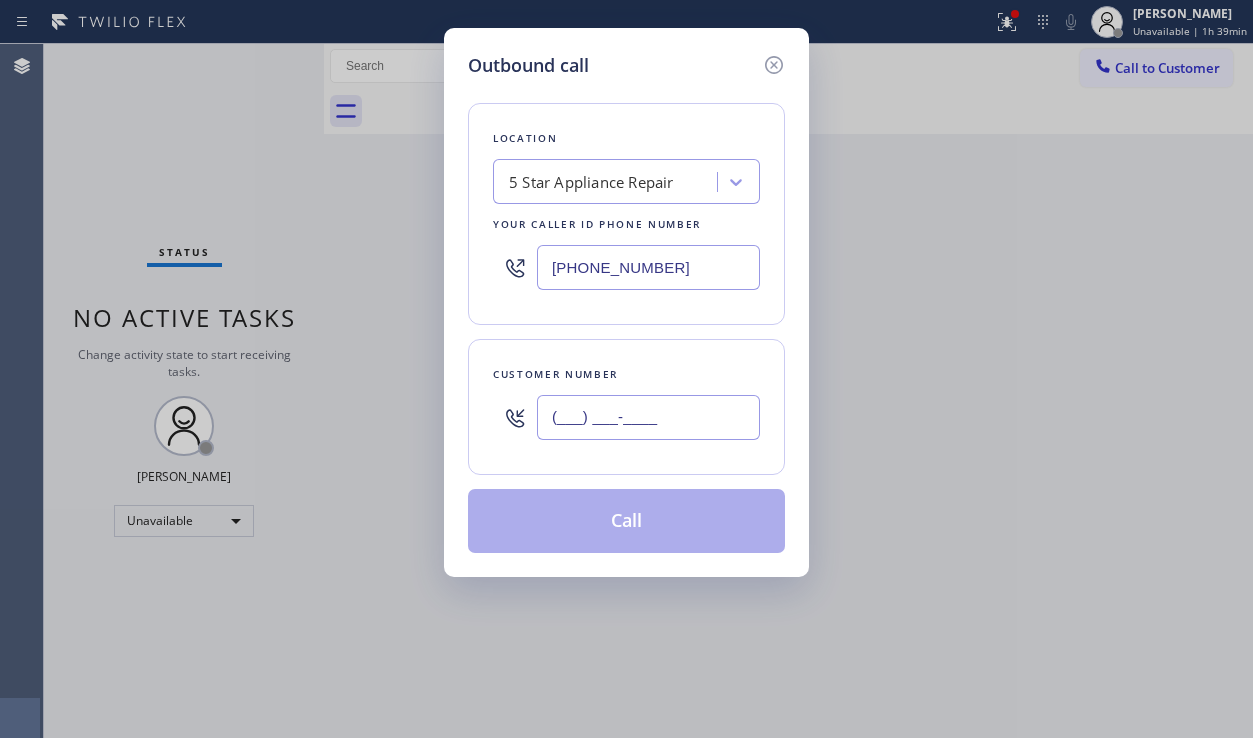 click on "(___) ___-____" at bounding box center (648, 417) 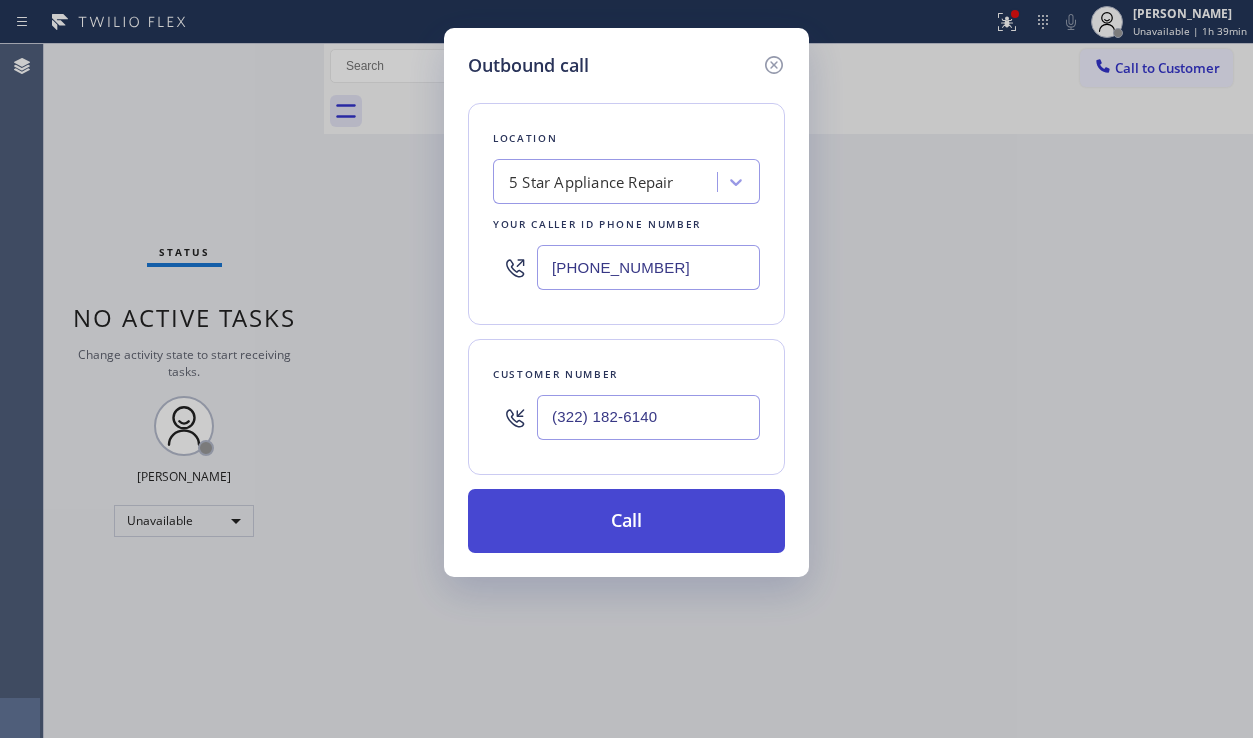 type on "(322) 182-6140" 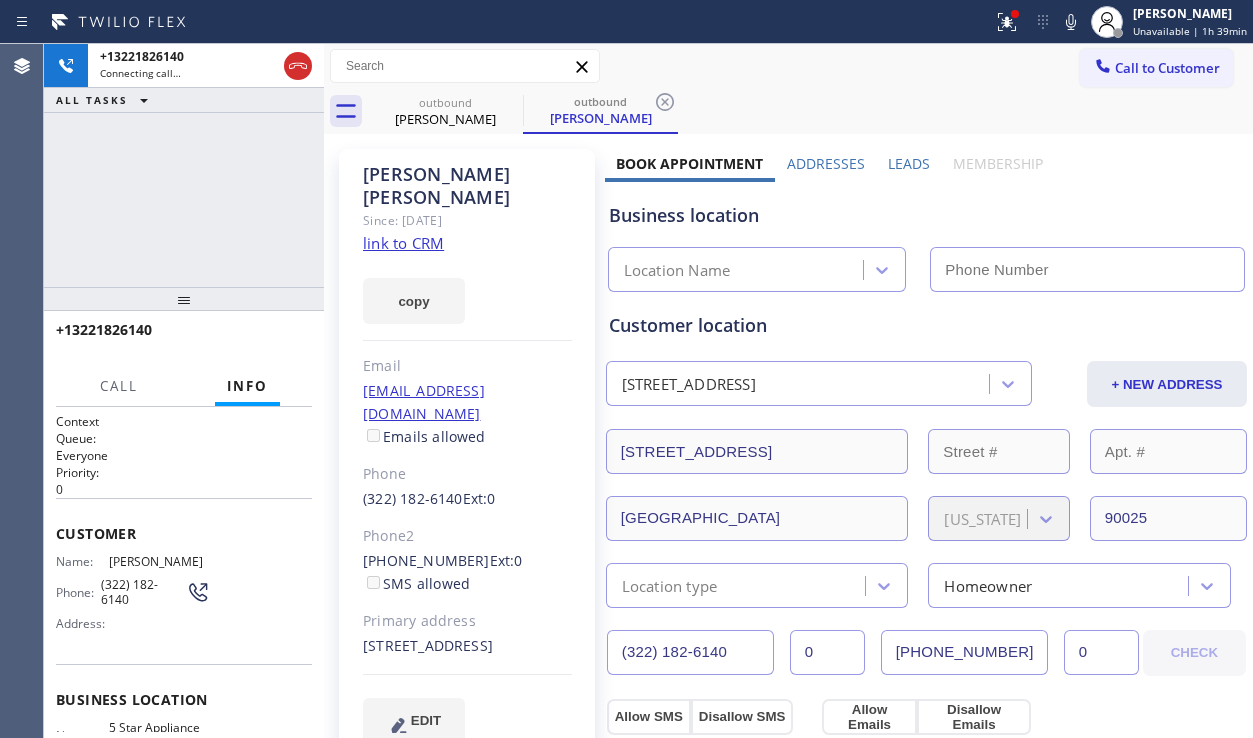 type on "[PHONE_NUMBER]" 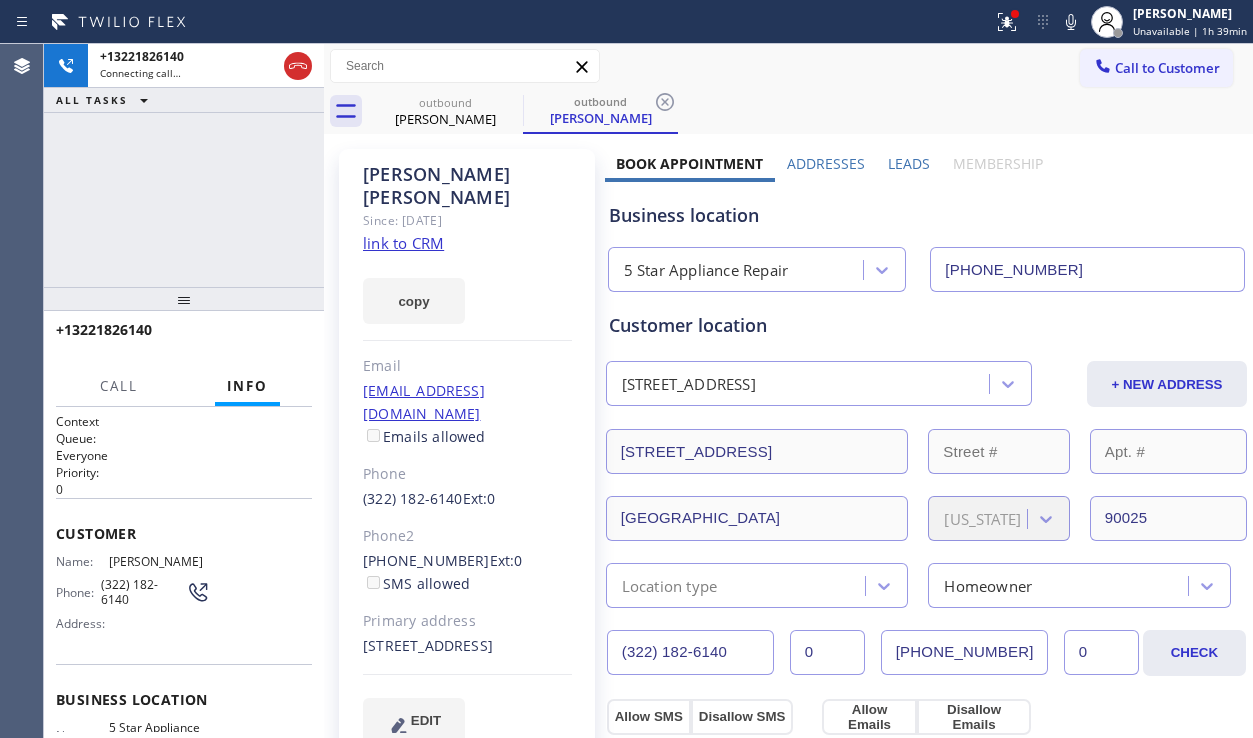 click on "Leads" at bounding box center [909, 163] 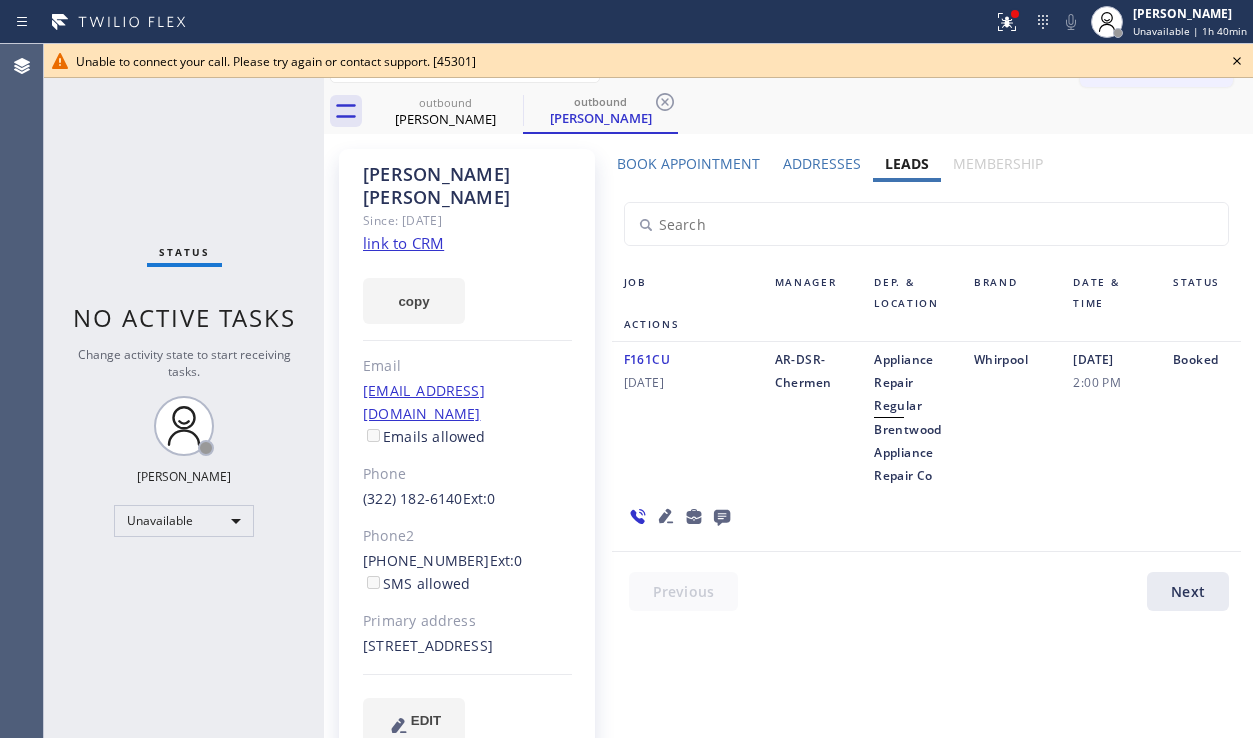 click 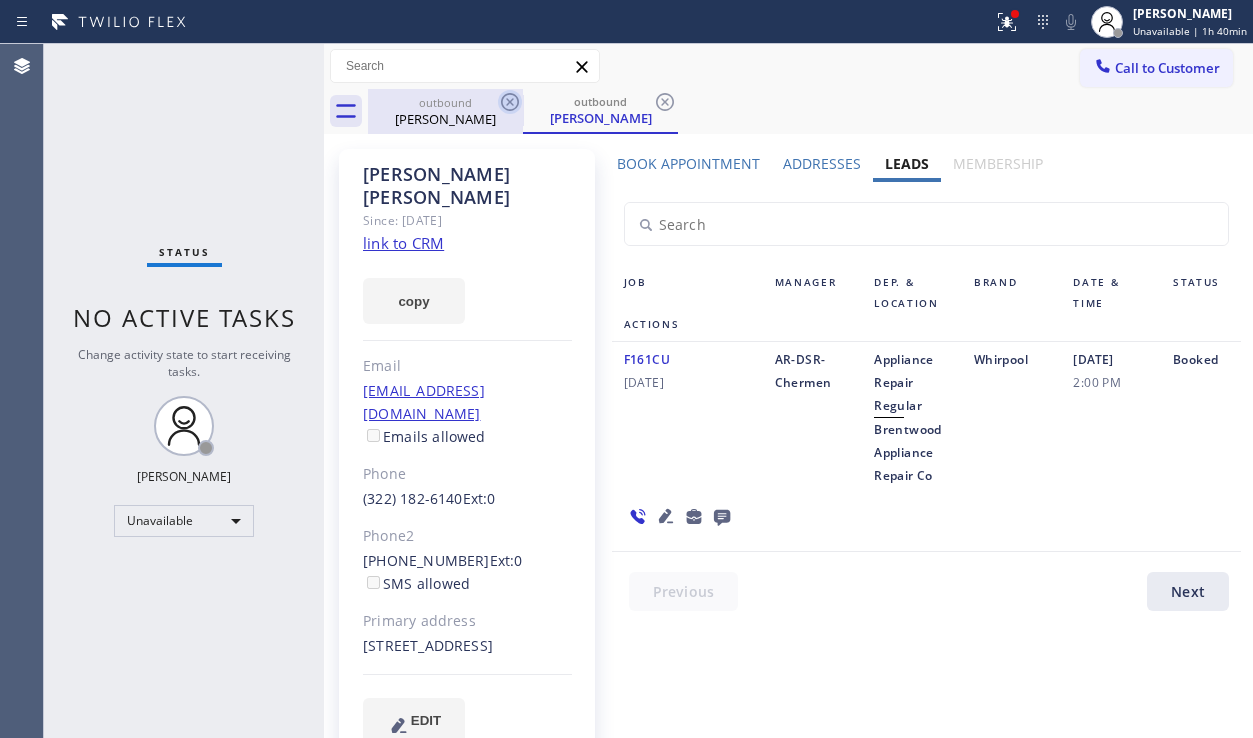 click 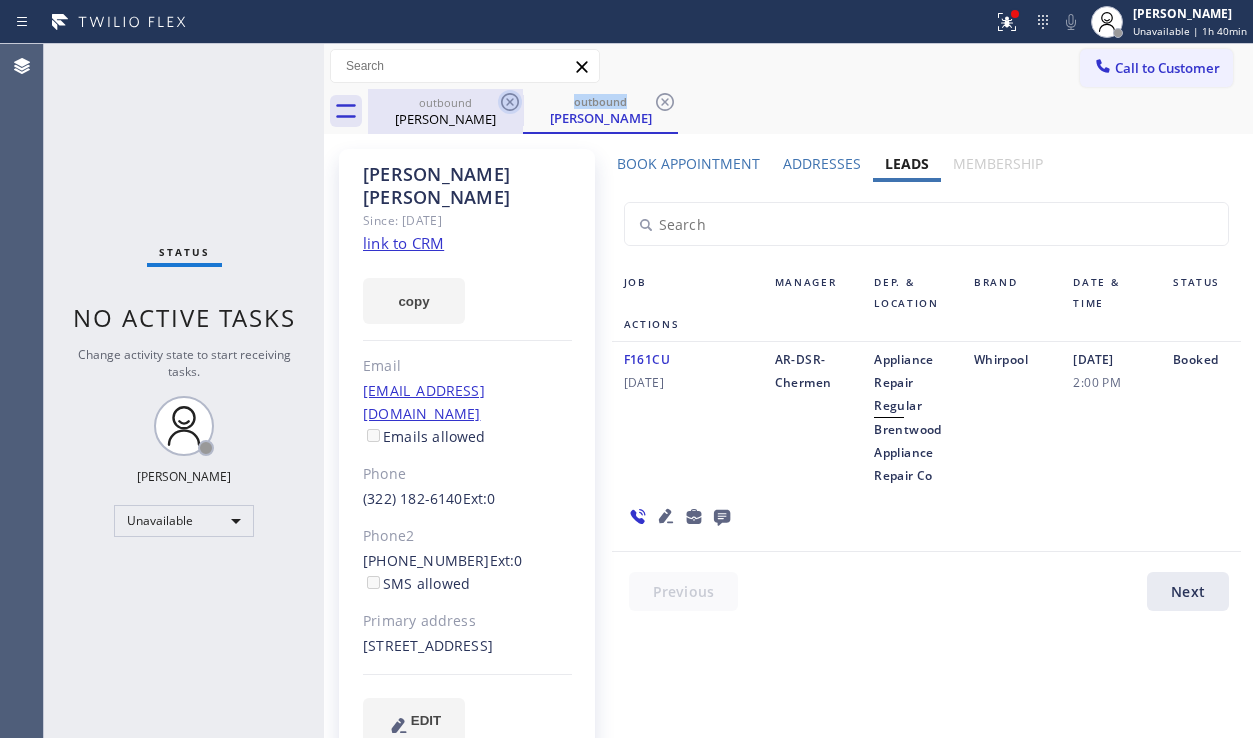 click 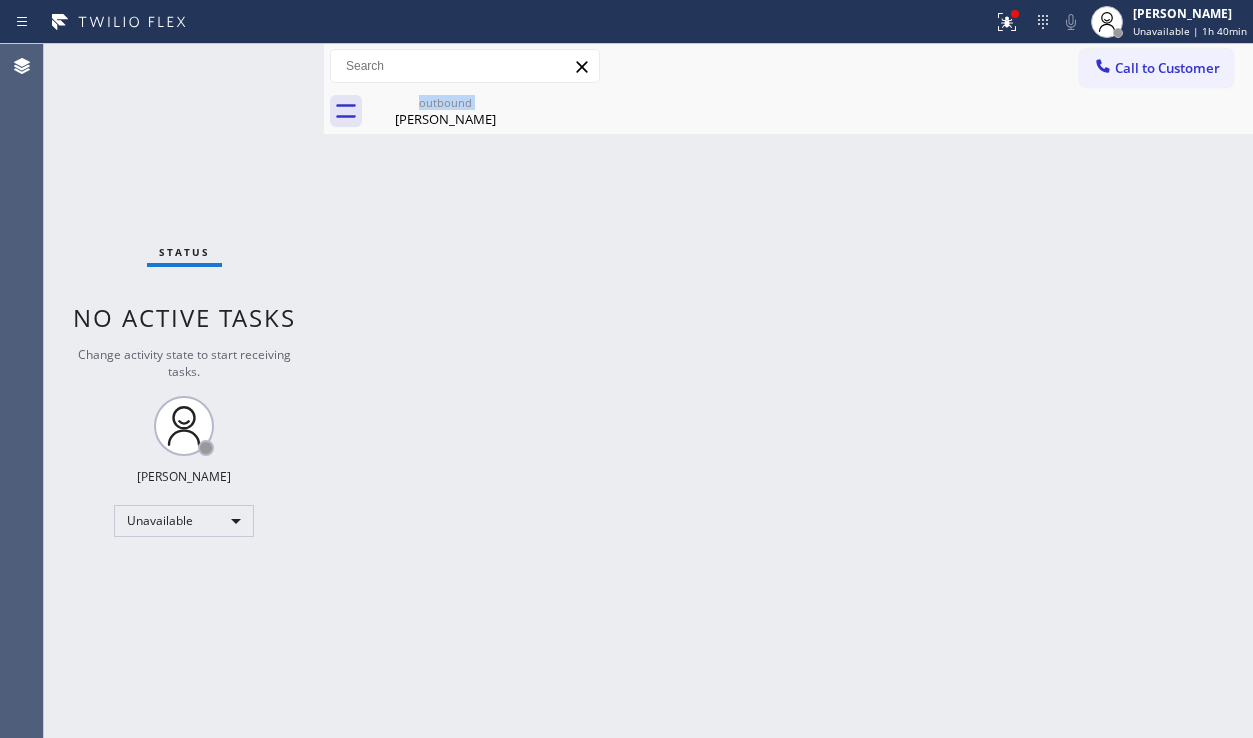 click on "outbound [PERSON_NAME]" at bounding box center (445, 111) 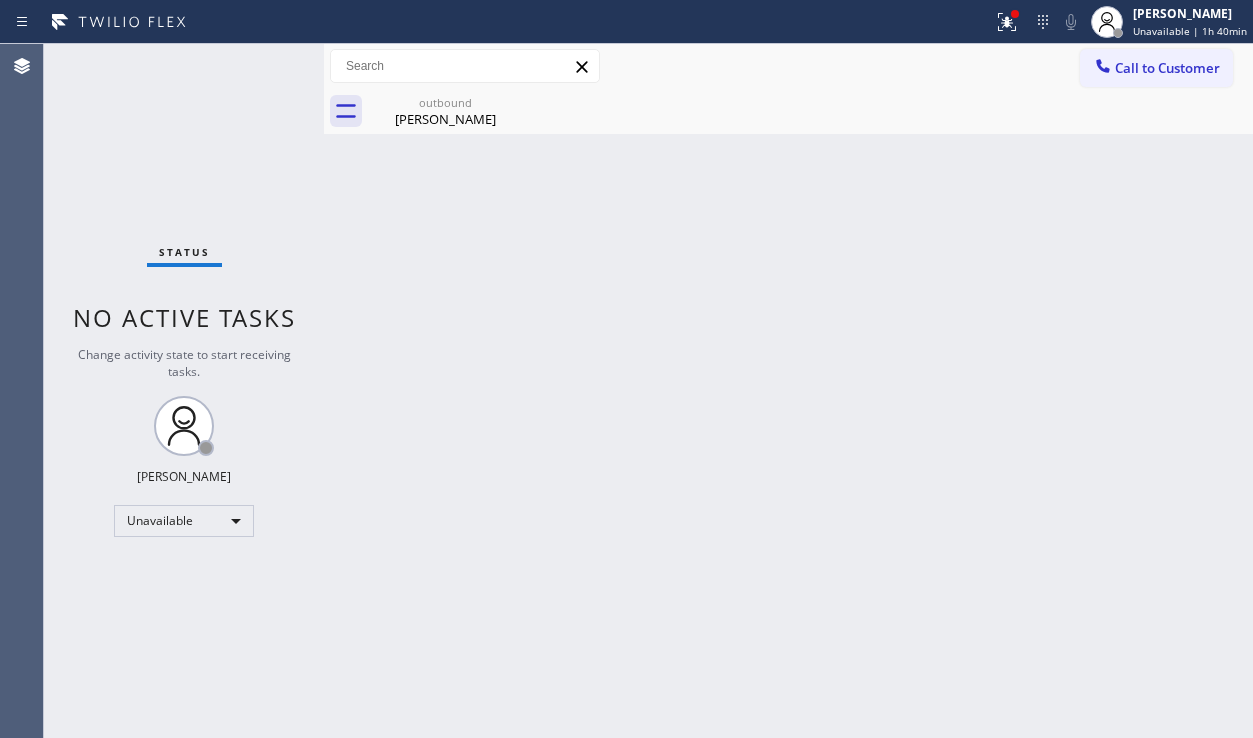 click 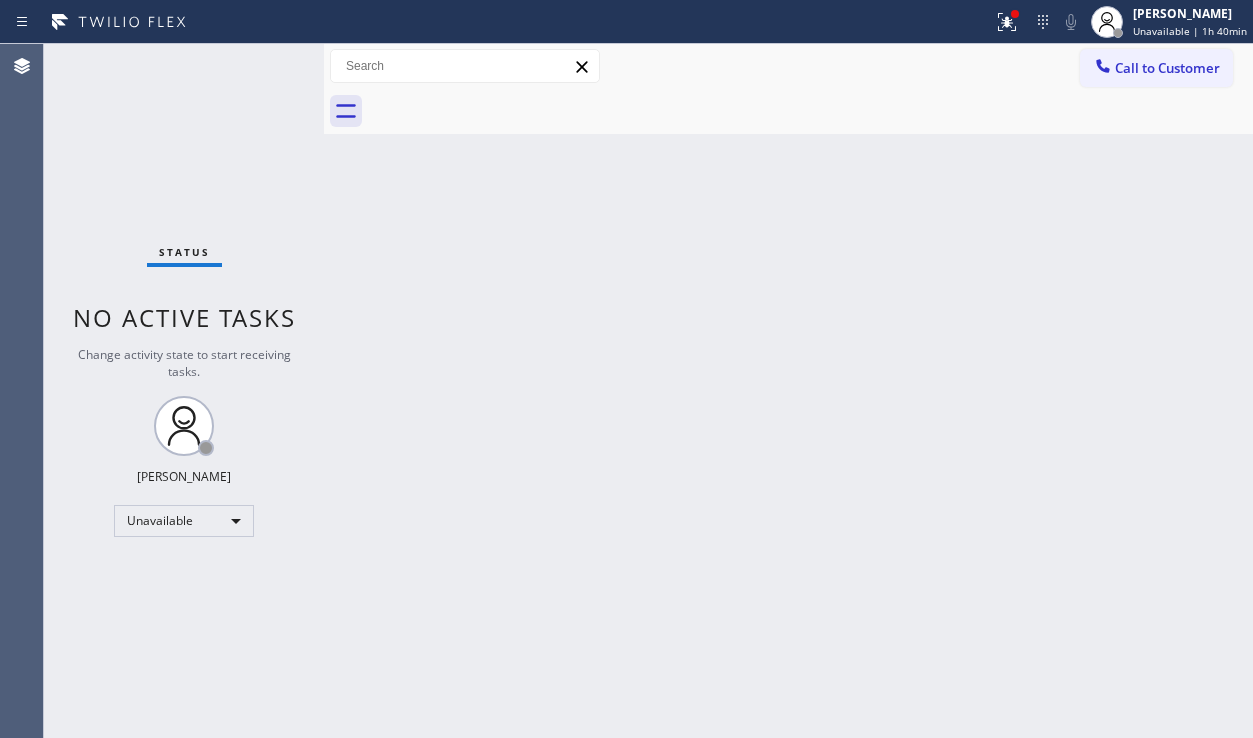 click at bounding box center [810, 111] 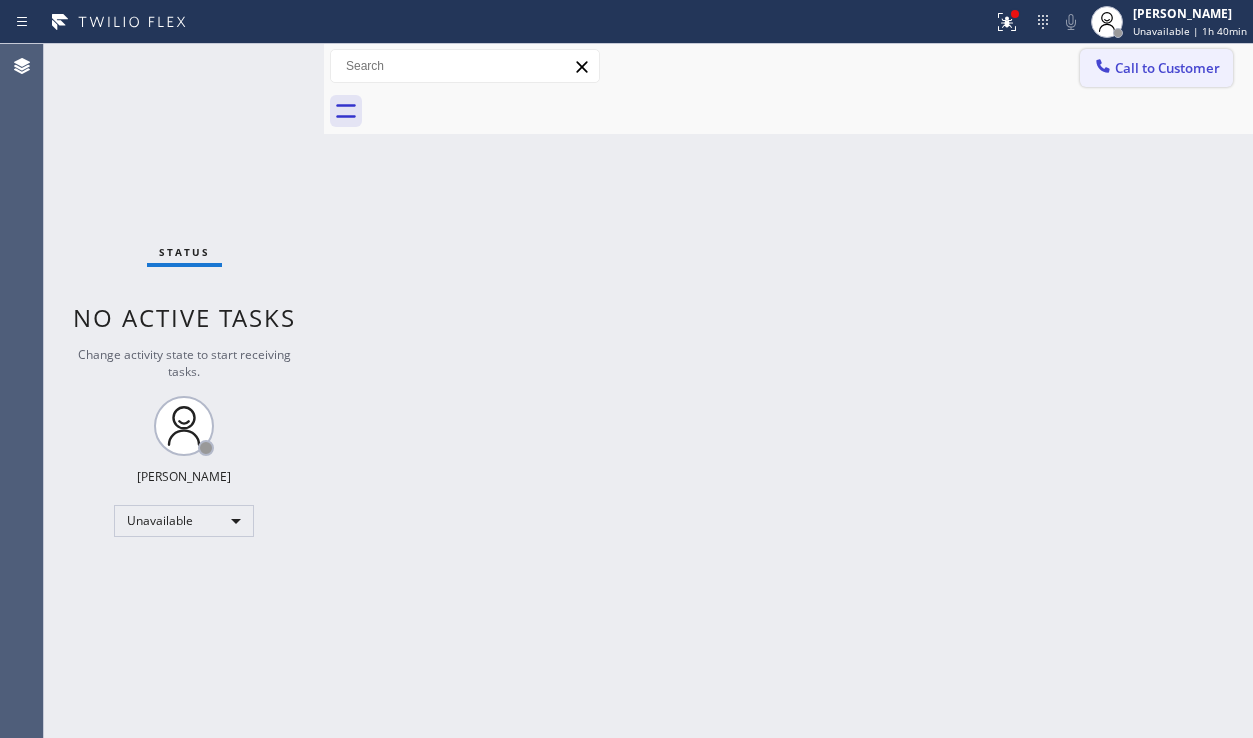 click on "Call to Customer" at bounding box center (1156, 68) 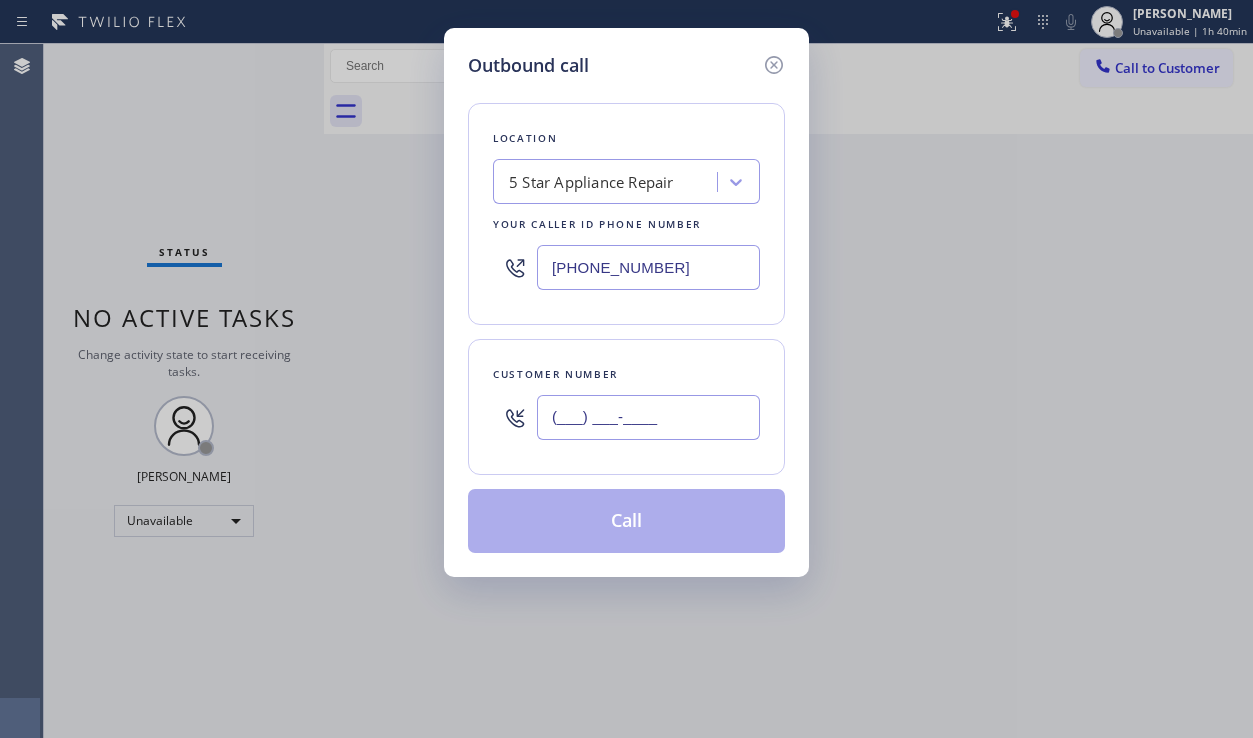 click on "(___) ___-____" at bounding box center (648, 417) 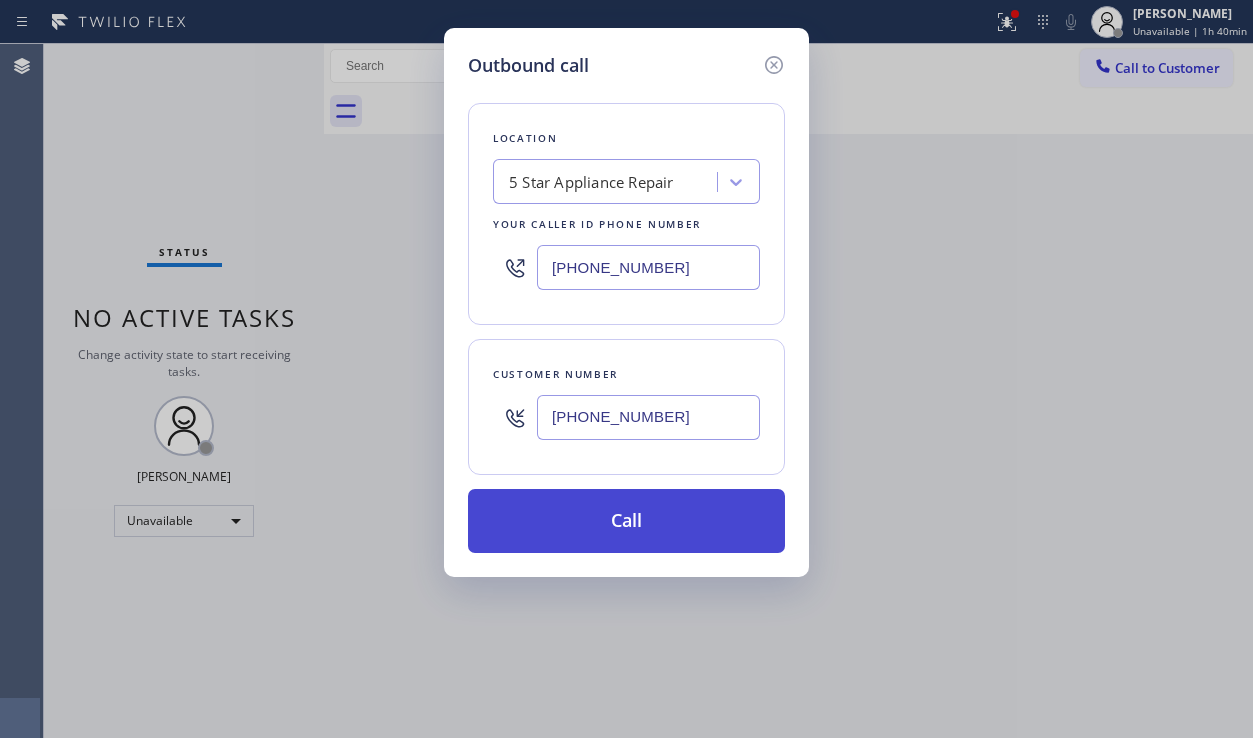 type on "[PHONE_NUMBER]" 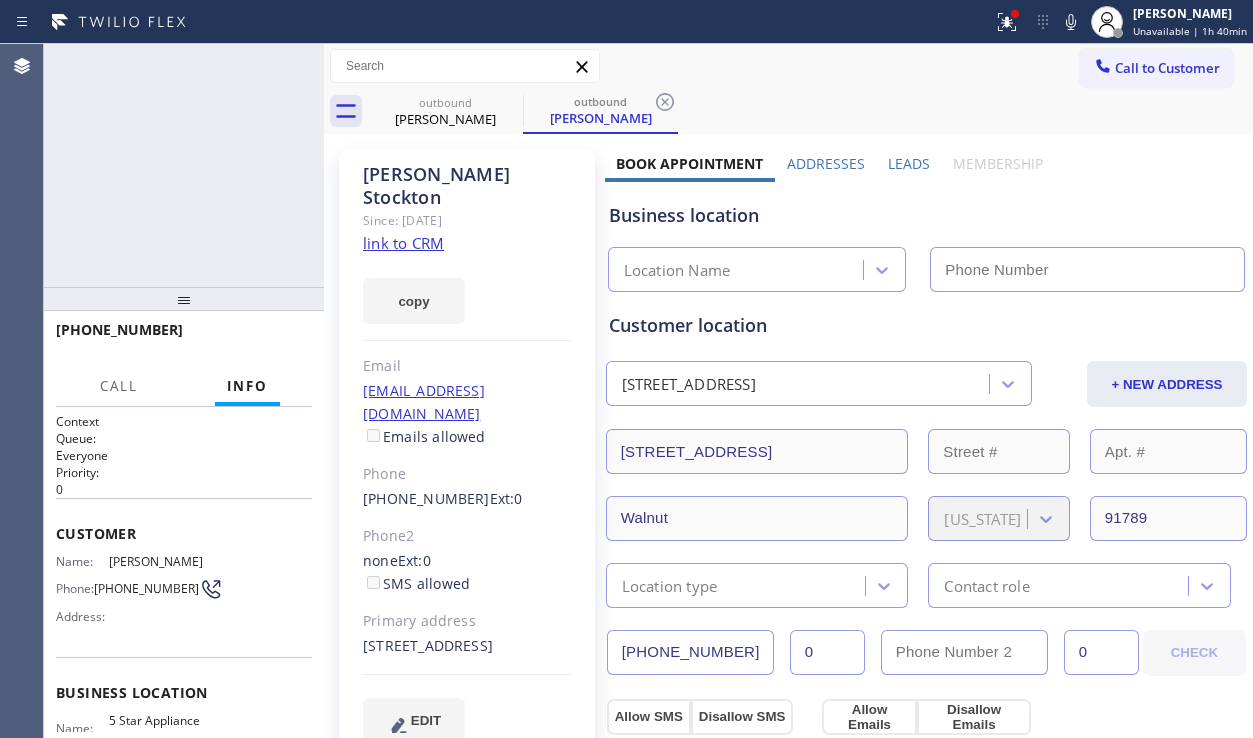 type on "[PHONE_NUMBER]" 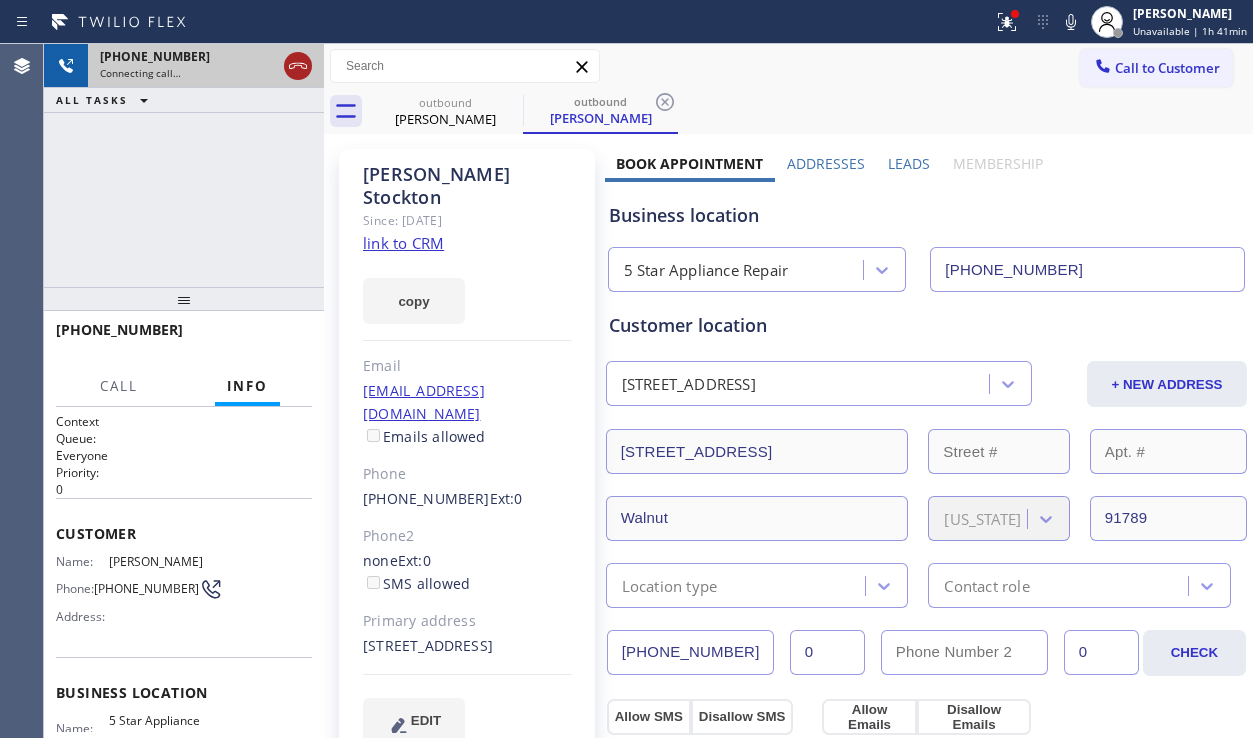 click 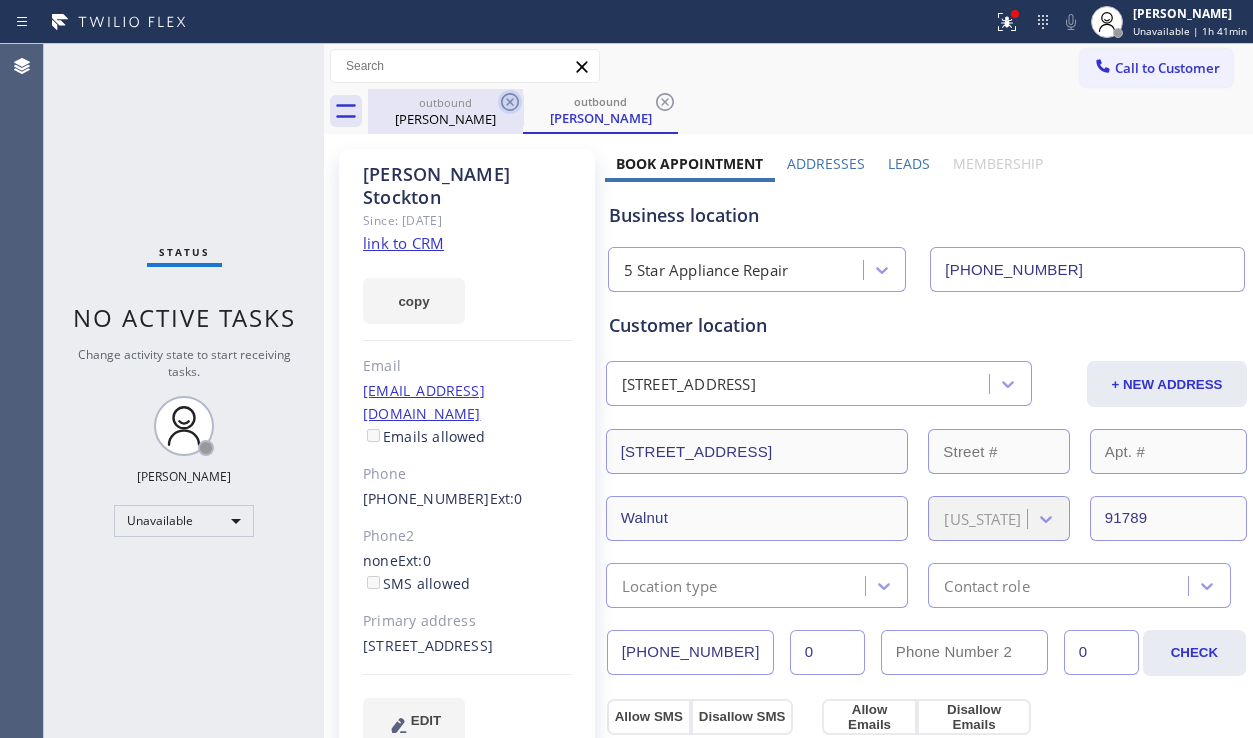click 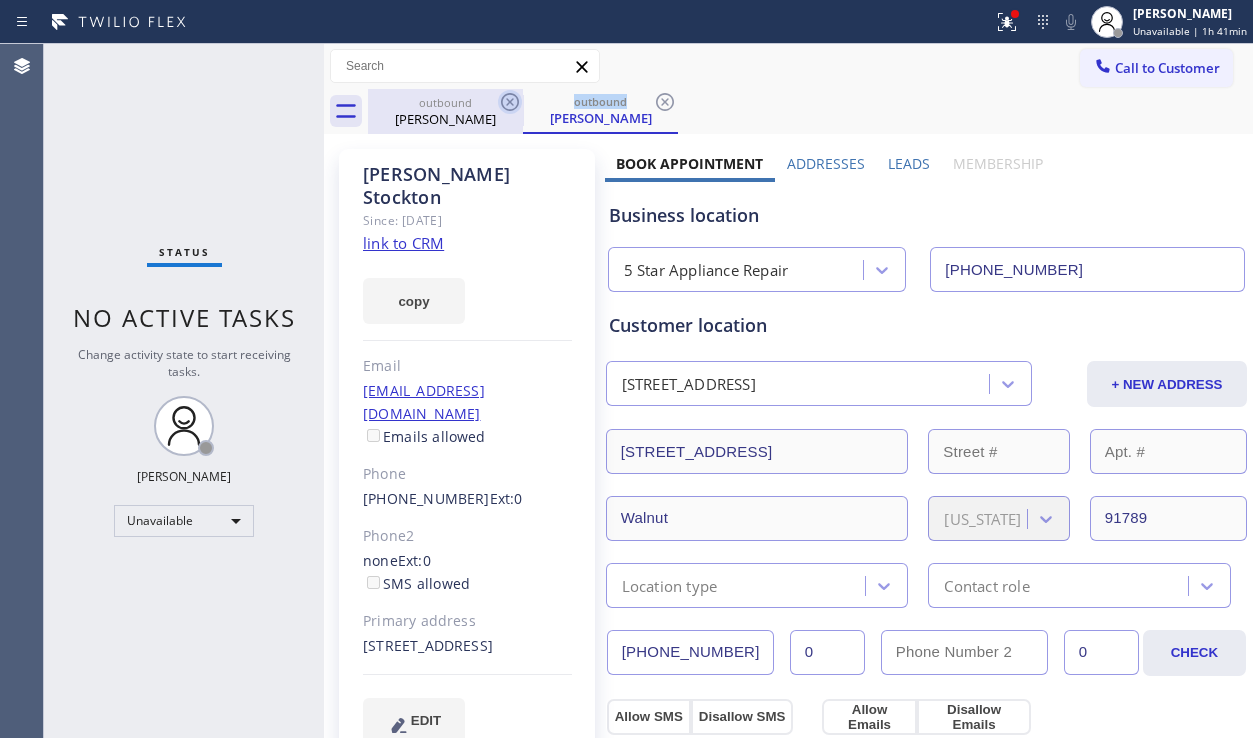 click 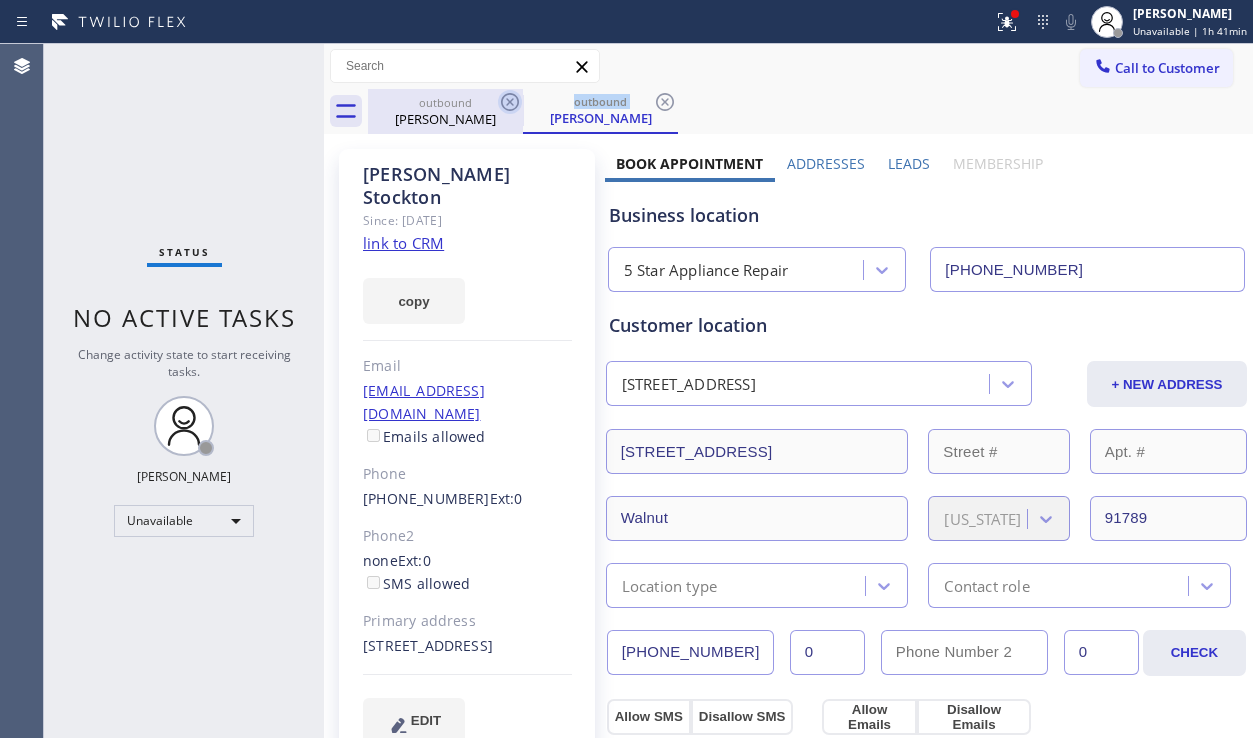 click on "outbound [PERSON_NAME]" at bounding box center (600, 111) 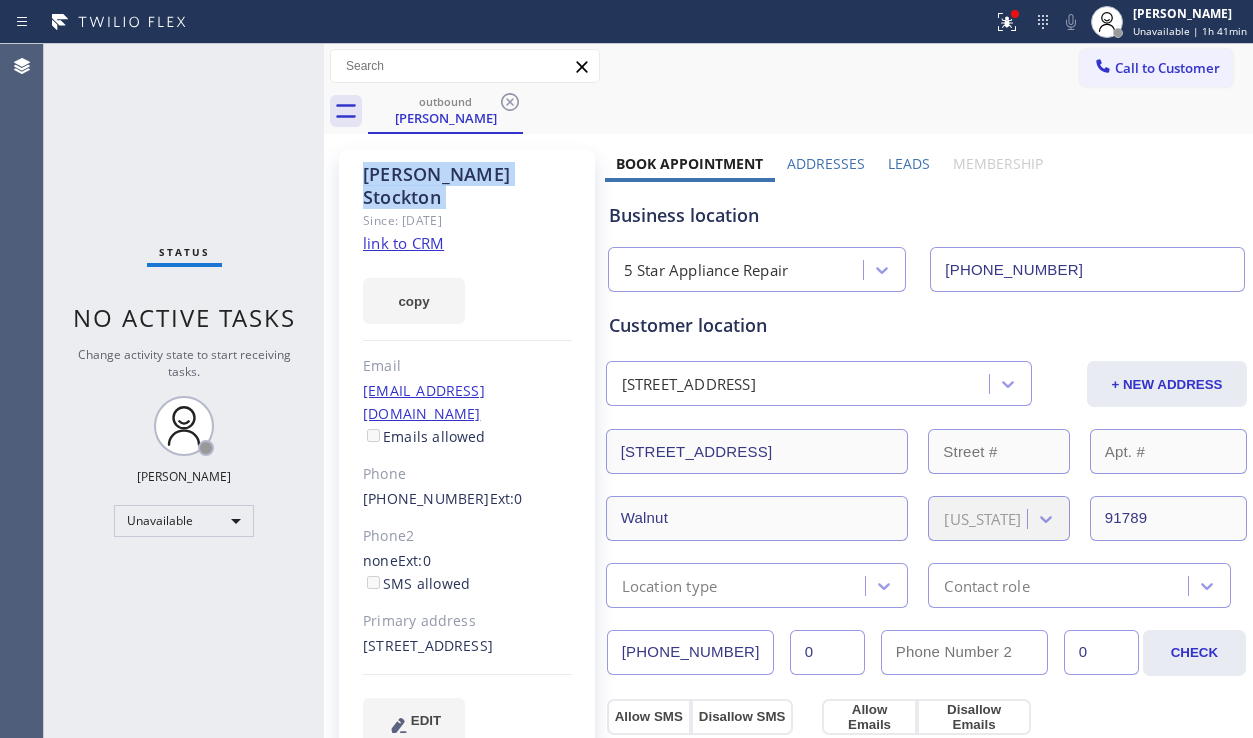 click 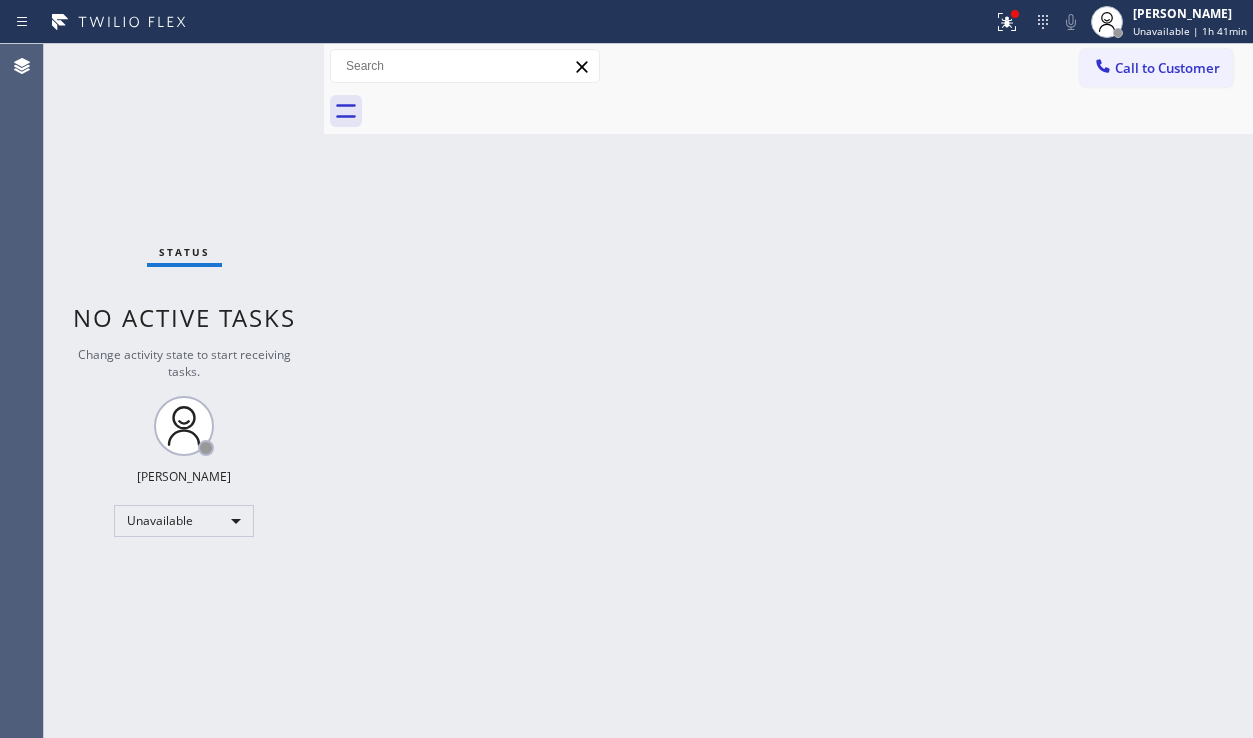 click at bounding box center [810, 111] 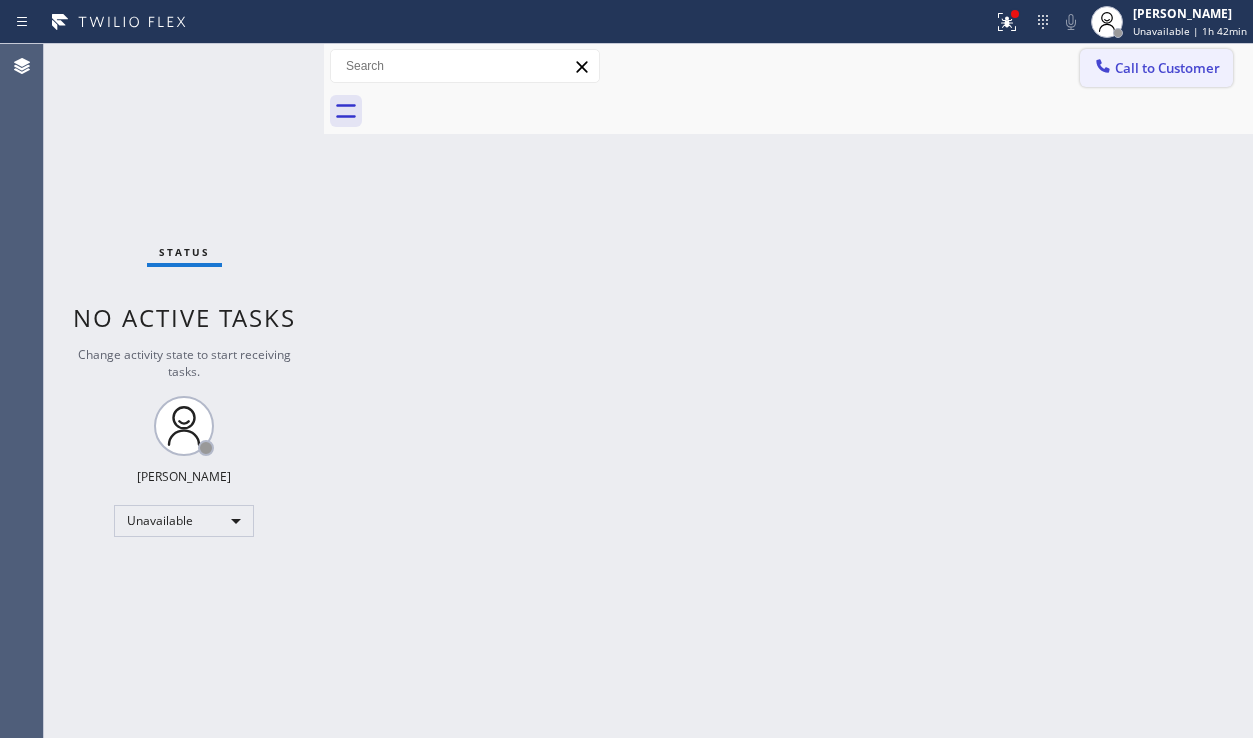 click on "Call to Customer" at bounding box center (1156, 68) 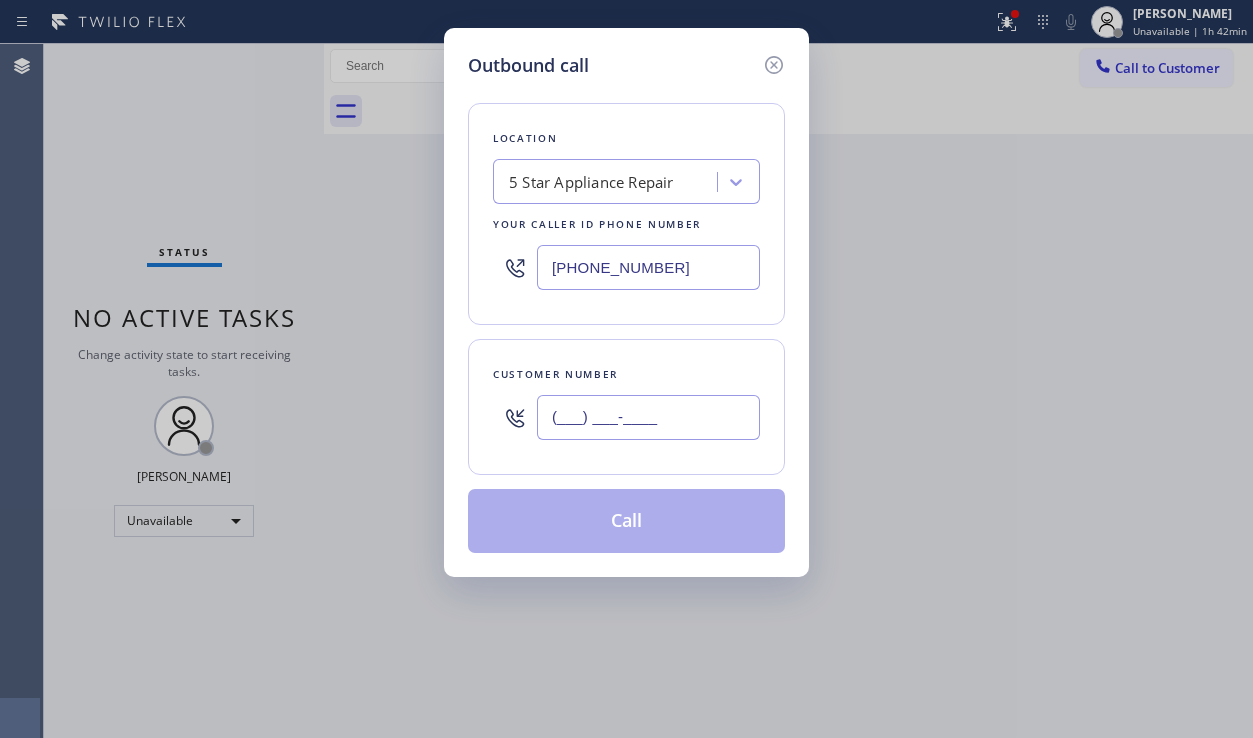 click on "(___) ___-____" at bounding box center (648, 417) 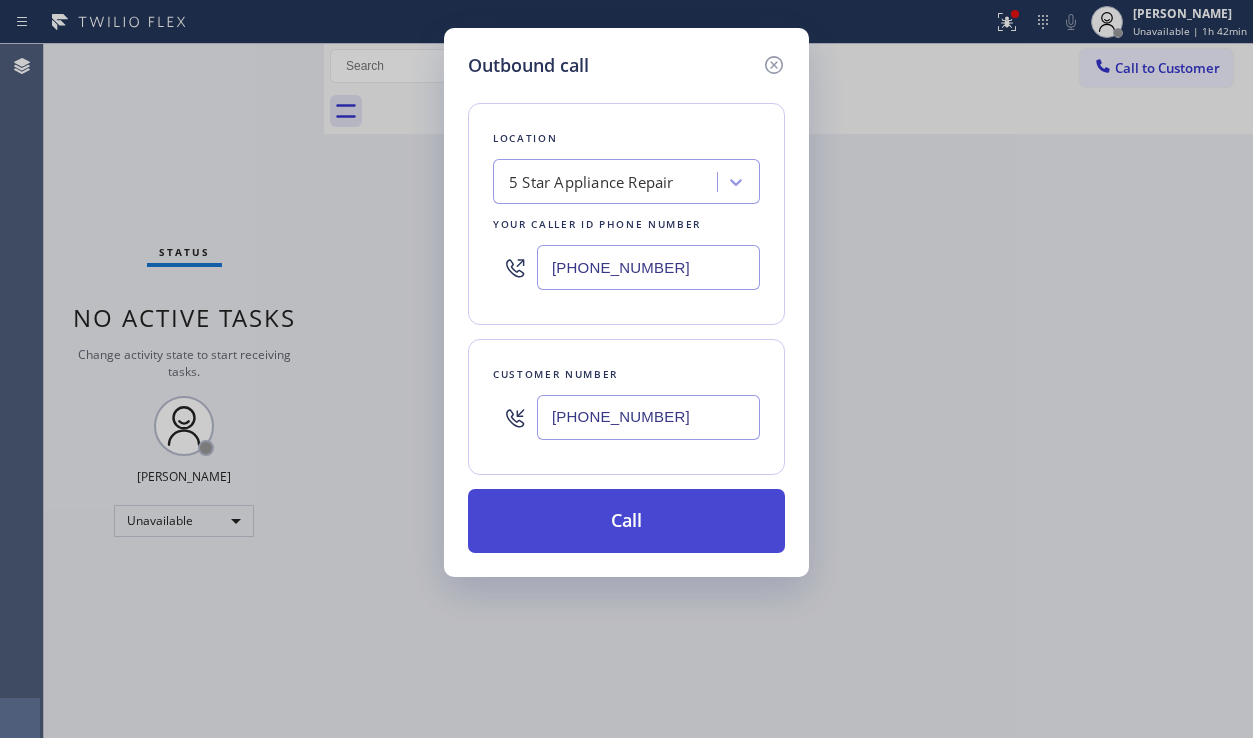 type on "[PHONE_NUMBER]" 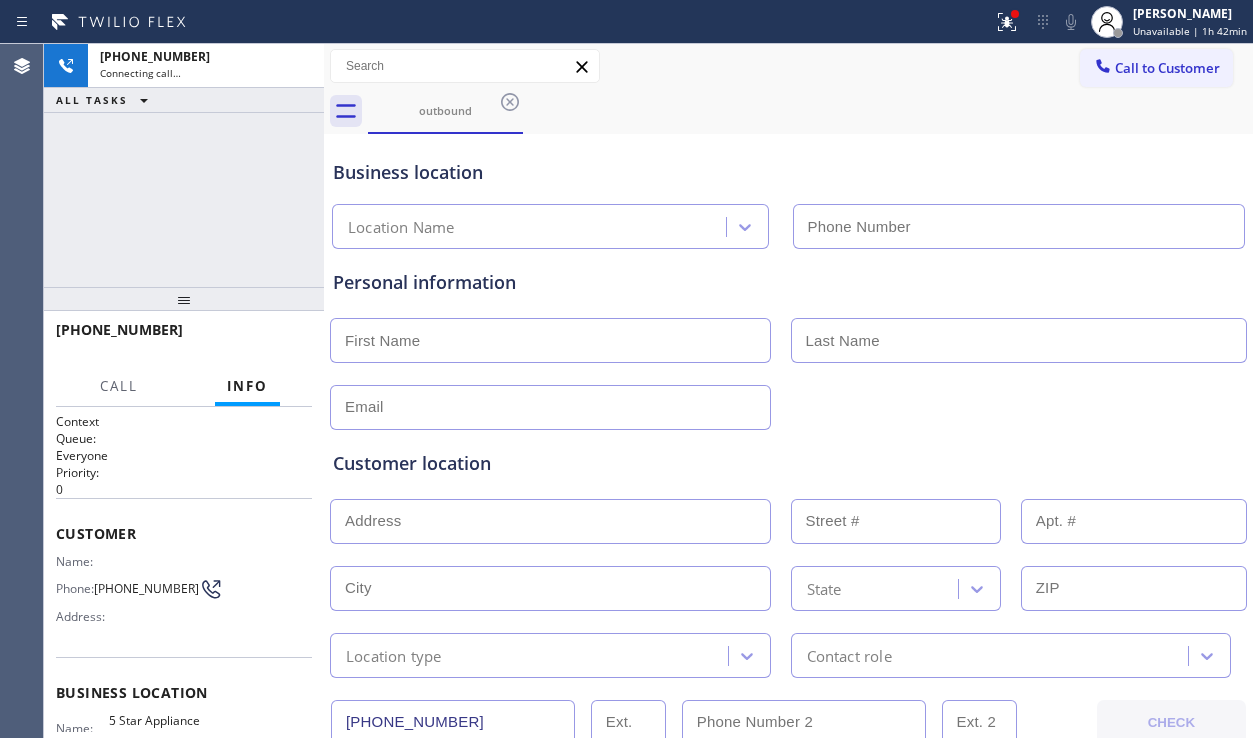 type on "[PHONE_NUMBER]" 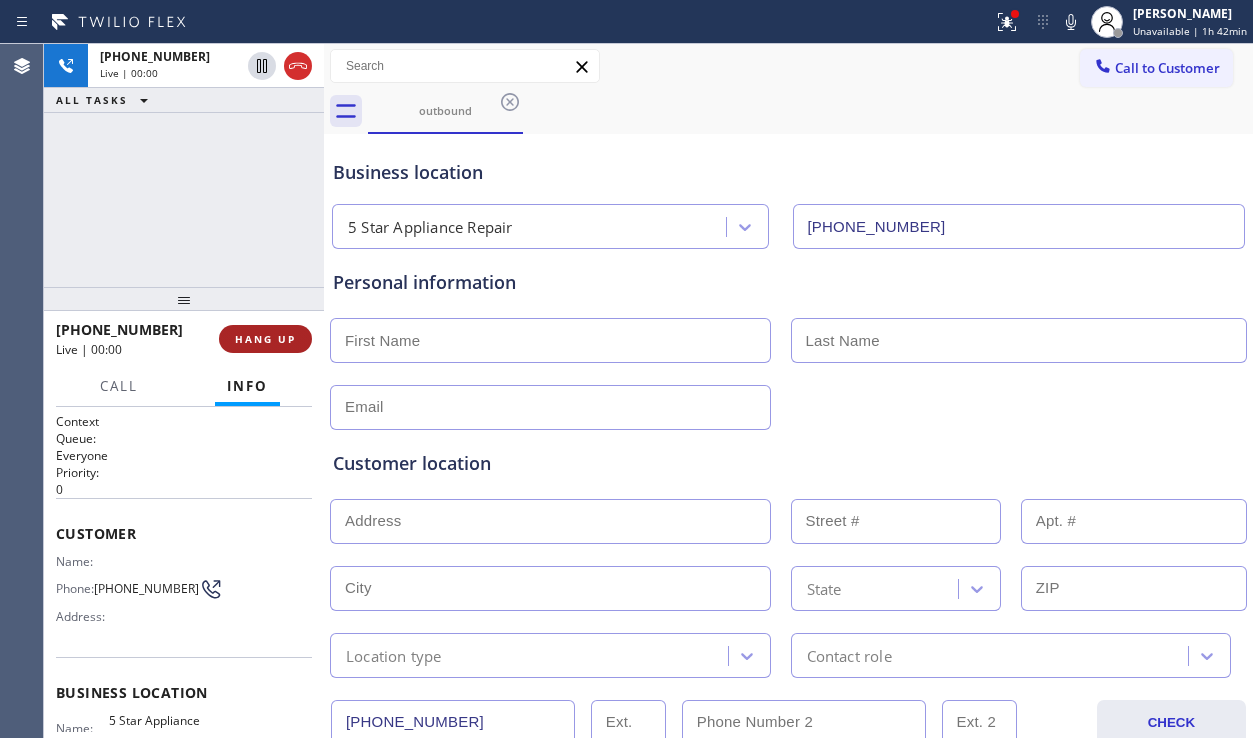 click on "HANG UP" at bounding box center [265, 339] 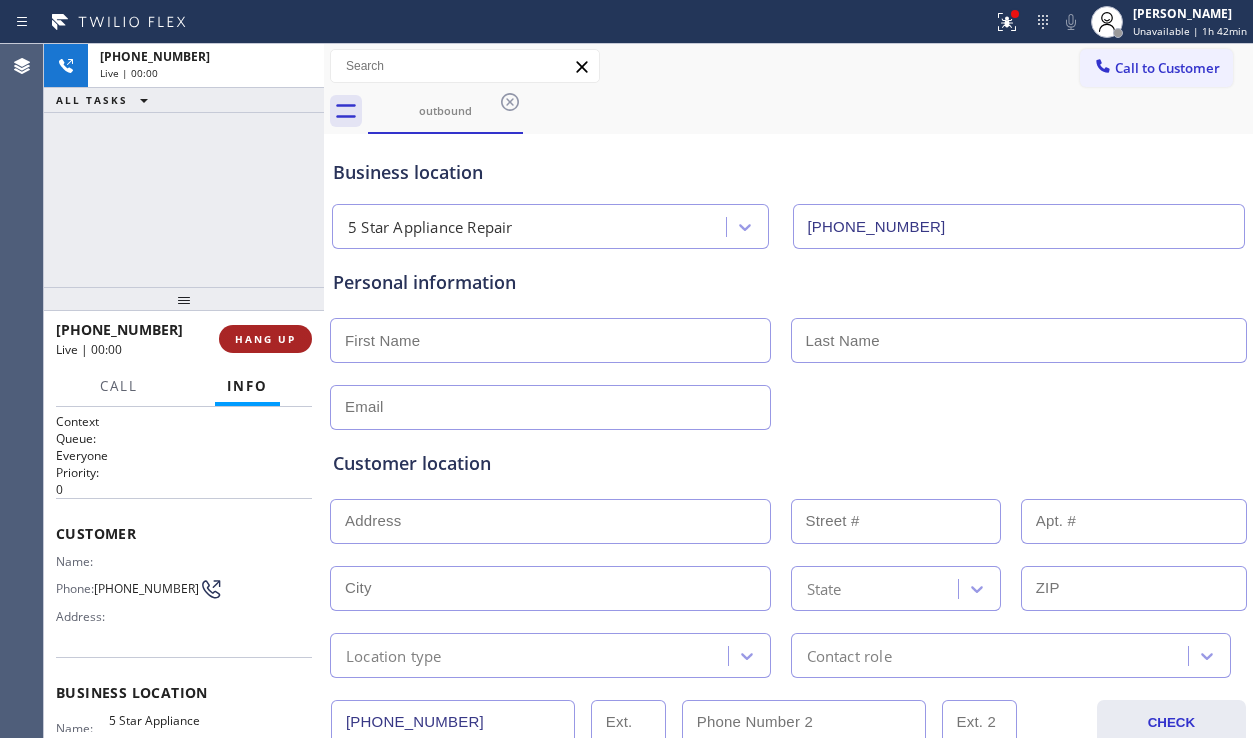 click on "HANG UP" at bounding box center [265, 339] 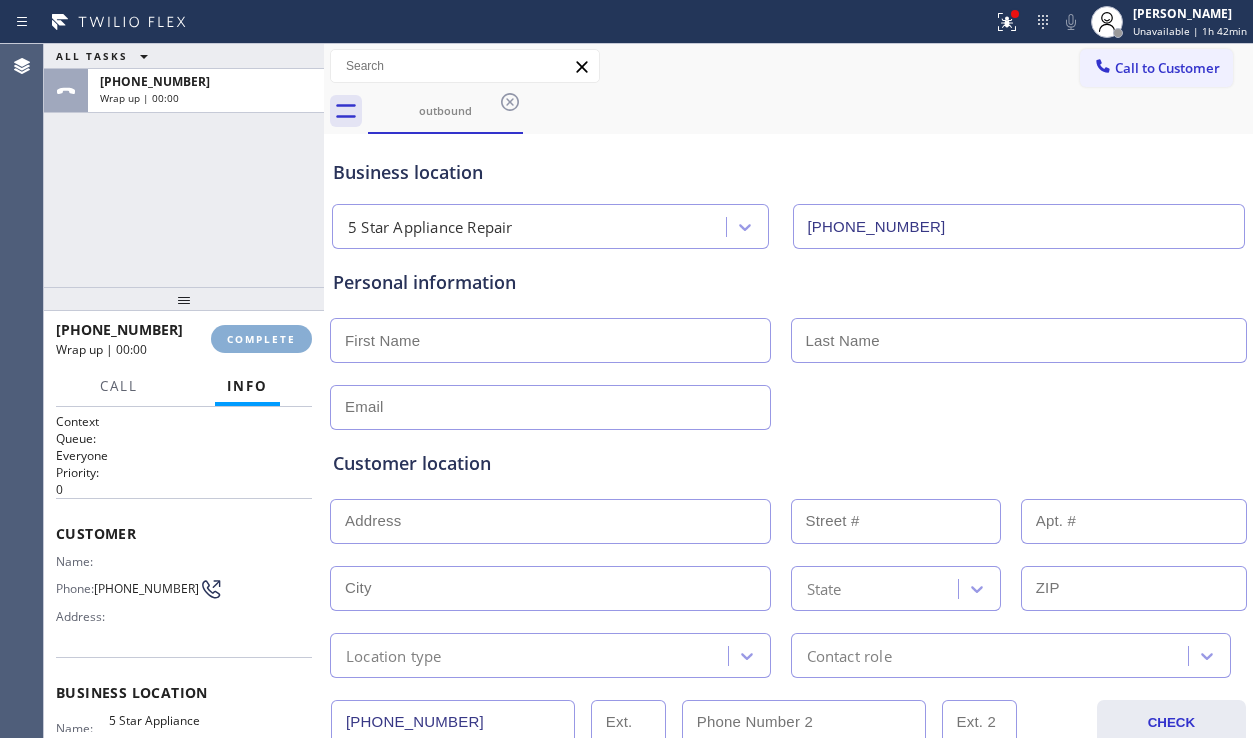 click on "COMPLETE" at bounding box center (261, 339) 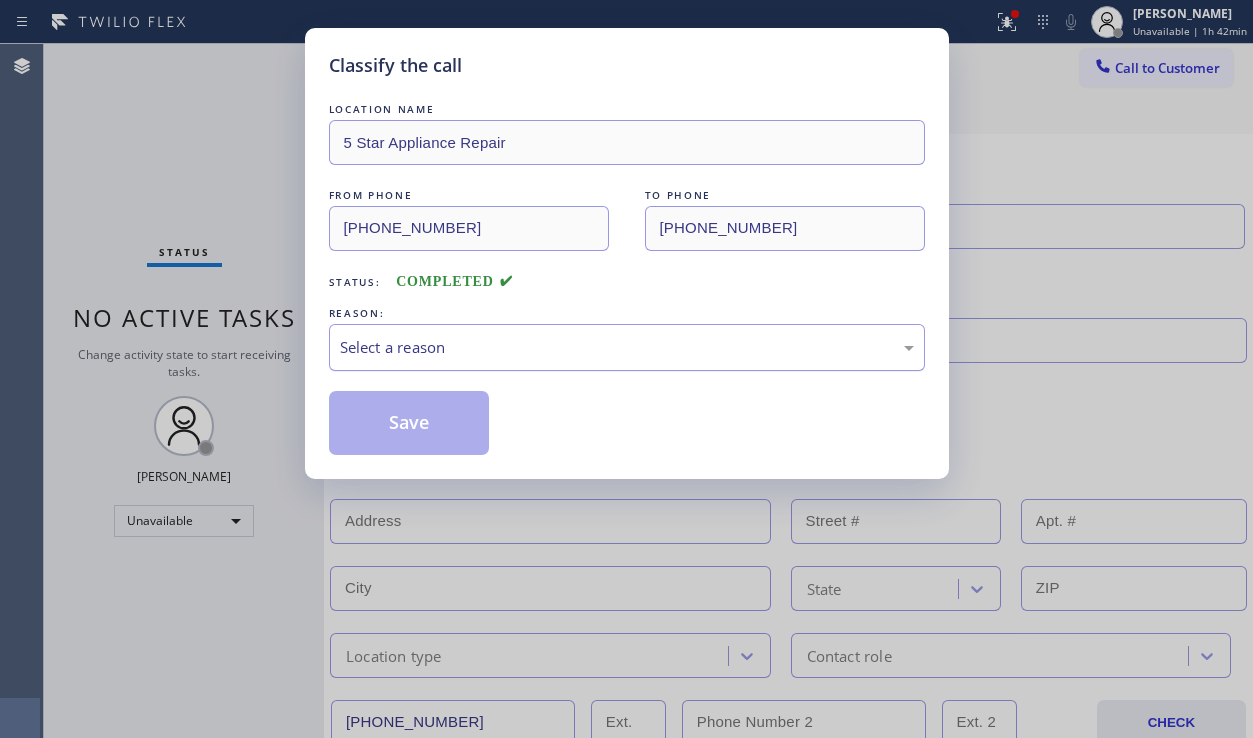 click on "Select a reason" at bounding box center (627, 347) 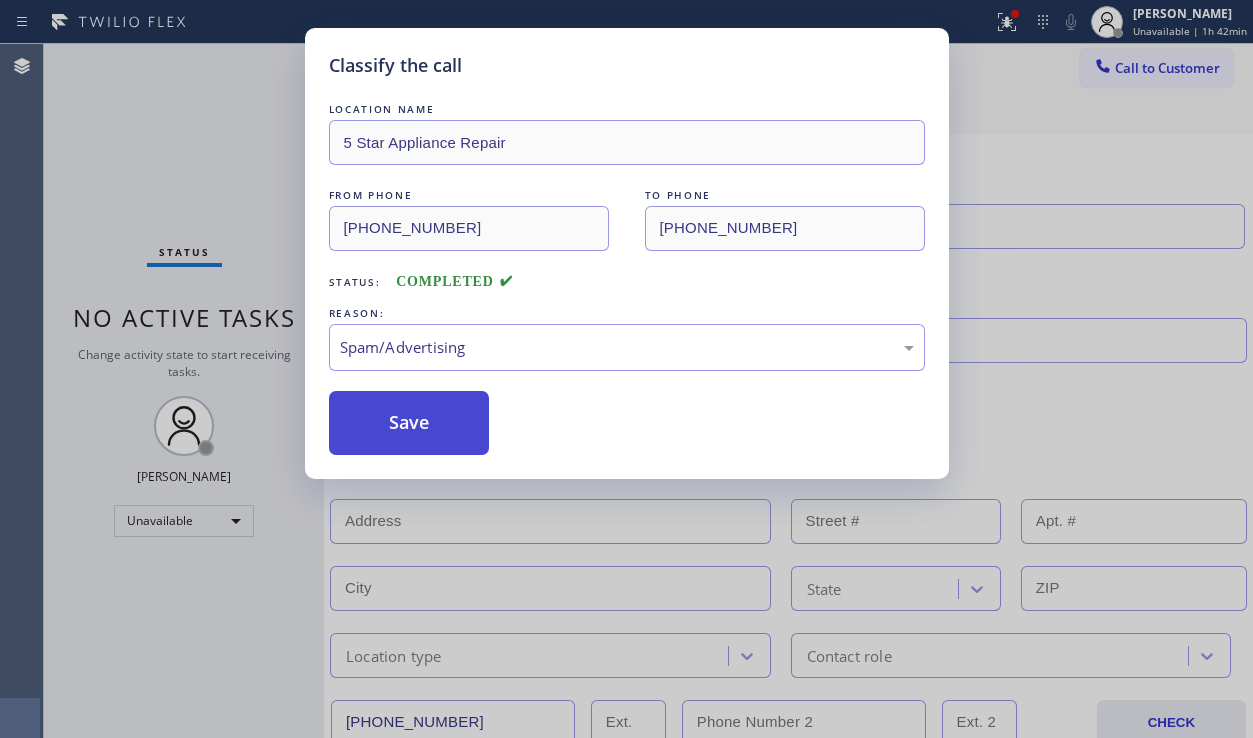 click on "Save" at bounding box center (409, 423) 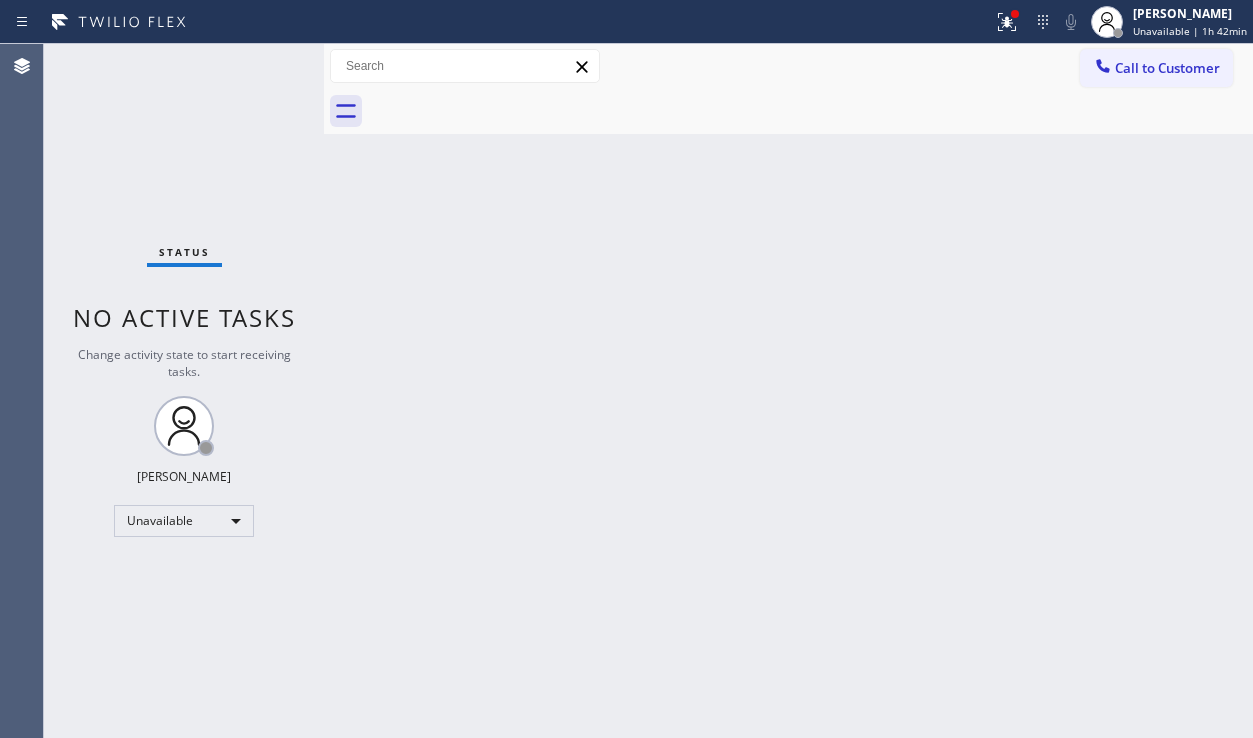 click at bounding box center (810, 111) 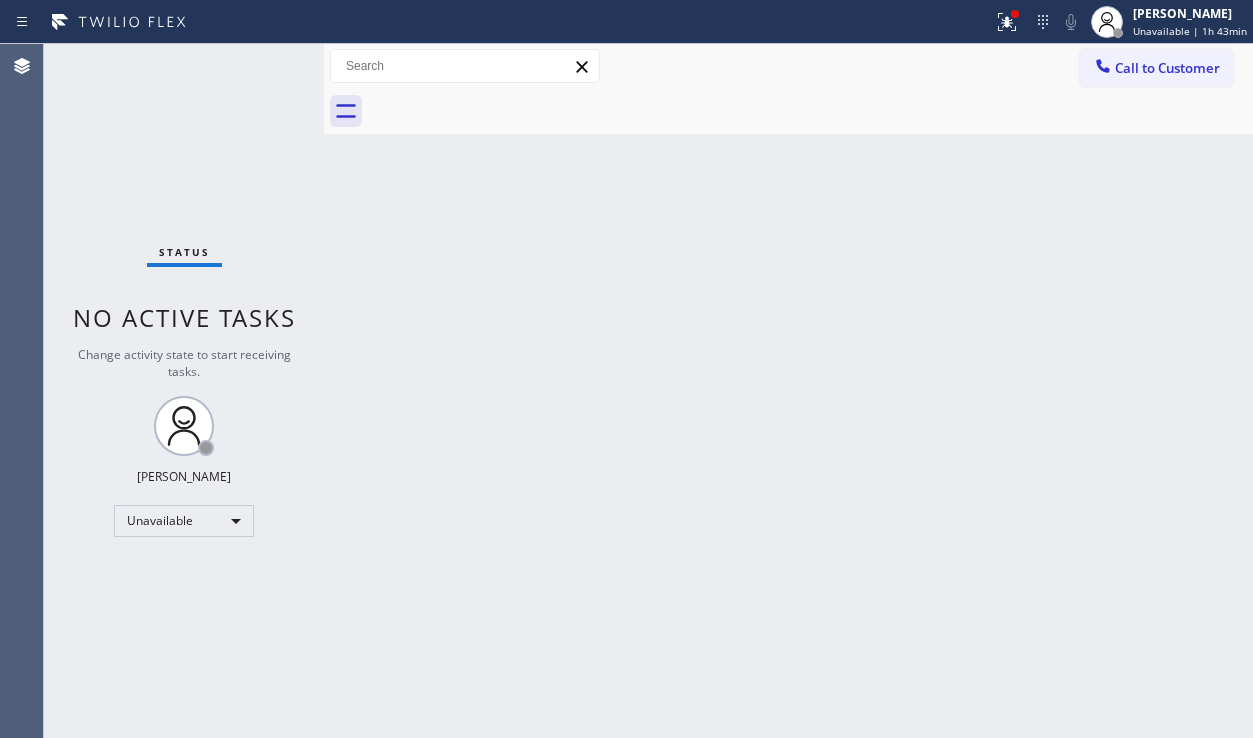 drag, startPoint x: 1082, startPoint y: 78, endPoint x: 1069, endPoint y: 82, distance: 13.601471 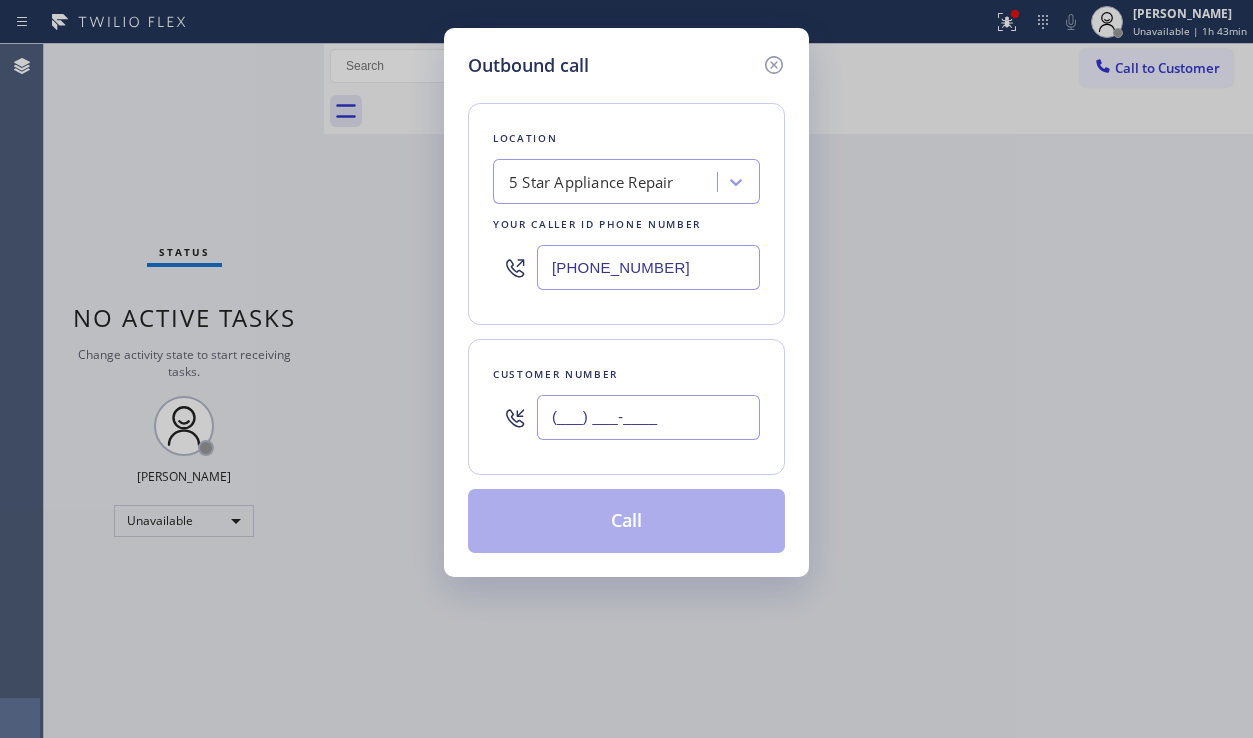 click on "(___) ___-____" at bounding box center [648, 417] 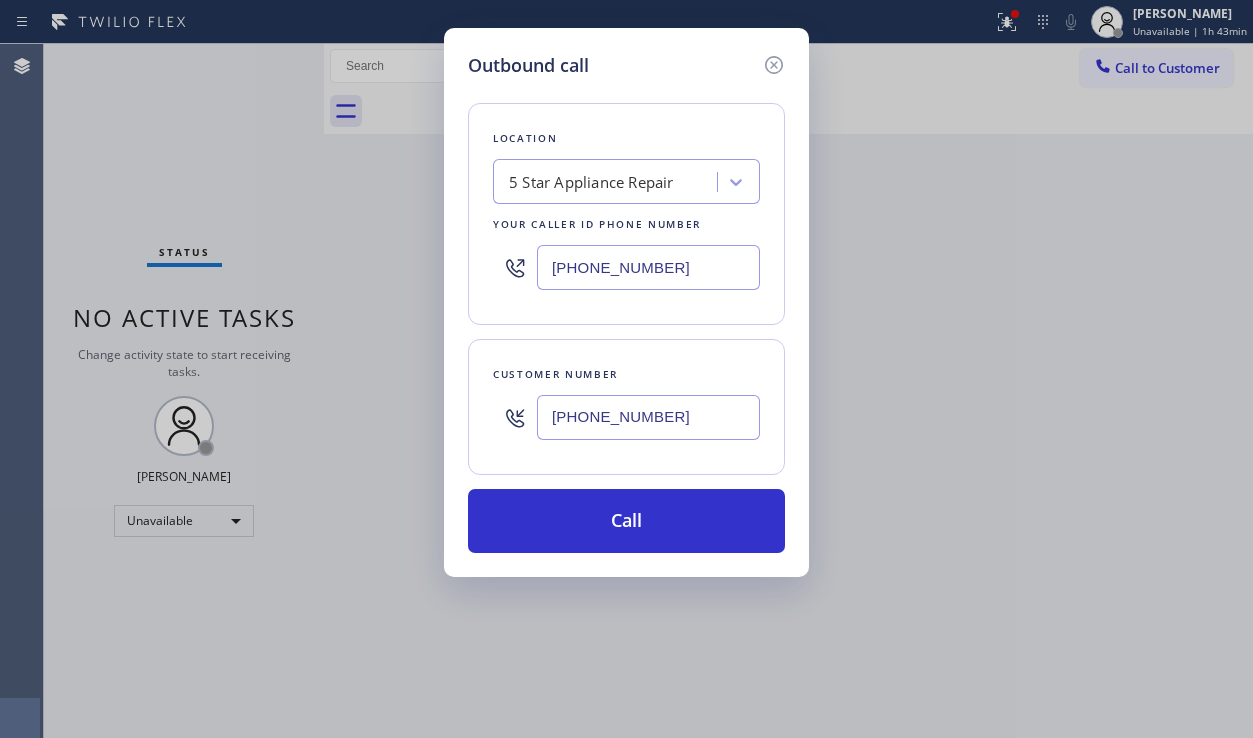 type on "[PHONE_NUMBER]" 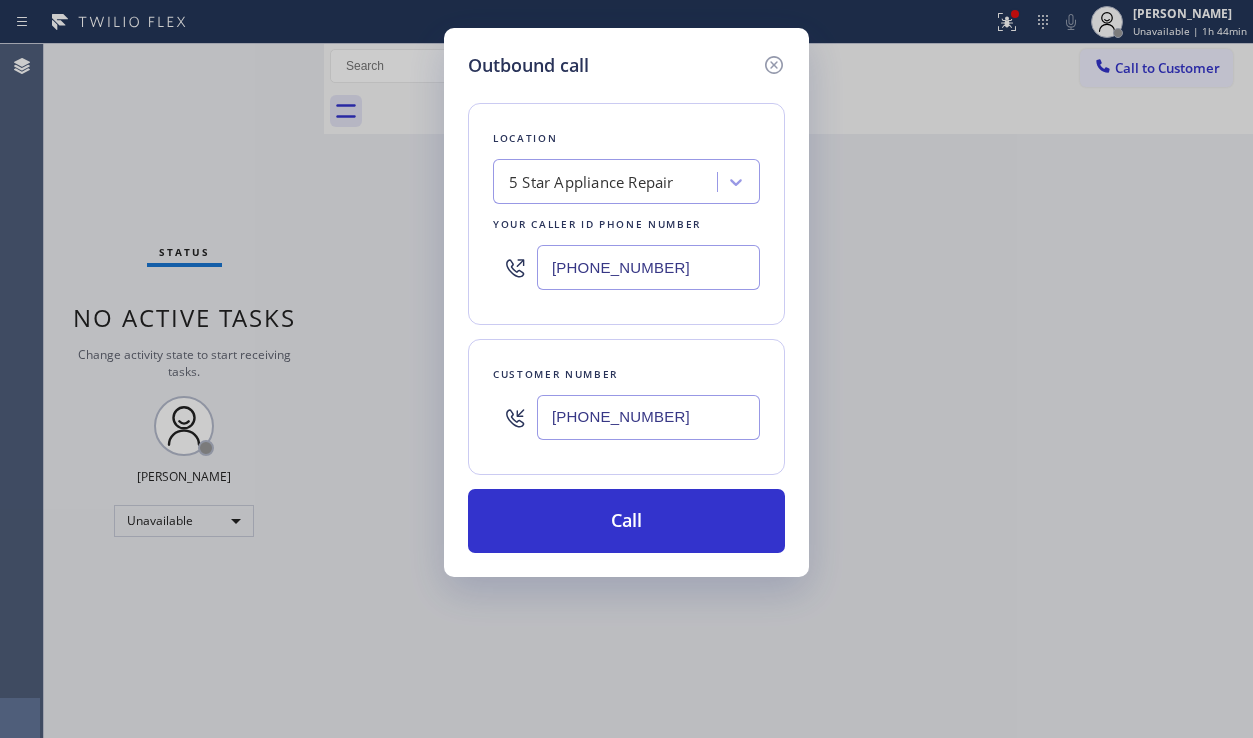 drag, startPoint x: 686, startPoint y: 273, endPoint x: 515, endPoint y: 274, distance: 171.00293 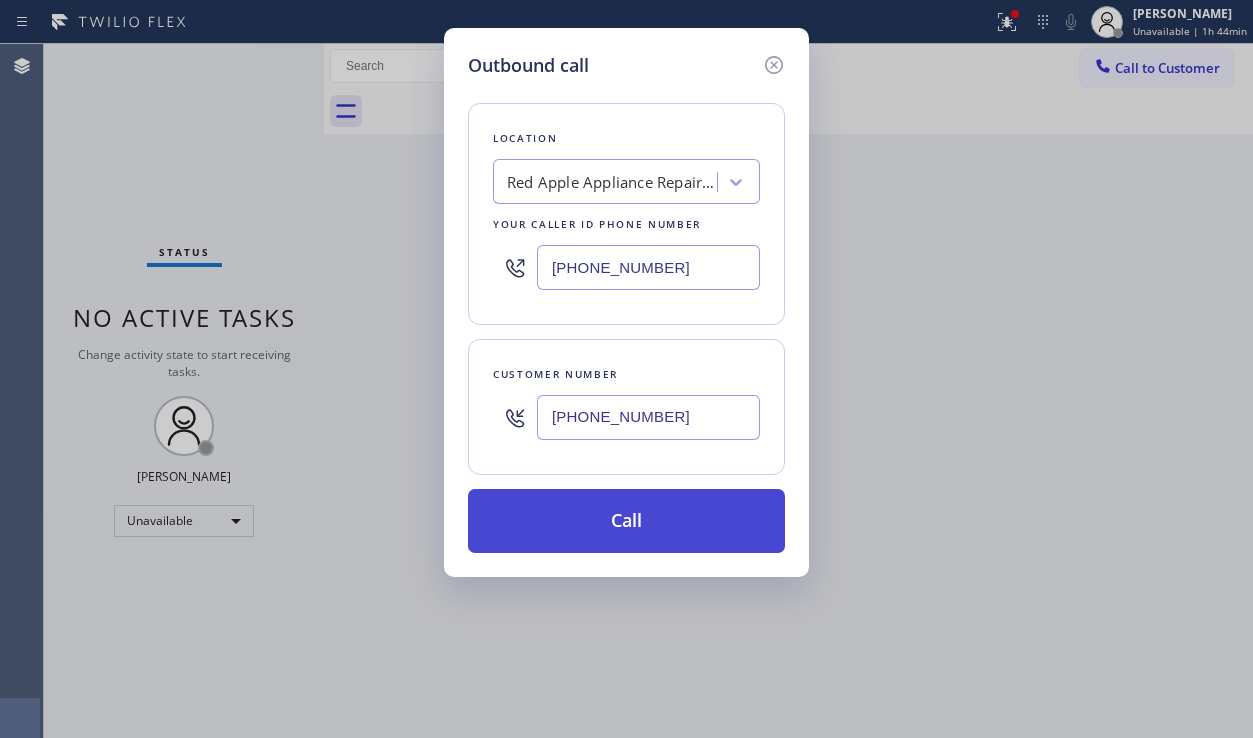 type on "[PHONE_NUMBER]" 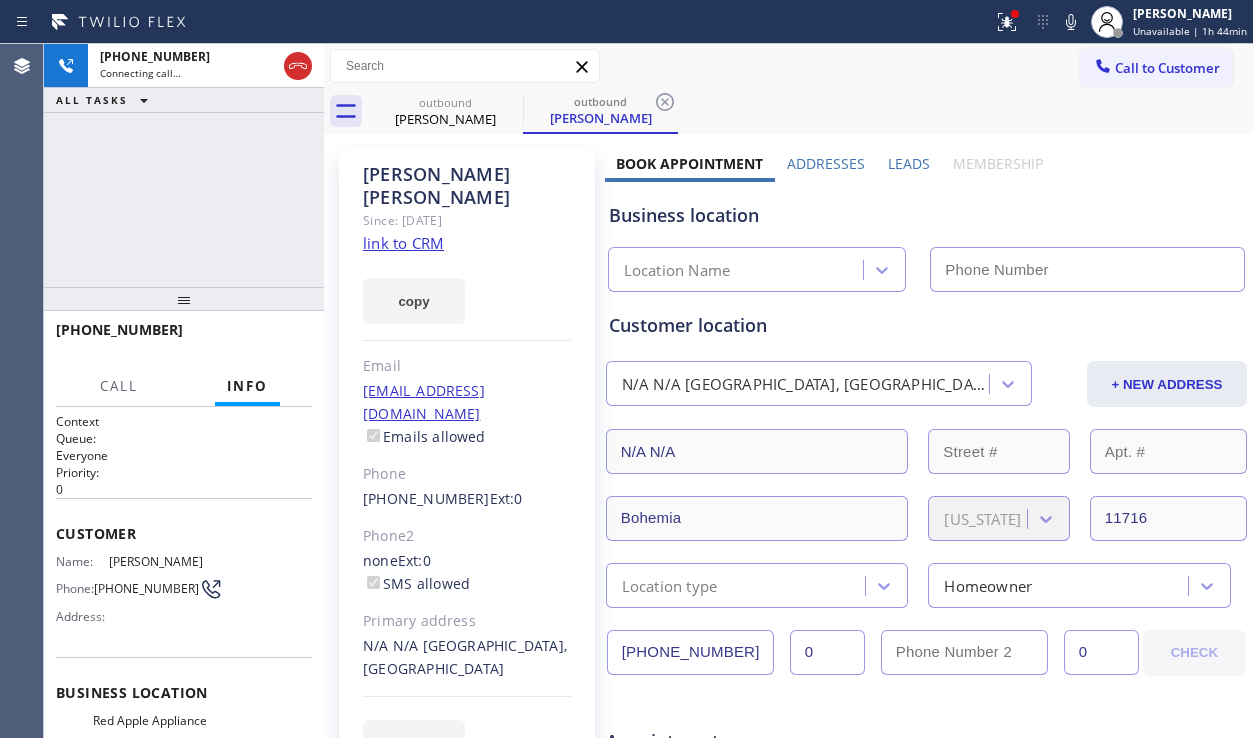 drag, startPoint x: 300, startPoint y: 61, endPoint x: 330, endPoint y: 74, distance: 32.695564 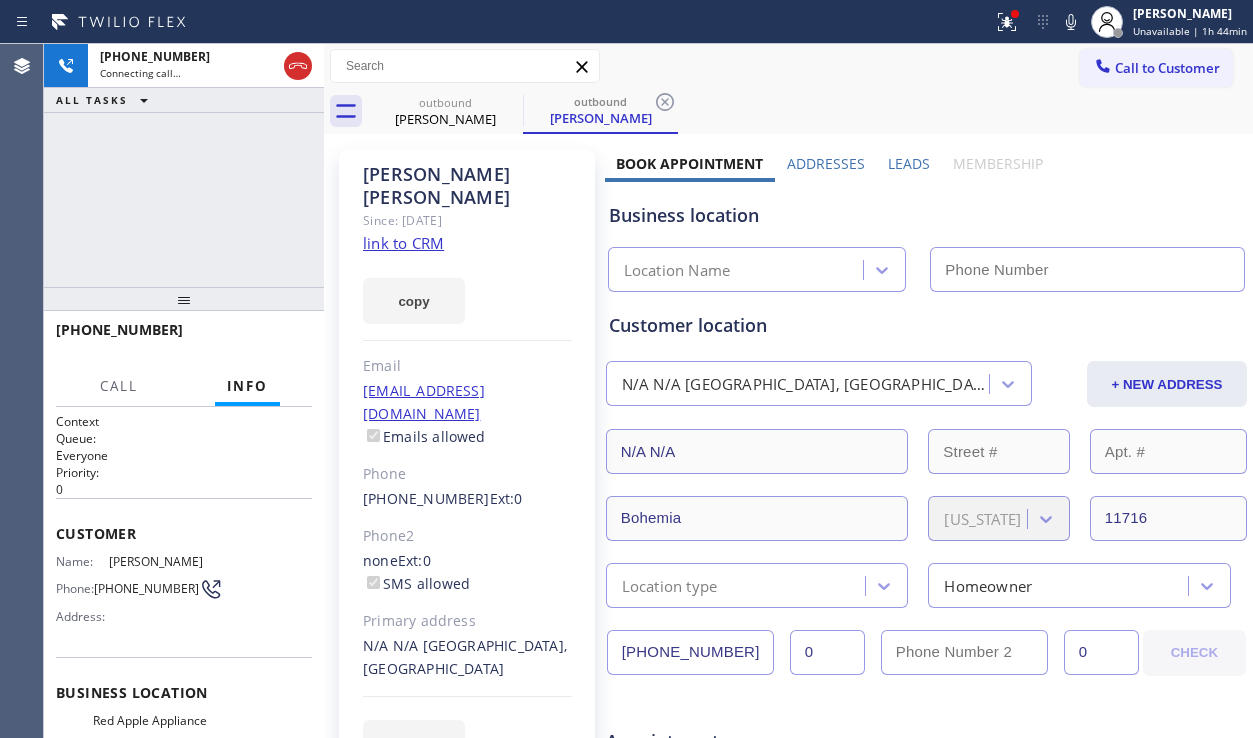 click 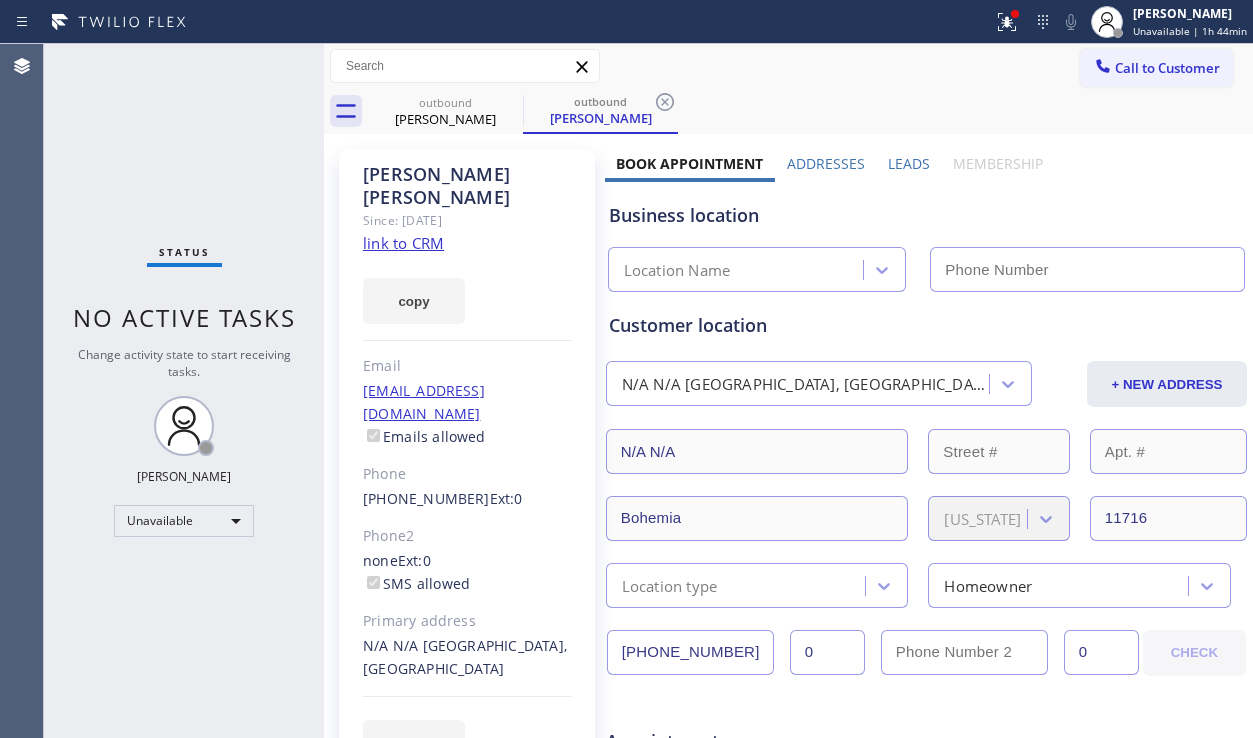 click on "Leads" at bounding box center (909, 163) 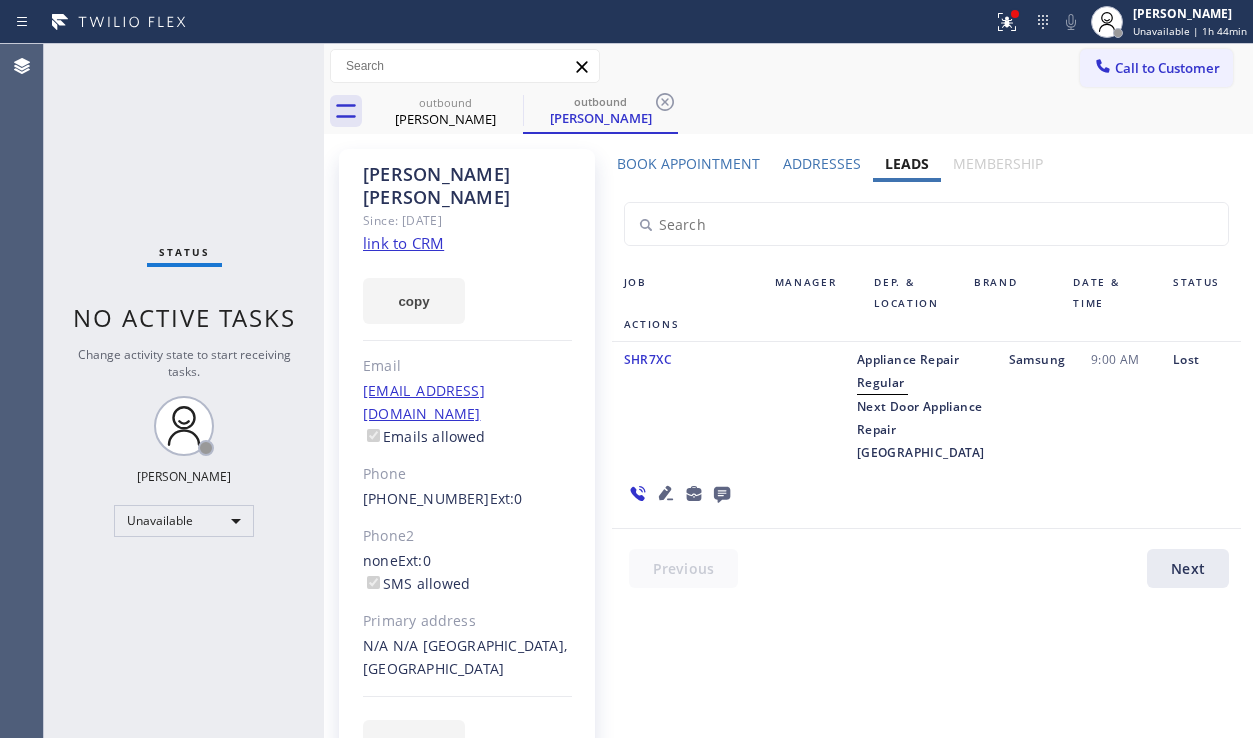 click 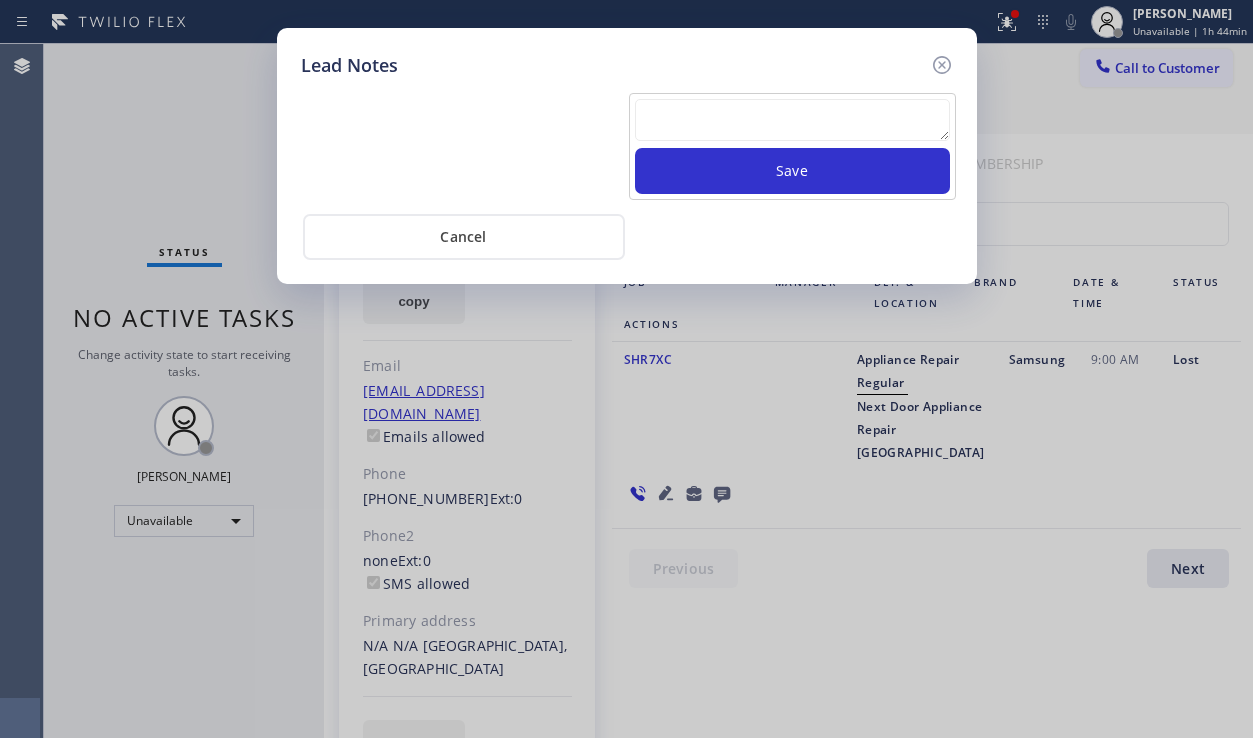 click at bounding box center (792, 120) 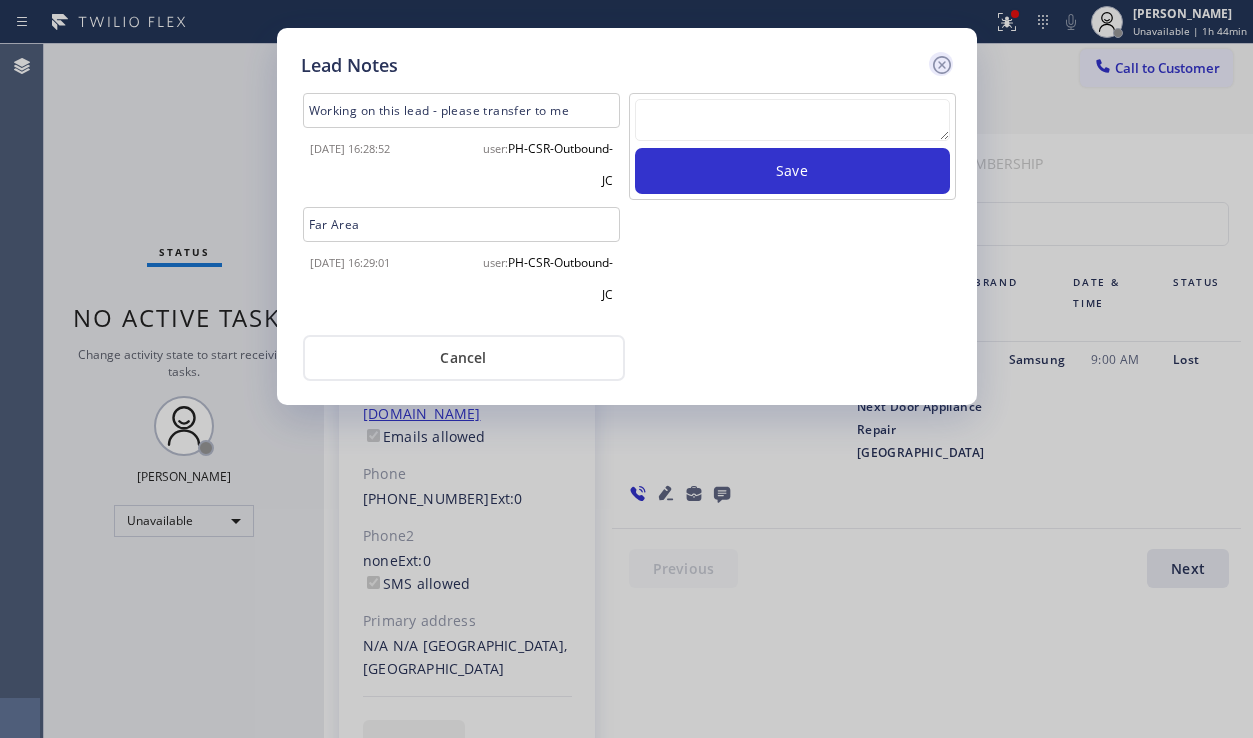 click 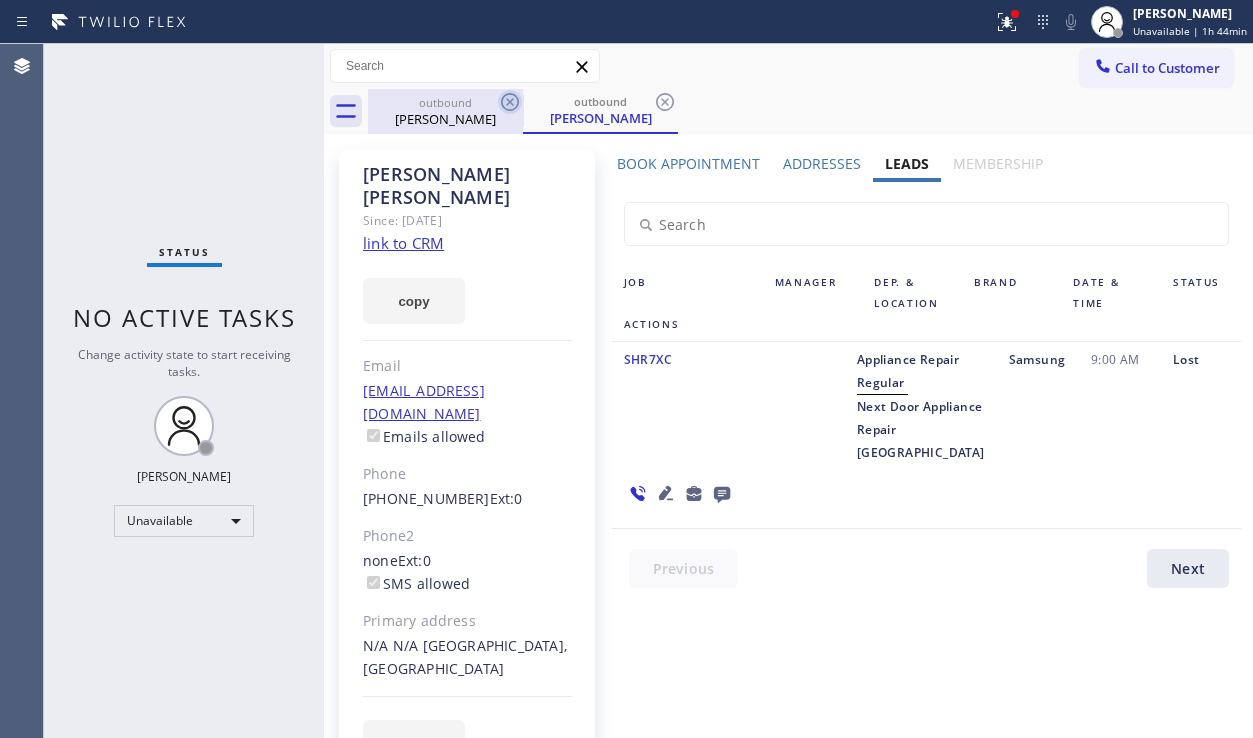 click 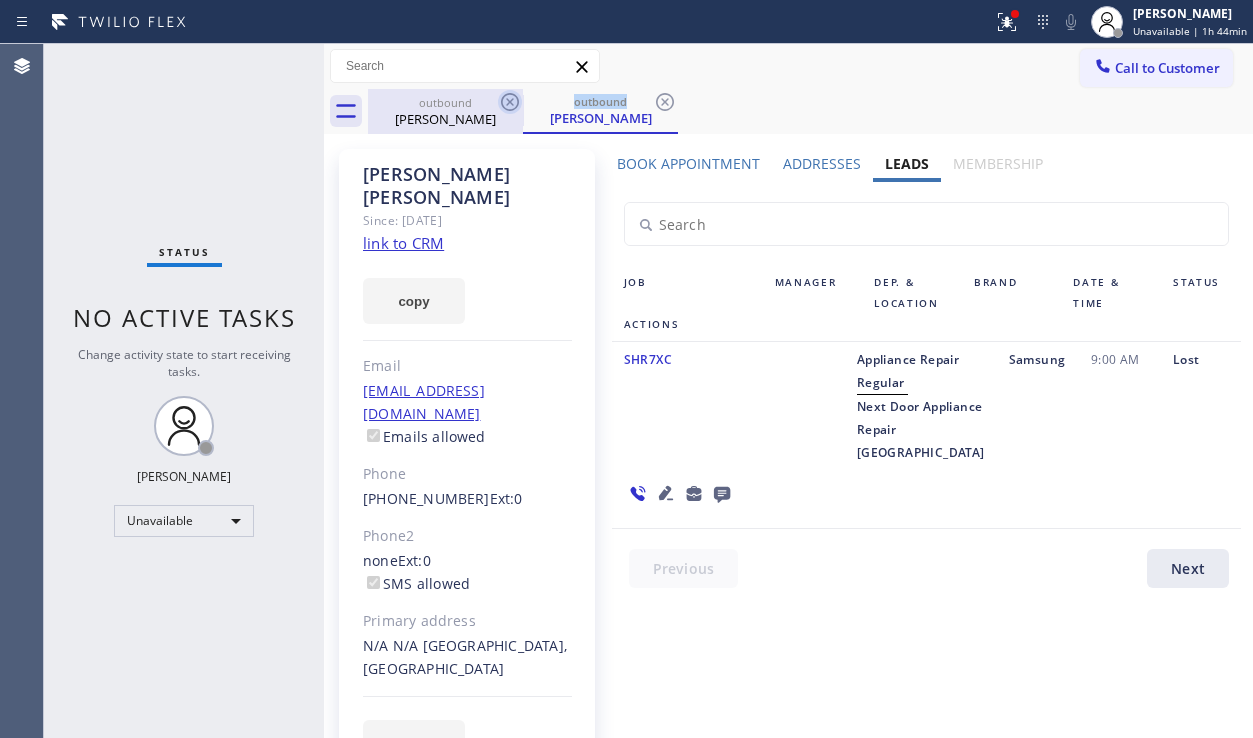 click 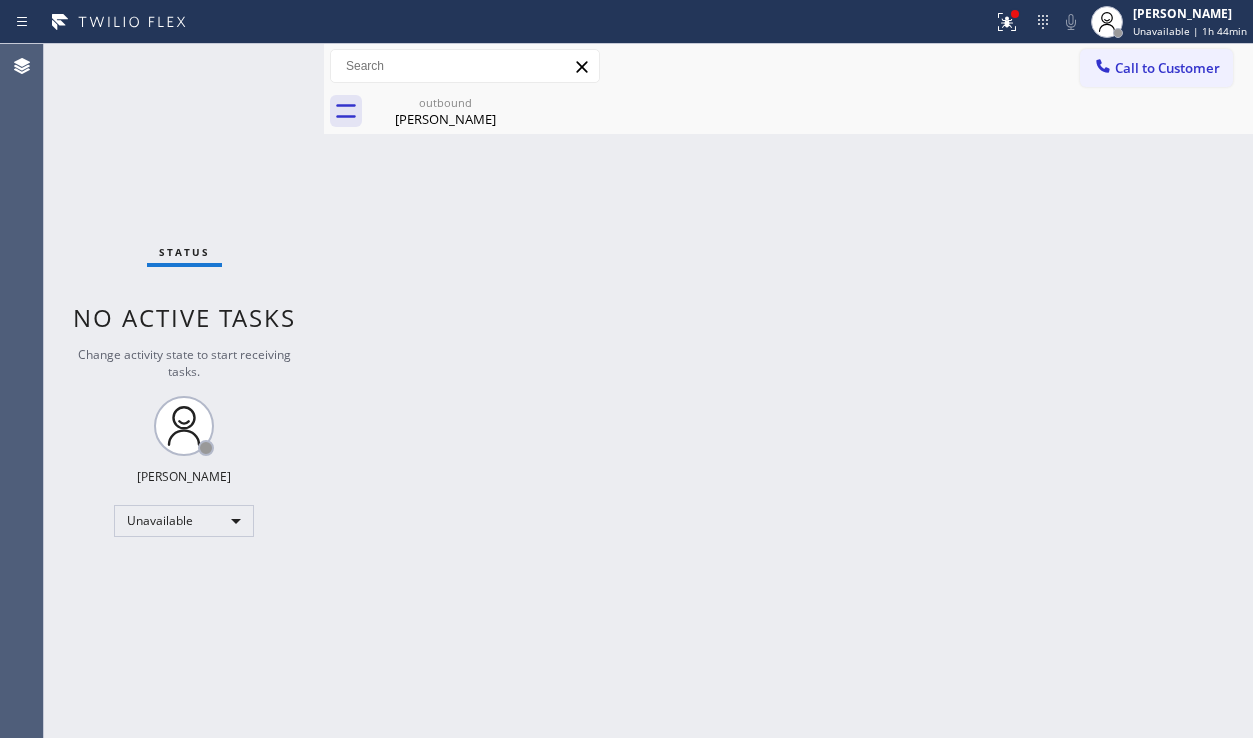 click 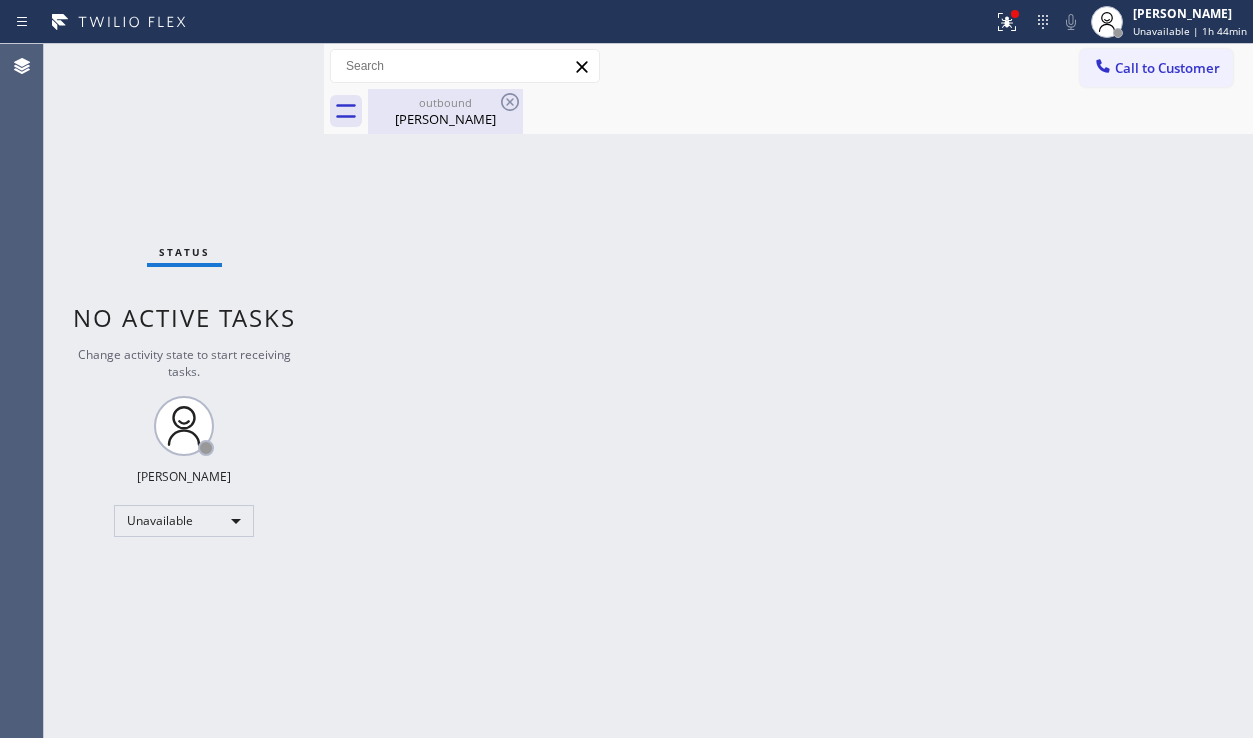 click on "[PERSON_NAME]" at bounding box center (445, 119) 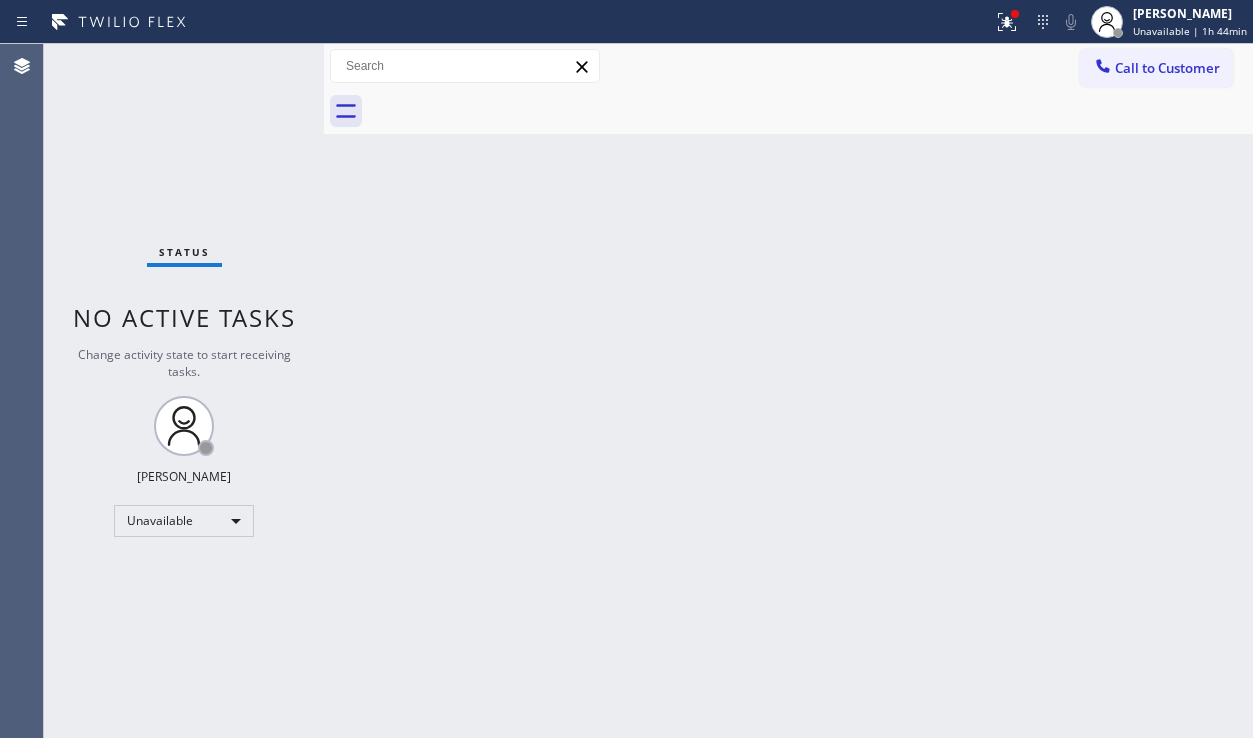 click on "Back to Dashboard Change Sender ID Customers Technicians Select a contact Outbound call Location Search location Your caller id phone number Customer number Call Customer info Name   Phone none Address none Change Sender ID HVAC [PHONE_NUMBER] 5 Star Appliance [PHONE_NUMBER] Appliance Repair [PHONE_NUMBER] Plumbing [PHONE_NUMBER] Air Duct Cleaning [PHONE_NUMBER]  Electricians [PHONE_NUMBER] Cancel Change Check personal SMS Reset Change No tabs Call to Customer Outbound call Location Red Apple Appliance Repair [GEOGRAPHIC_DATA] Your caller id phone number [PHONE_NUMBER] Customer number Call Outbound call Technician Search Technician Your caller id phone number Your caller id phone number Call" at bounding box center (788, 391) 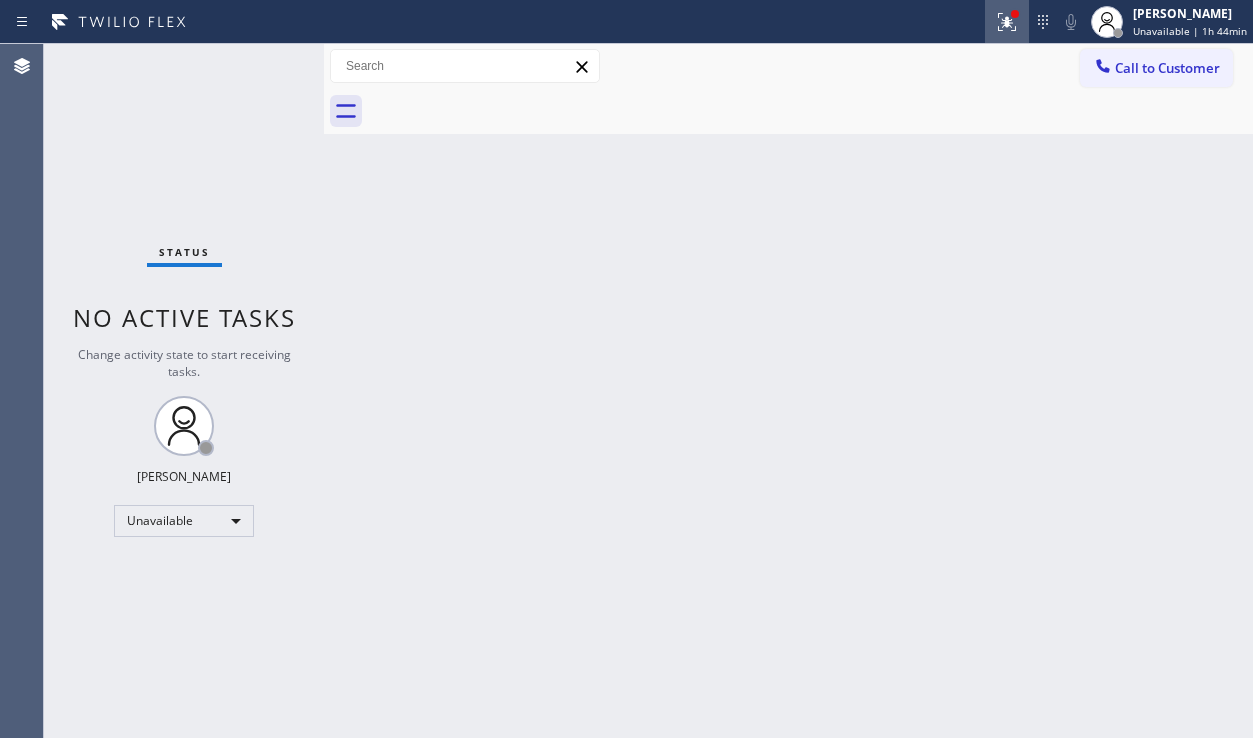 click 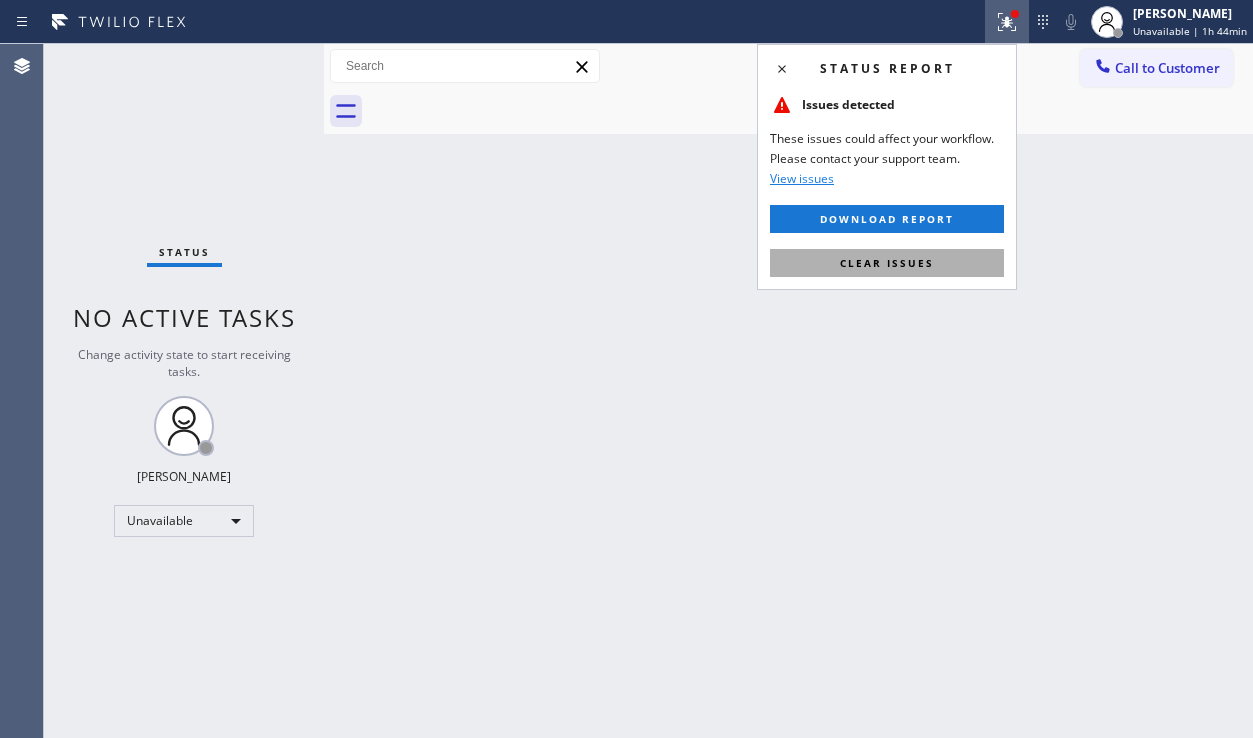 drag, startPoint x: 899, startPoint y: 268, endPoint x: 910, endPoint y: 241, distance: 29.15476 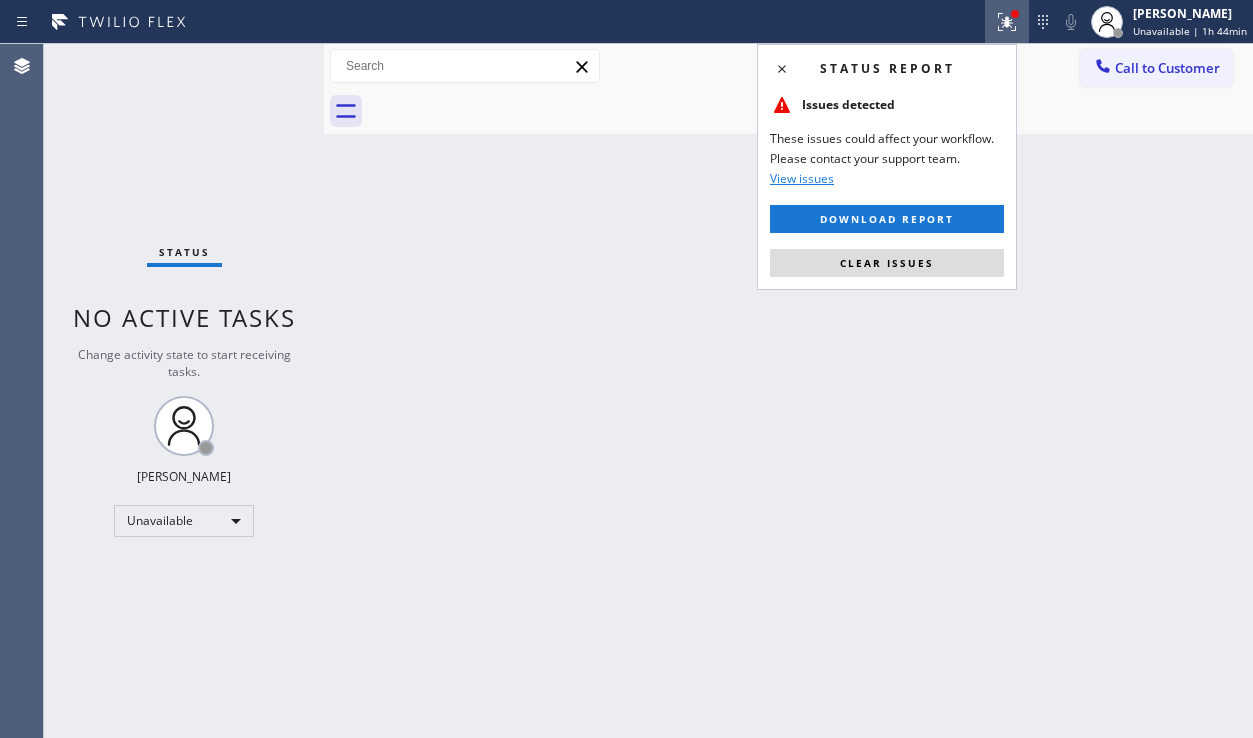 click on "Clear issues" at bounding box center (887, 263) 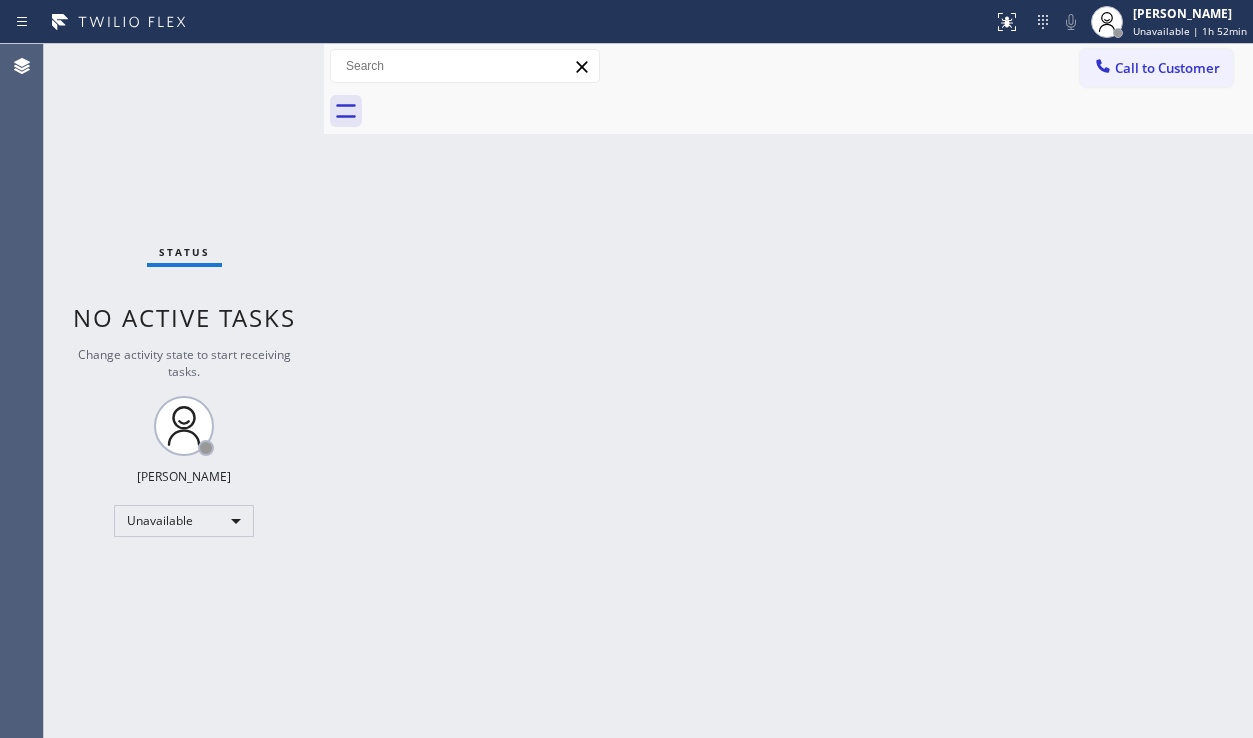 click on "Back to Dashboard Change Sender ID Customers Technicians Select a contact Outbound call Location Search location Your caller id phone number Customer number Call Customer info Name   Phone none Address none Change Sender ID HVAC [PHONE_NUMBER] 5 Star Appliance [PHONE_NUMBER] Appliance Repair [PHONE_NUMBER] Plumbing [PHONE_NUMBER] Air Duct Cleaning [PHONE_NUMBER]  Electricians [PHONE_NUMBER] Cancel Change Check personal SMS Reset Change No tabs Call to Customer Outbound call Location Red Apple Appliance Repair [GEOGRAPHIC_DATA] Your caller id phone number [PHONE_NUMBER] Customer number Call Outbound call Technician Search Technician Your caller id phone number Your caller id phone number Call" at bounding box center (788, 391) 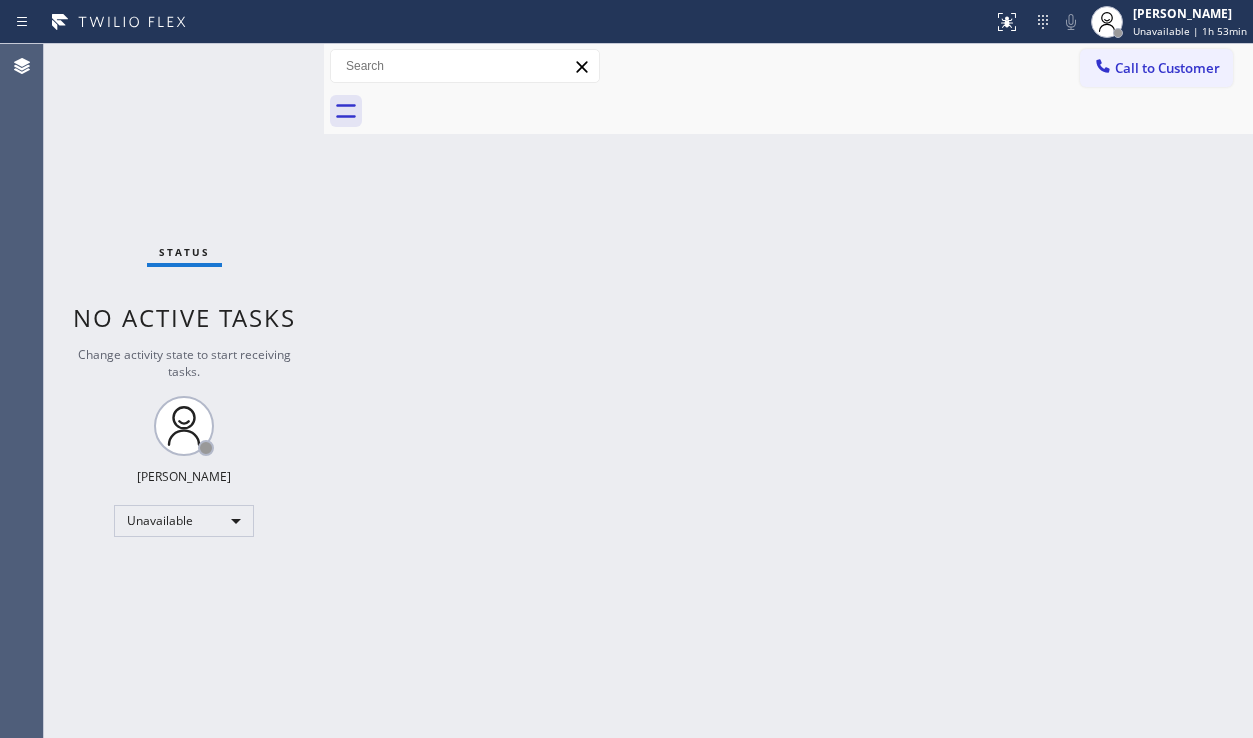 drag, startPoint x: 873, startPoint y: 533, endPoint x: 878, endPoint y: 522, distance: 12.083046 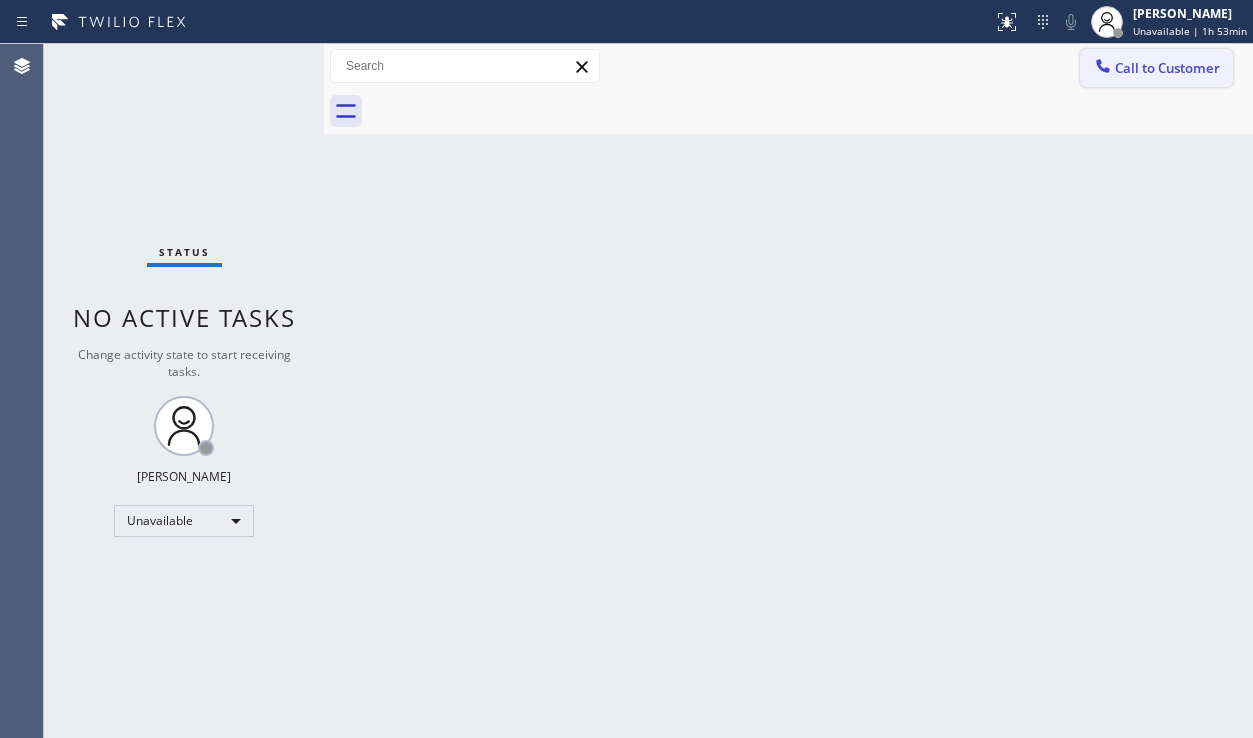click on "Call to Customer" at bounding box center [1156, 68] 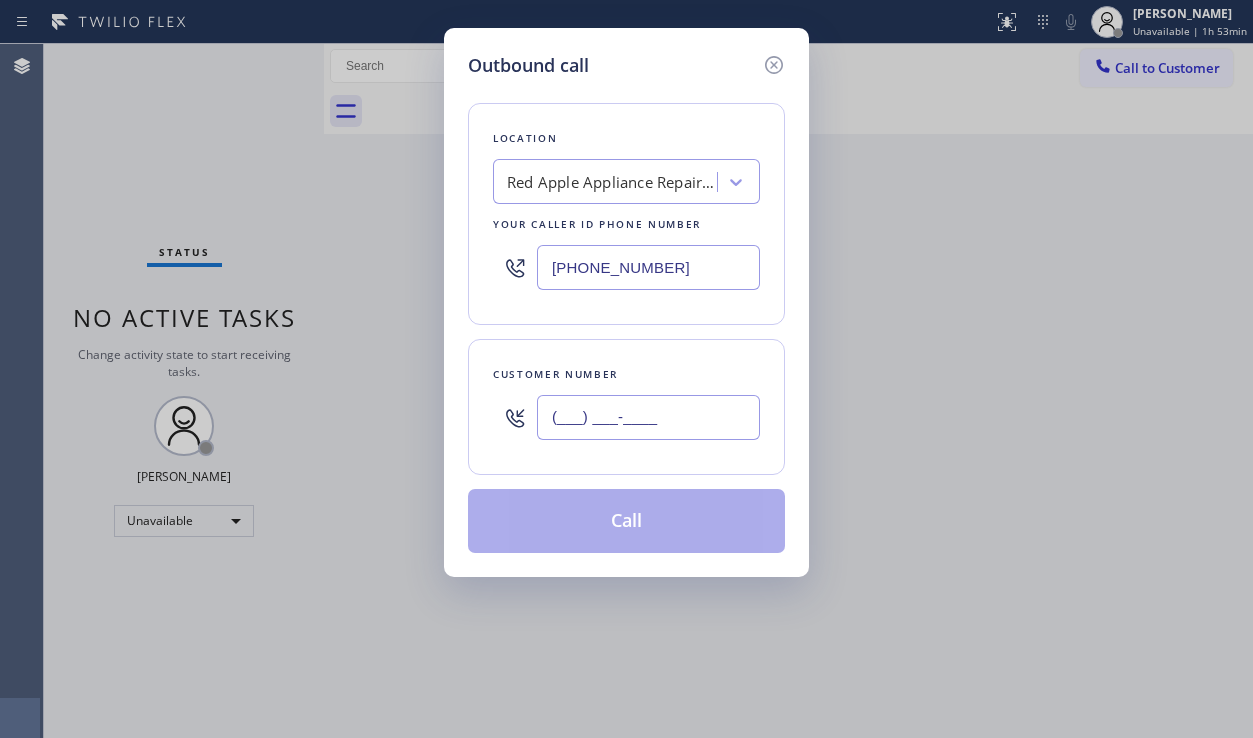 click on "(___) ___-____" at bounding box center (648, 417) 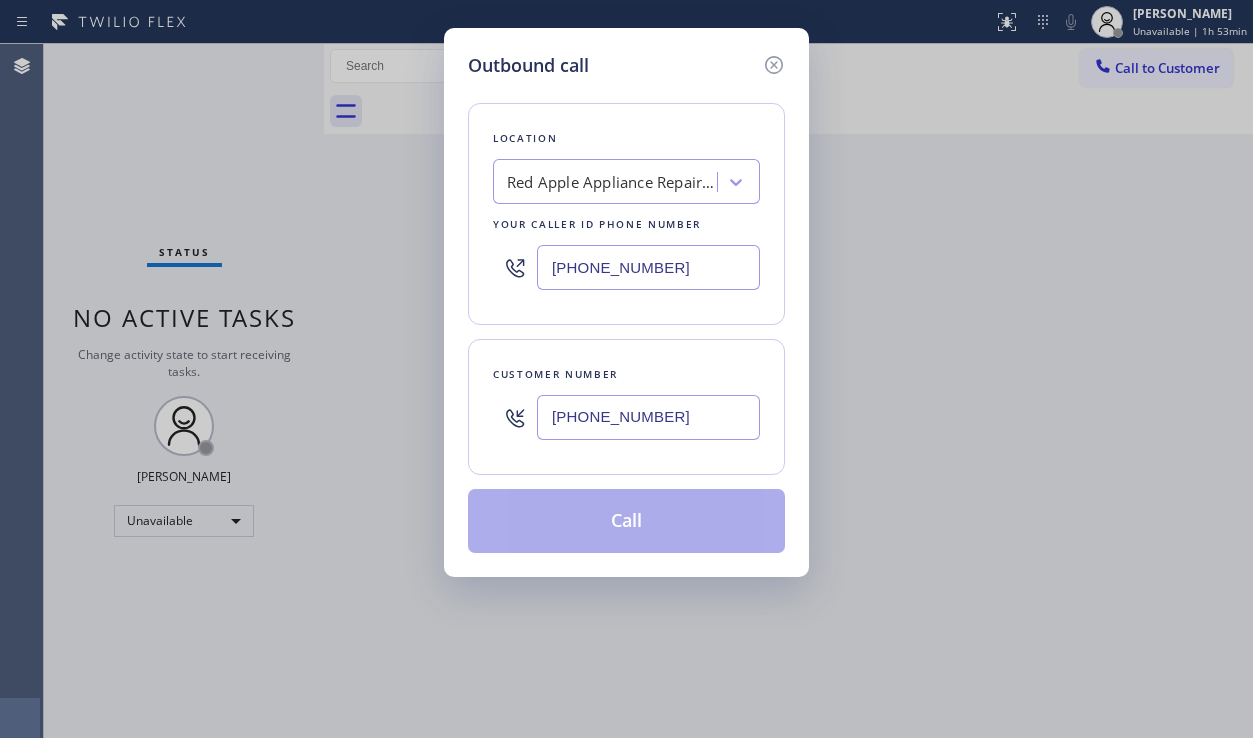 type on "[PHONE_NUMBER]" 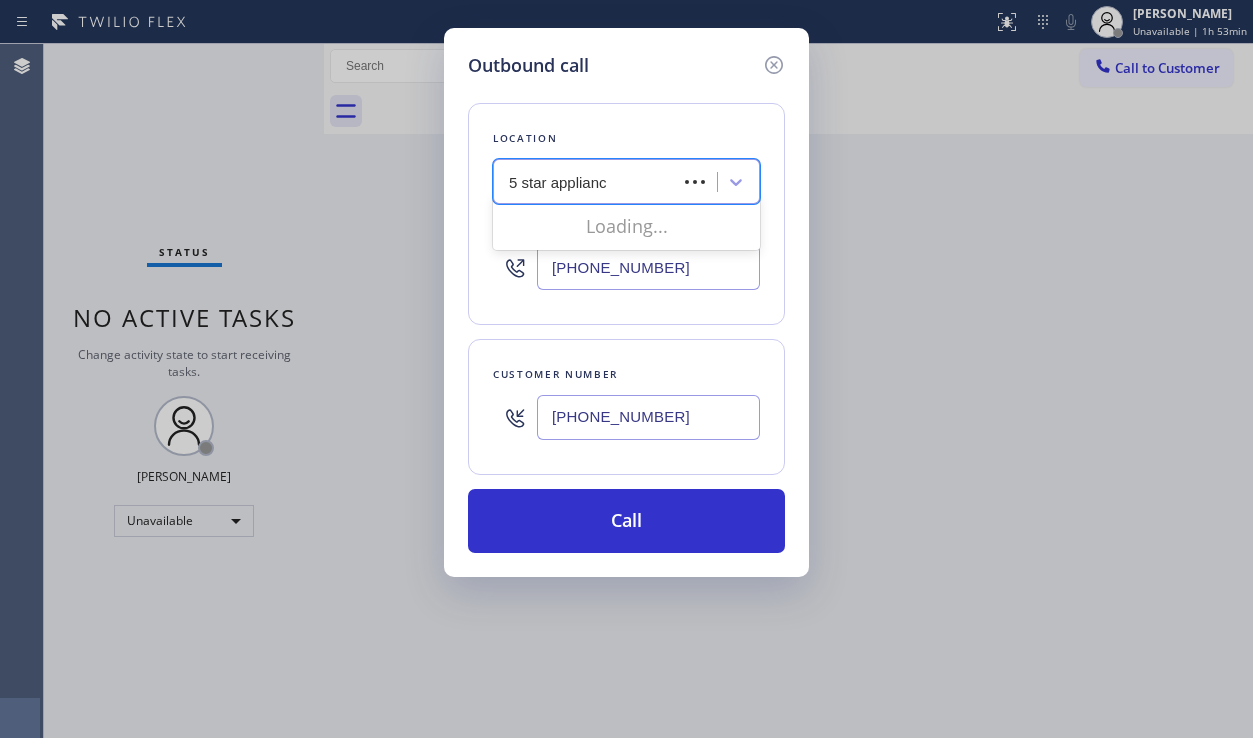 type on "5 star appliance" 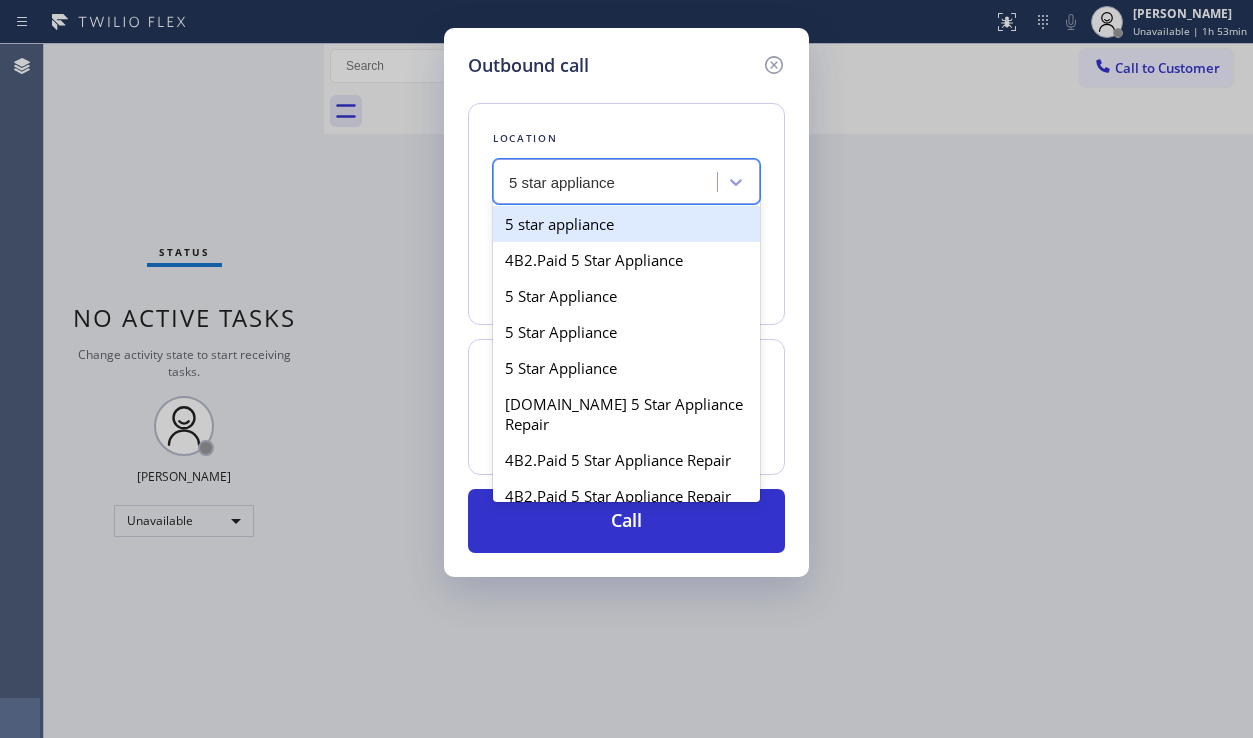click on "5 star appliance" at bounding box center [626, 224] 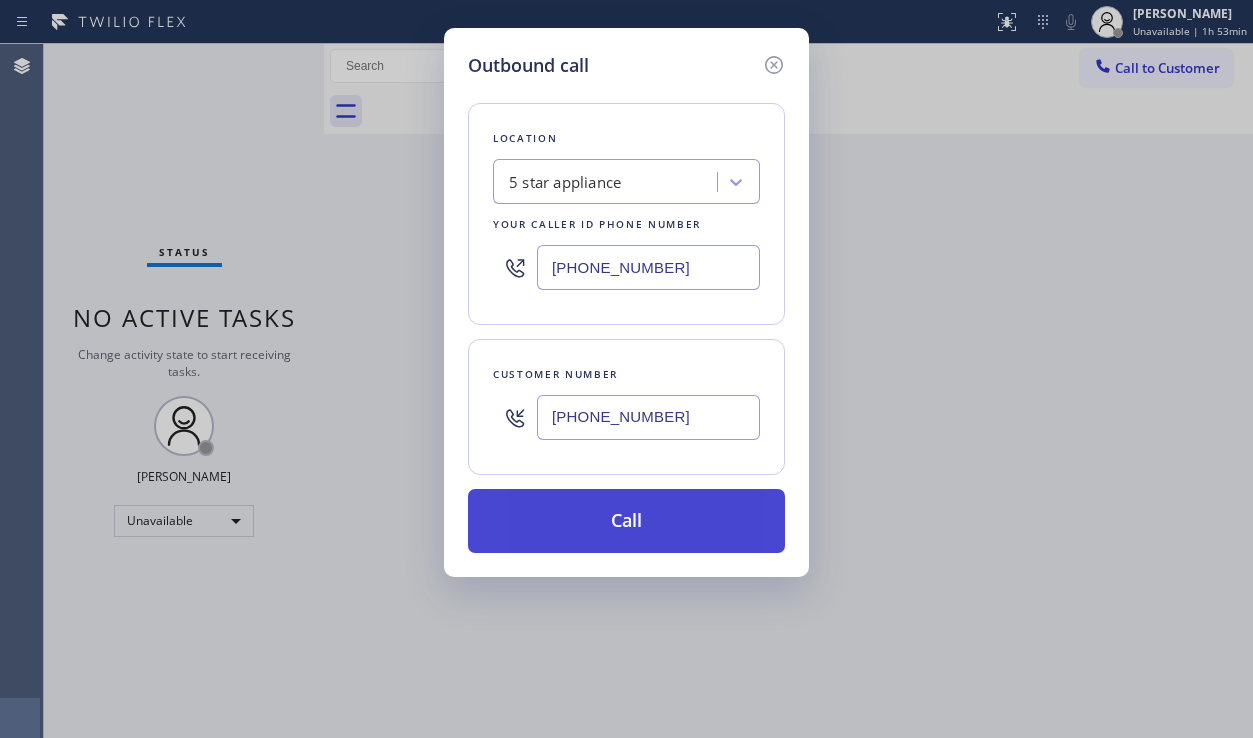 click on "Call" at bounding box center (626, 521) 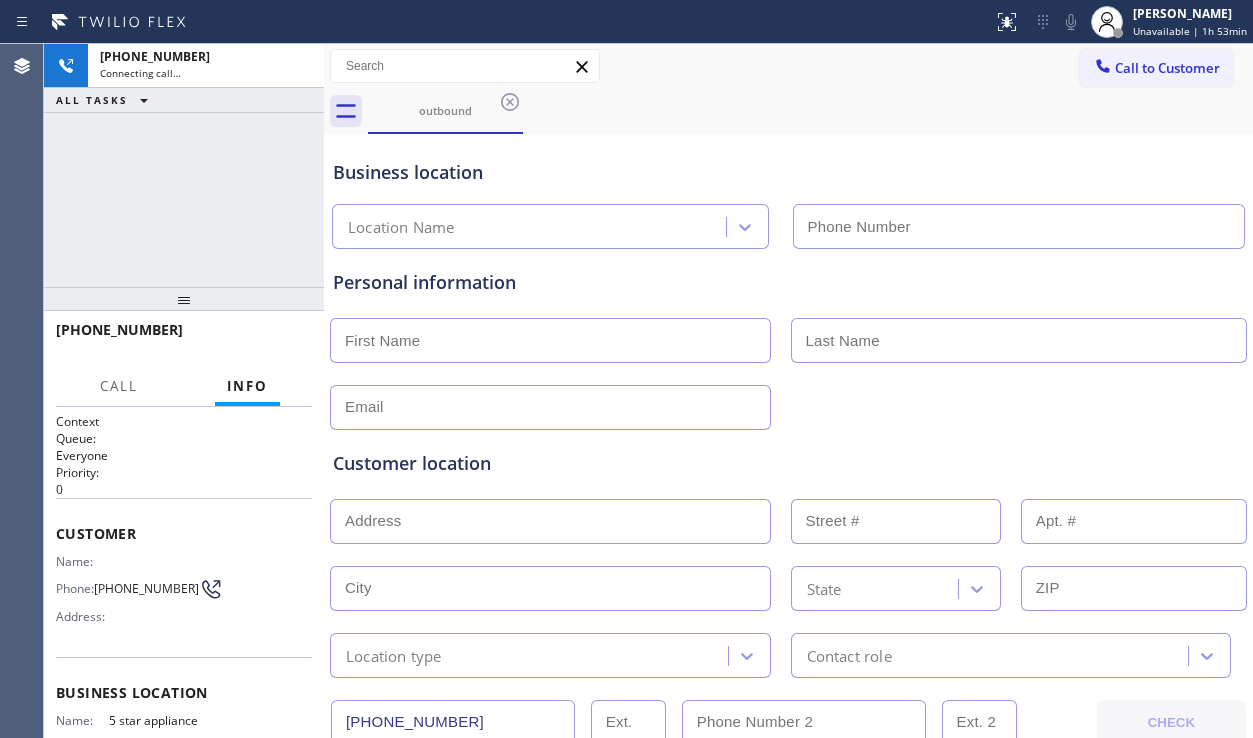 type on "[PHONE_NUMBER]" 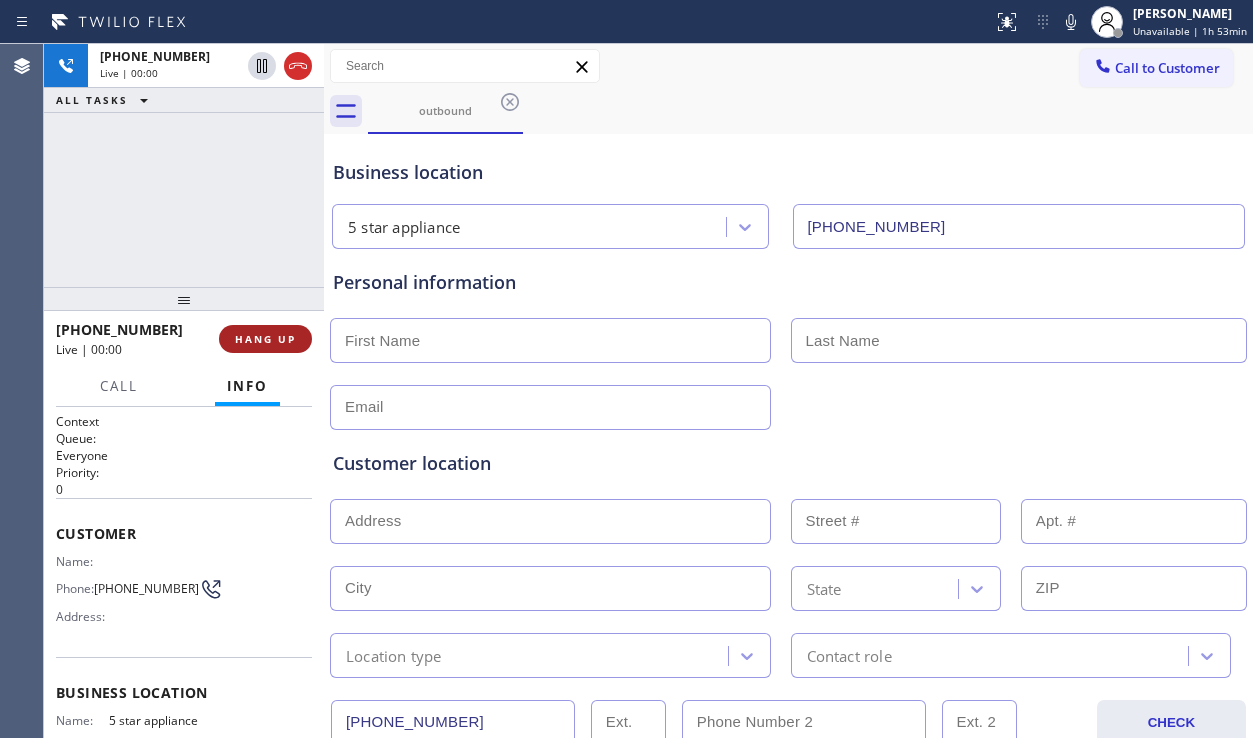 click on "HANG UP" at bounding box center [265, 339] 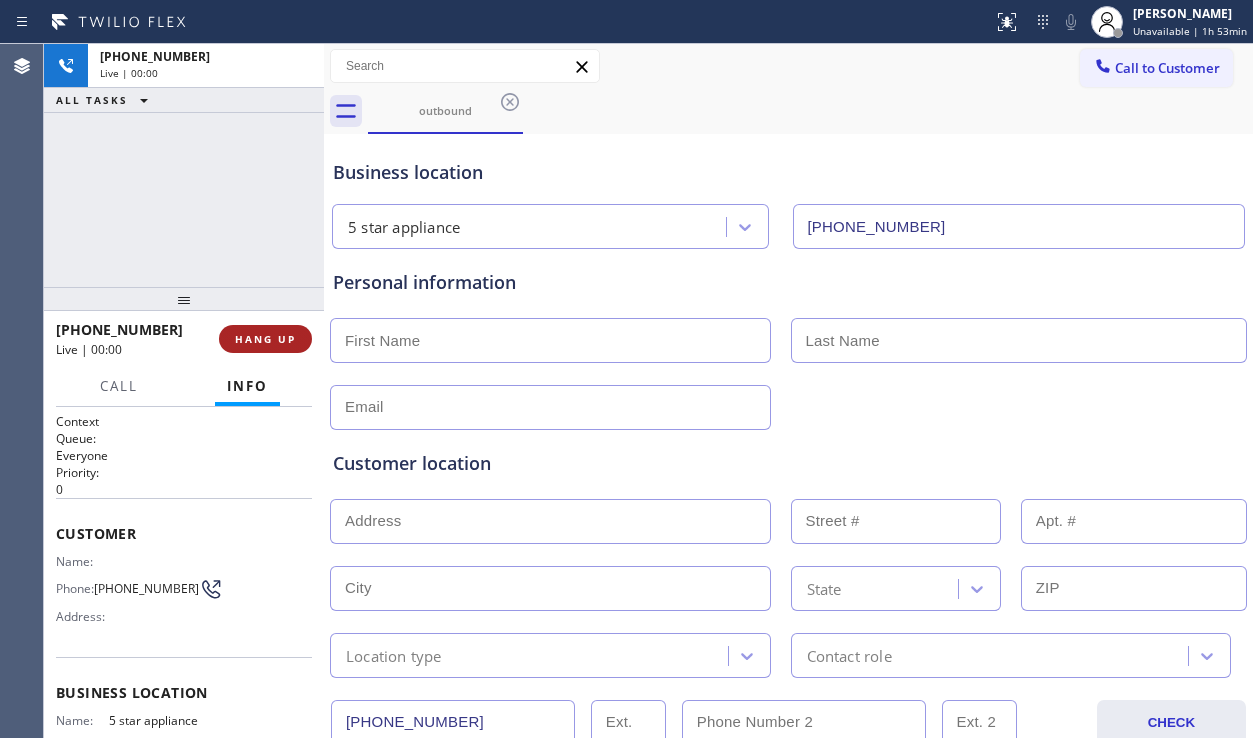 click on "HANG UP" at bounding box center [265, 339] 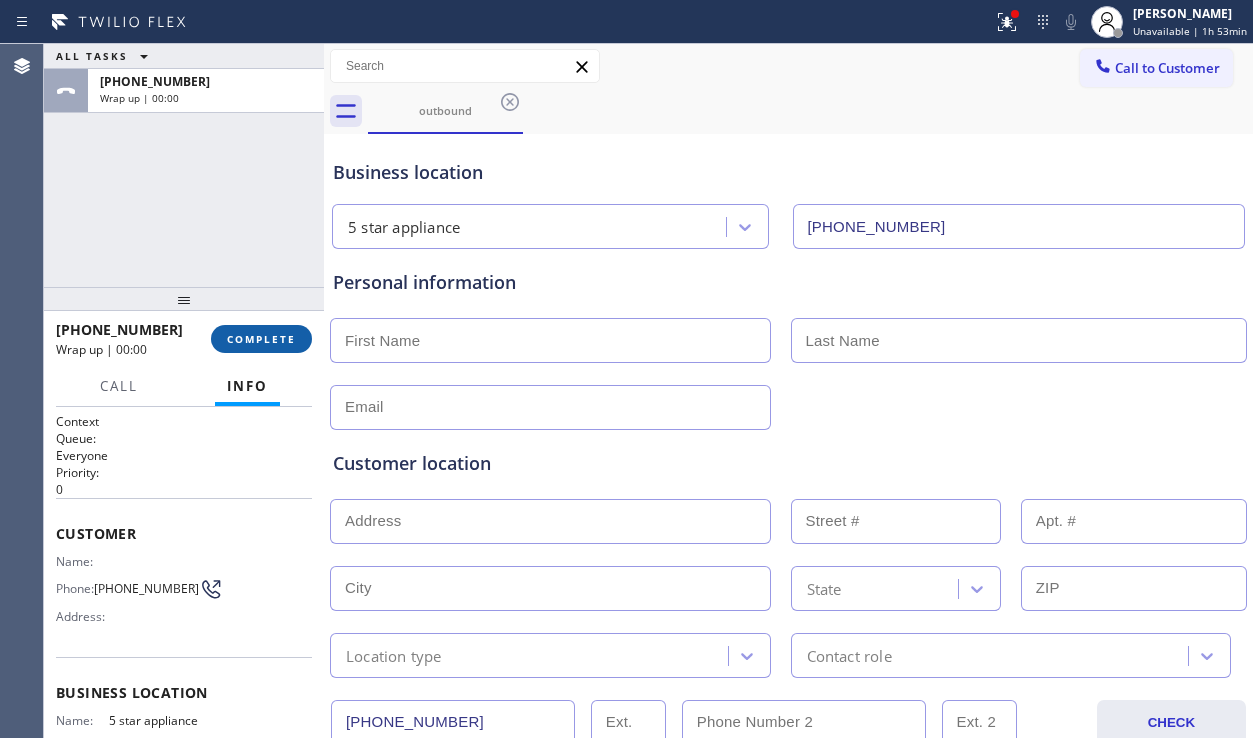 click on "COMPLETE" at bounding box center [261, 339] 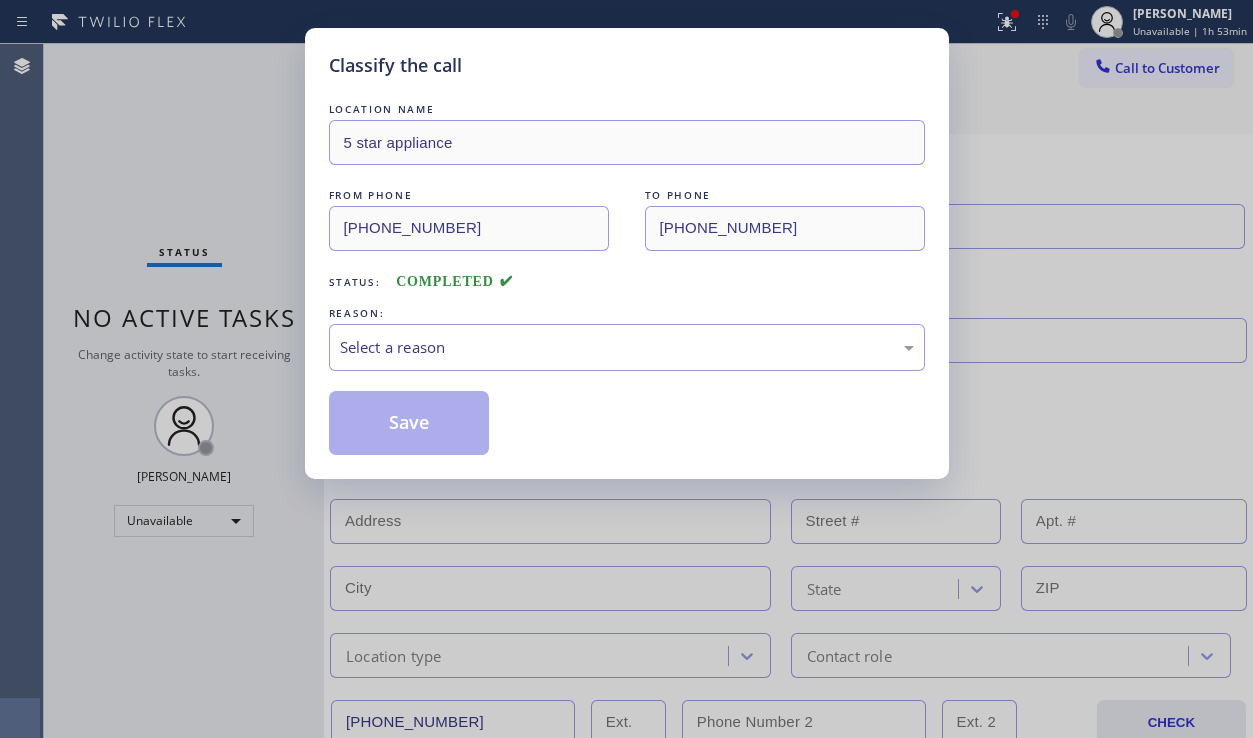 click on "Select a reason" at bounding box center [627, 347] 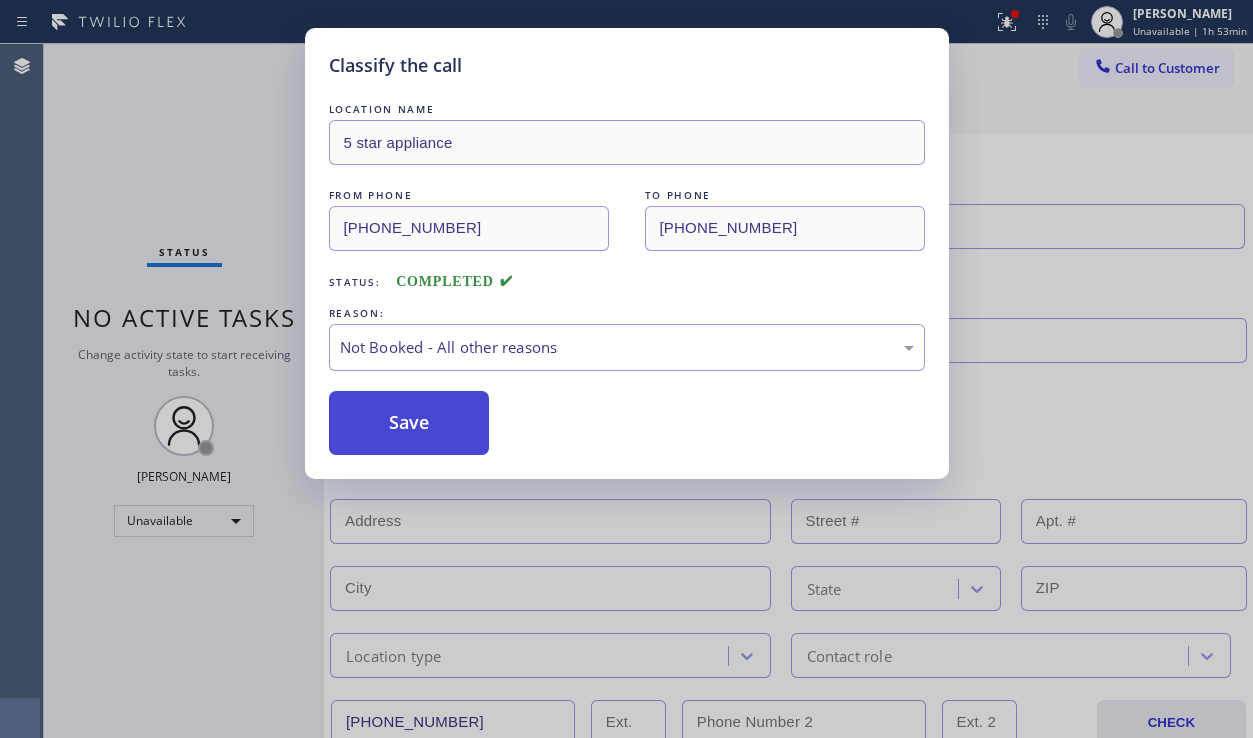 click on "Save" at bounding box center [409, 423] 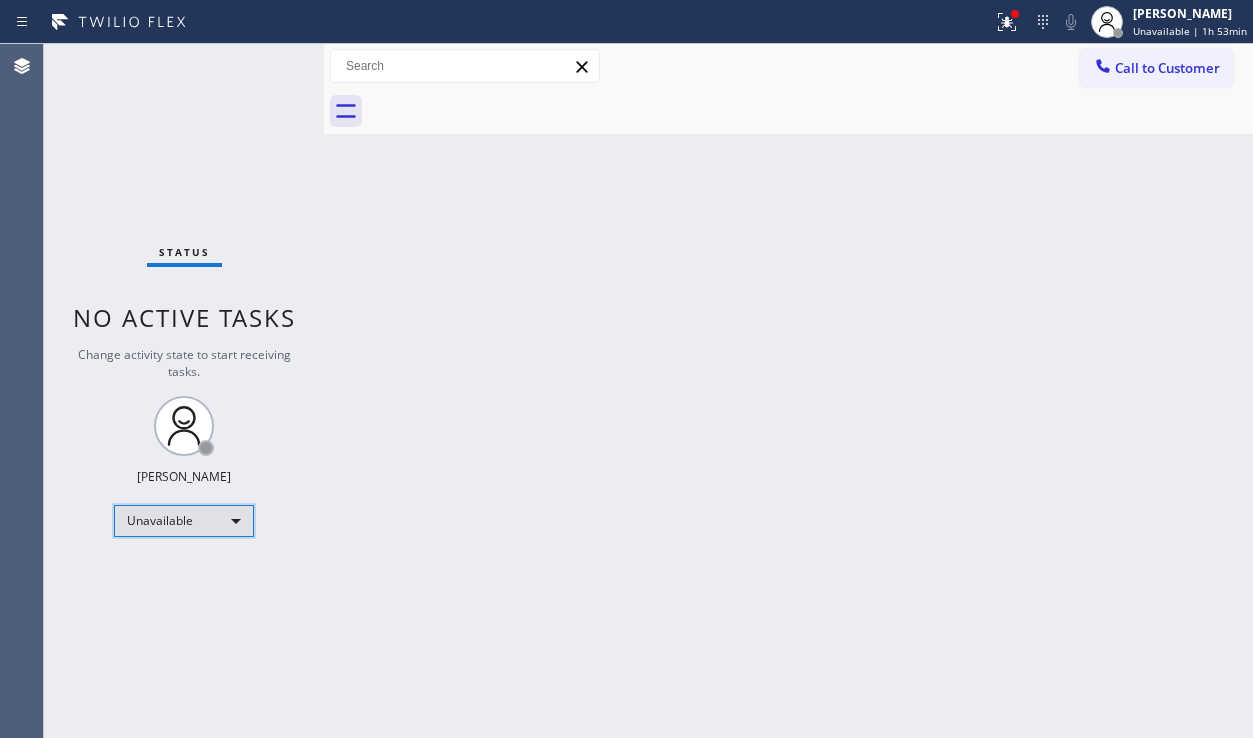 click on "Unavailable" at bounding box center (184, 521) 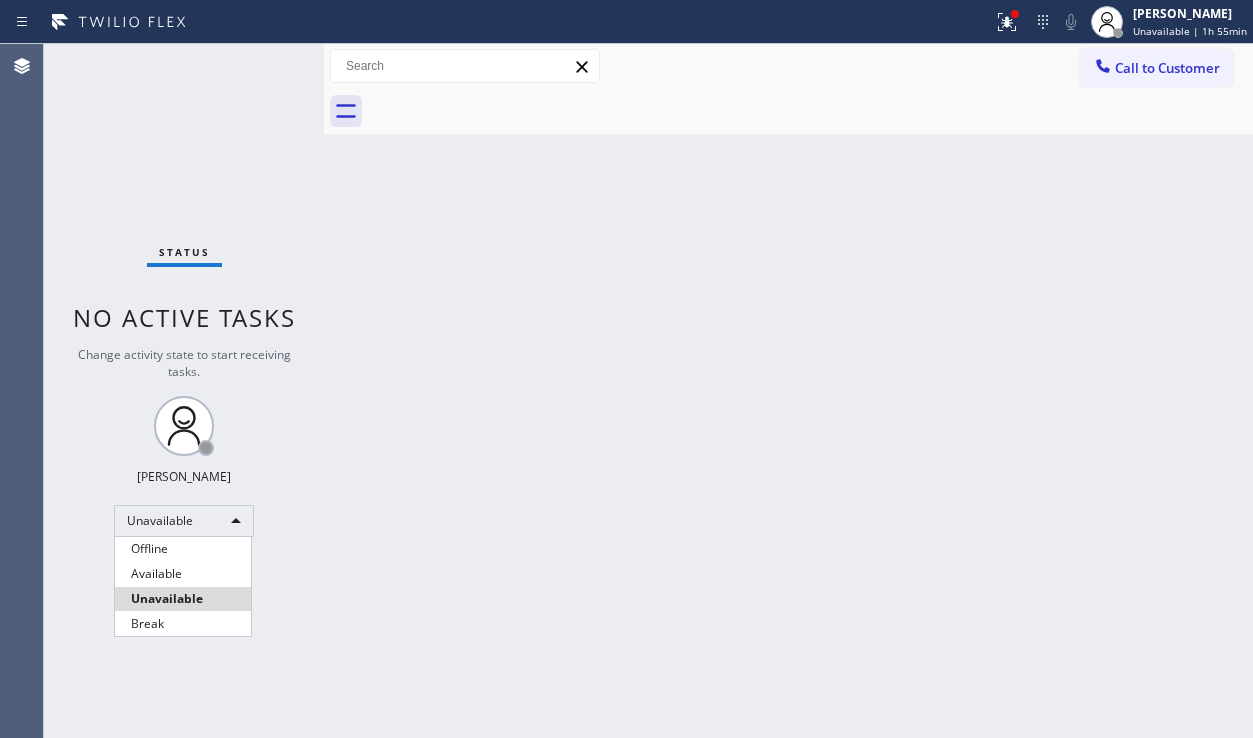 click at bounding box center [626, 369] 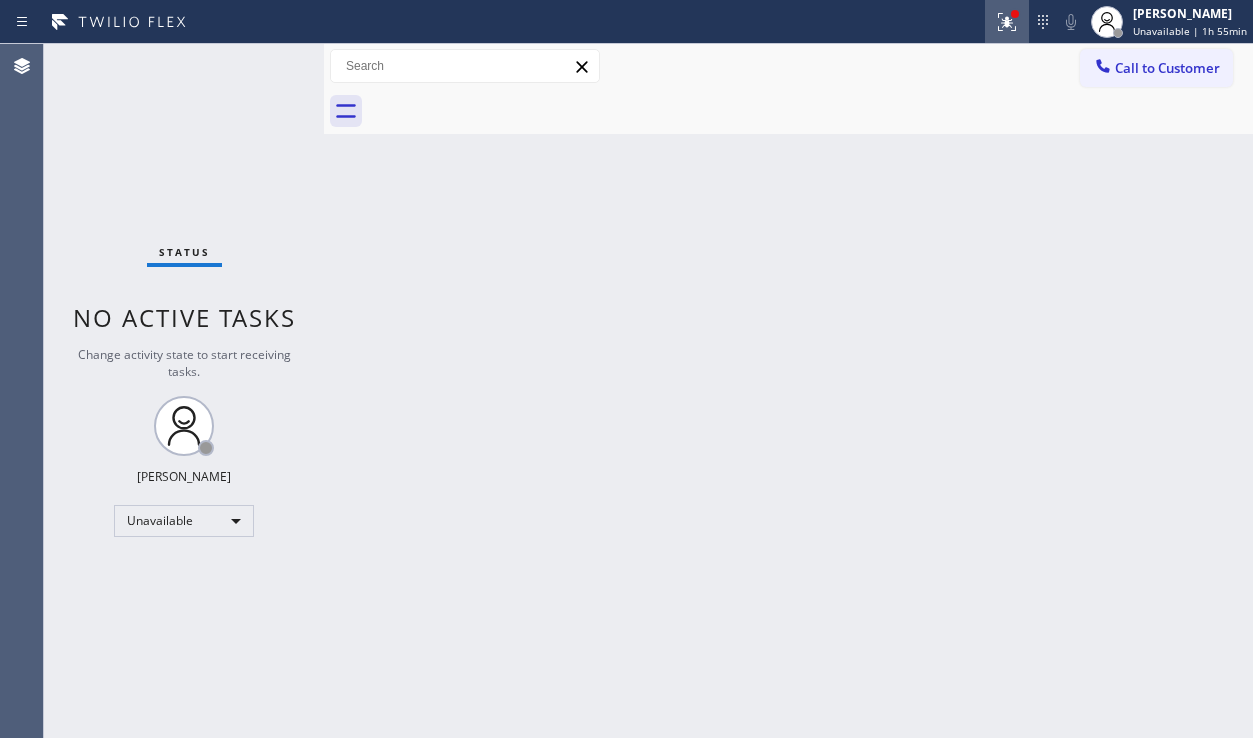 click 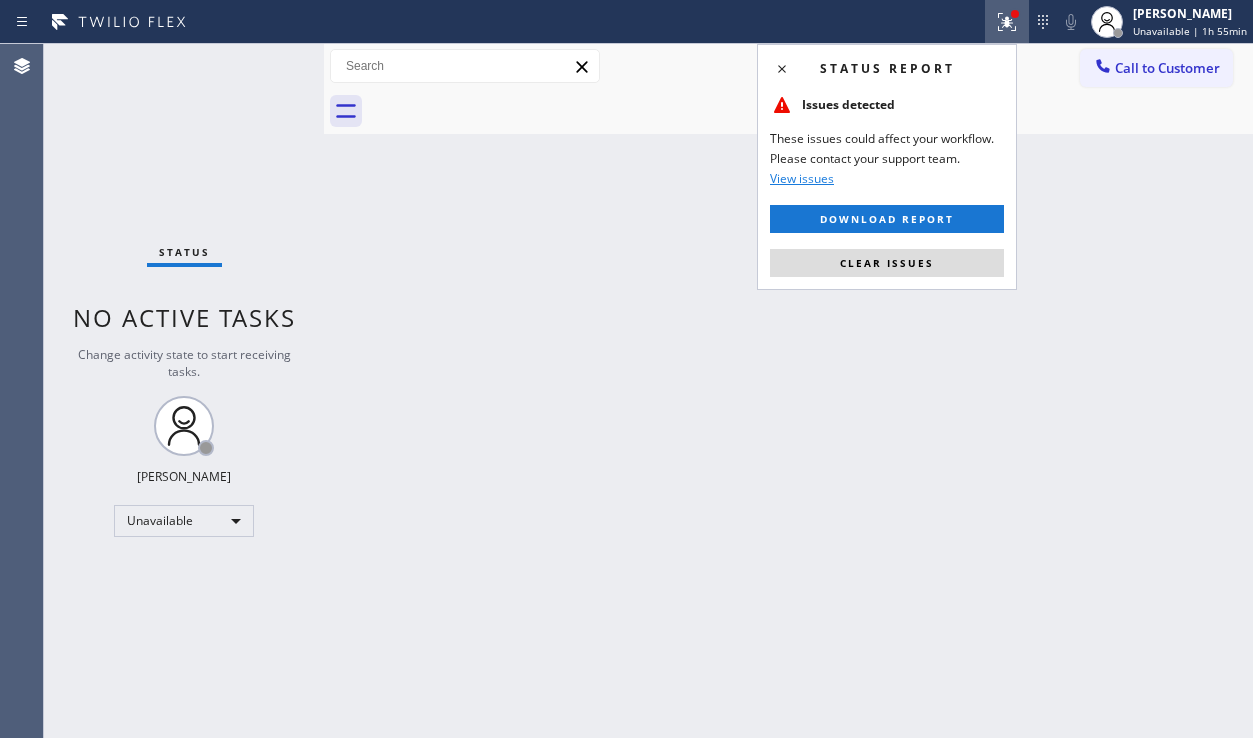 click on "Status report Issues detected These issues could affect your workflow. Please contact your support team. View issues Download report Clear issues" at bounding box center [887, 167] 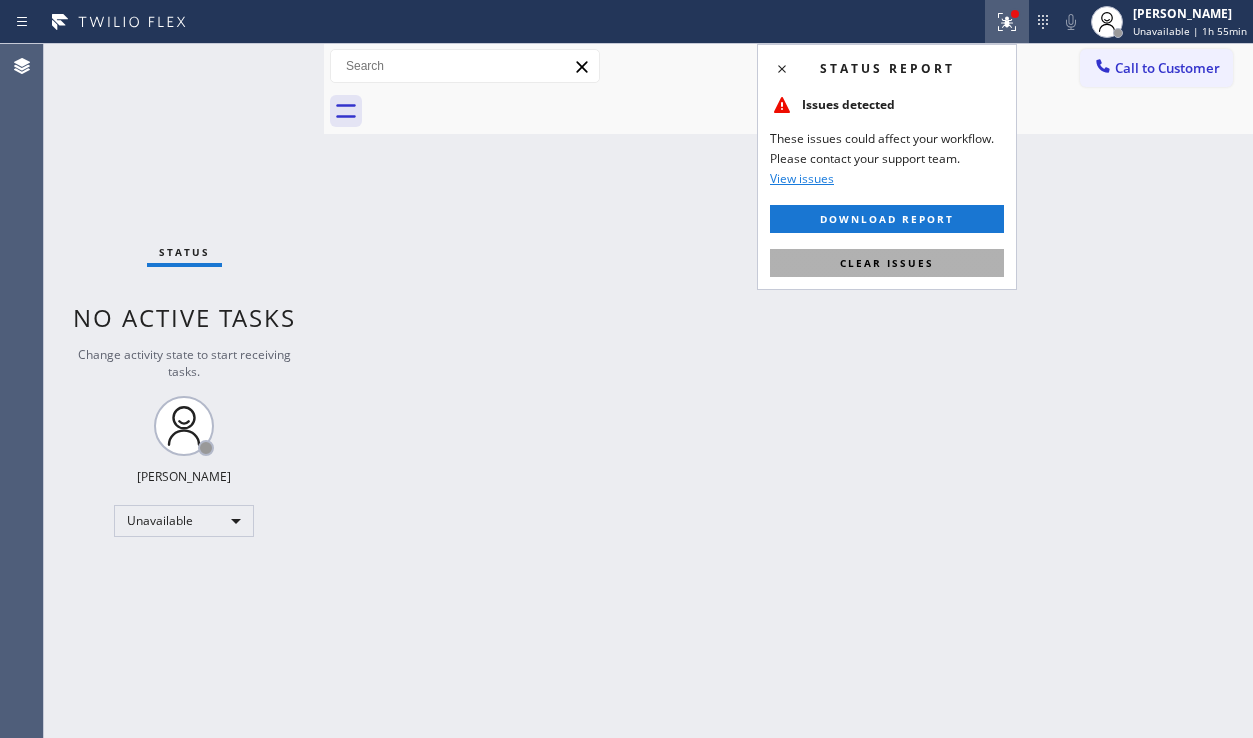 click on "Clear issues" at bounding box center (887, 263) 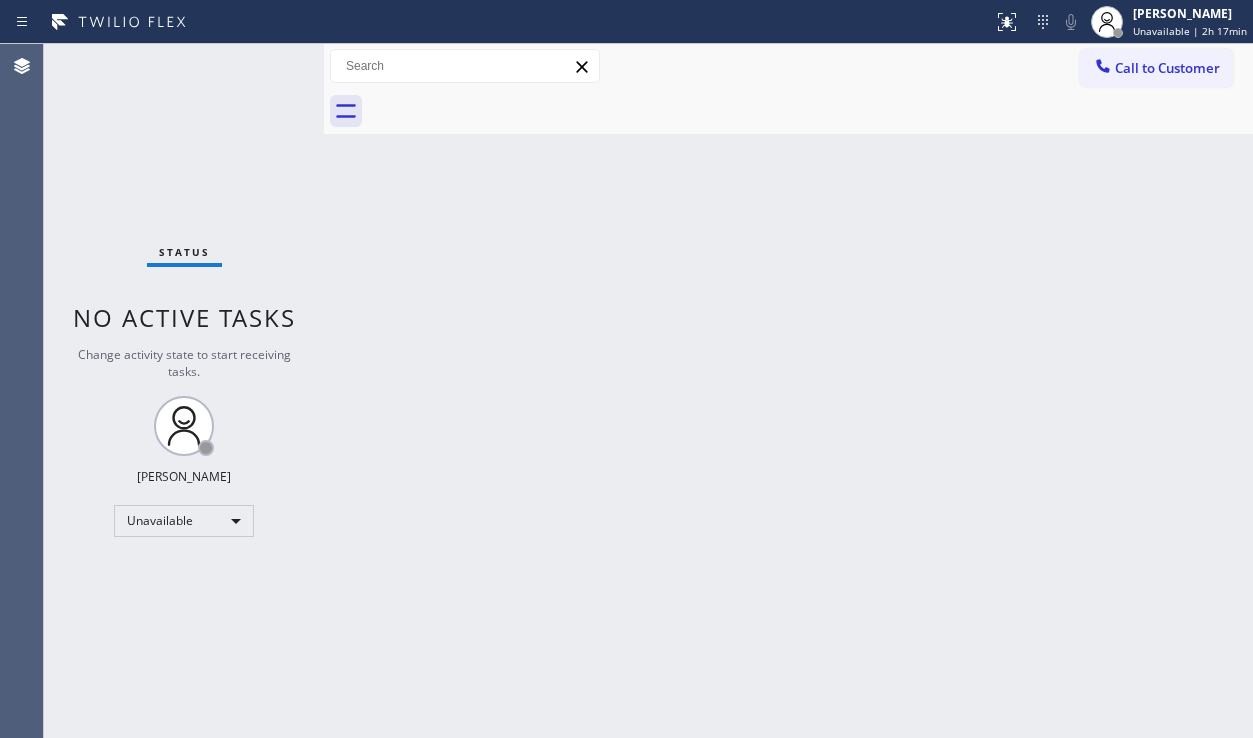 click on "Status   No active tasks     Change activity state to start receiving tasks.   [PERSON_NAME] Unavailable" at bounding box center [184, 391] 